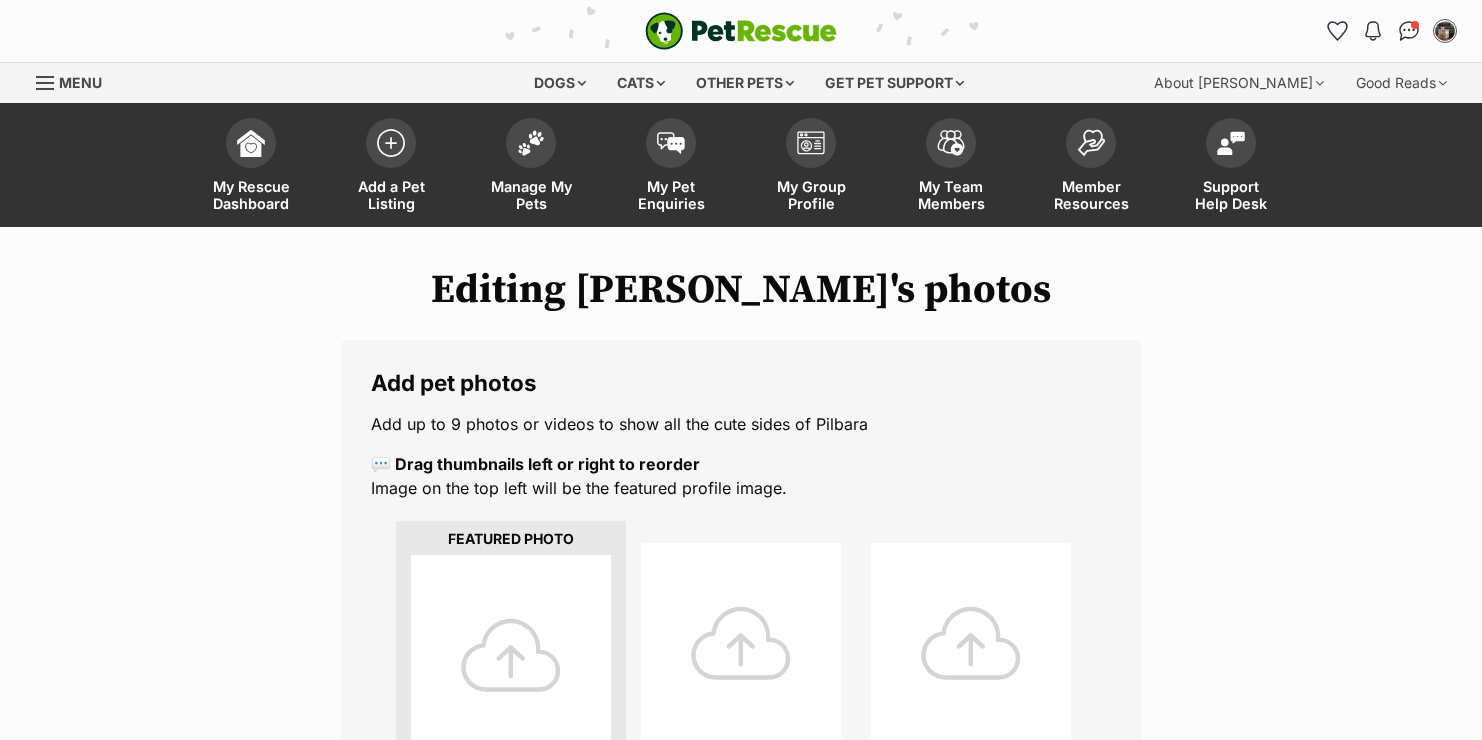 scroll, scrollTop: 1000, scrollLeft: 0, axis: vertical 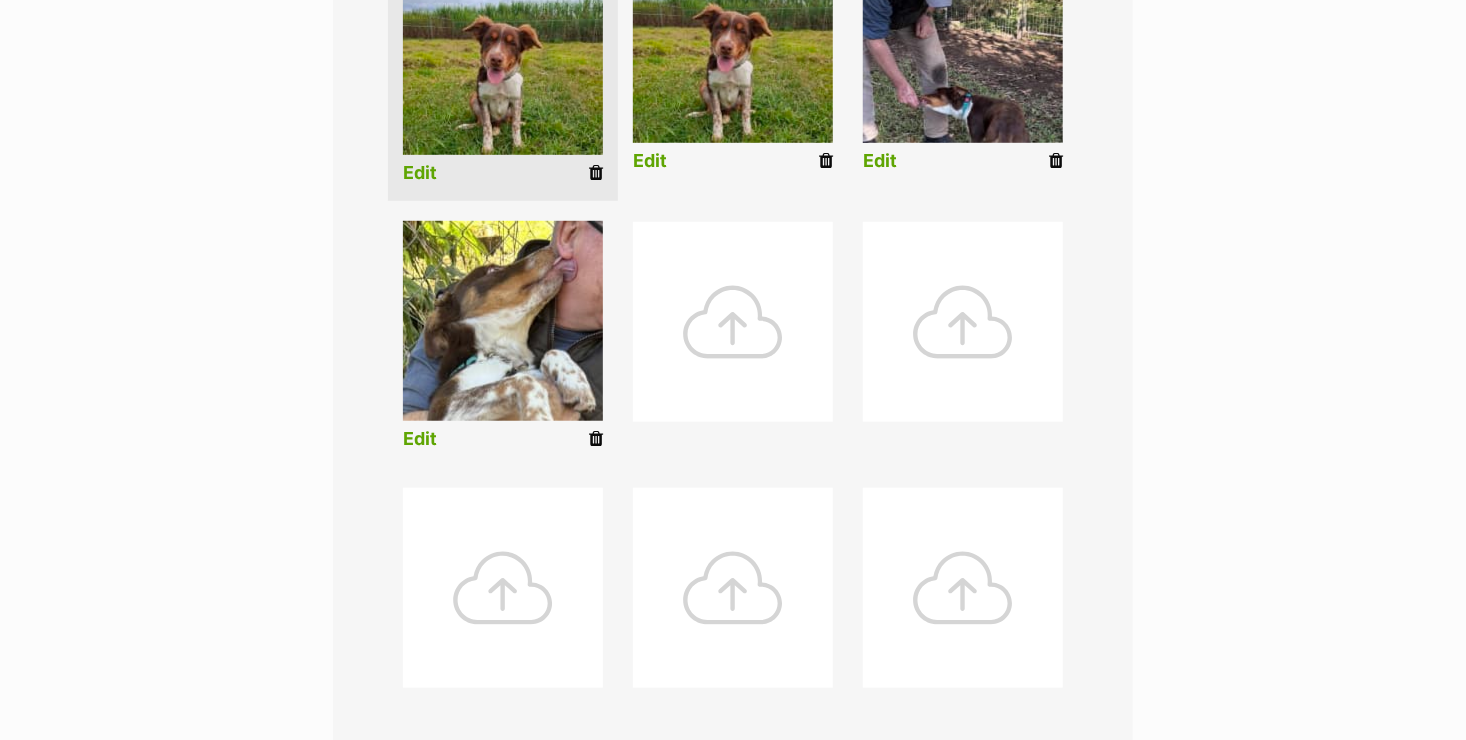 click on "Edit" at bounding box center [420, 173] 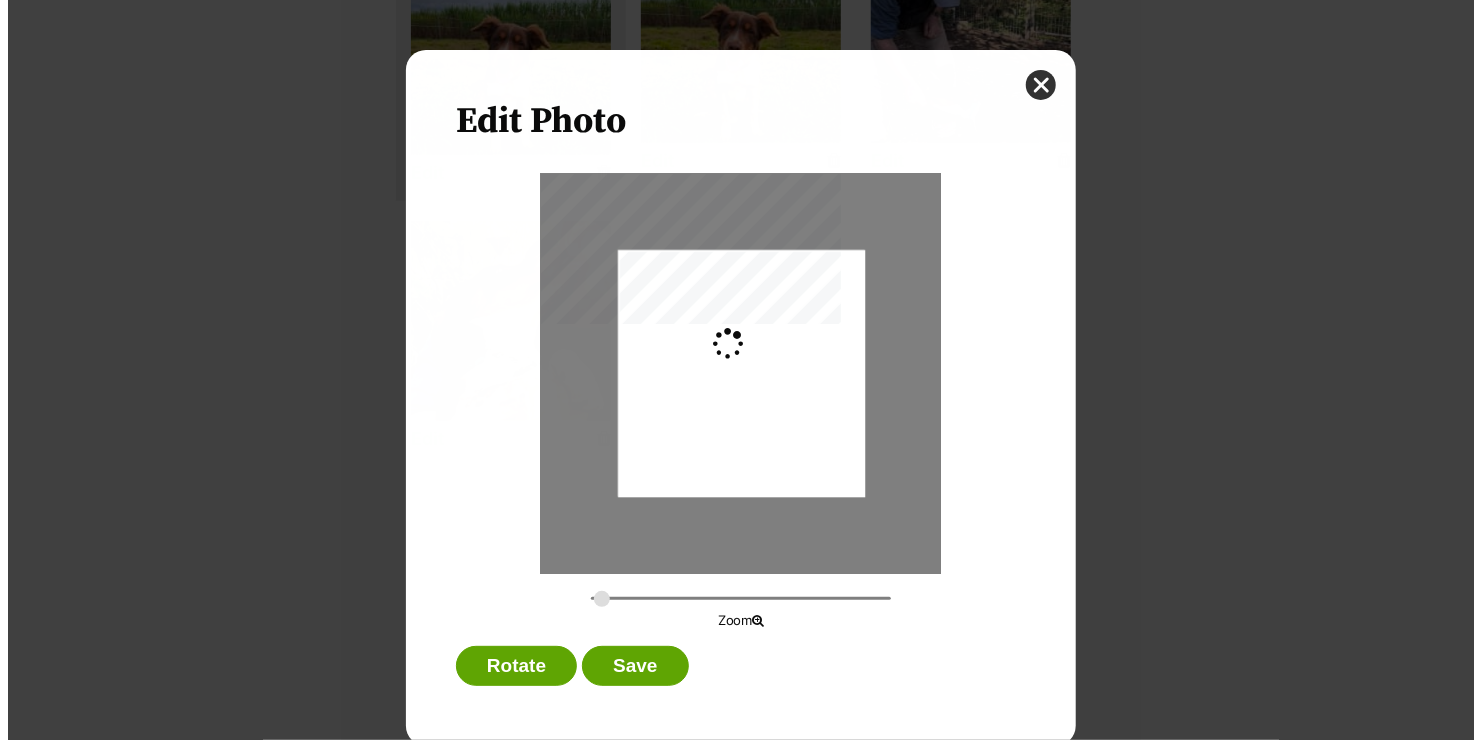 scroll, scrollTop: 0, scrollLeft: 0, axis: both 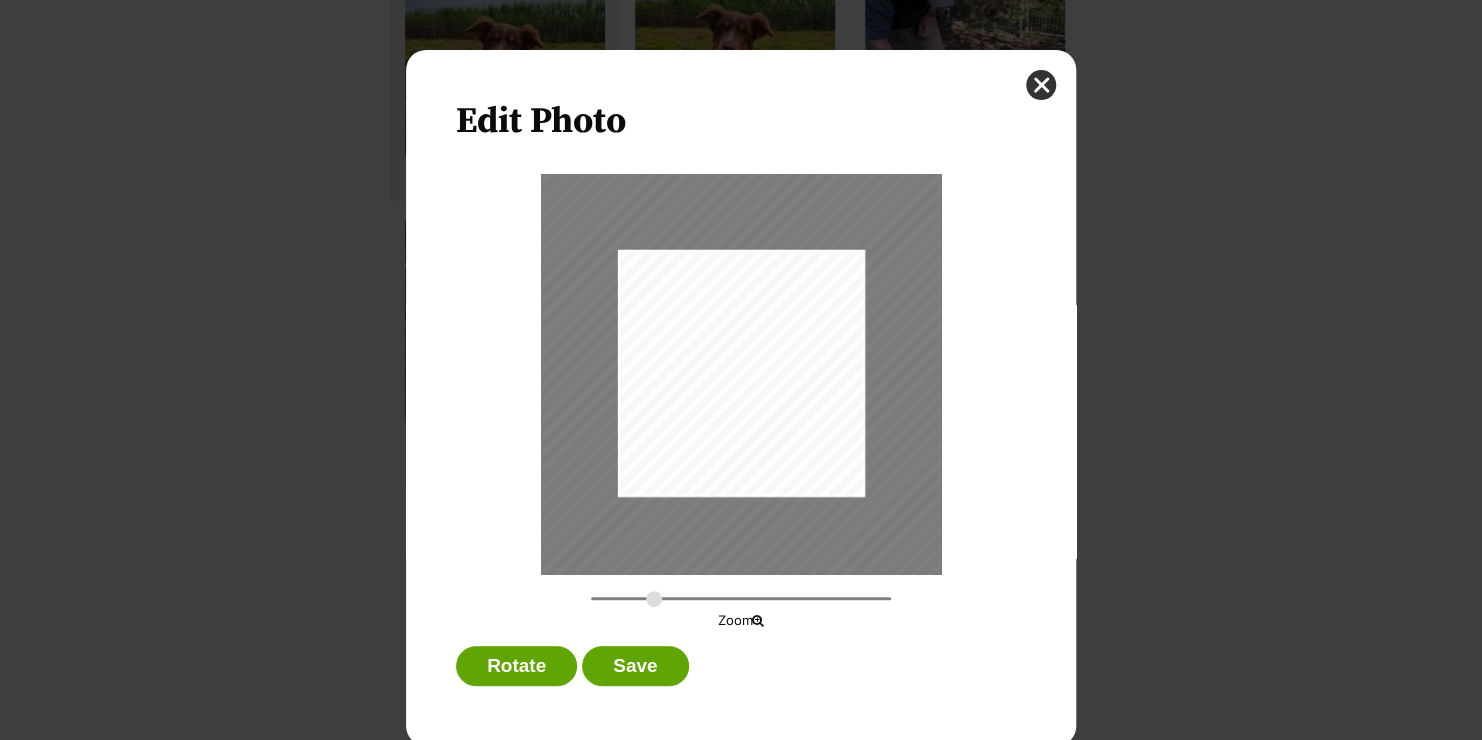click at bounding box center [741, 598] 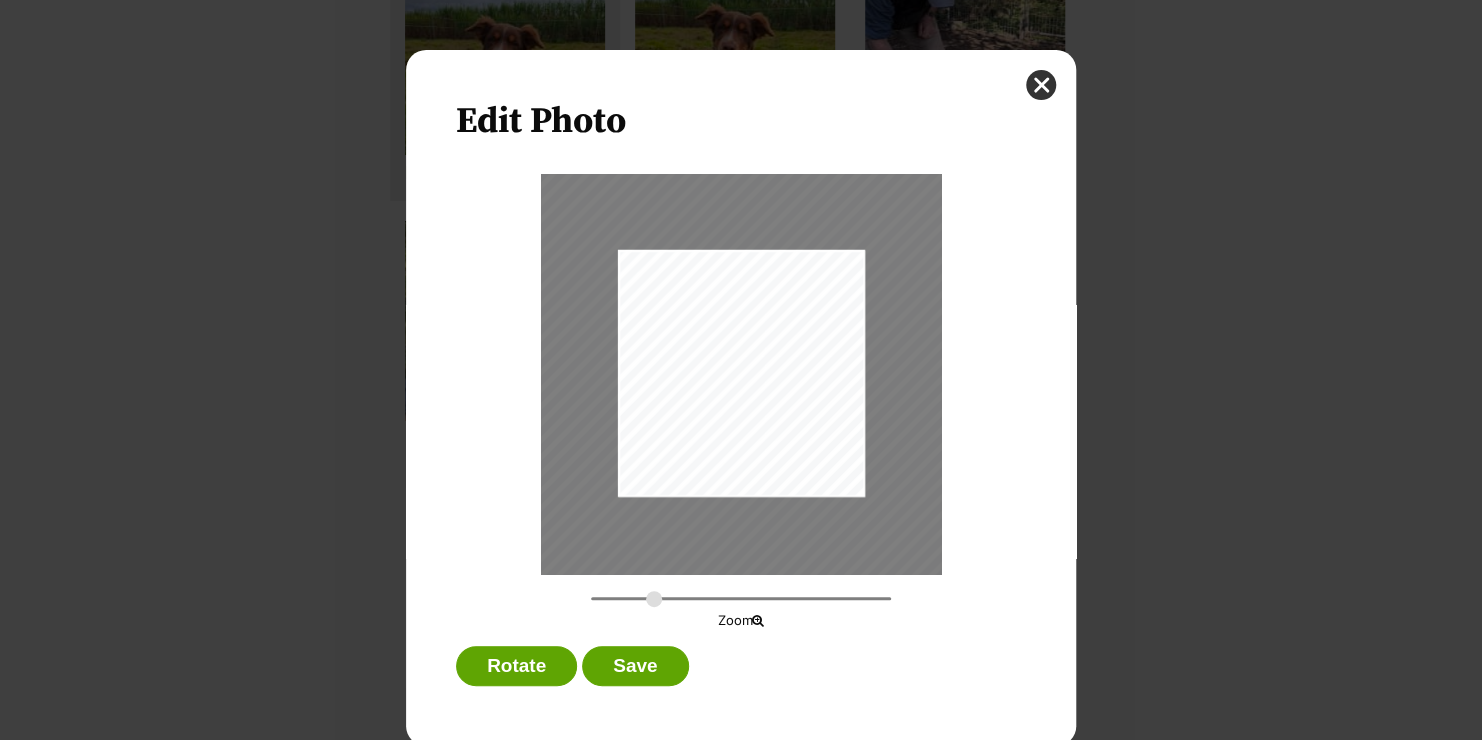 drag, startPoint x: 721, startPoint y: 402, endPoint x: 721, endPoint y: 438, distance: 36 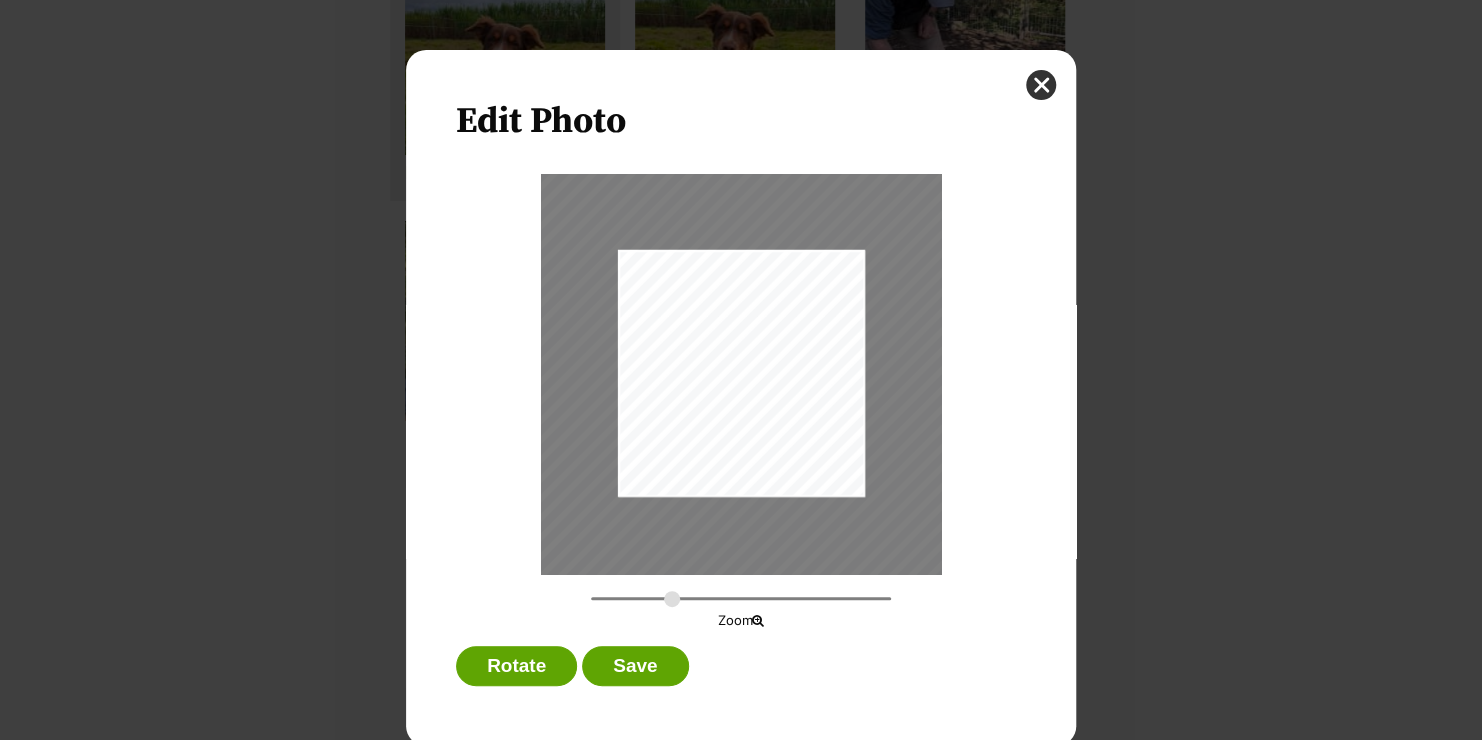 type on "0.5894" 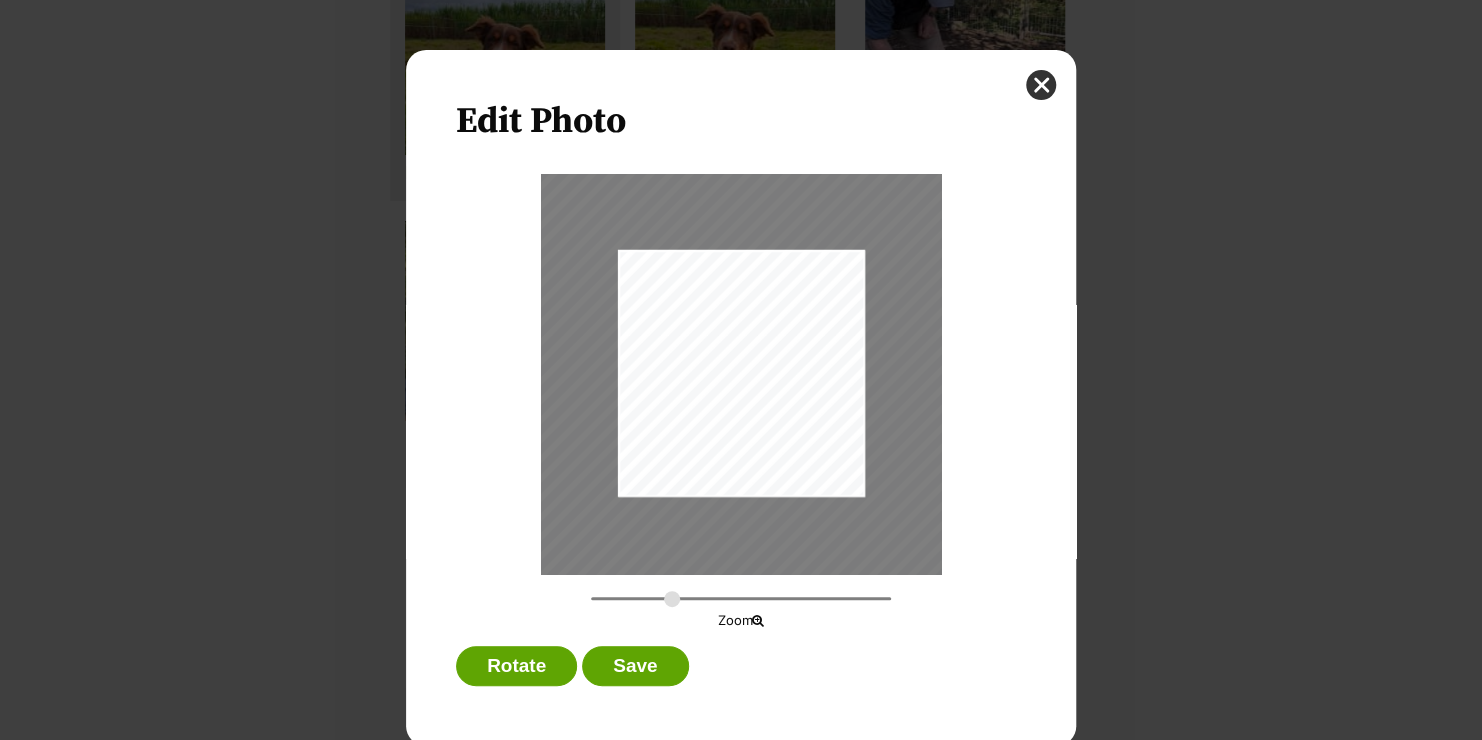 drag, startPoint x: 742, startPoint y: 455, endPoint x: 742, endPoint y: 474, distance: 19 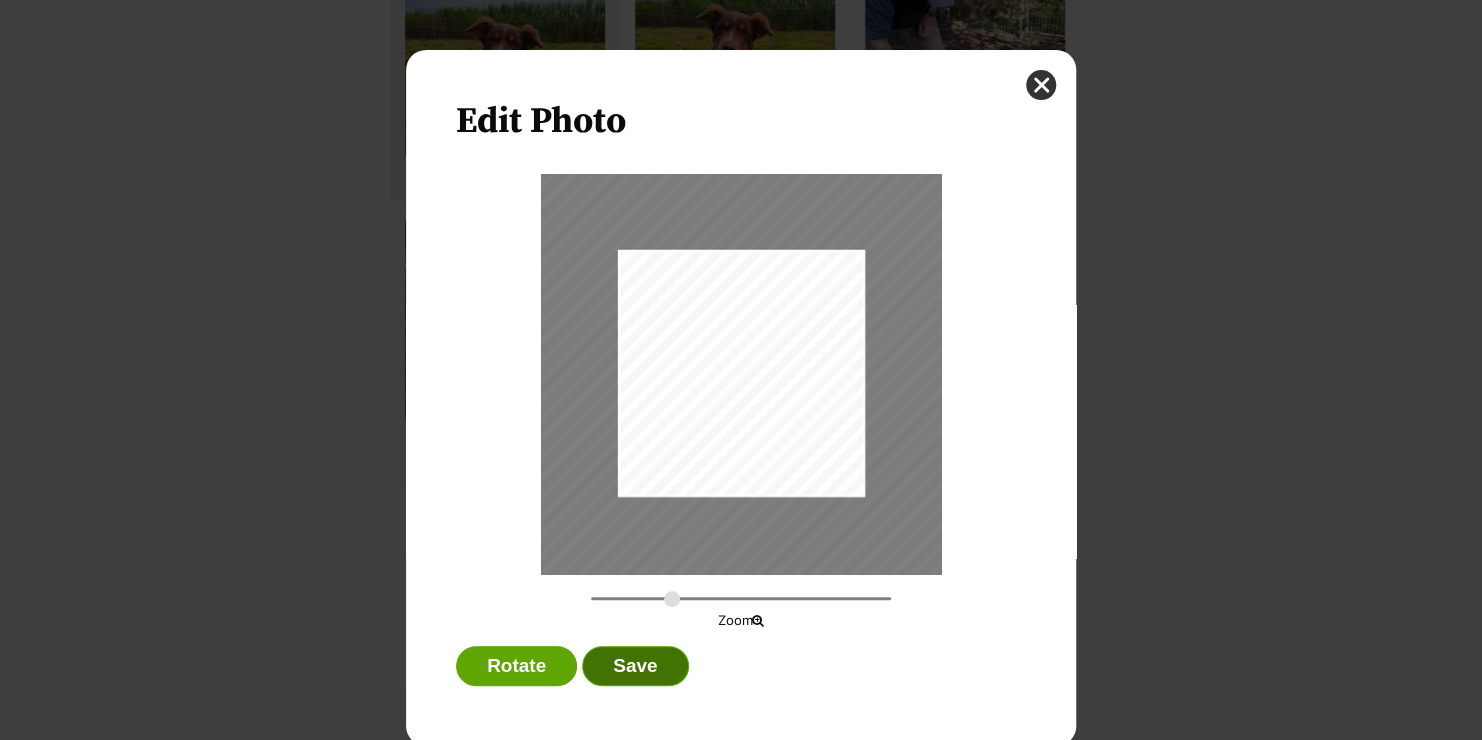 click on "Save" at bounding box center [635, 666] 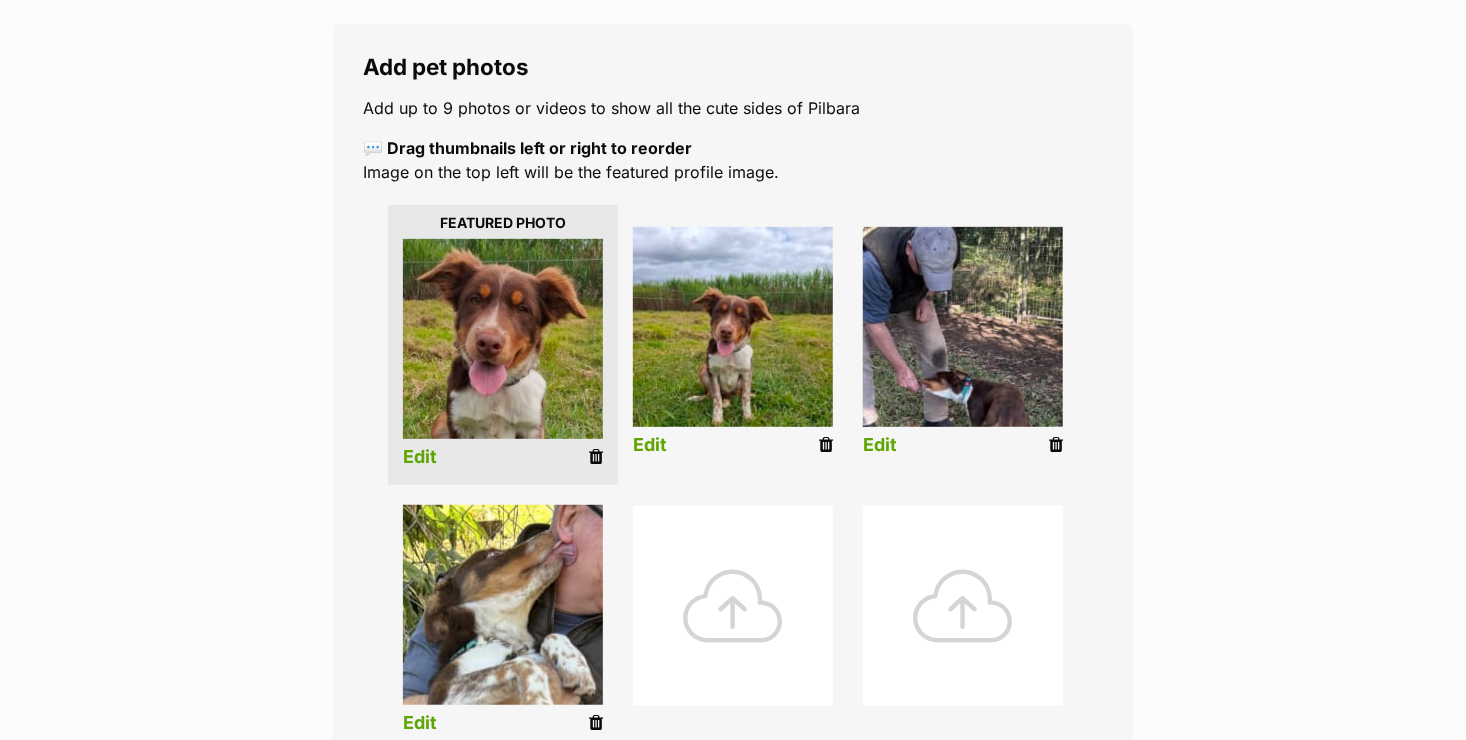 scroll, scrollTop: 300, scrollLeft: 0, axis: vertical 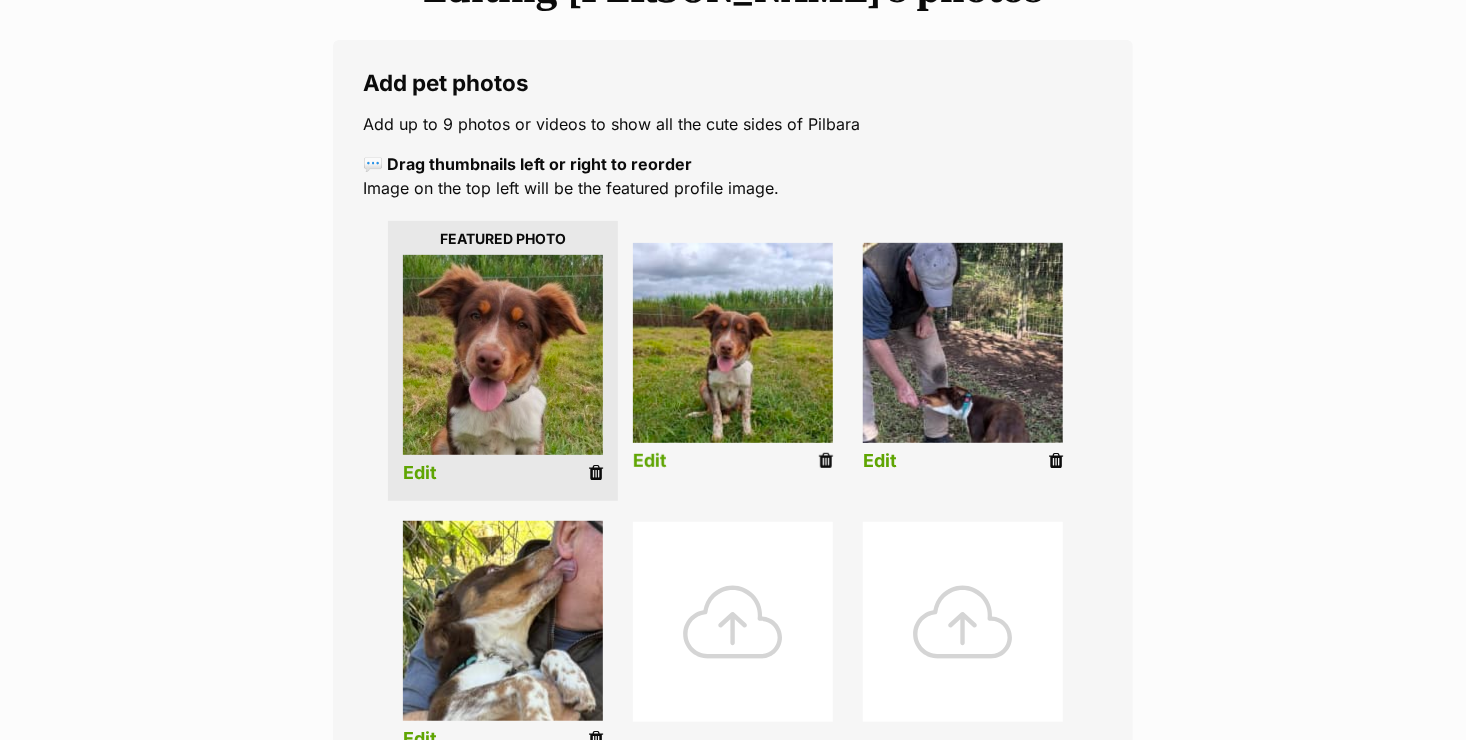 click on "Edit" at bounding box center (650, 461) 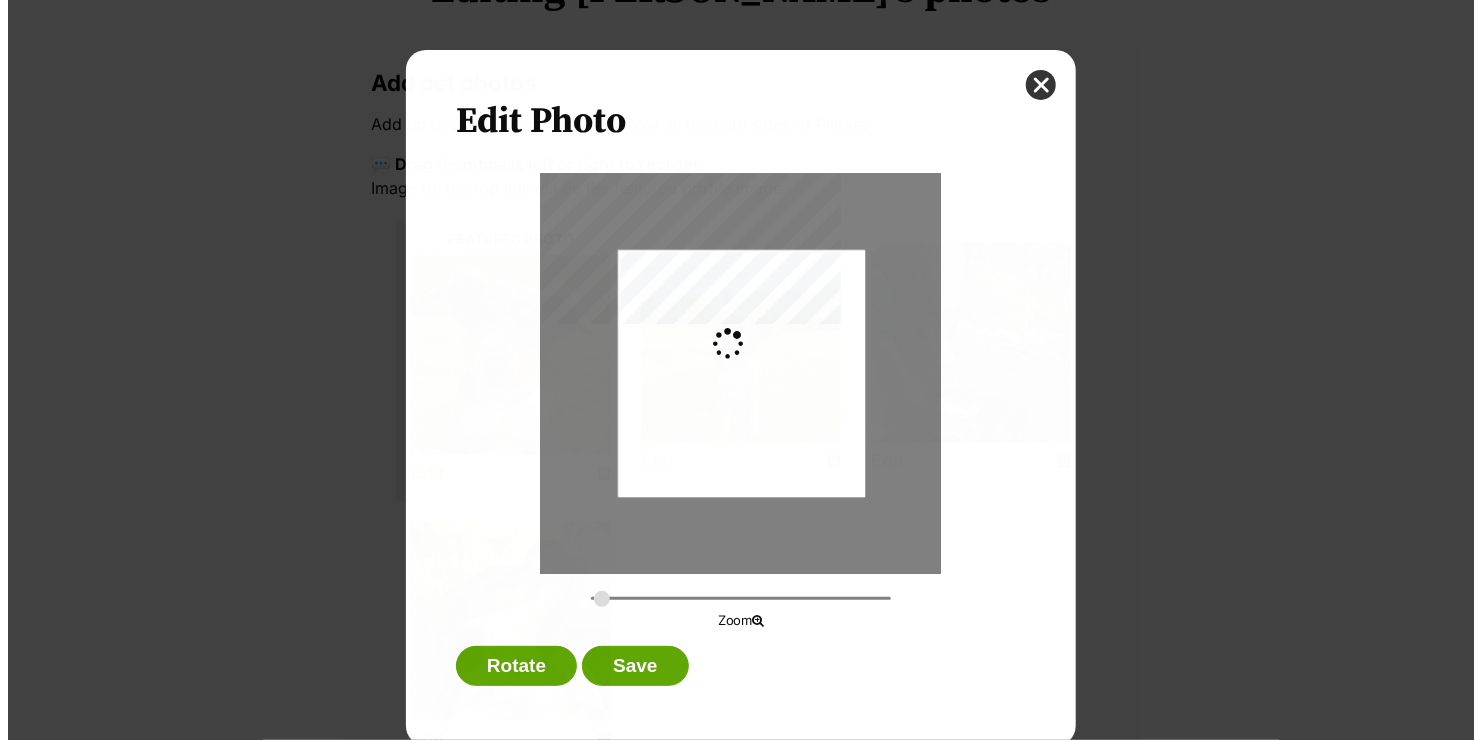 scroll, scrollTop: 0, scrollLeft: 0, axis: both 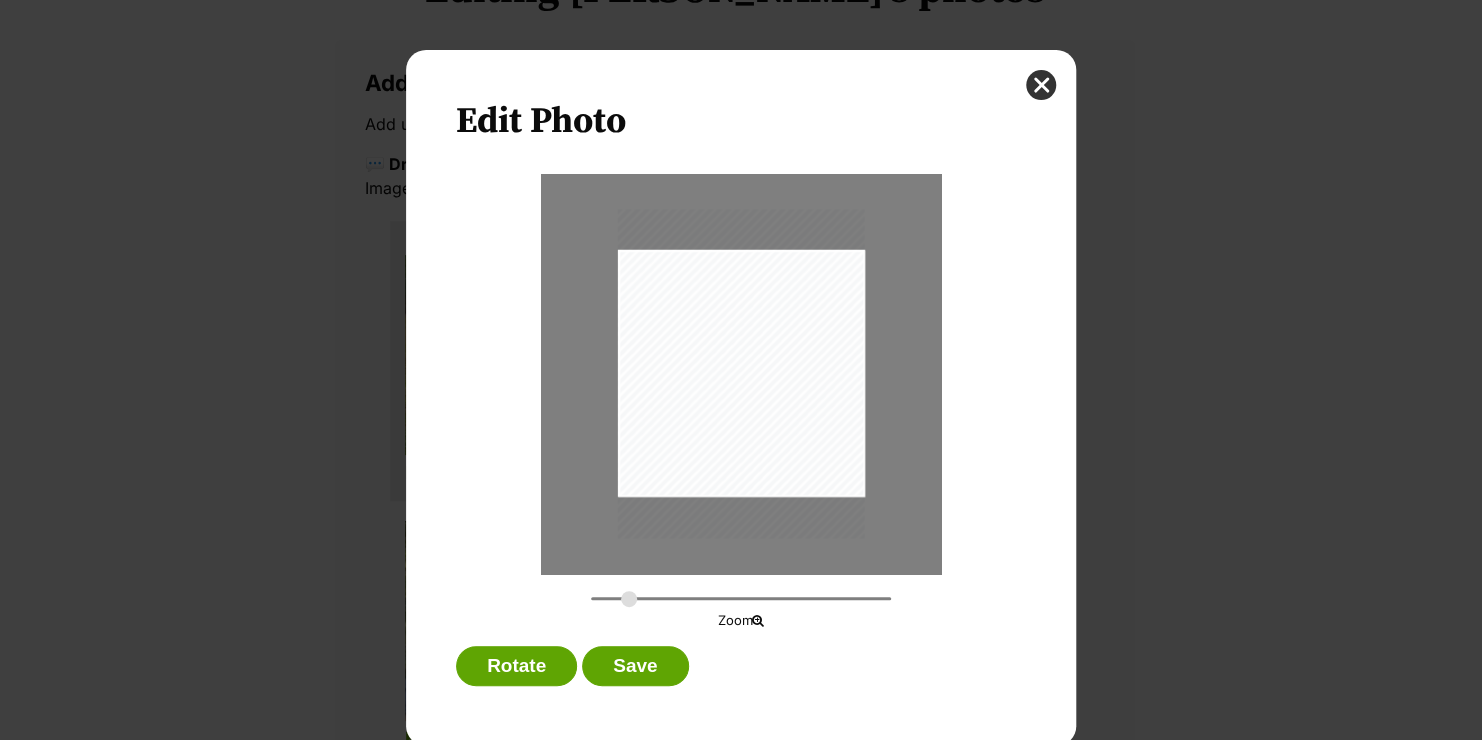 click at bounding box center (741, 598) 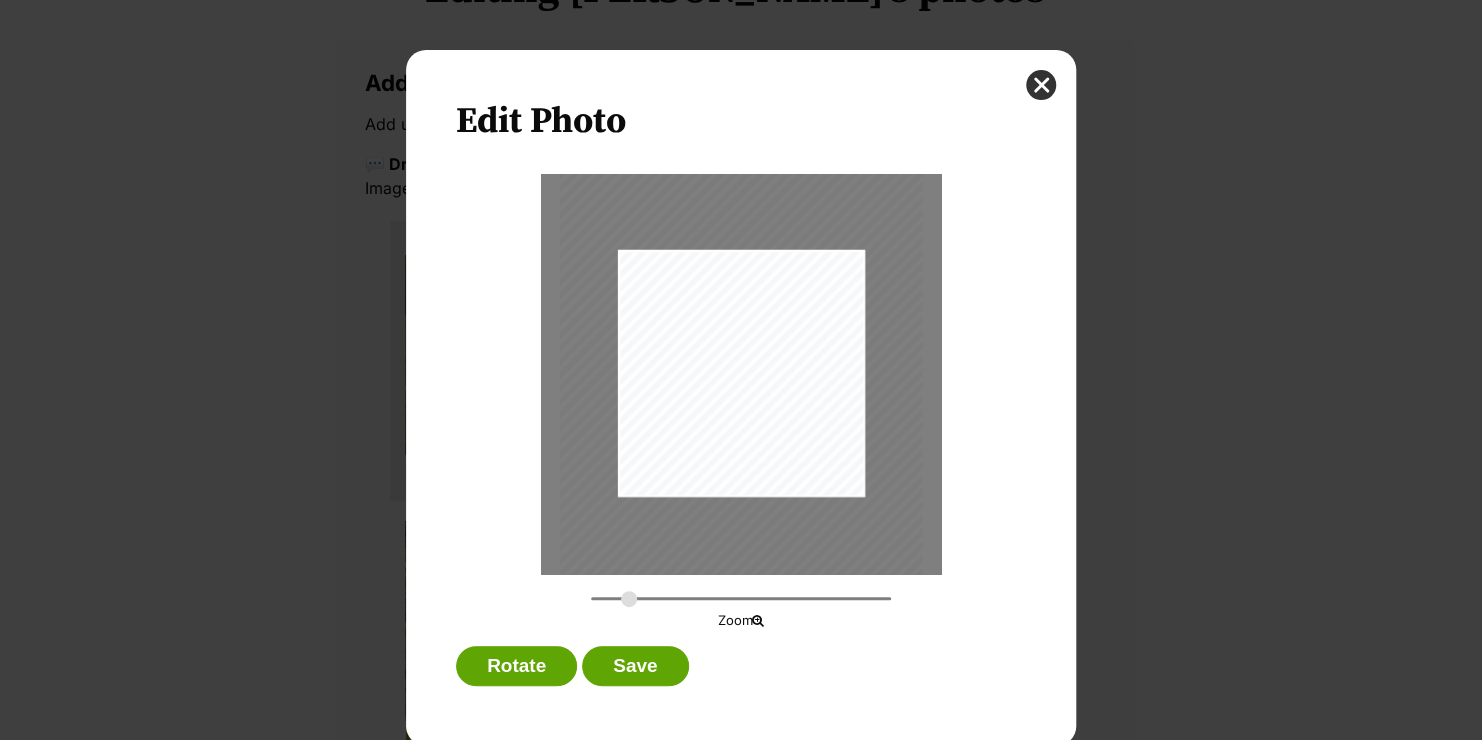 click at bounding box center (741, 374) 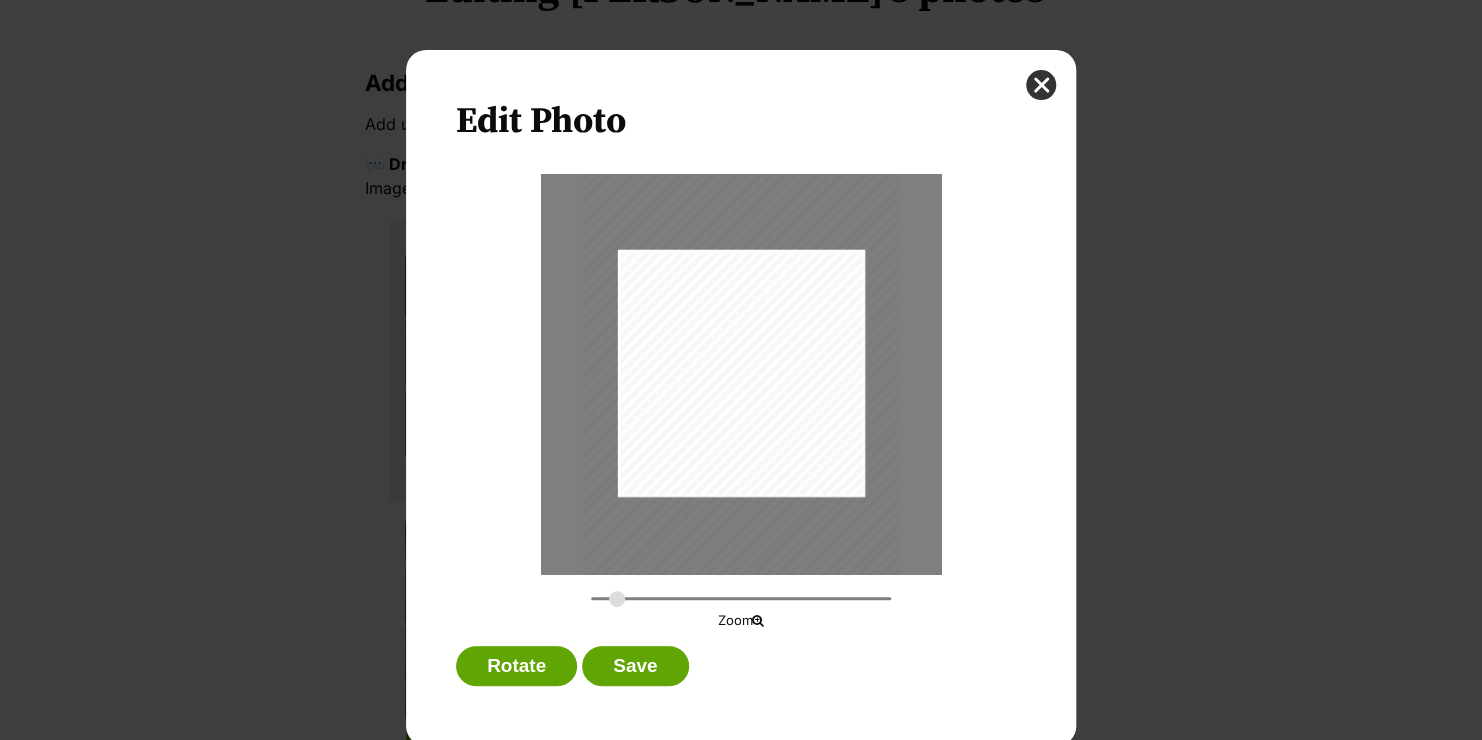 type on "0.3512" 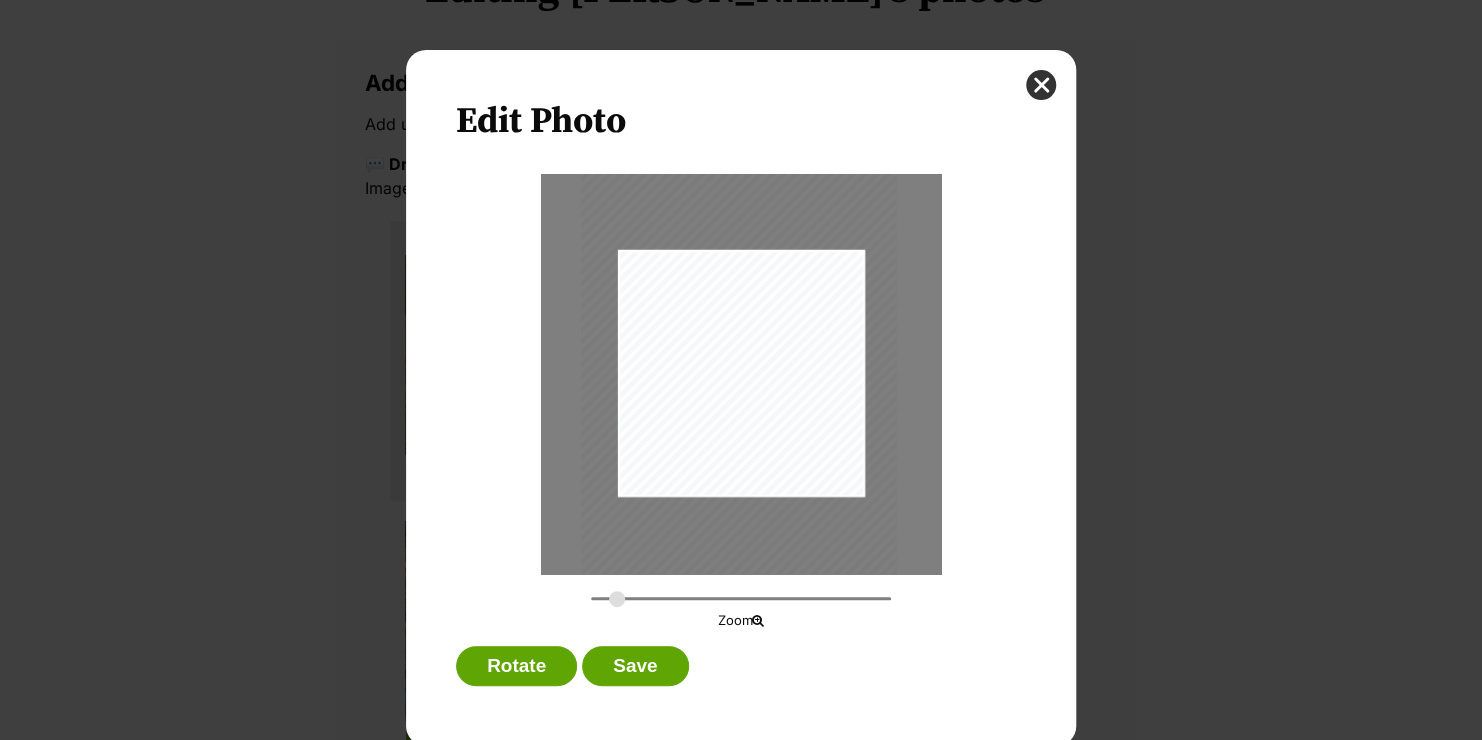 drag, startPoint x: 801, startPoint y: 467, endPoint x: 799, endPoint y: 457, distance: 10.198039 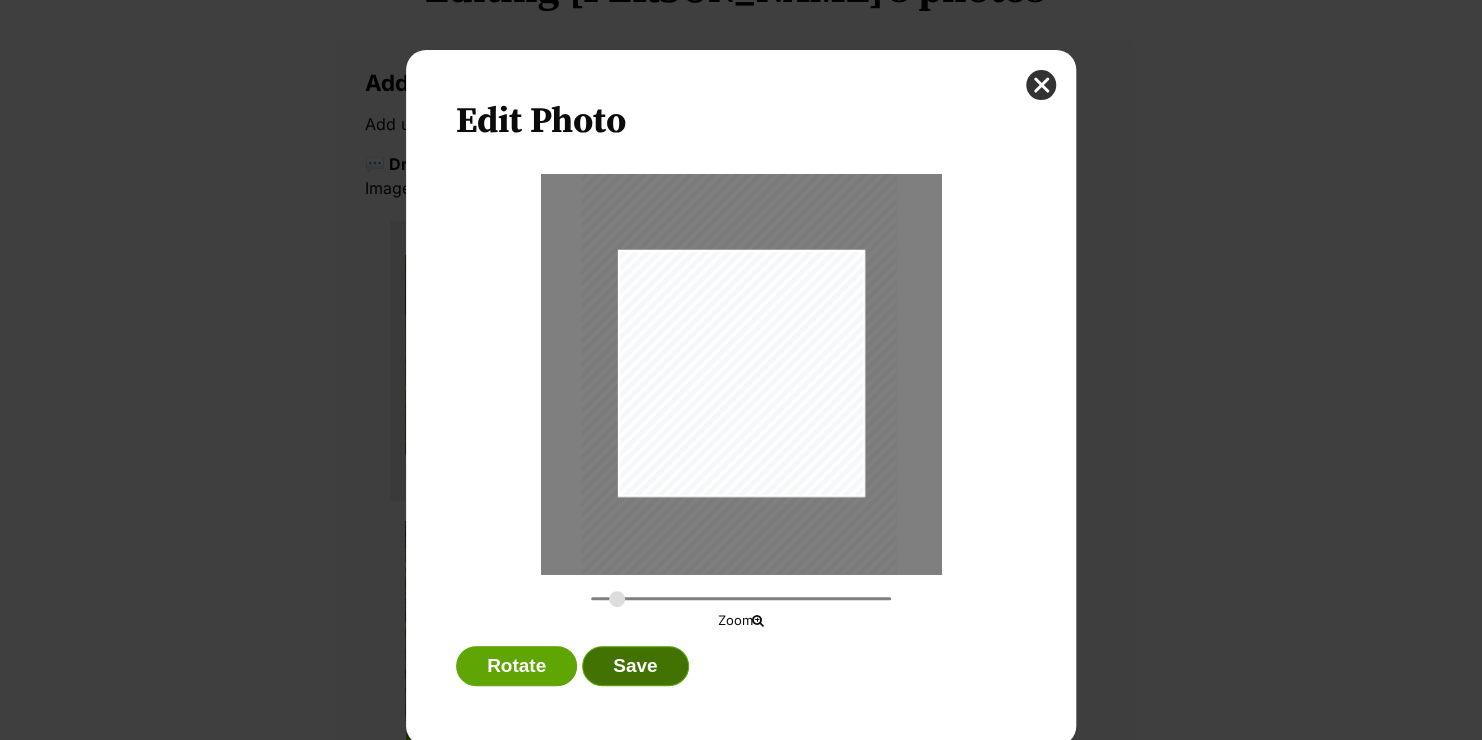 click on "Save" at bounding box center [635, 666] 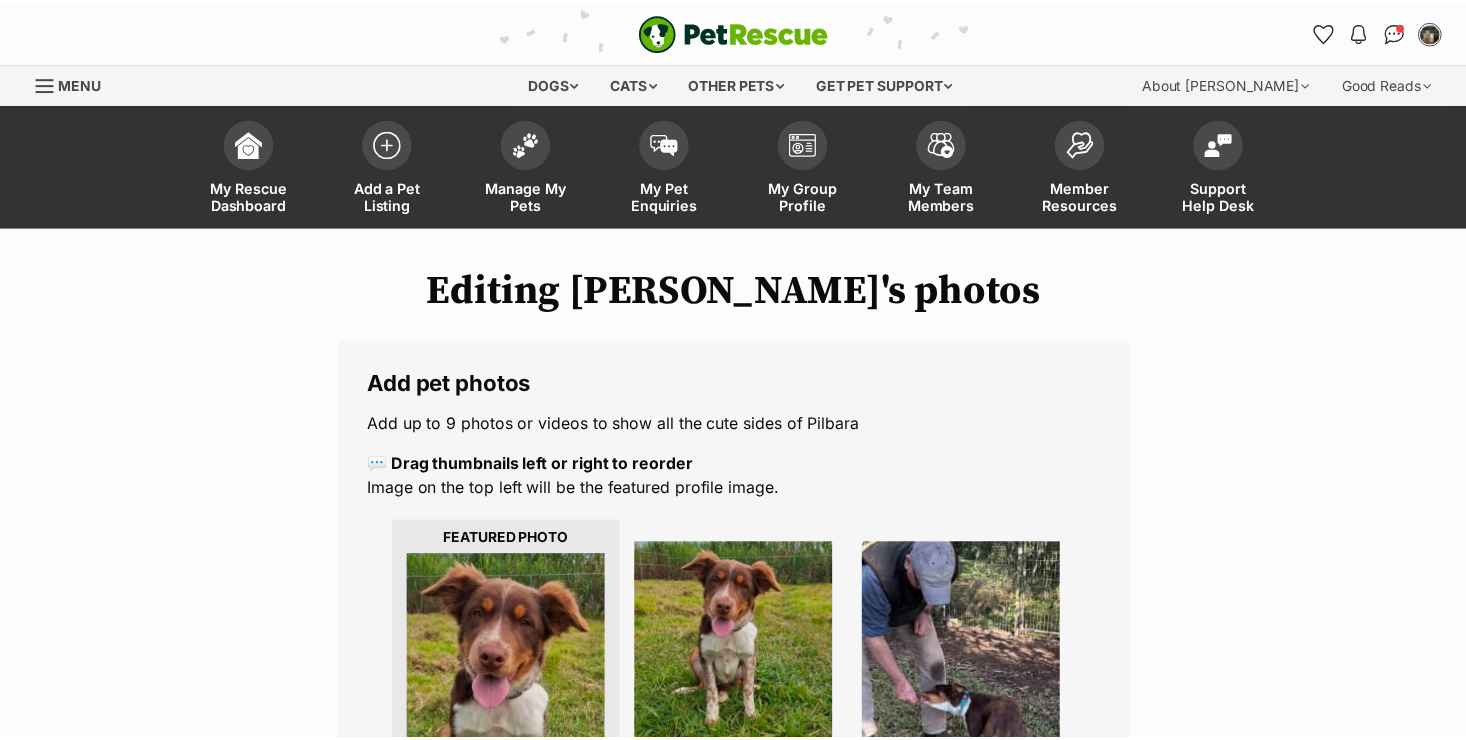scroll, scrollTop: 300, scrollLeft: 0, axis: vertical 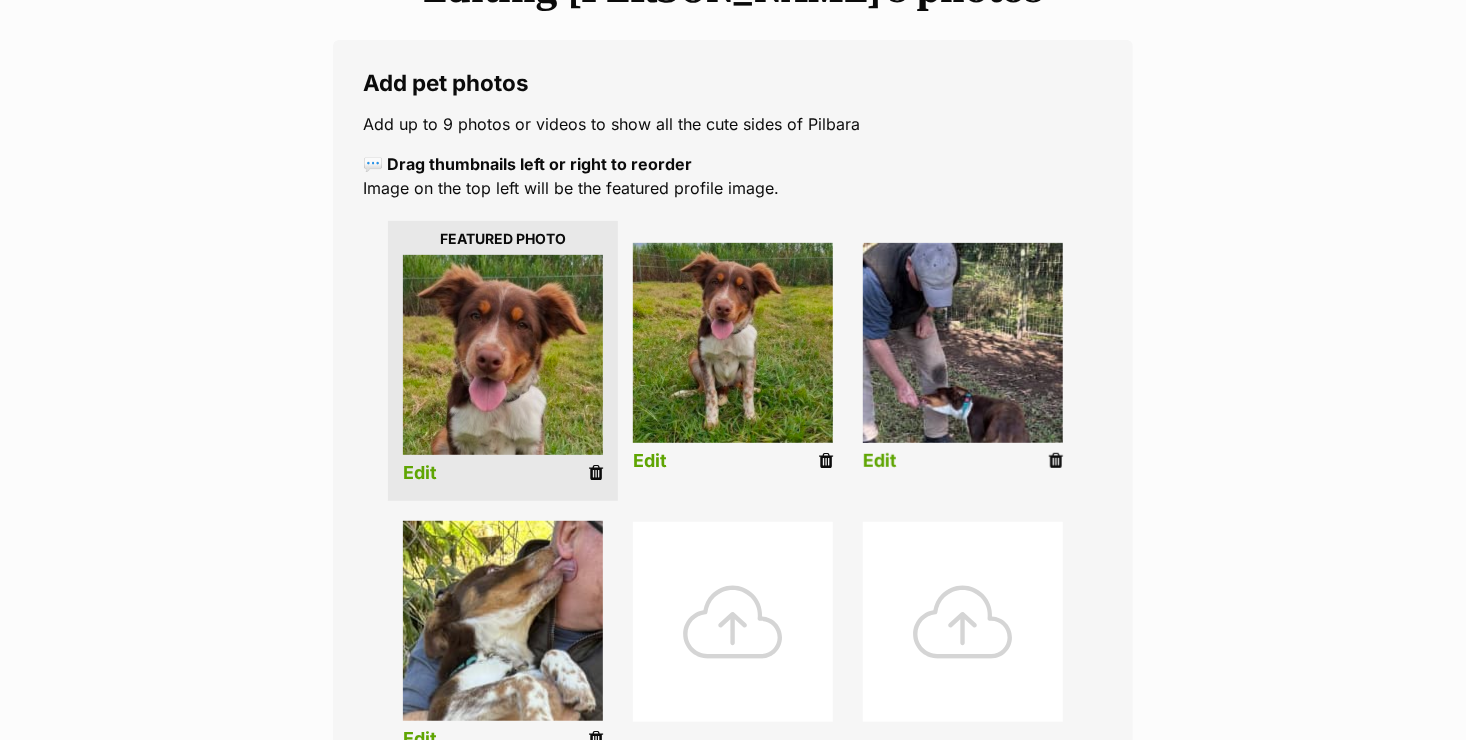 click on "Edit" at bounding box center [880, 461] 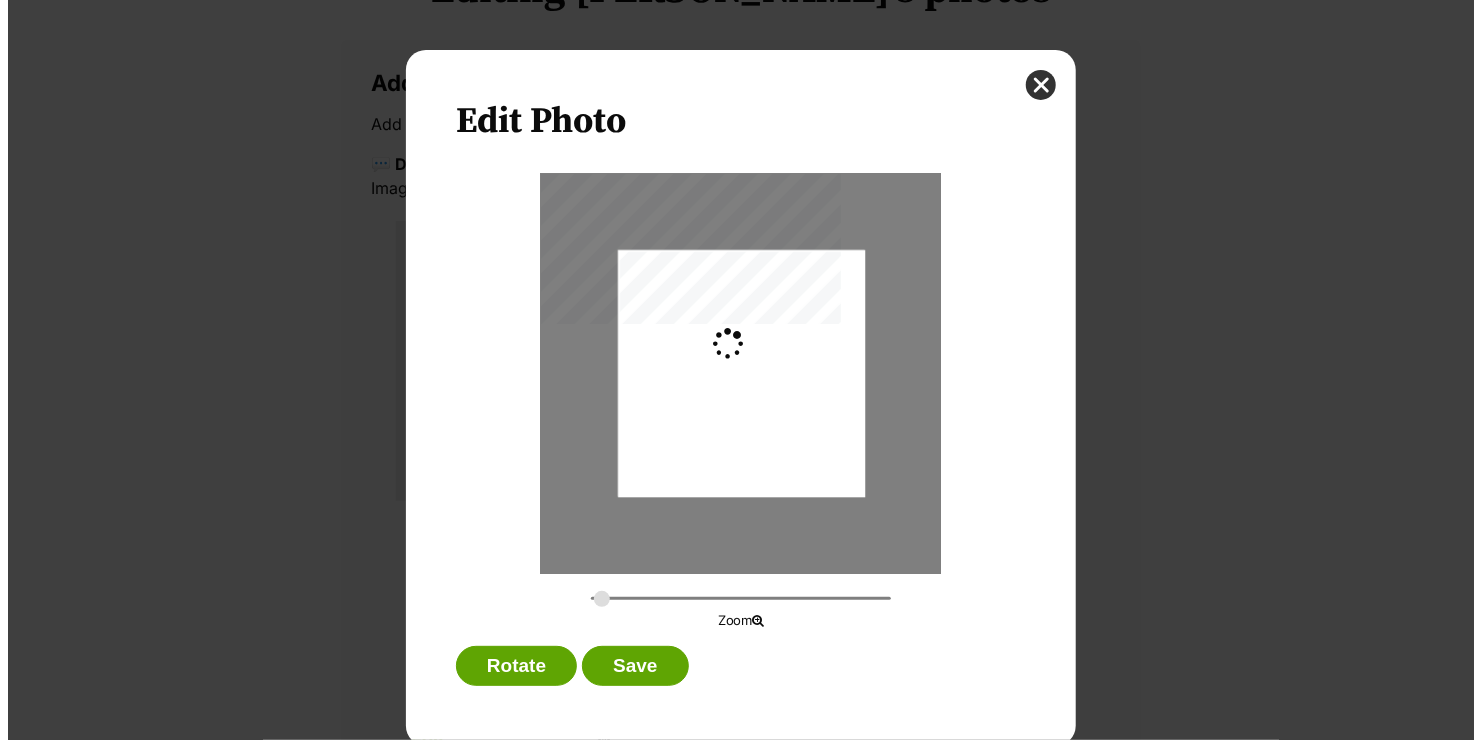 scroll, scrollTop: 0, scrollLeft: 0, axis: both 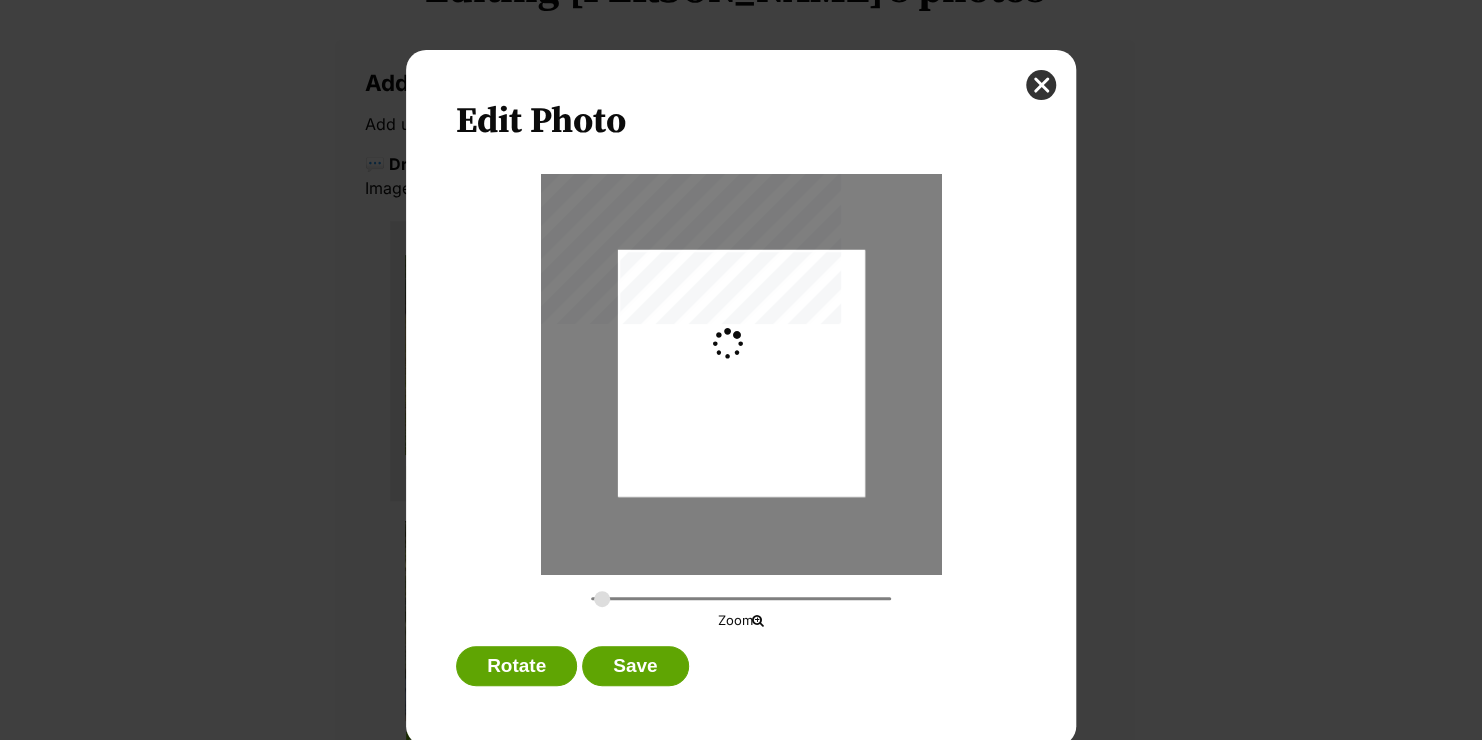 type on "0.2744" 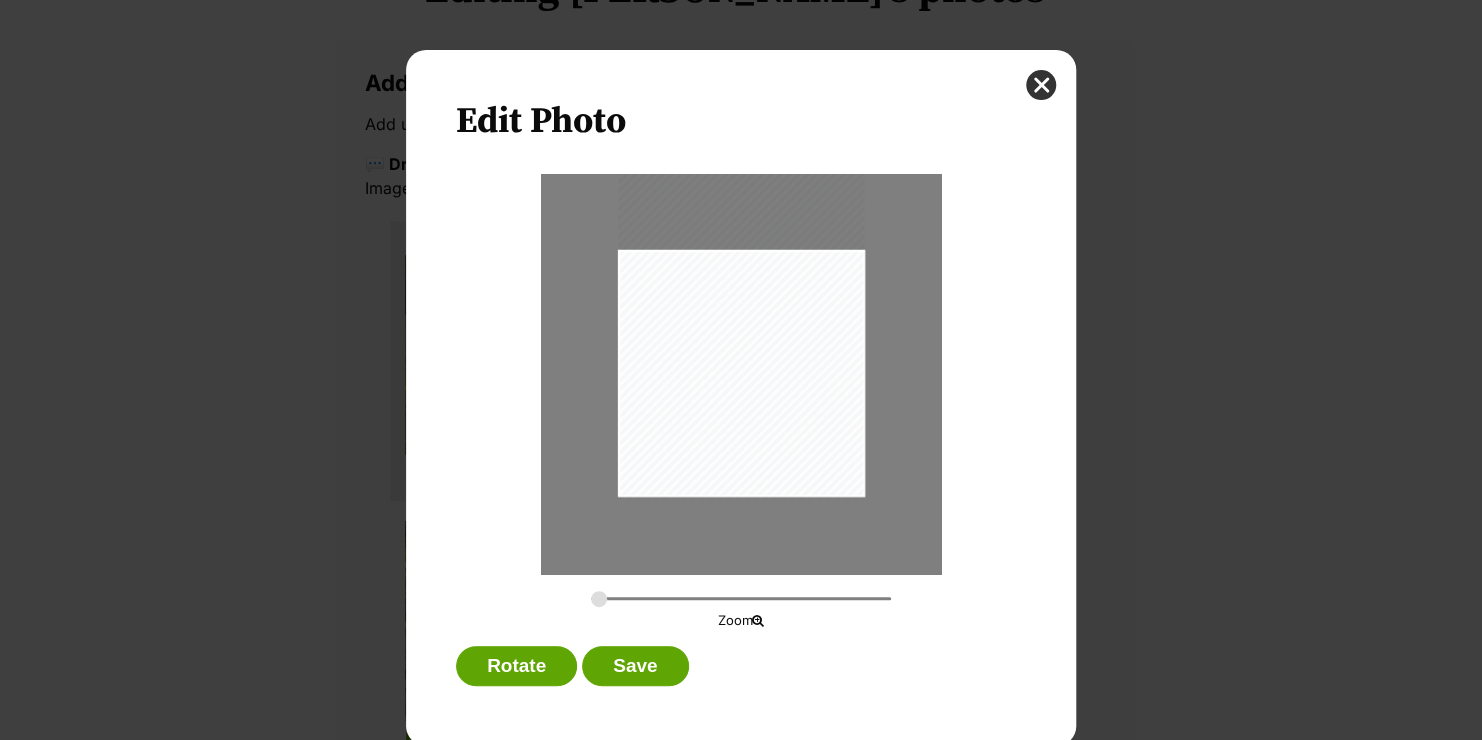 drag, startPoint x: 812, startPoint y: 464, endPoint x: 807, endPoint y: 424, distance: 40.311287 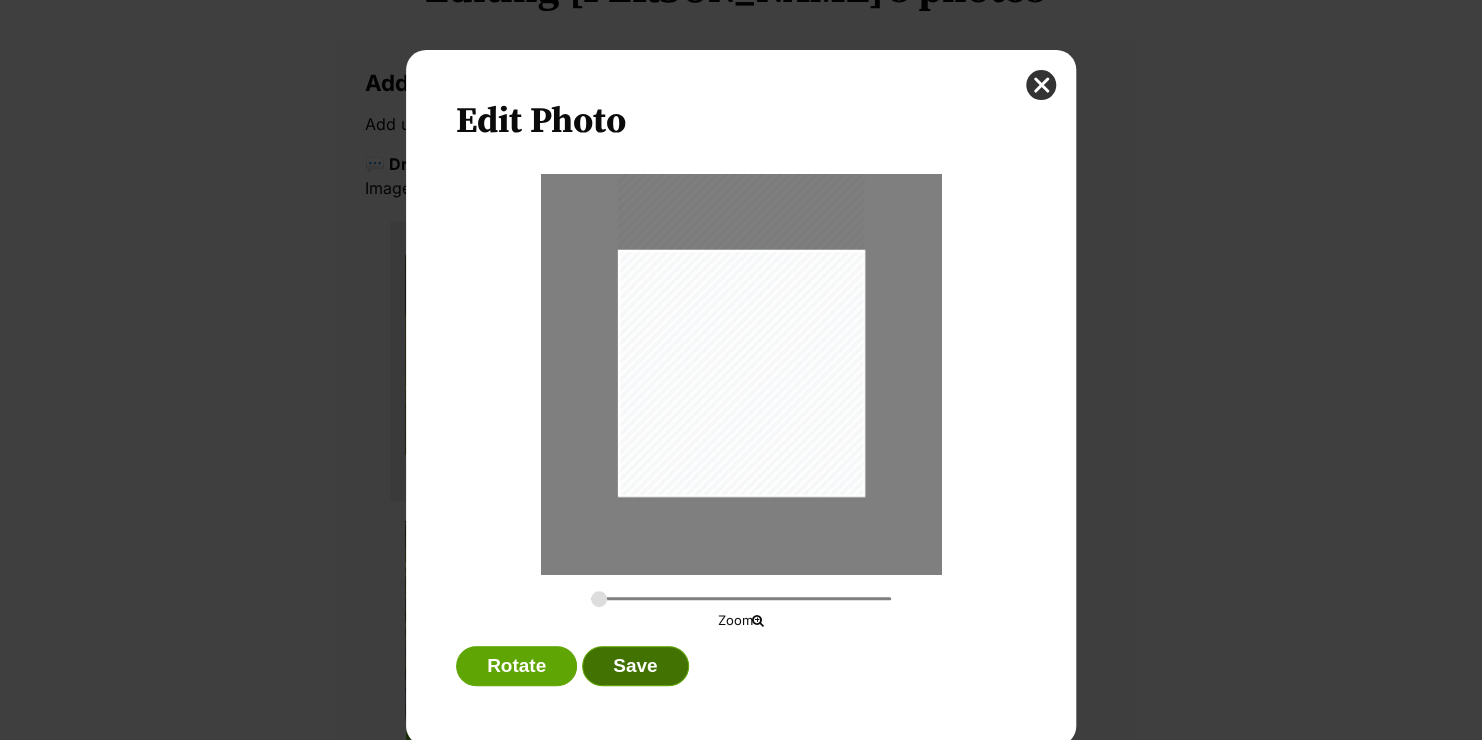 click on "Save" at bounding box center [635, 666] 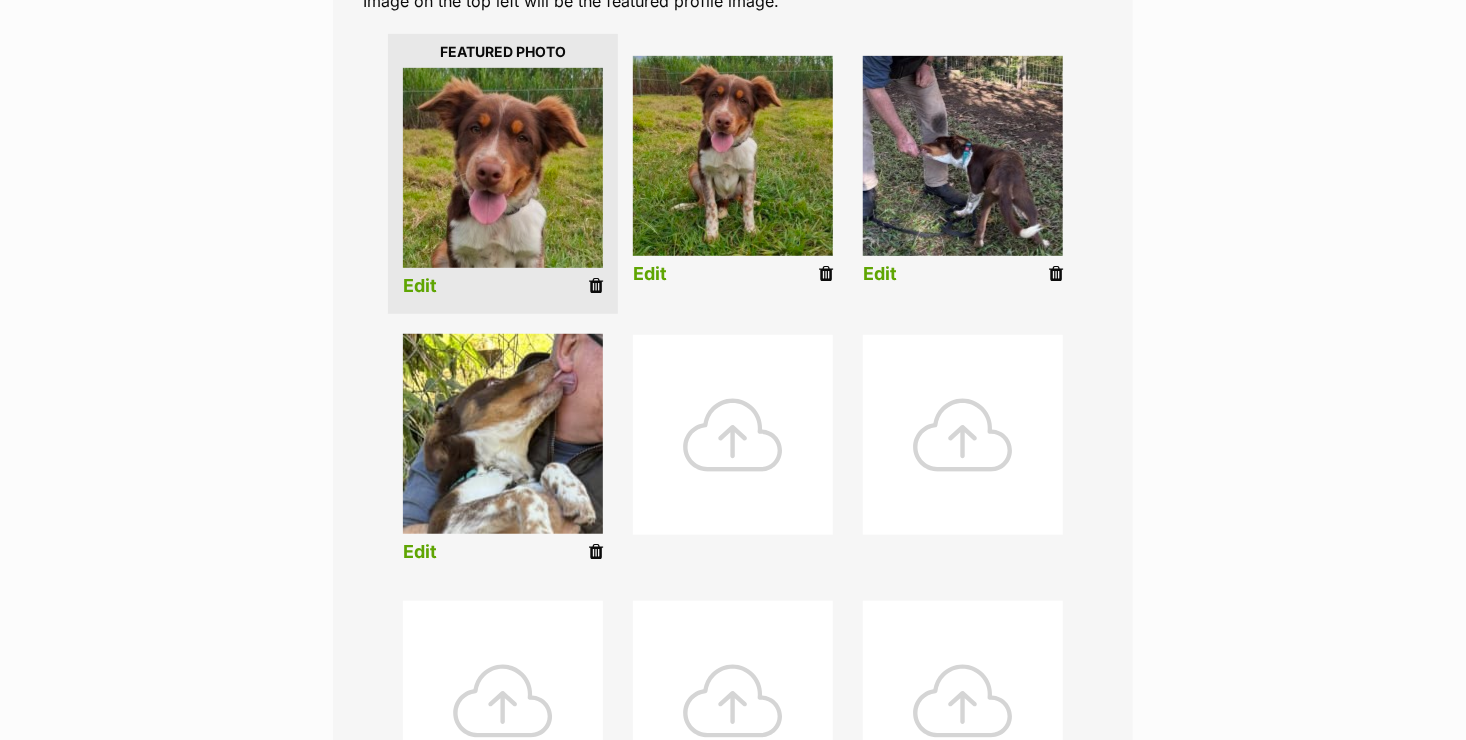 scroll, scrollTop: 500, scrollLeft: 0, axis: vertical 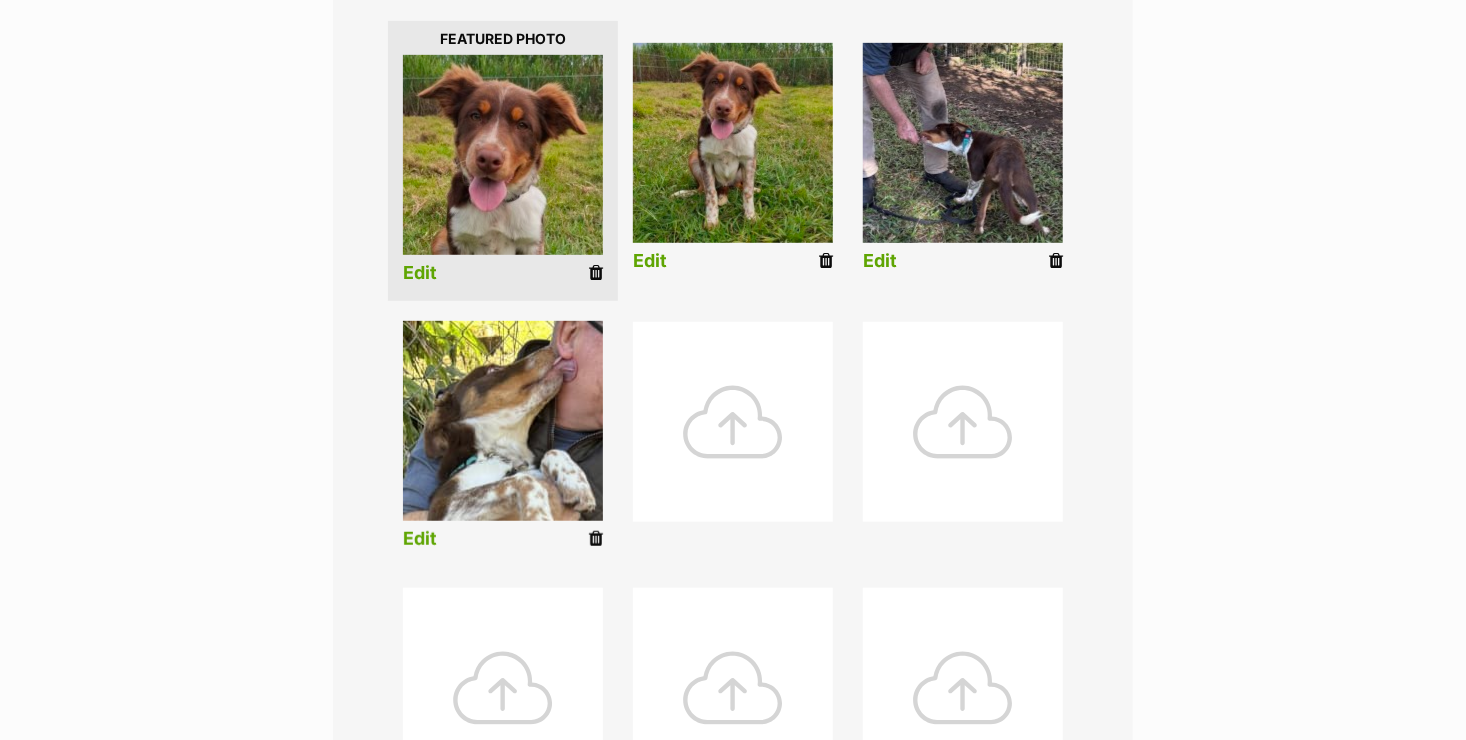 click on "Edit" at bounding box center [420, 539] 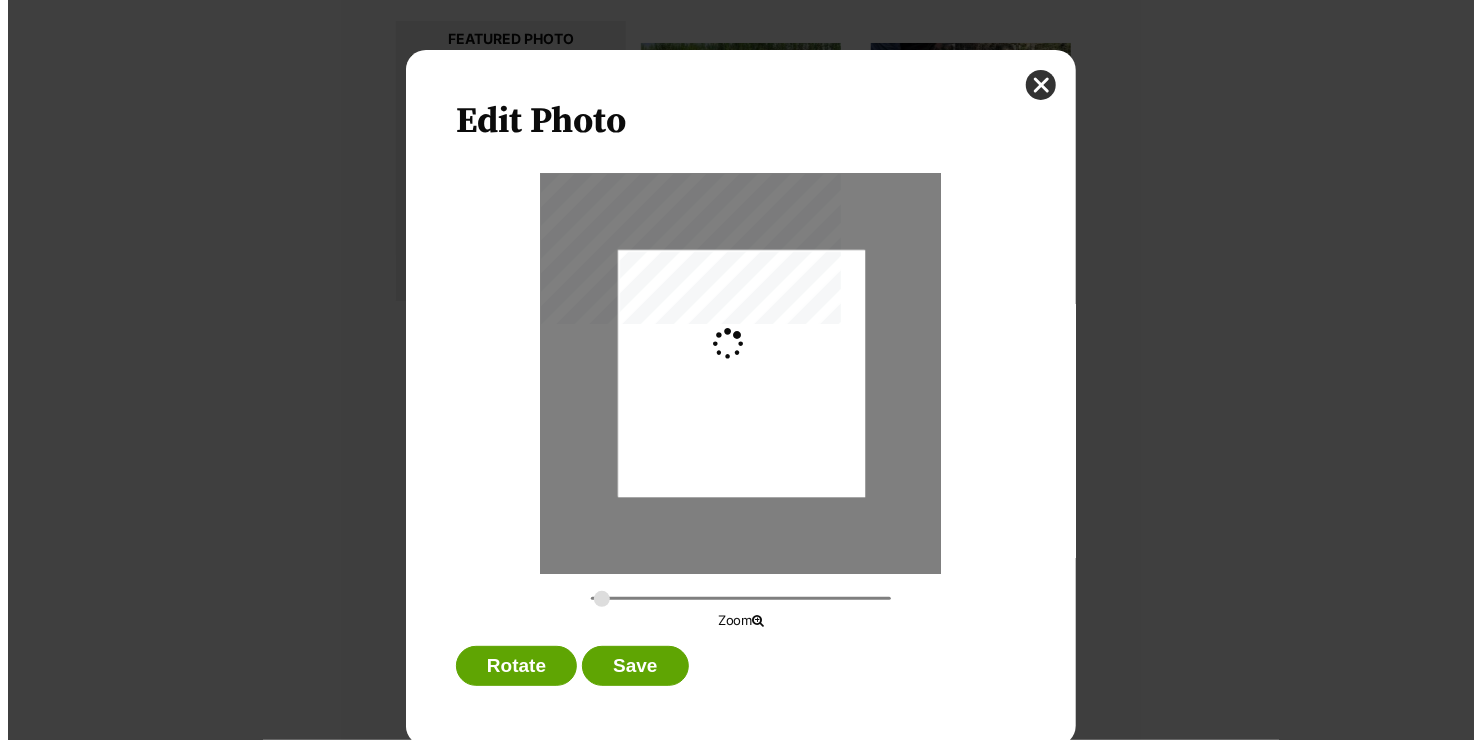 scroll, scrollTop: 0, scrollLeft: 0, axis: both 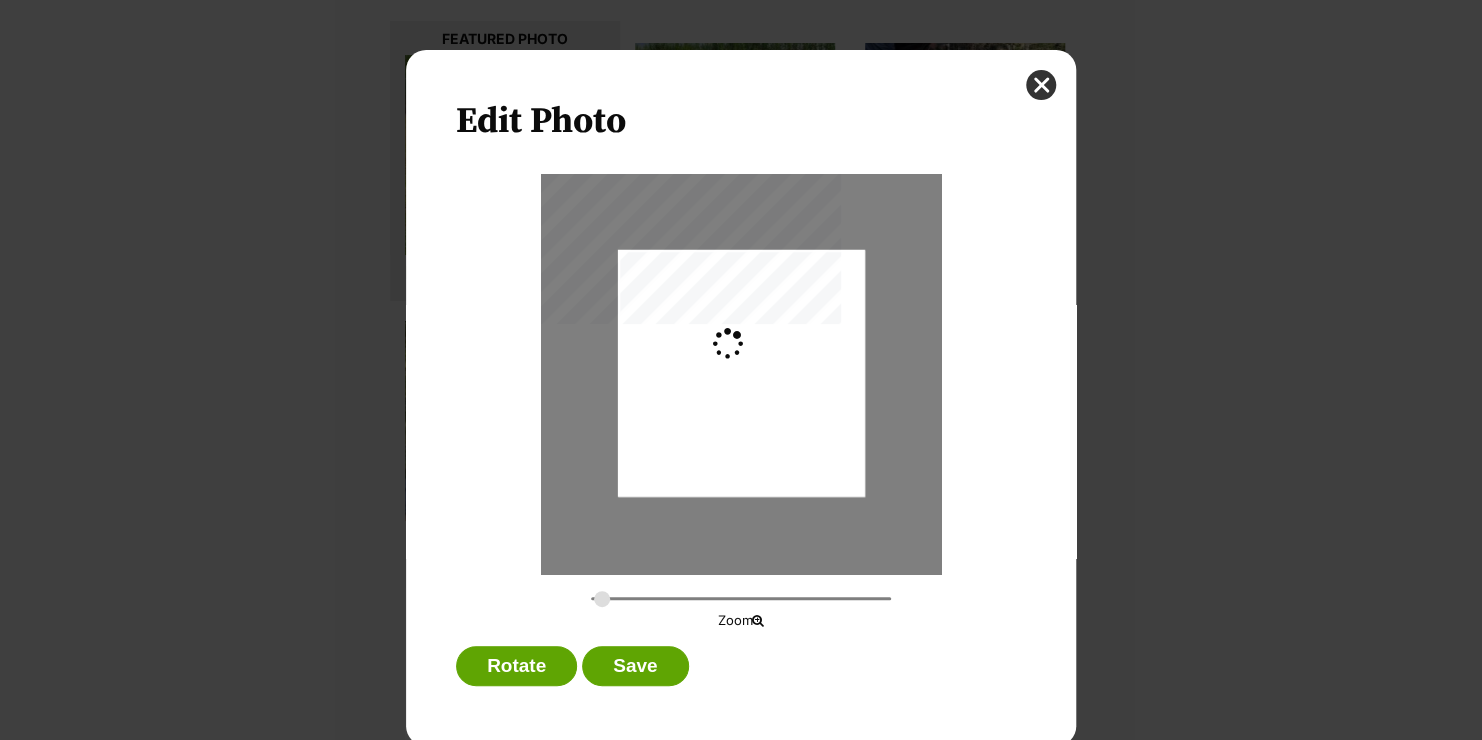 type on "0.2744" 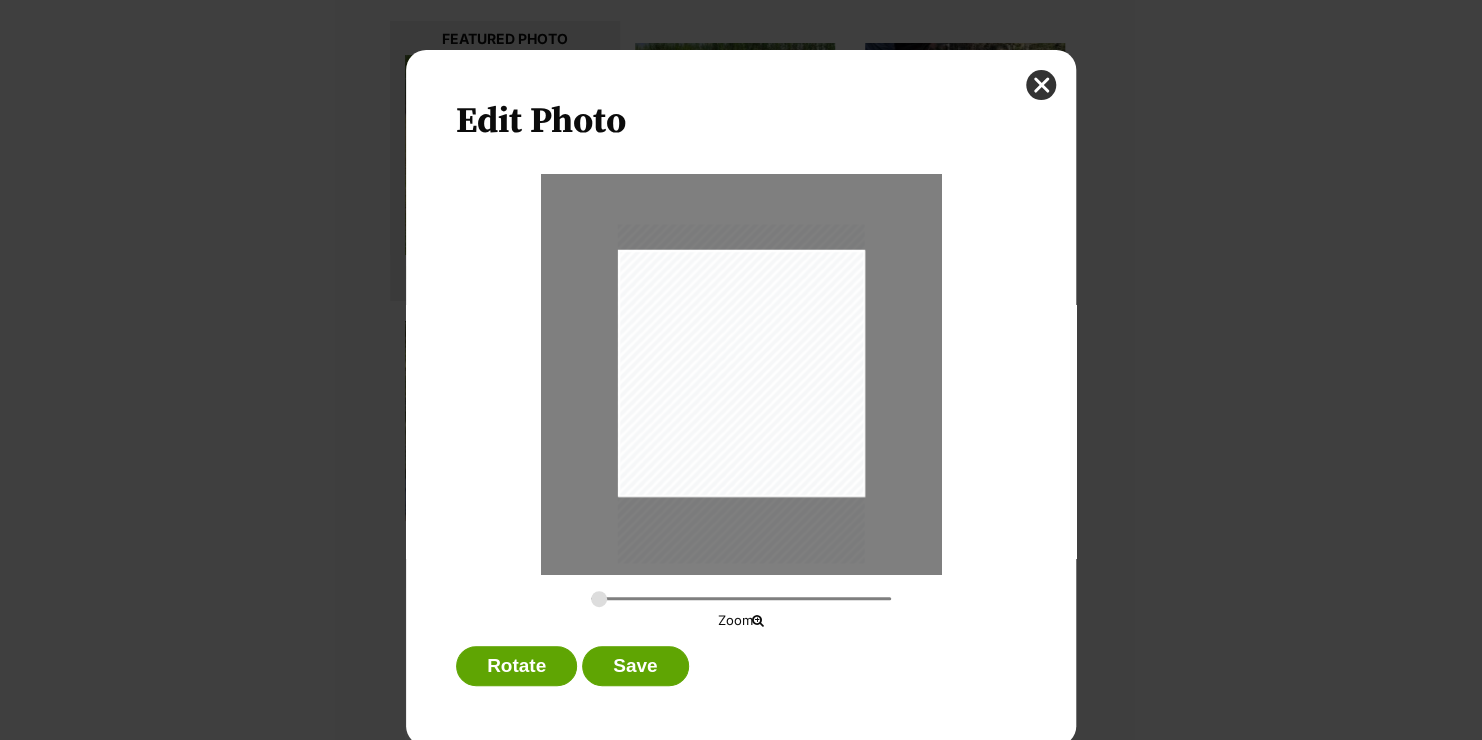 drag, startPoint x: 722, startPoint y: 377, endPoint x: 725, endPoint y: 397, distance: 20.22375 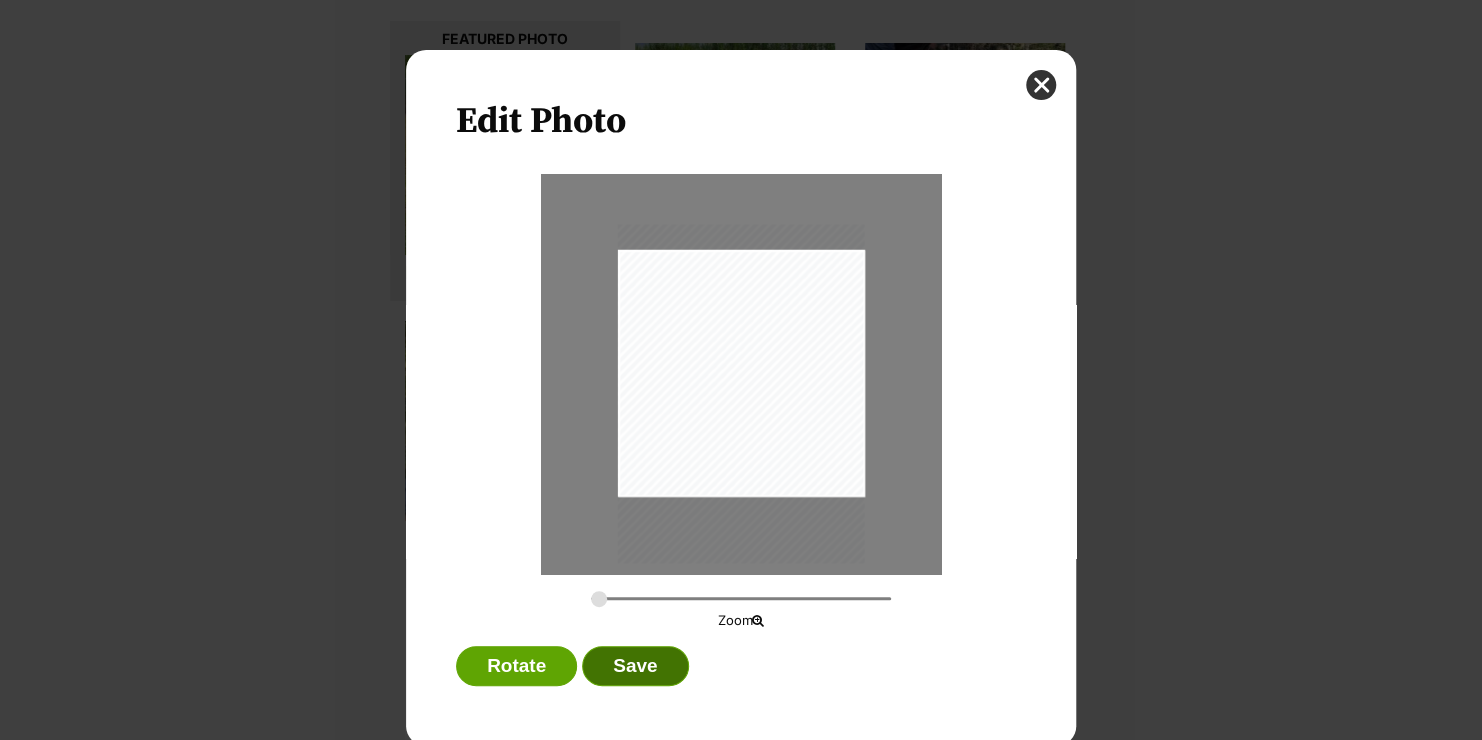 click on "Save" at bounding box center (635, 666) 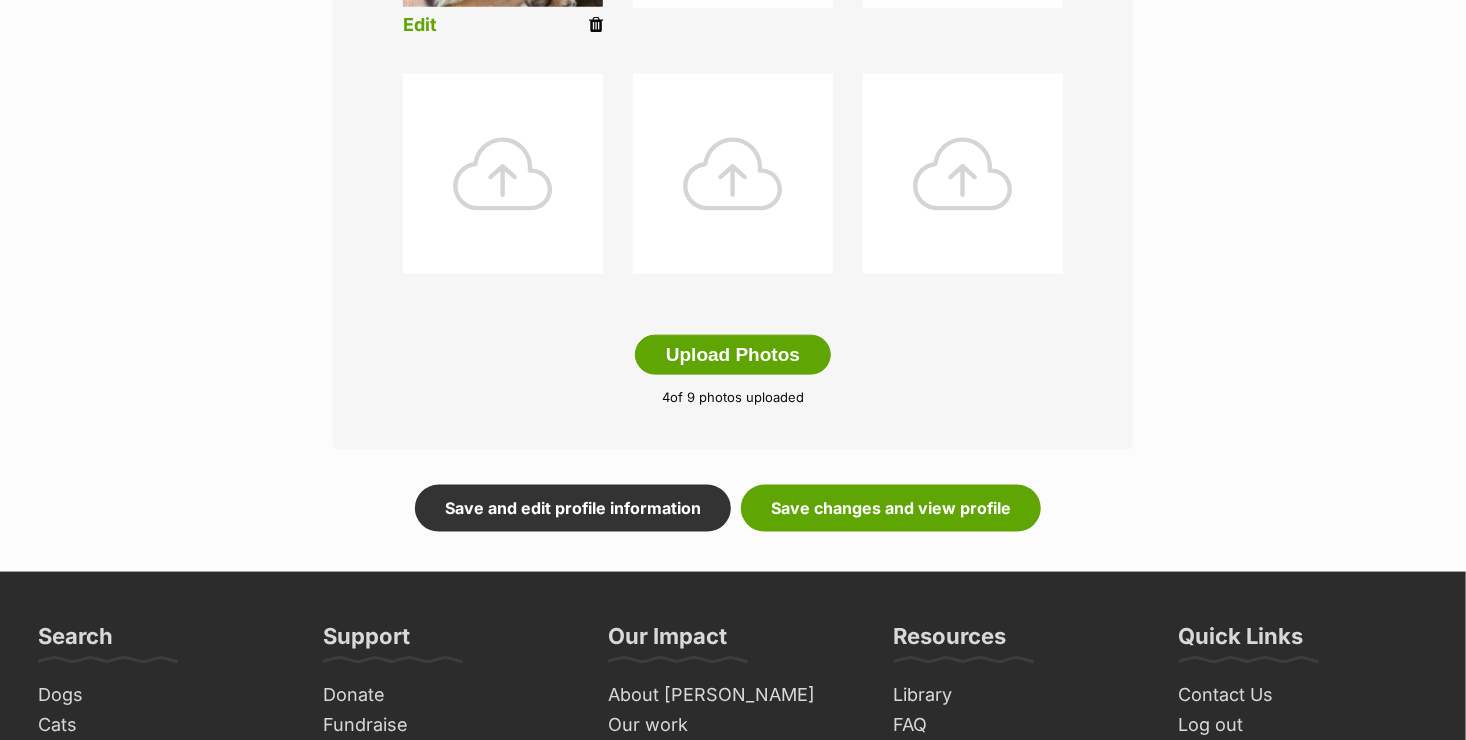 scroll, scrollTop: 1100, scrollLeft: 0, axis: vertical 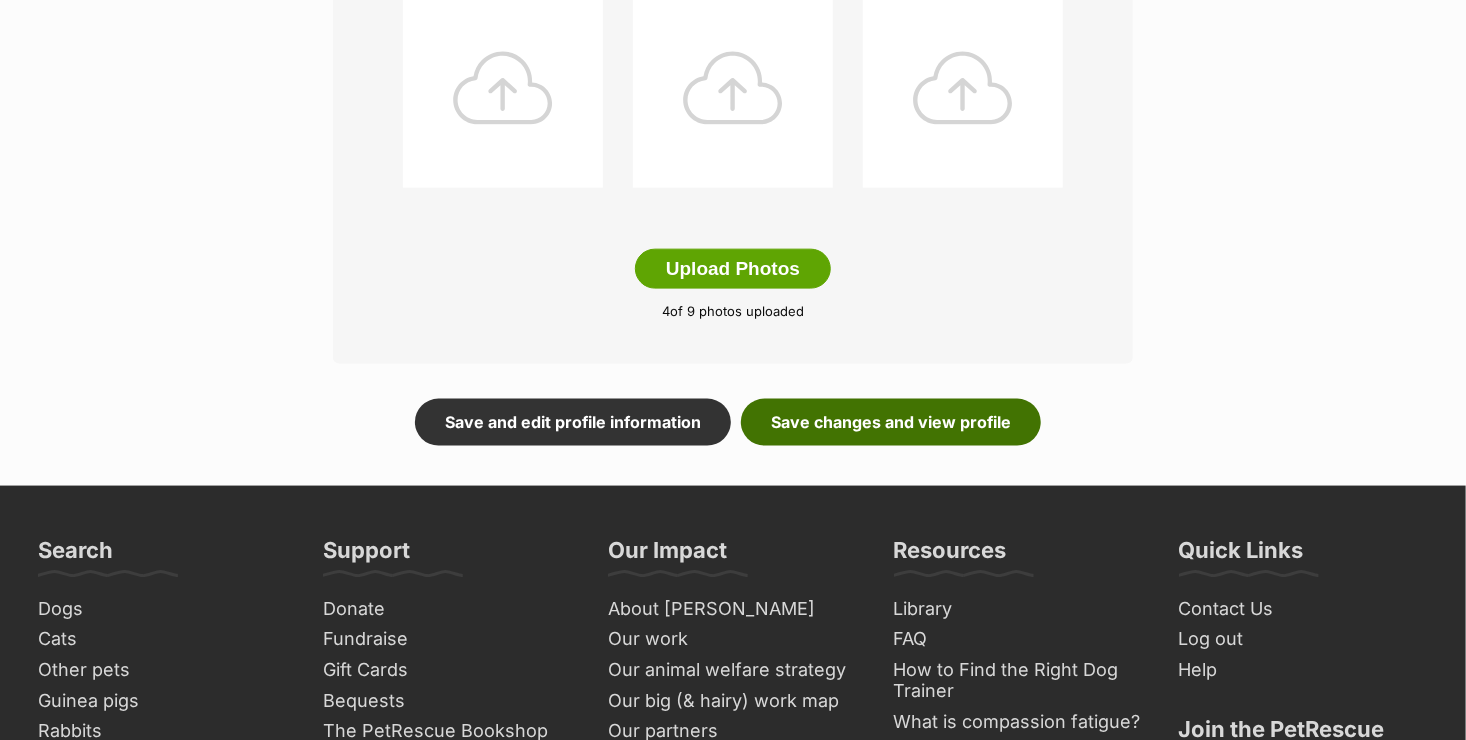 click on "Save changes and view profile" at bounding box center [891, 422] 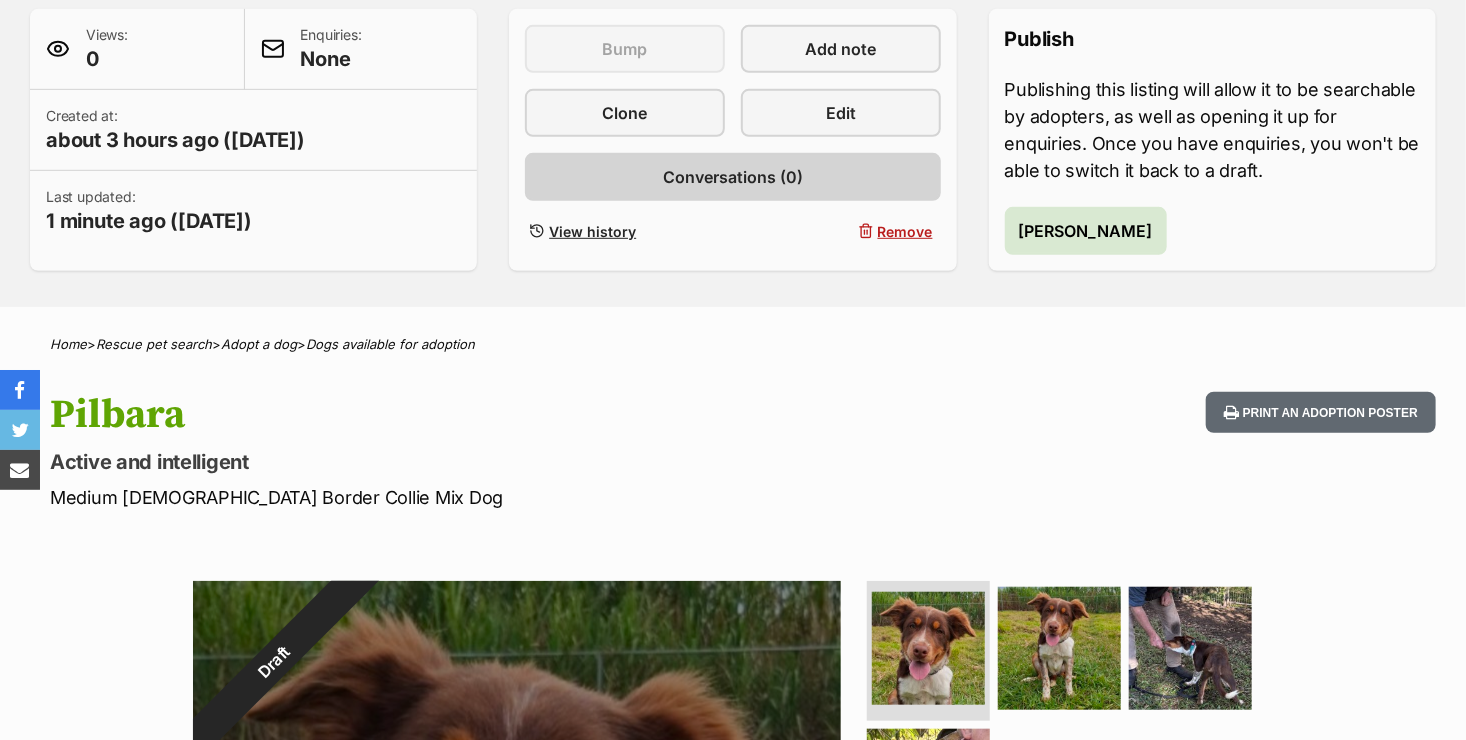 scroll, scrollTop: 576, scrollLeft: 0, axis: vertical 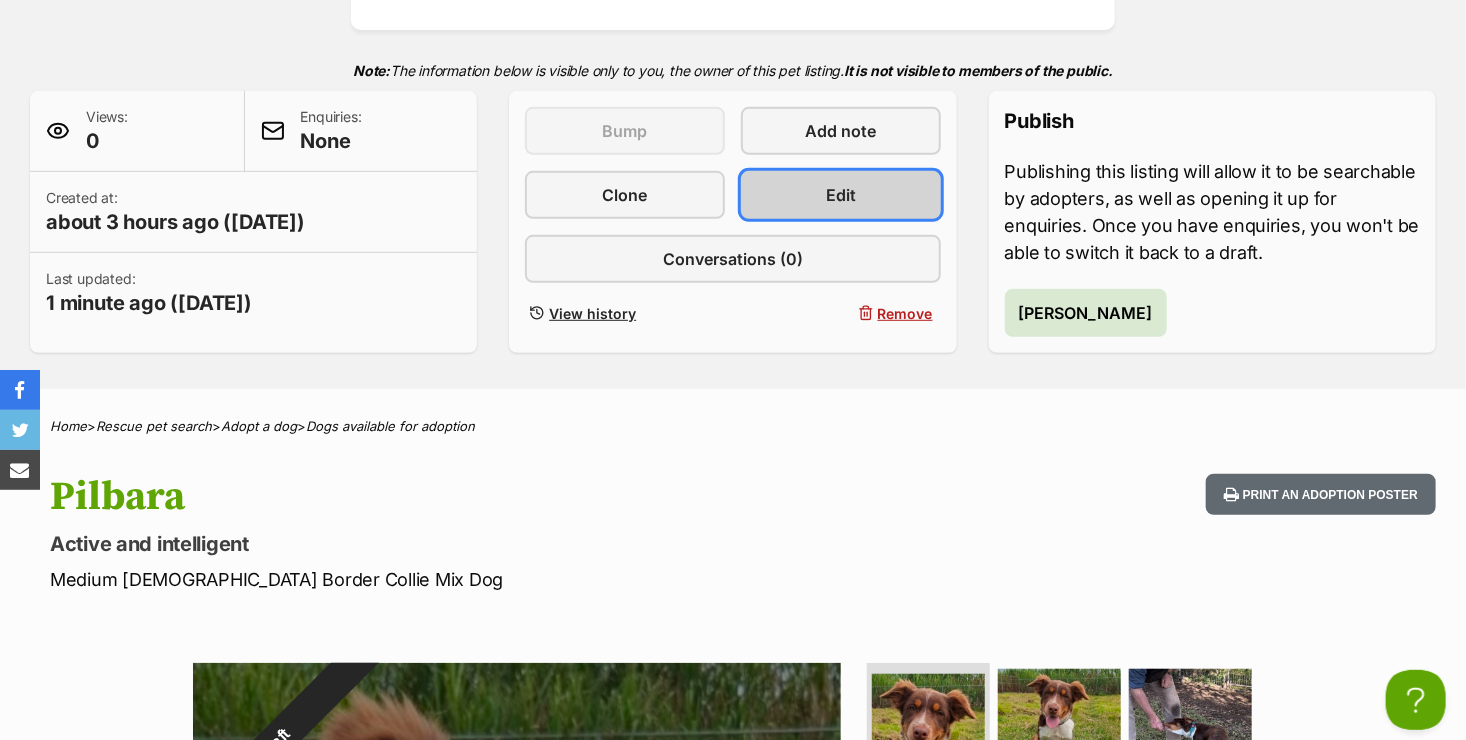 click on "Edit" at bounding box center (841, 195) 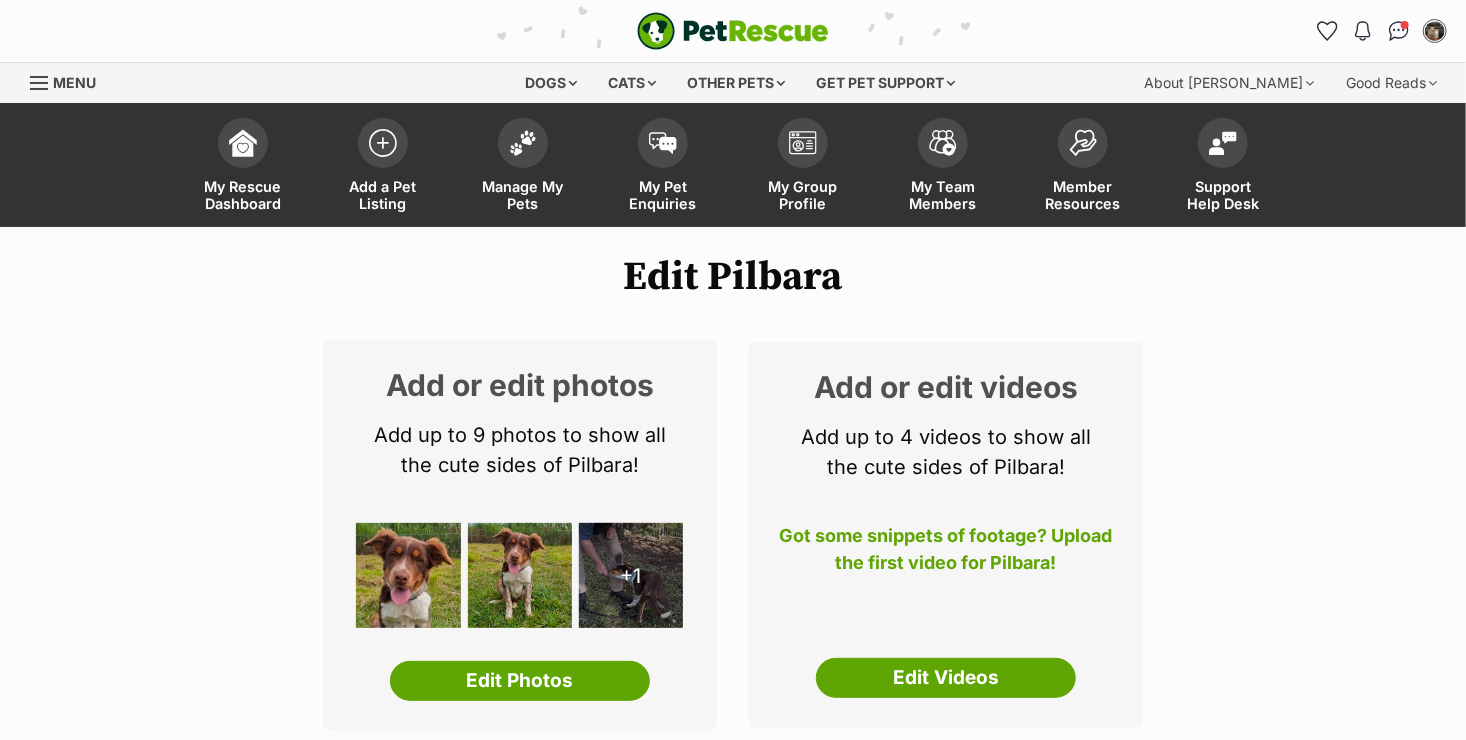 scroll, scrollTop: 500, scrollLeft: 0, axis: vertical 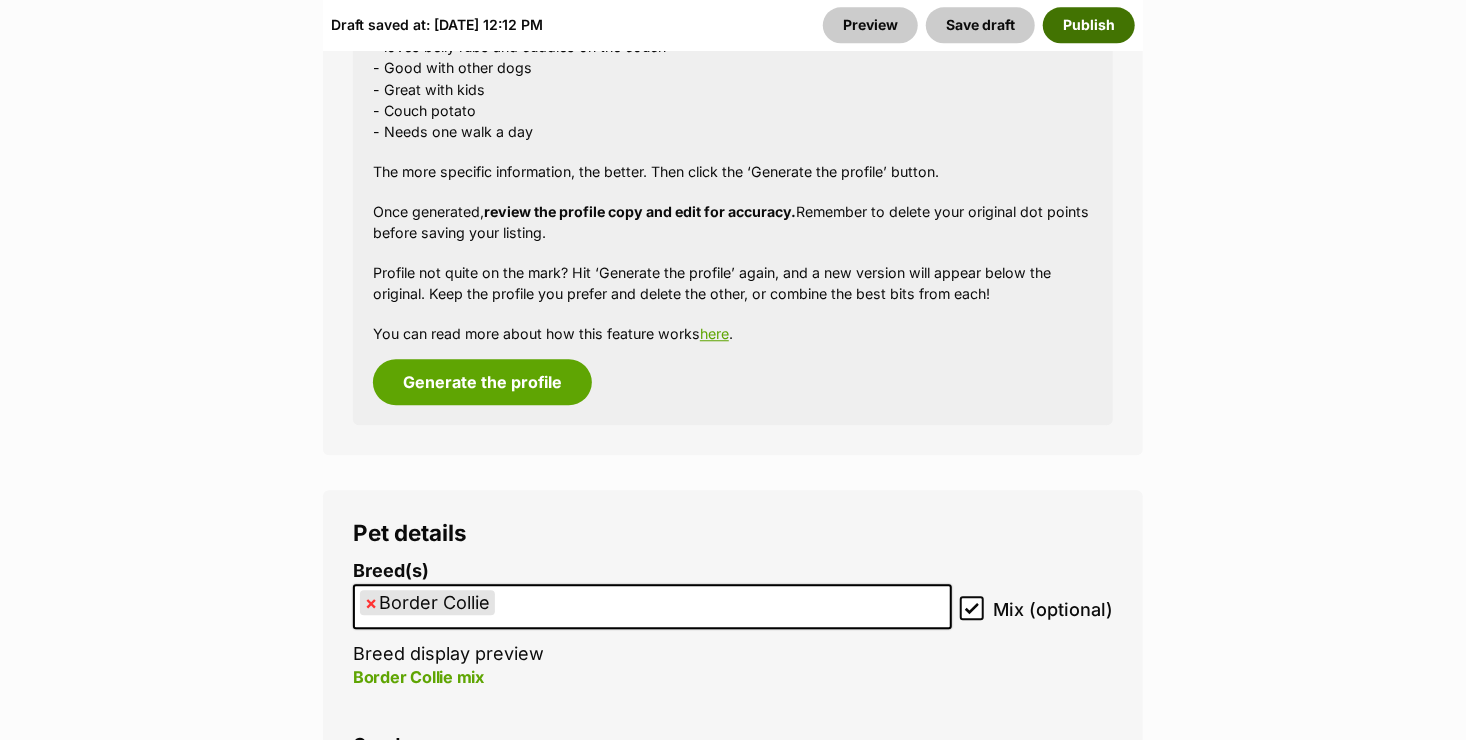 click on "Publish" at bounding box center (1089, 25) 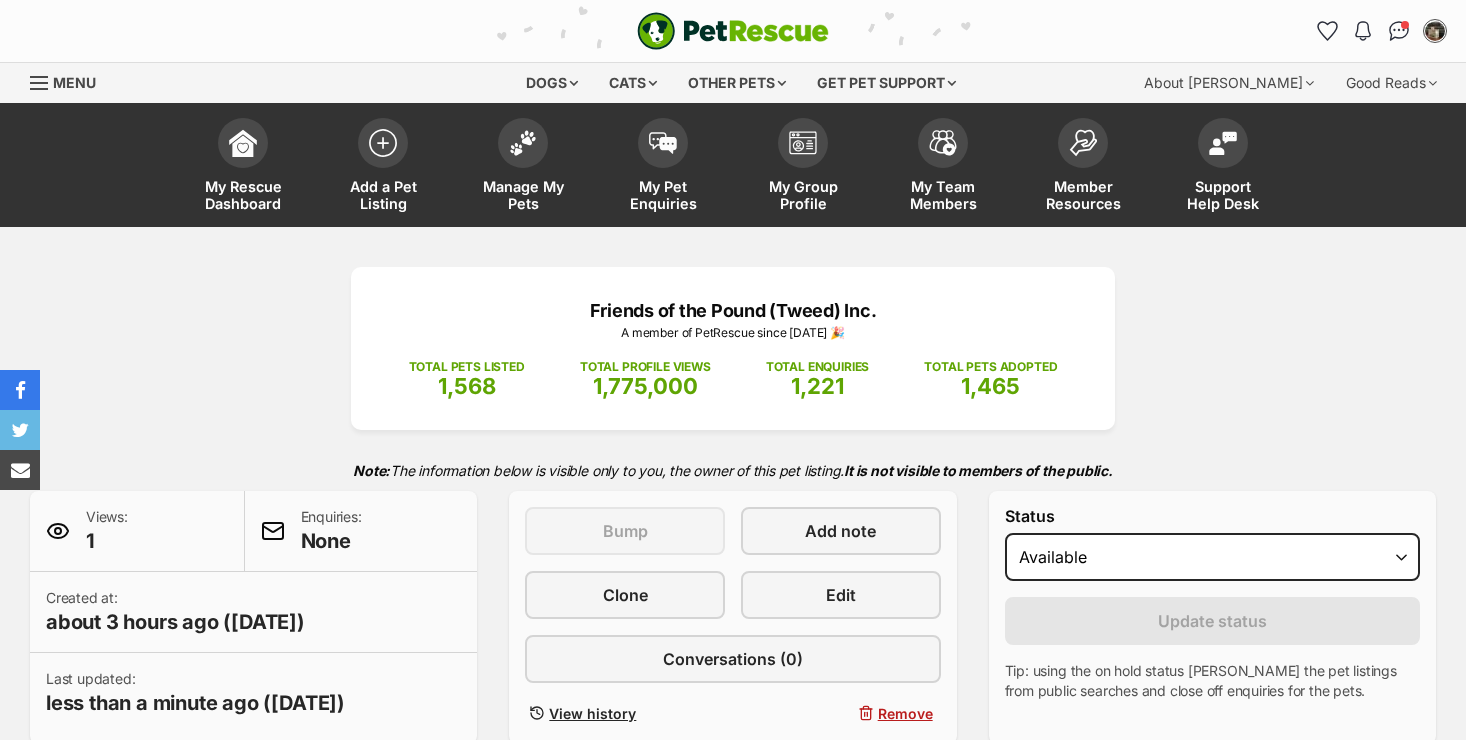 scroll, scrollTop: 0, scrollLeft: 0, axis: both 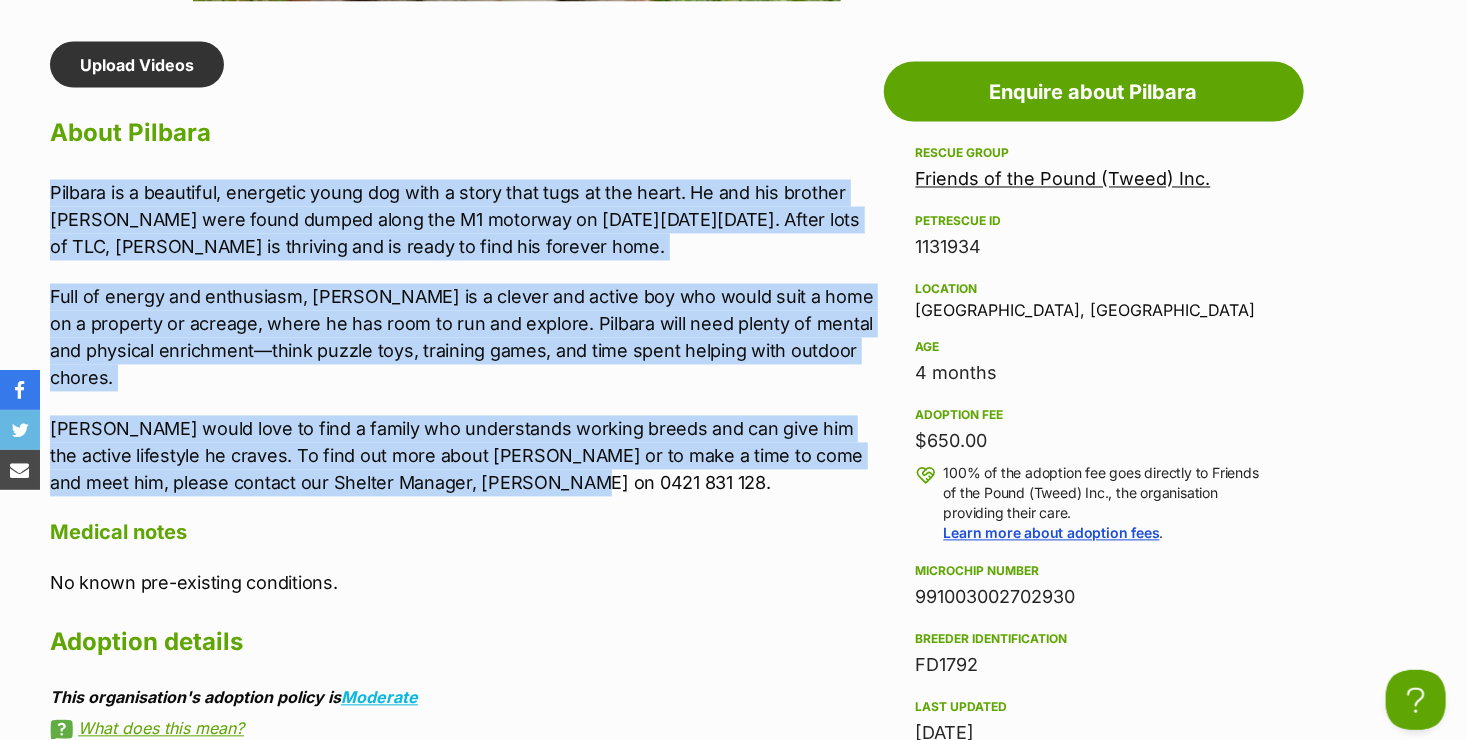 drag, startPoint x: 54, startPoint y: 188, endPoint x: 494, endPoint y: 480, distance: 528.07574 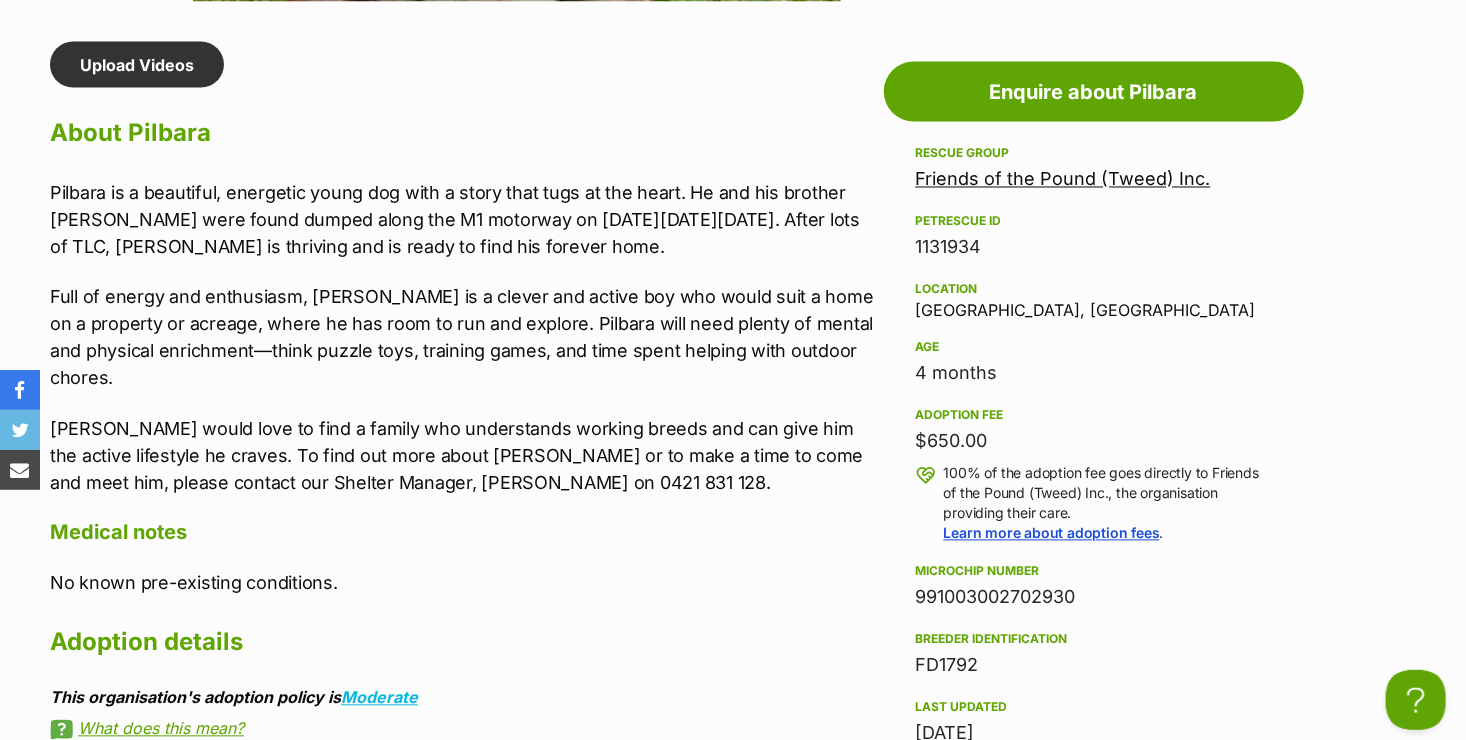 click on "No known pre-existing conditions." at bounding box center (462, 583) 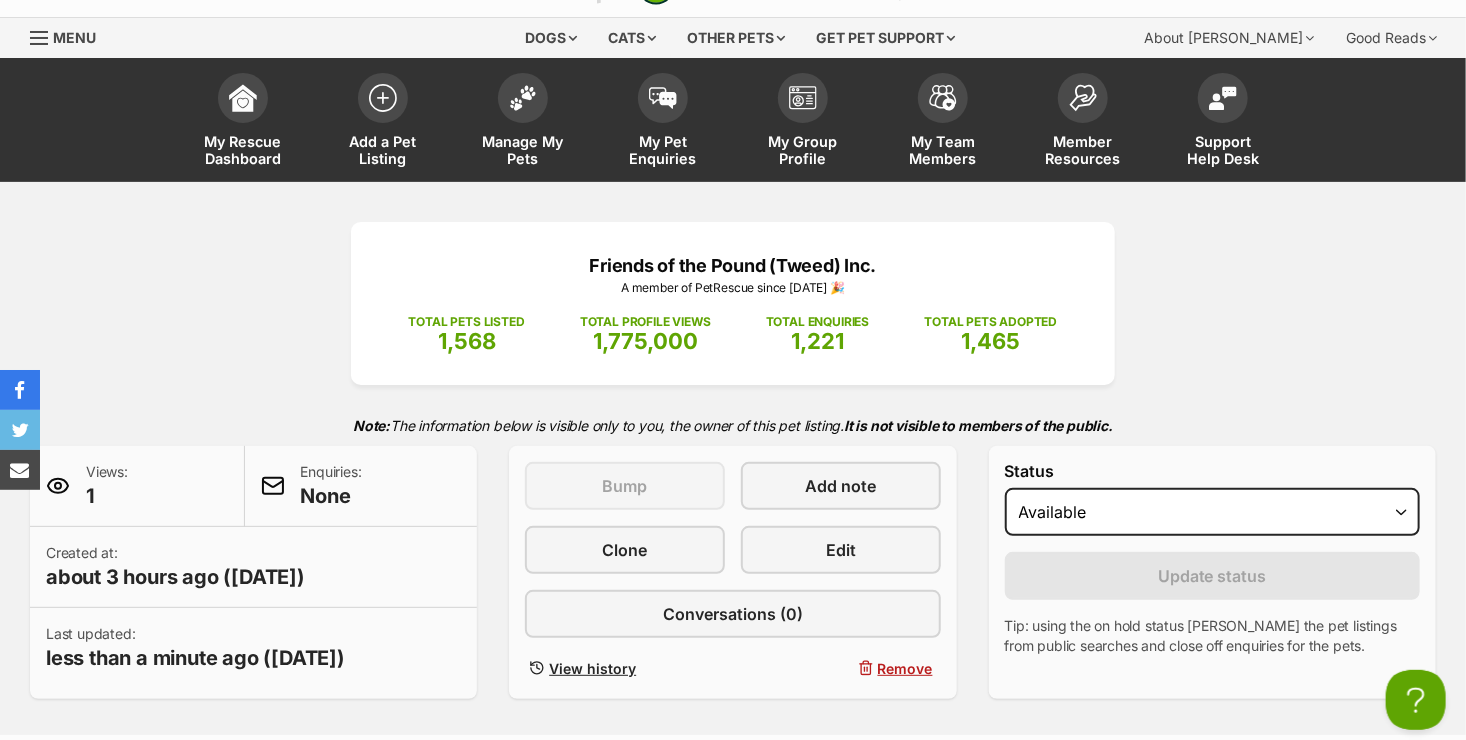 scroll, scrollTop: 0, scrollLeft: 0, axis: both 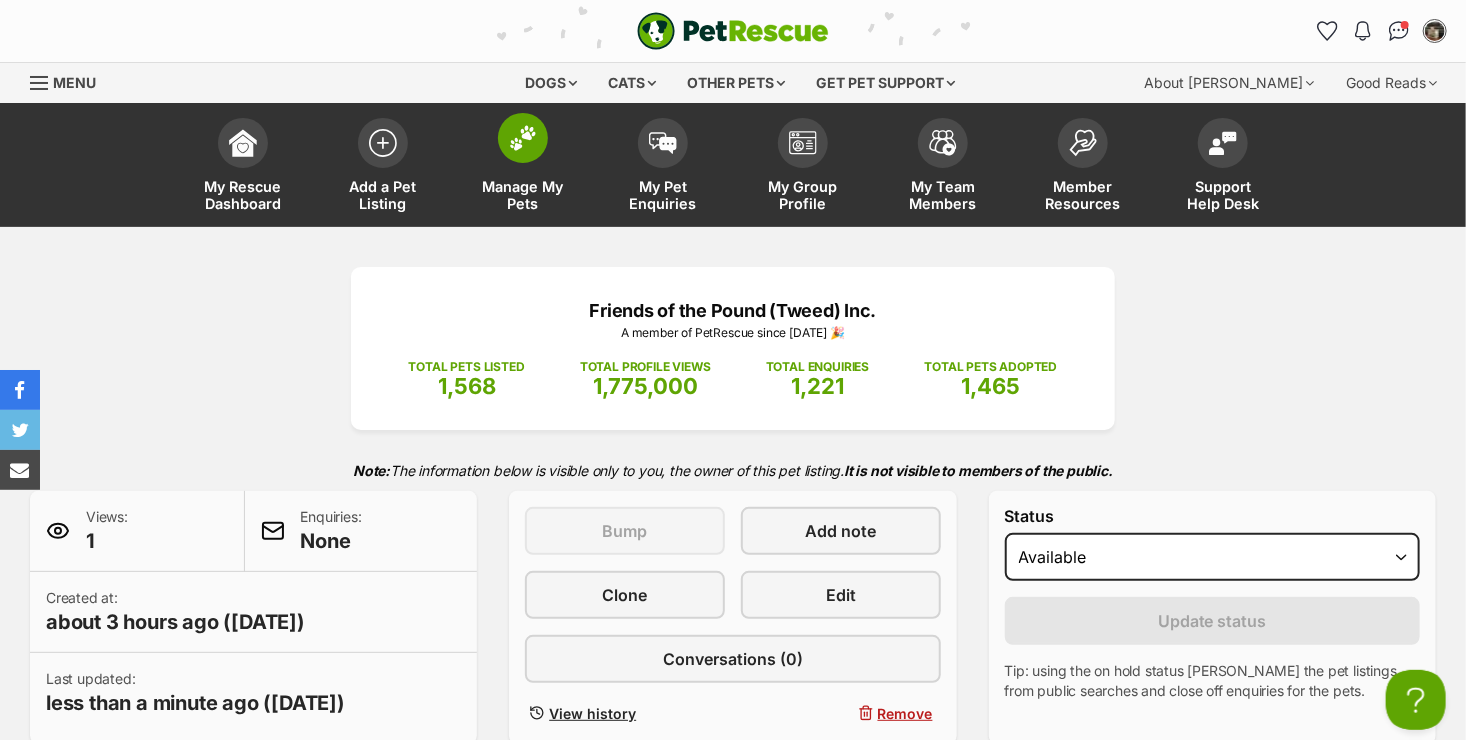 click on "Manage My Pets" at bounding box center [523, 195] 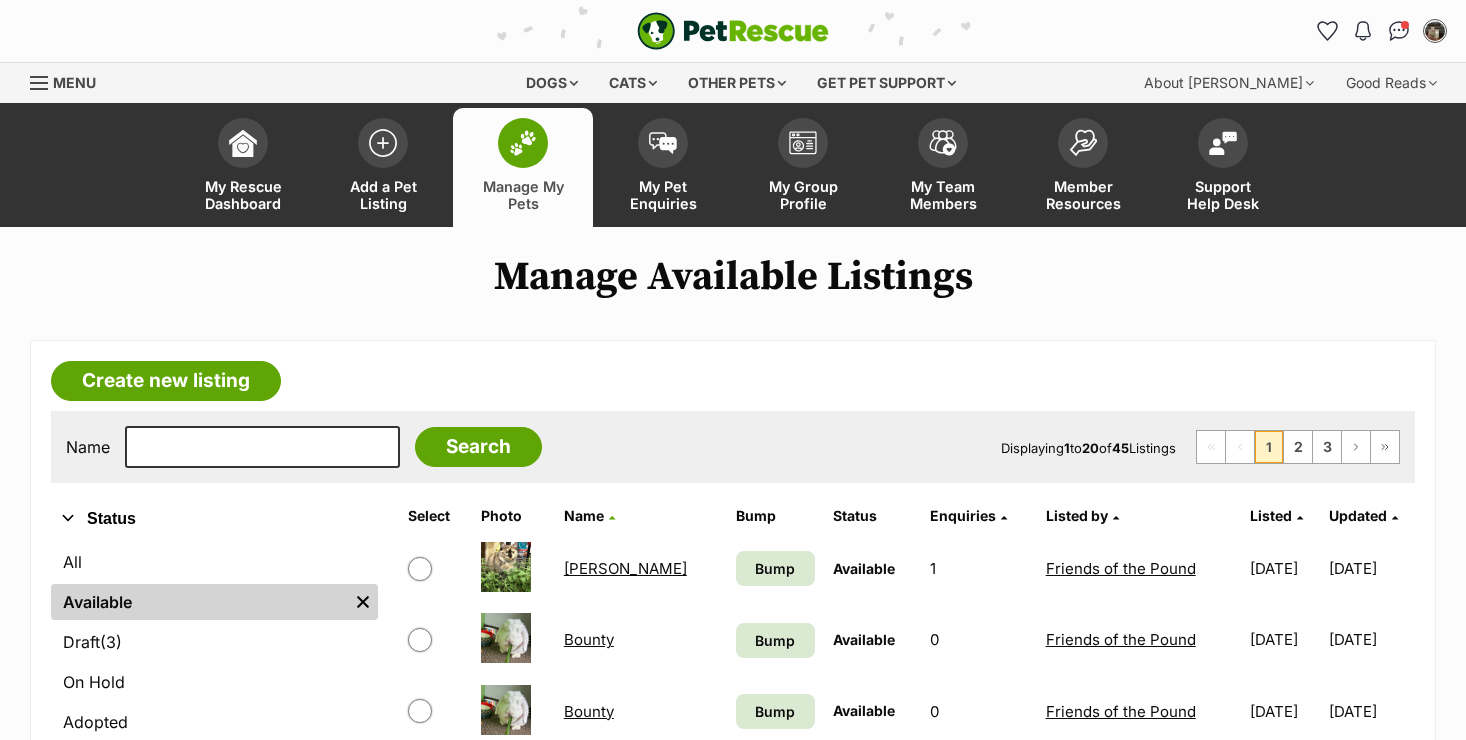 scroll, scrollTop: 0, scrollLeft: 0, axis: both 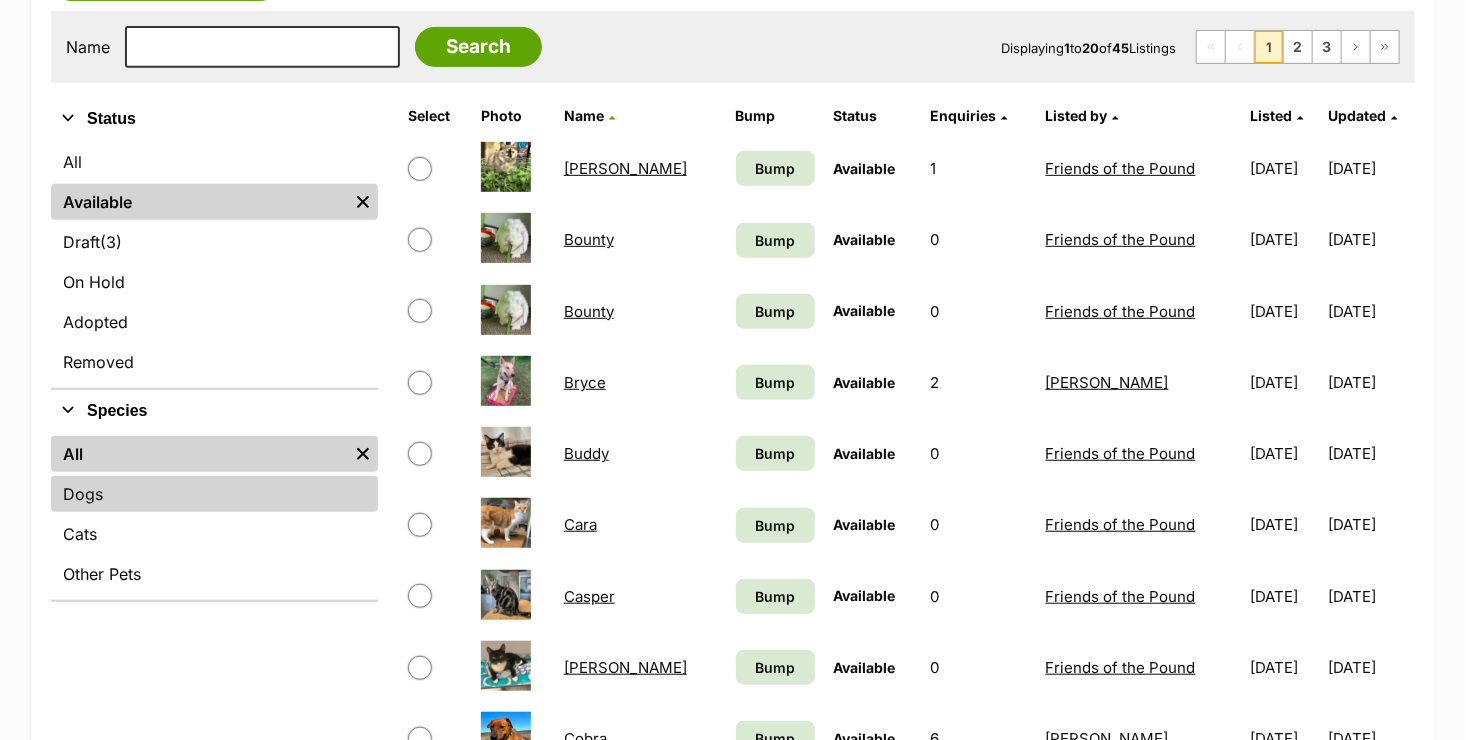 click on "Dogs" at bounding box center (214, 494) 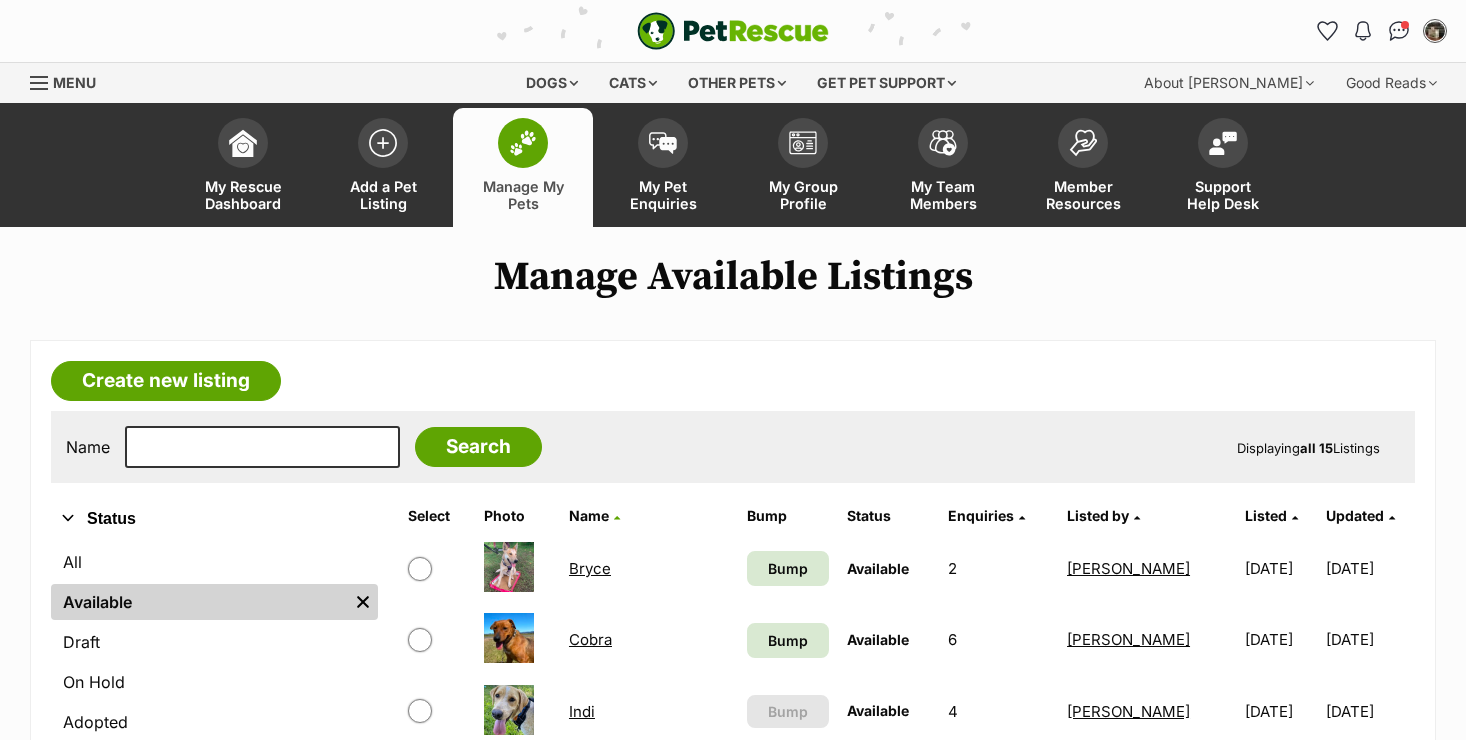 scroll, scrollTop: 0, scrollLeft: 0, axis: both 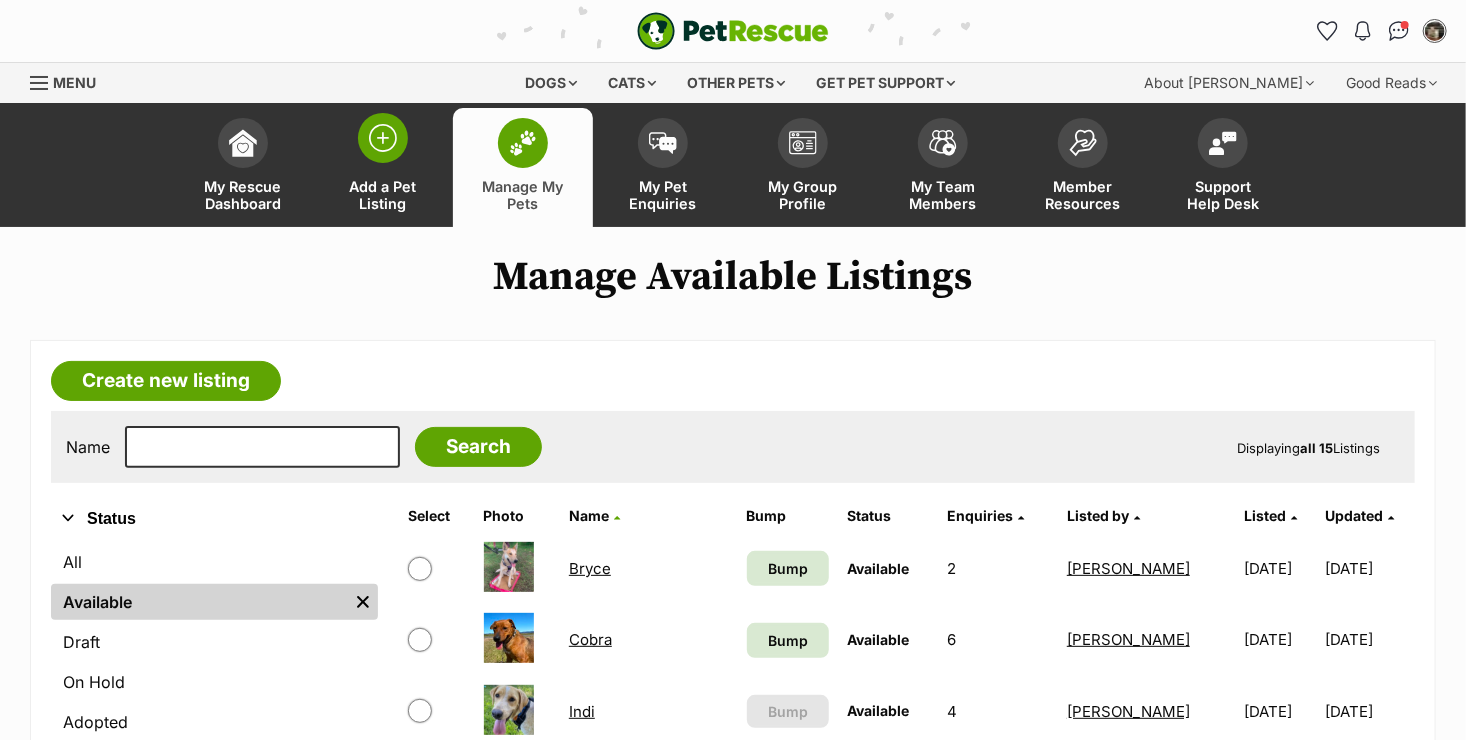 click on "Add a Pet Listing" at bounding box center [383, 195] 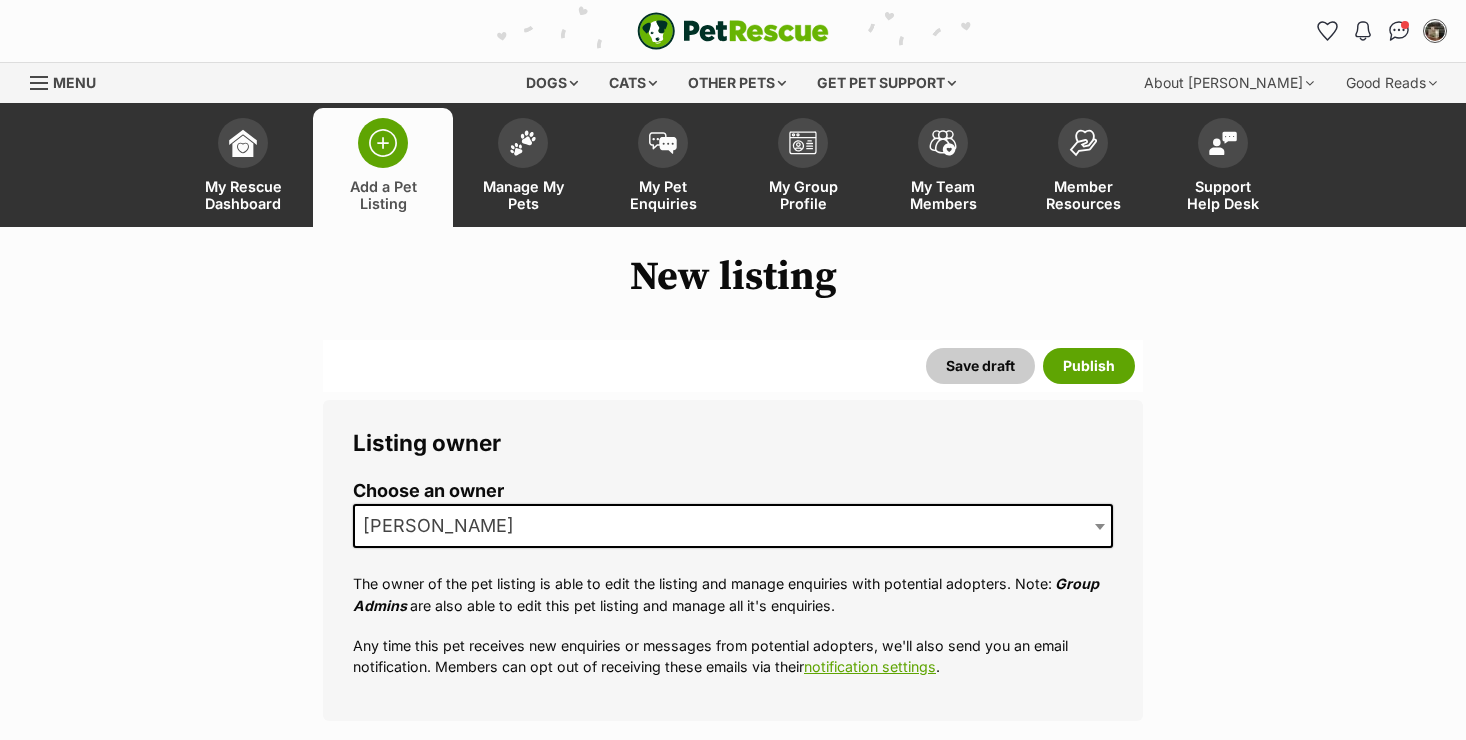scroll, scrollTop: 0, scrollLeft: 0, axis: both 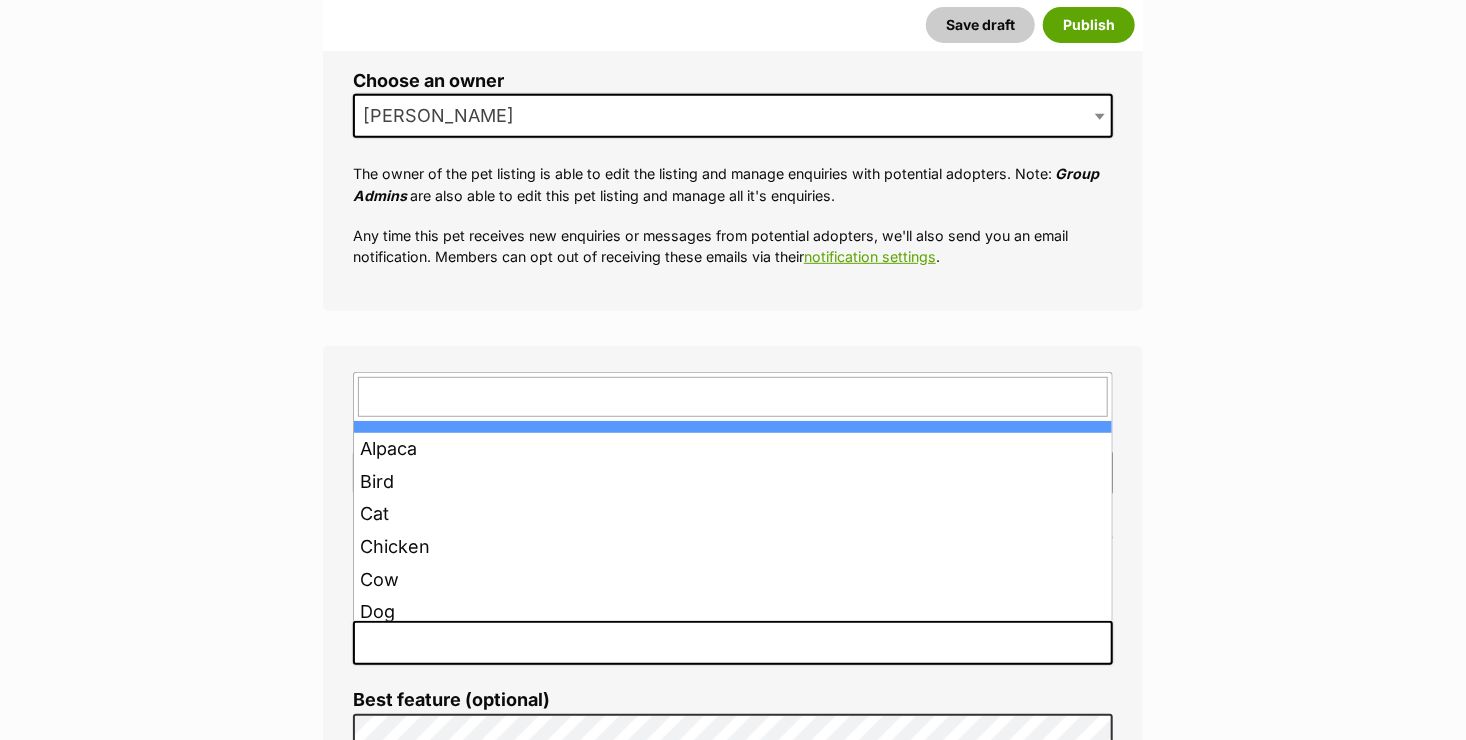 click at bounding box center (1102, 643) 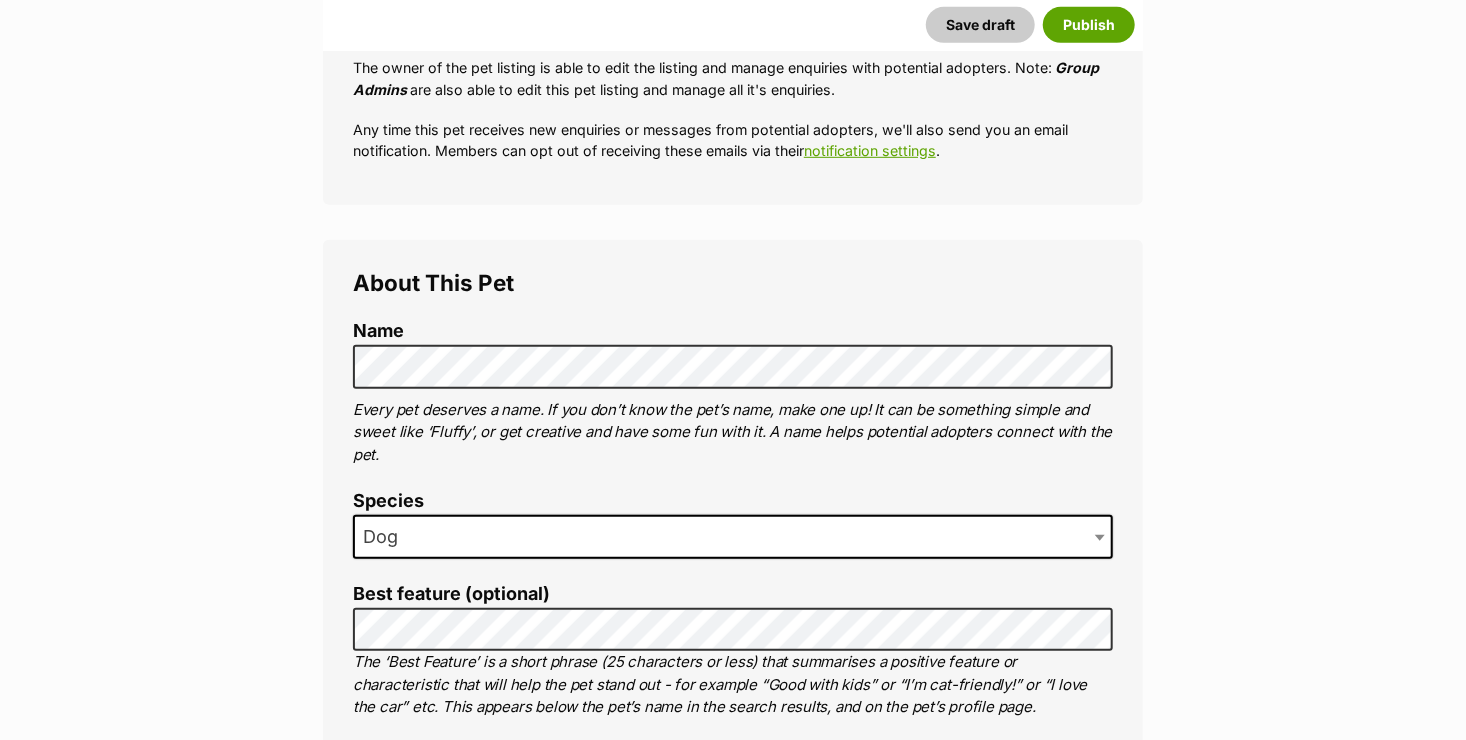 scroll, scrollTop: 710, scrollLeft: 0, axis: vertical 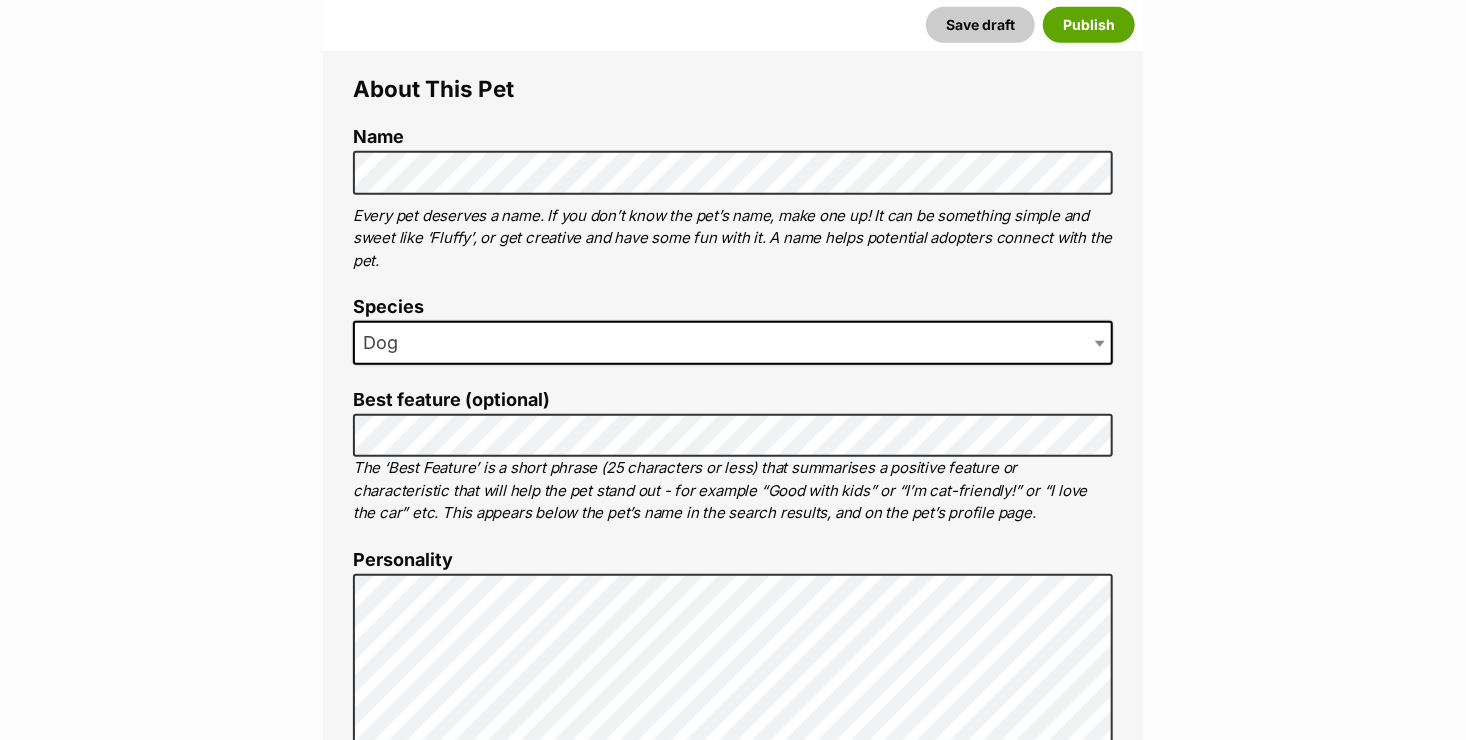 type on "Murwillumbah, New South Wales, 2484" 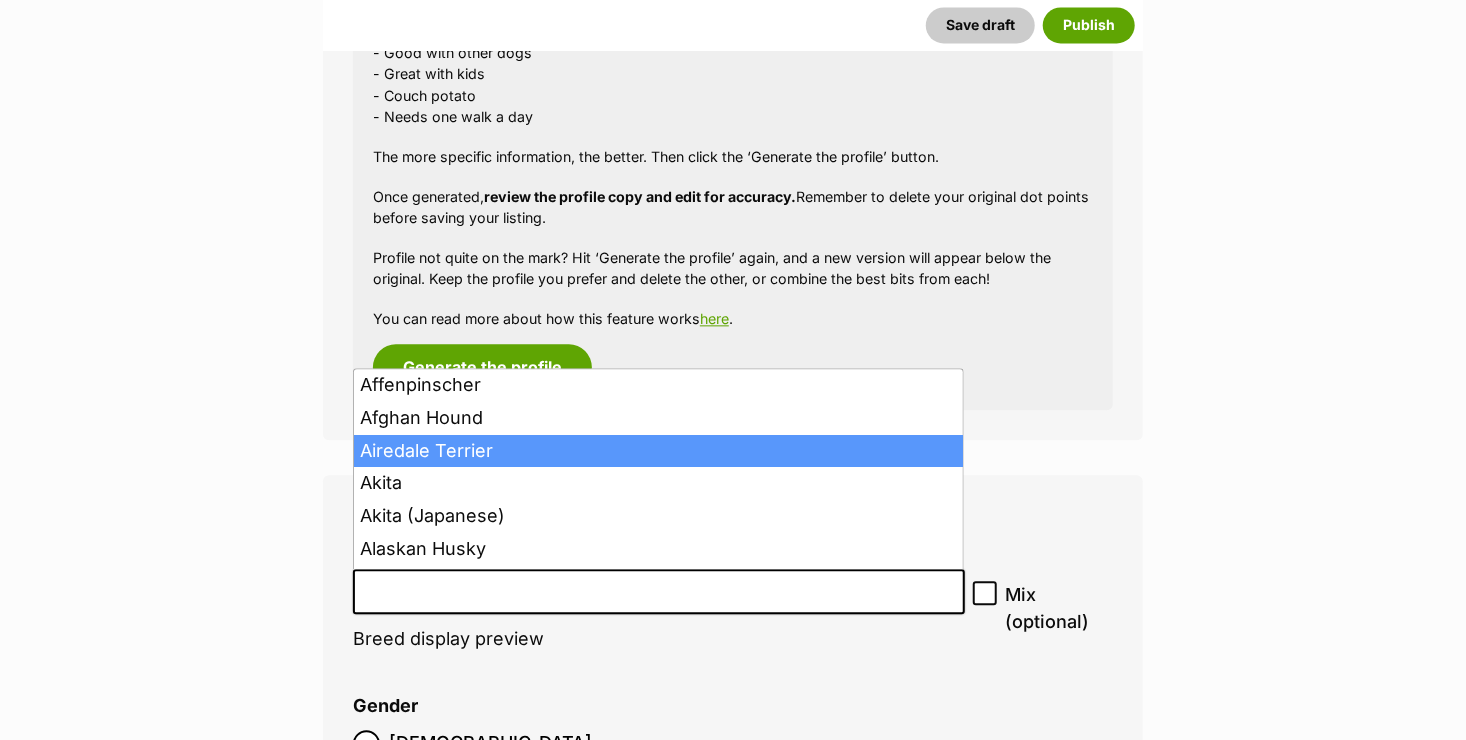 scroll, scrollTop: 2116, scrollLeft: 0, axis: vertical 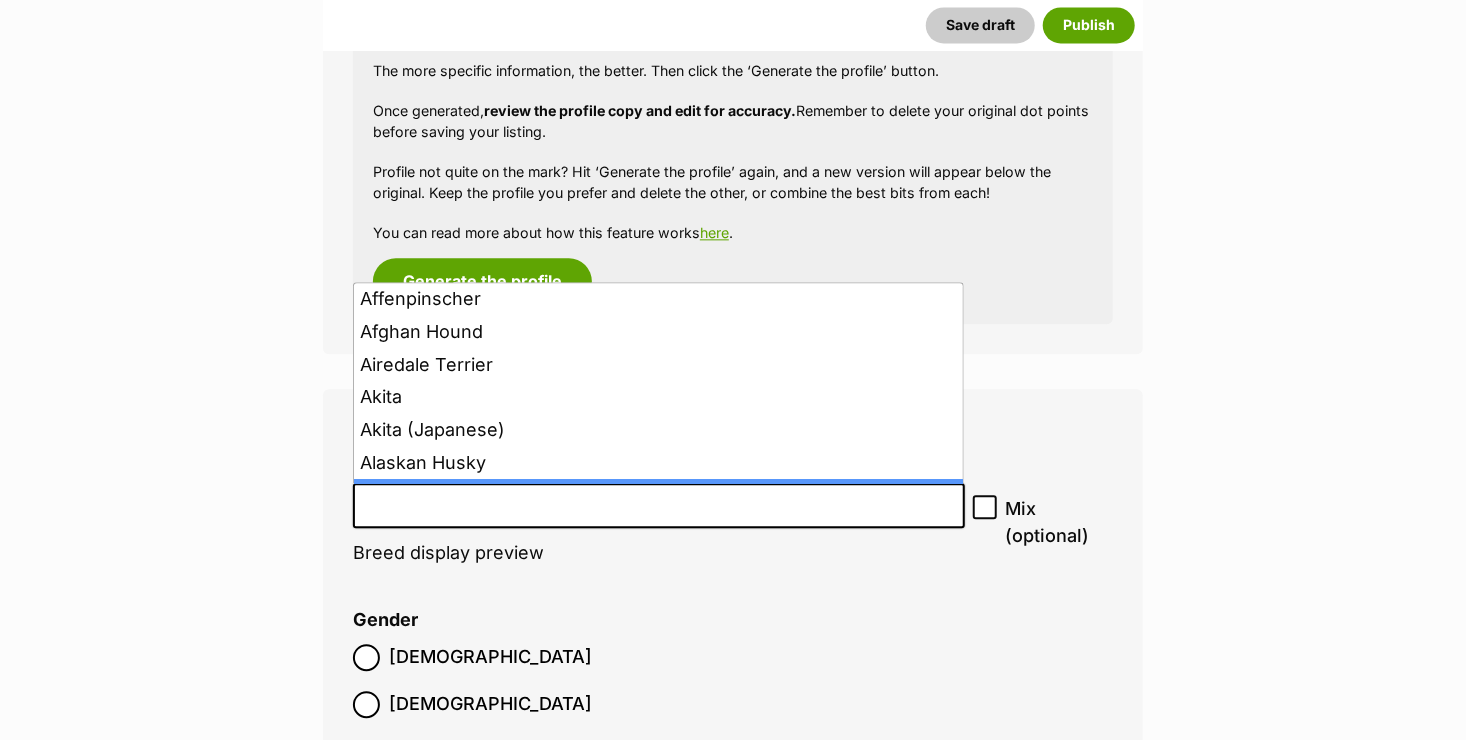 click at bounding box center [659, 505] 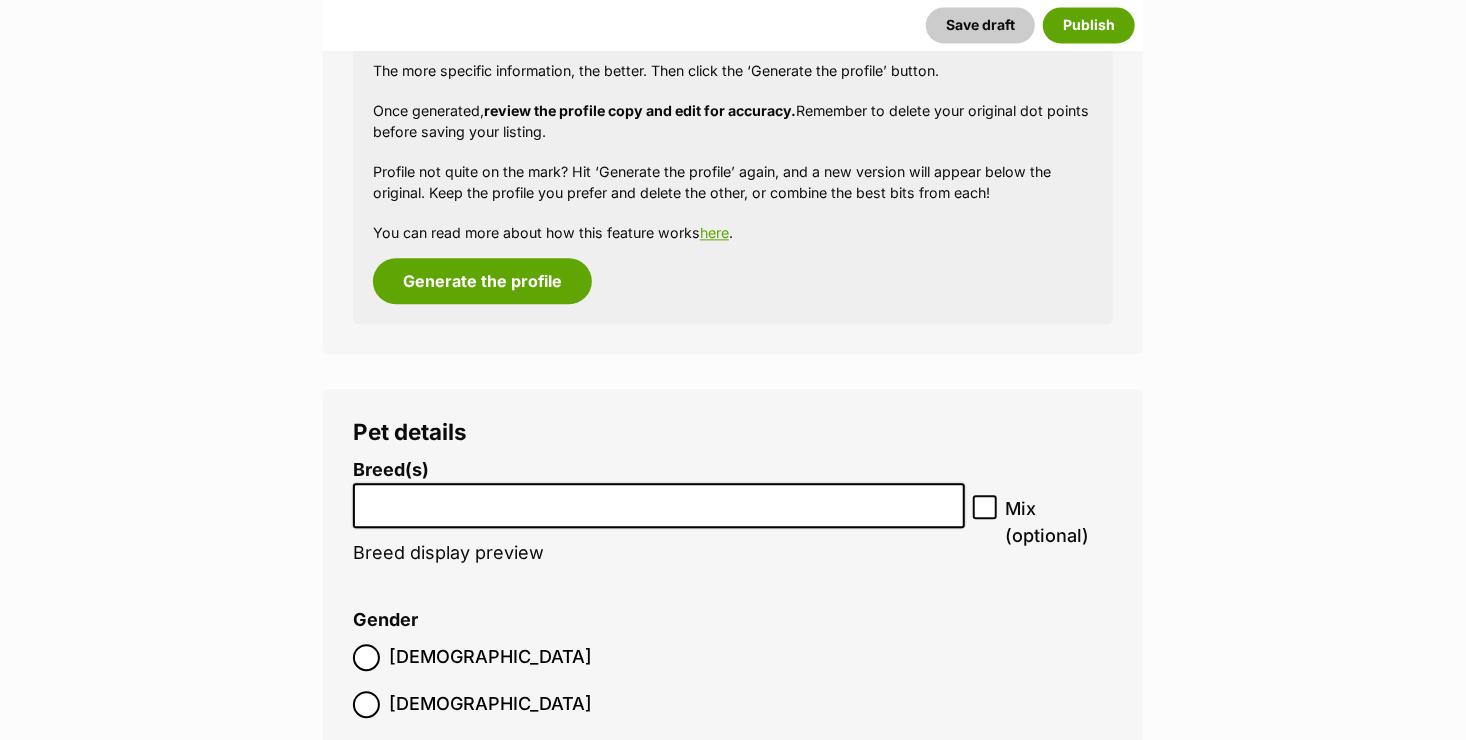 click at bounding box center (659, 500) 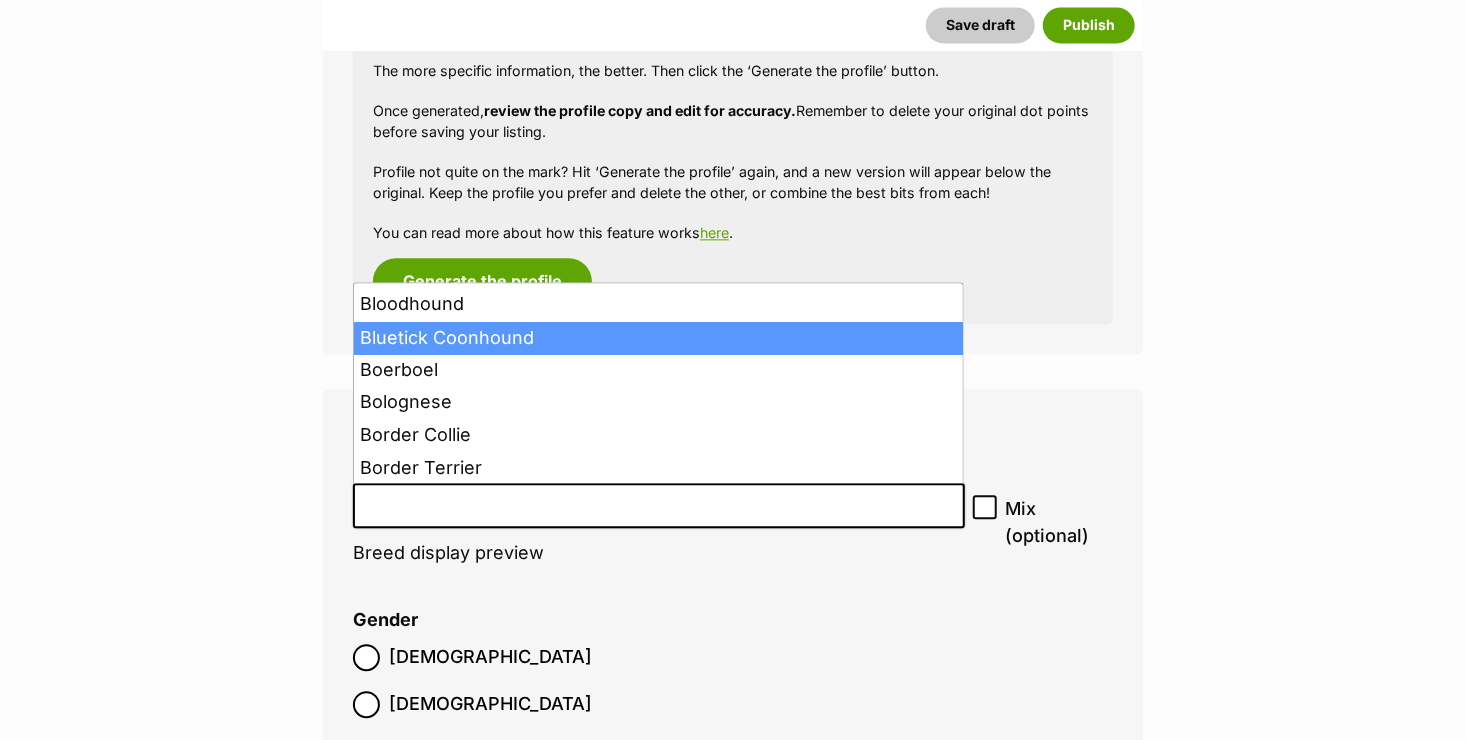scroll, scrollTop: 1400, scrollLeft: 0, axis: vertical 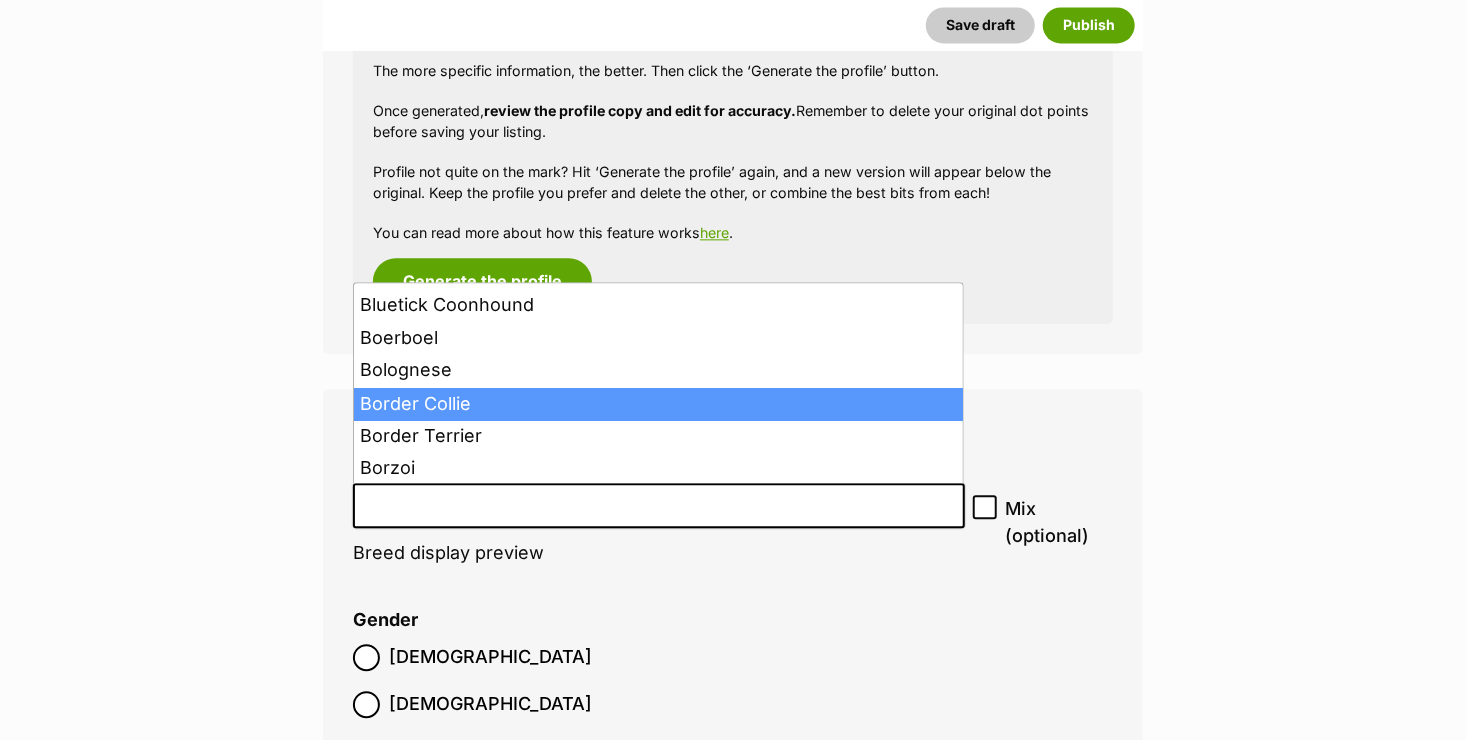 select on "37" 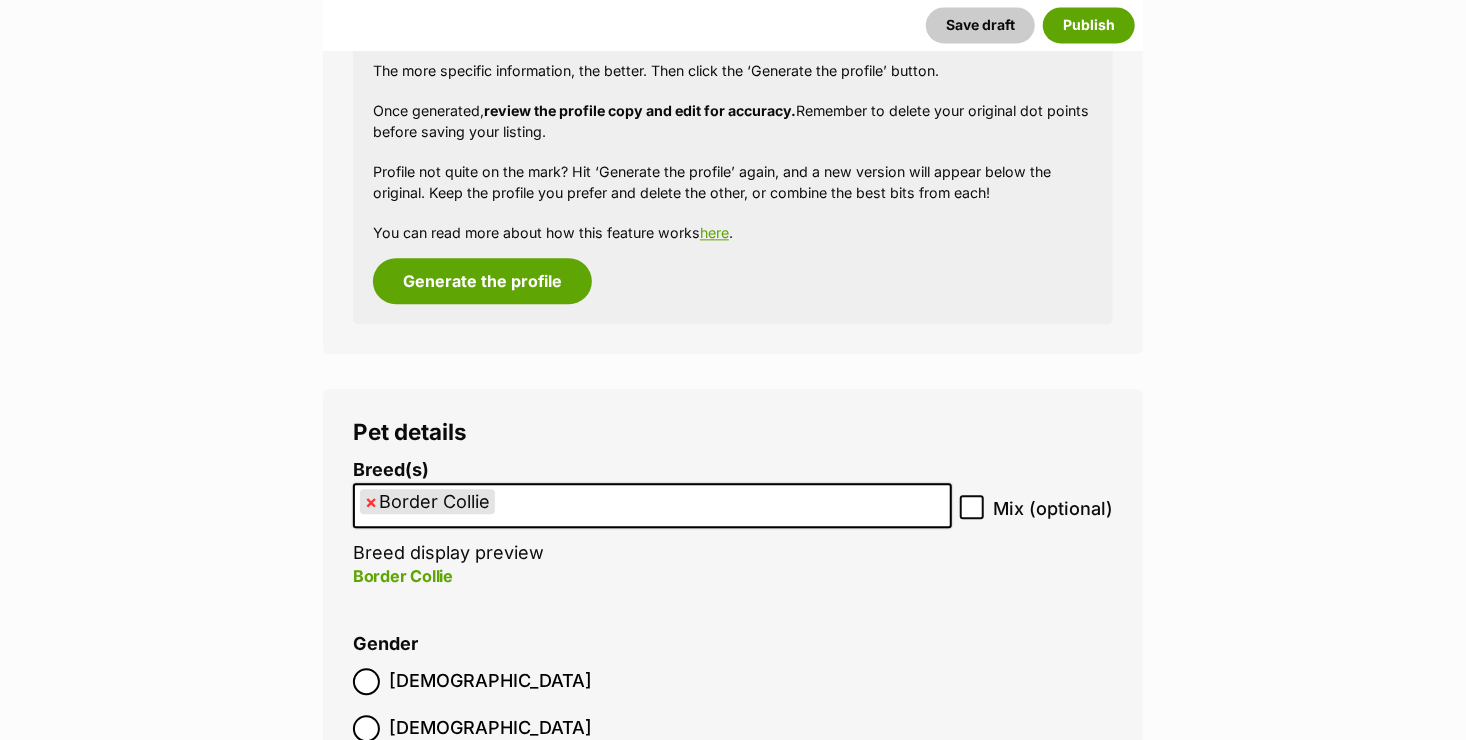click 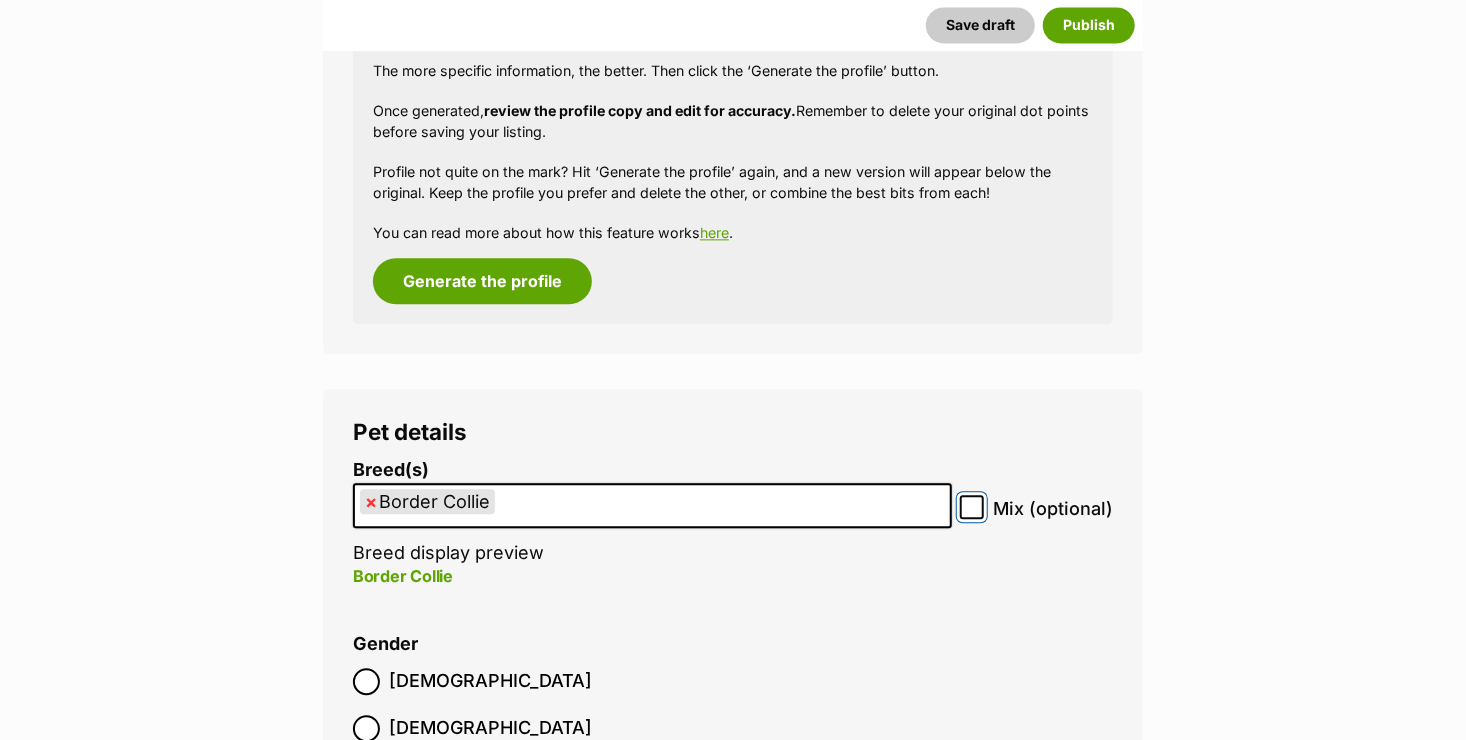 click on "Mix (optional)" at bounding box center [972, 507] 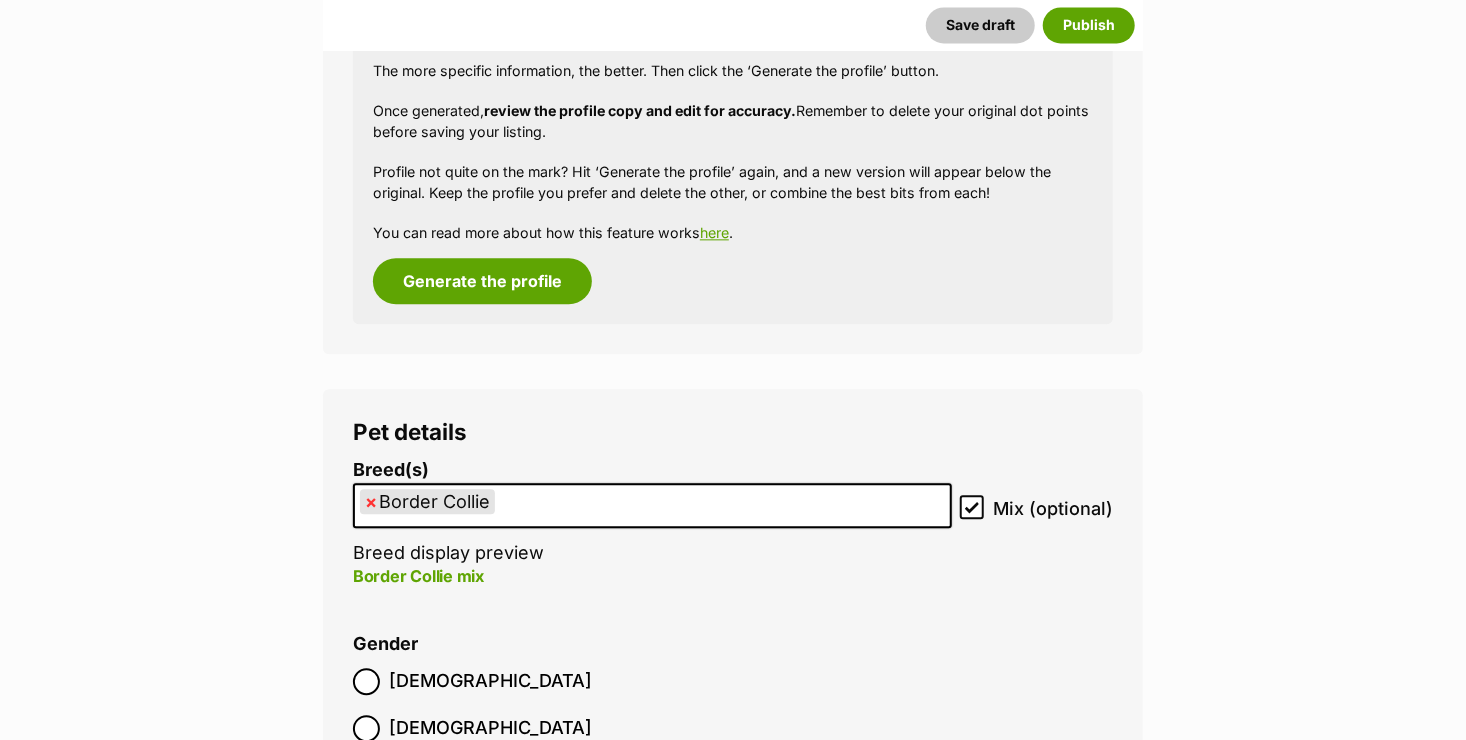 drag, startPoint x: 585, startPoint y: 498, endPoint x: 278, endPoint y: 501, distance: 307.01465 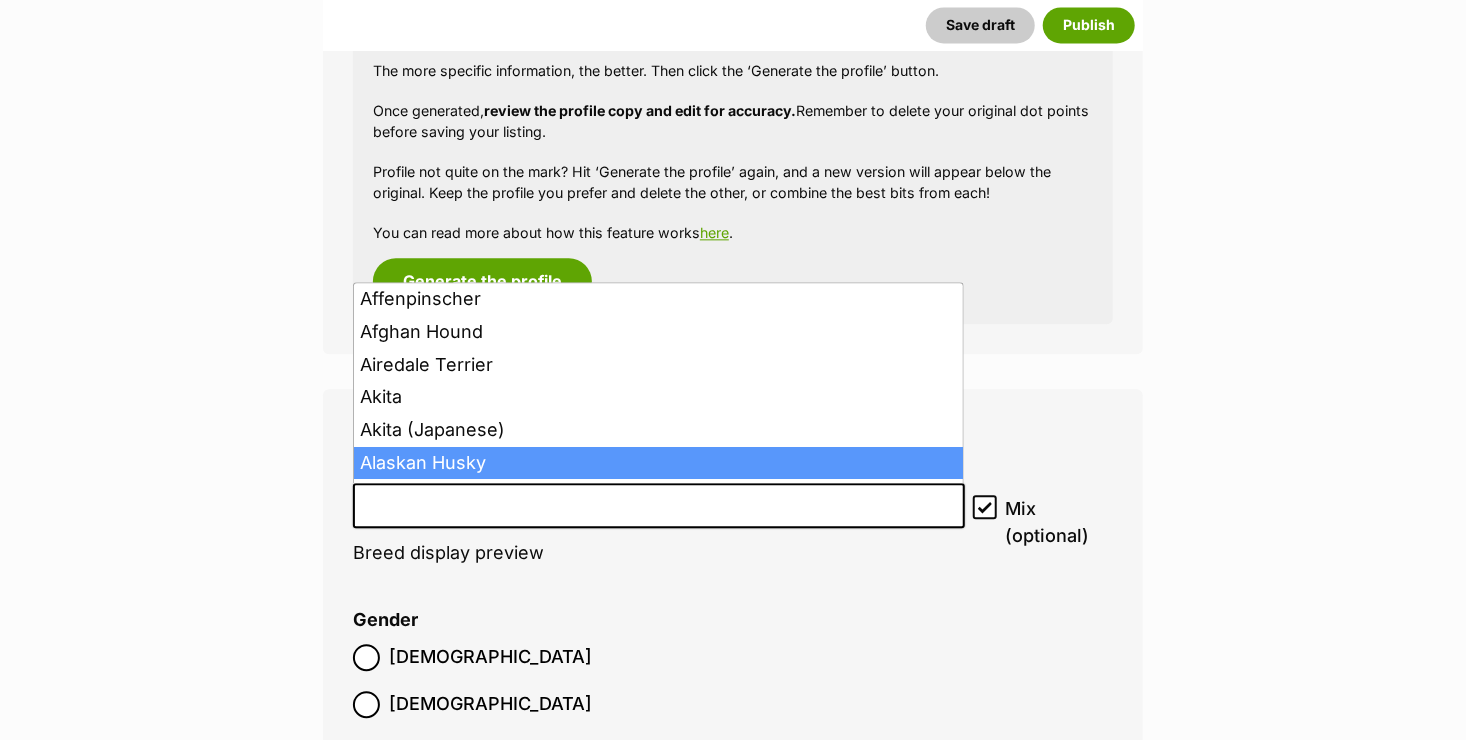 click at bounding box center (659, 500) 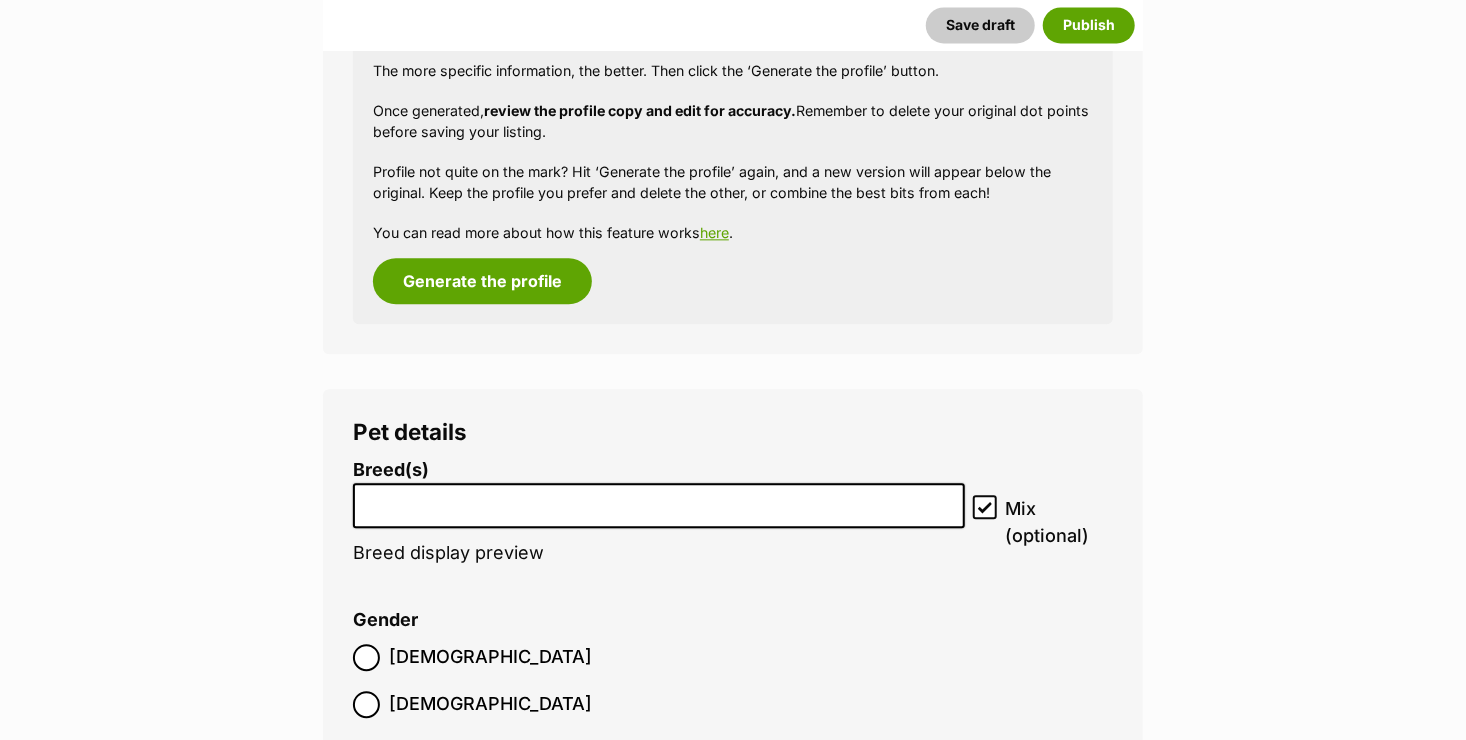 click at bounding box center [659, 505] 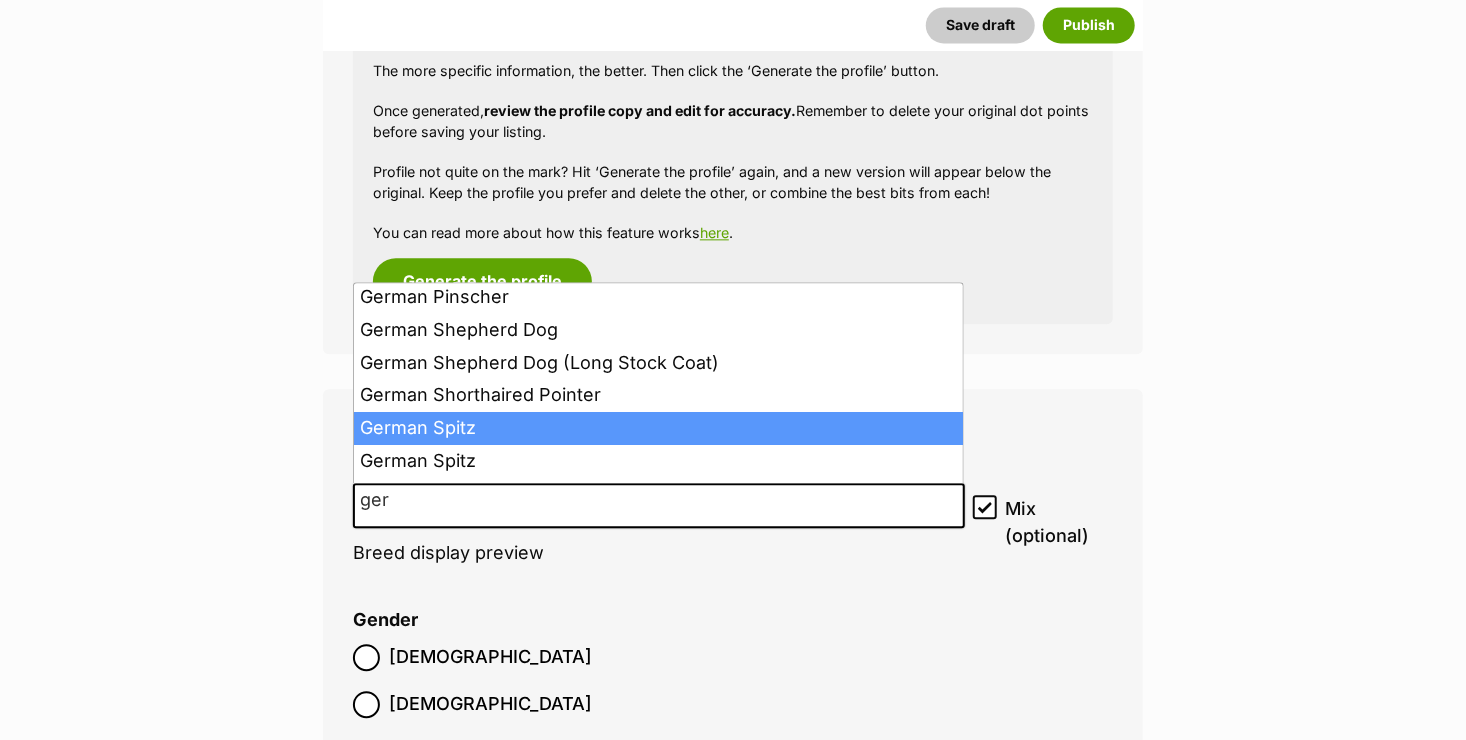 scroll, scrollTop: 0, scrollLeft: 0, axis: both 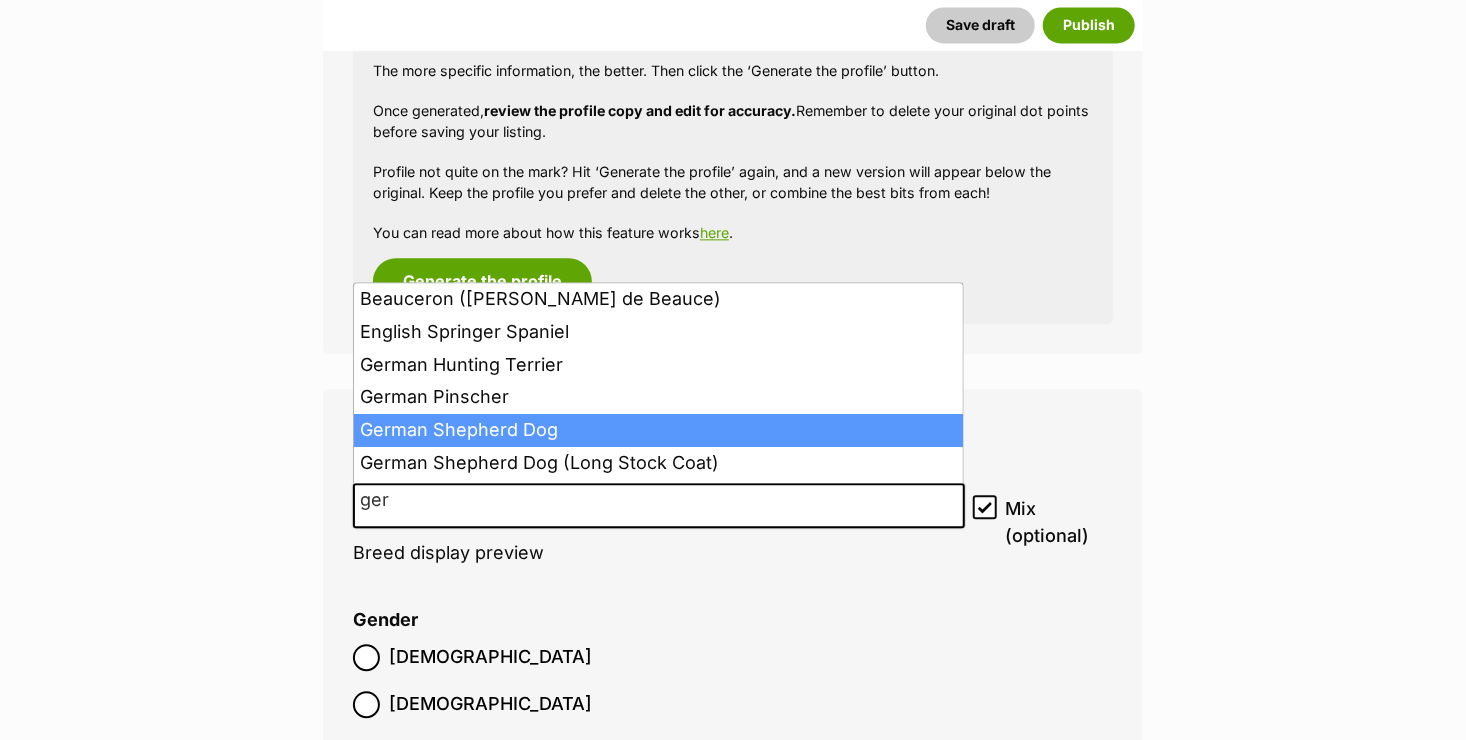 type on "ger" 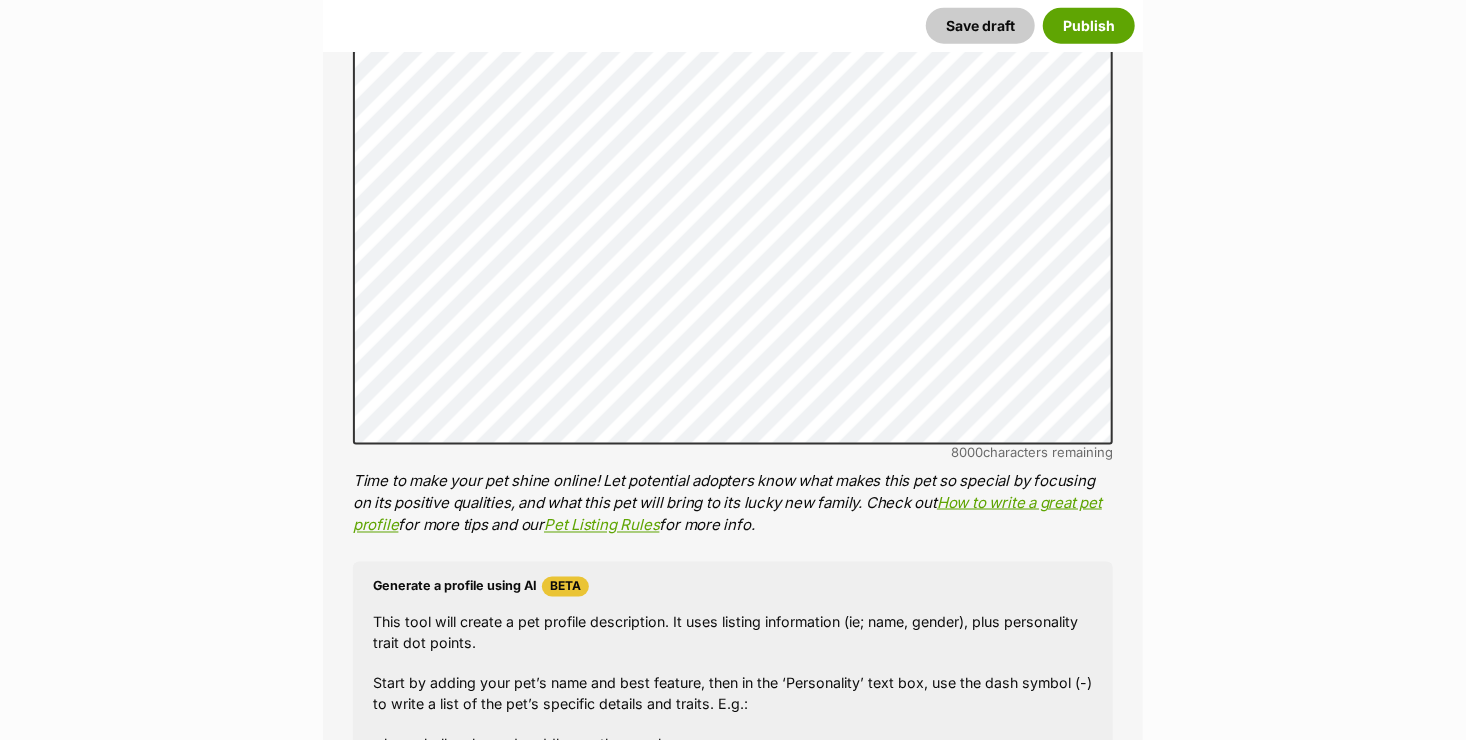 scroll, scrollTop: 1316, scrollLeft: 0, axis: vertical 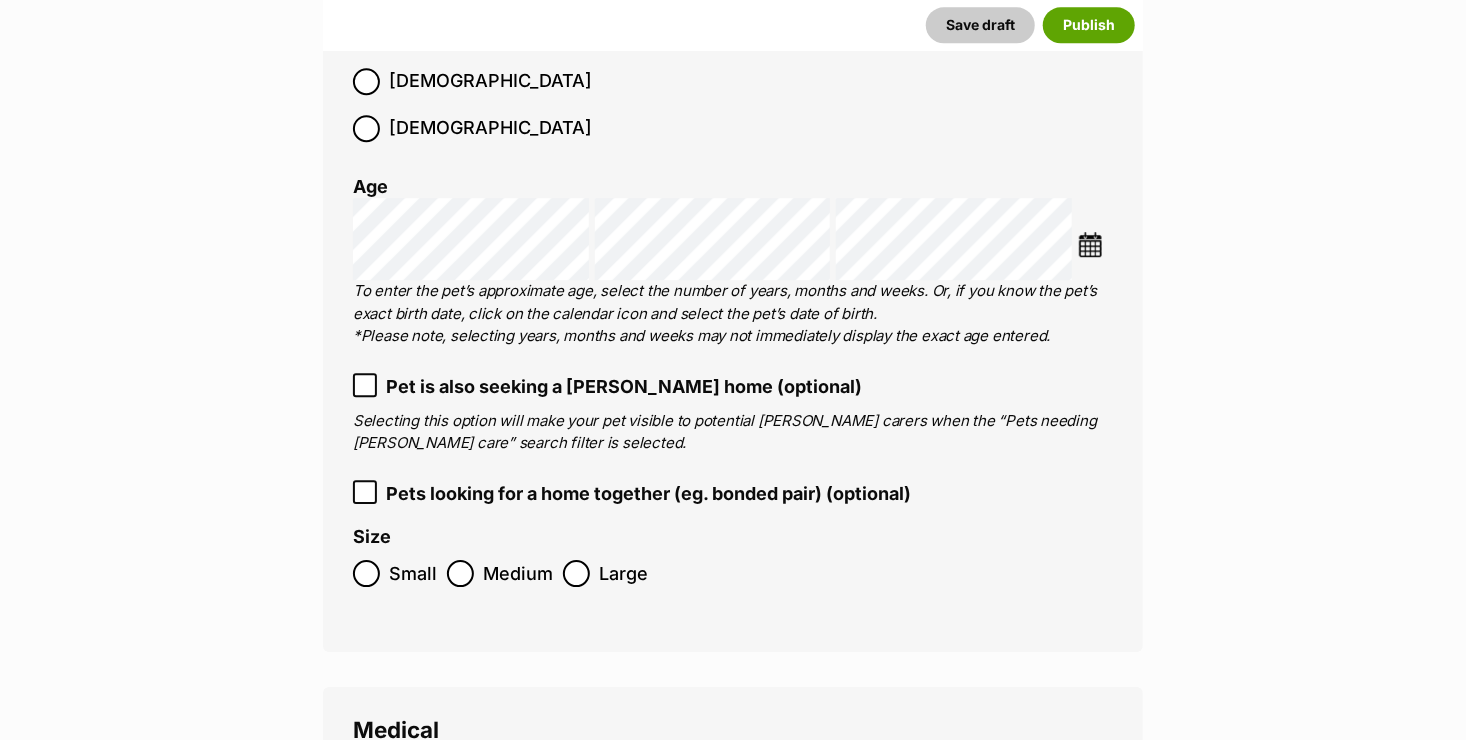 click at bounding box center (1090, 244) 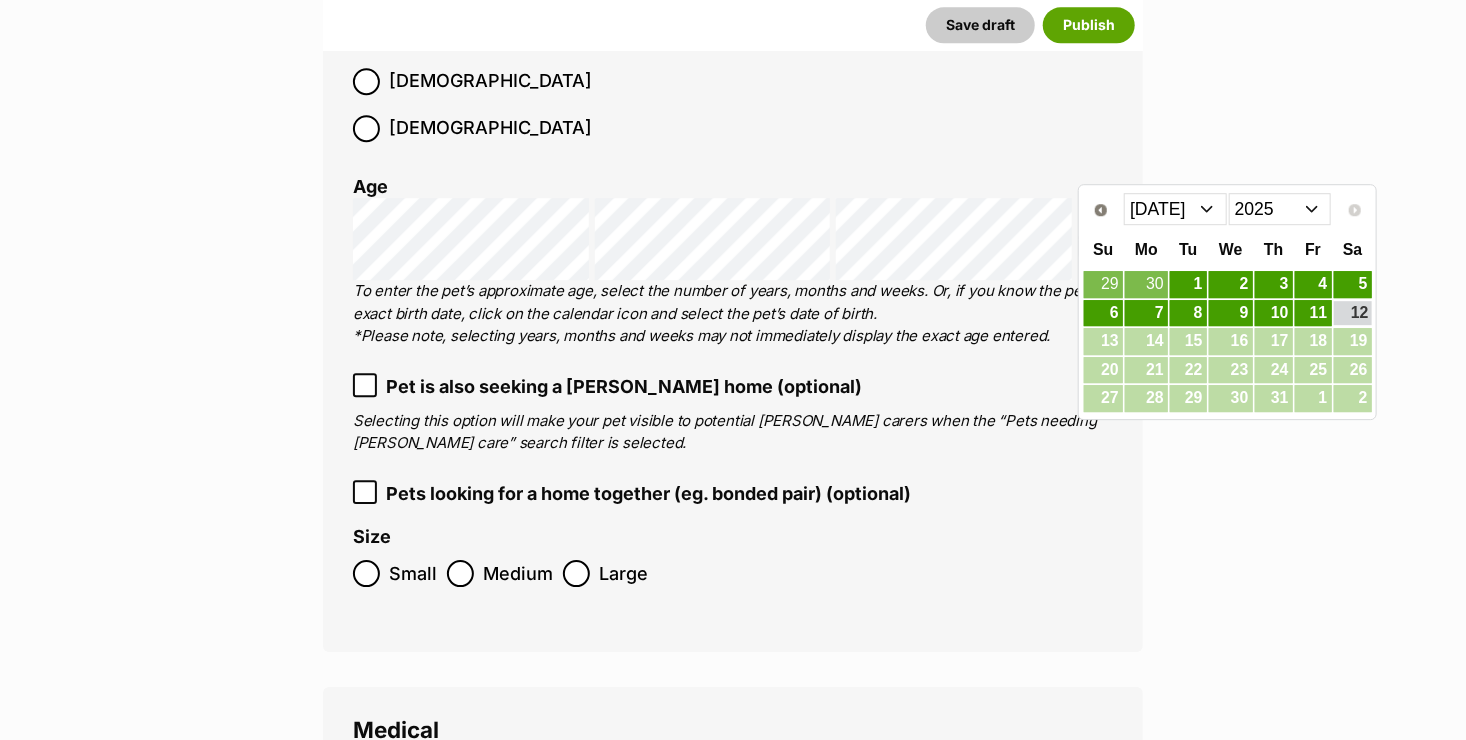 click on "Jan Feb Mar Apr May Jun [DATE]" at bounding box center (1175, 209) 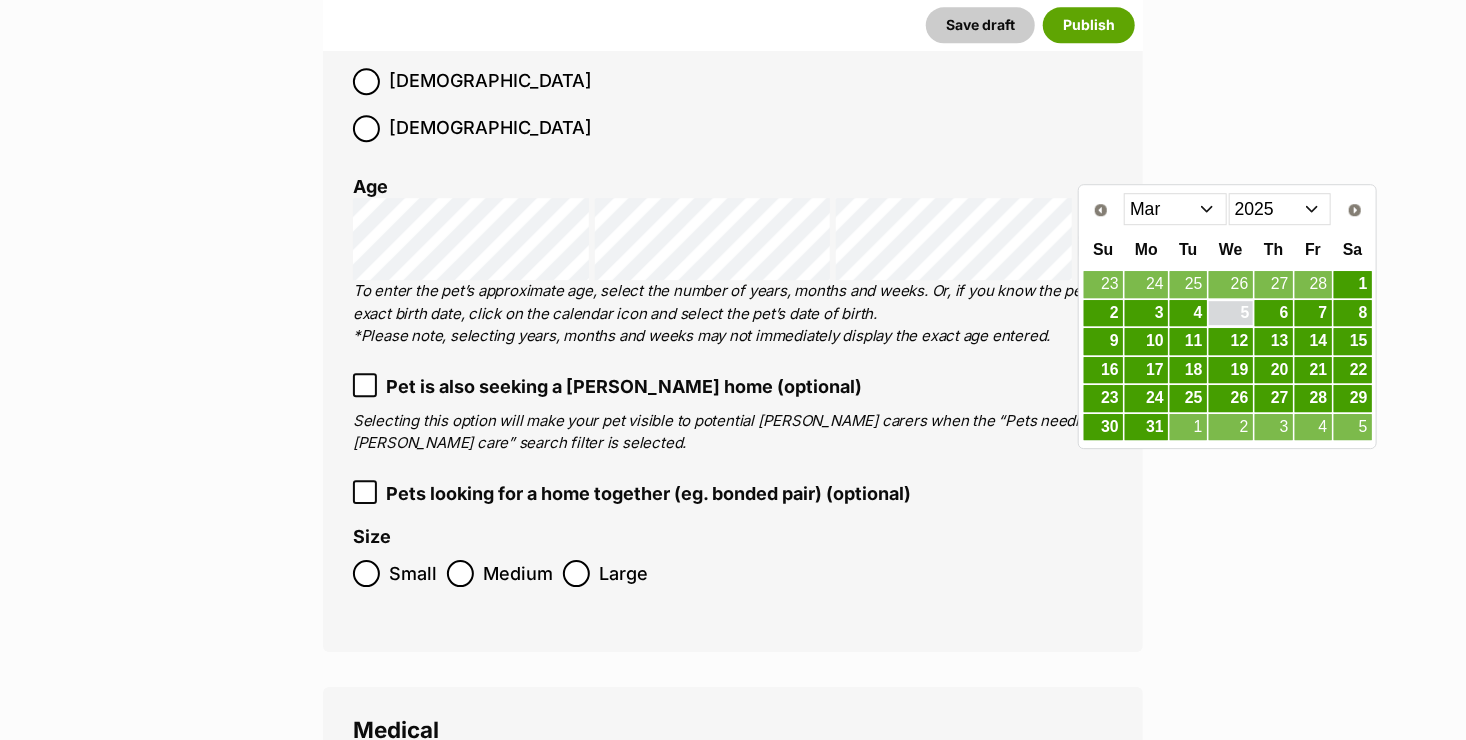 click on "5" at bounding box center (1231, 313) 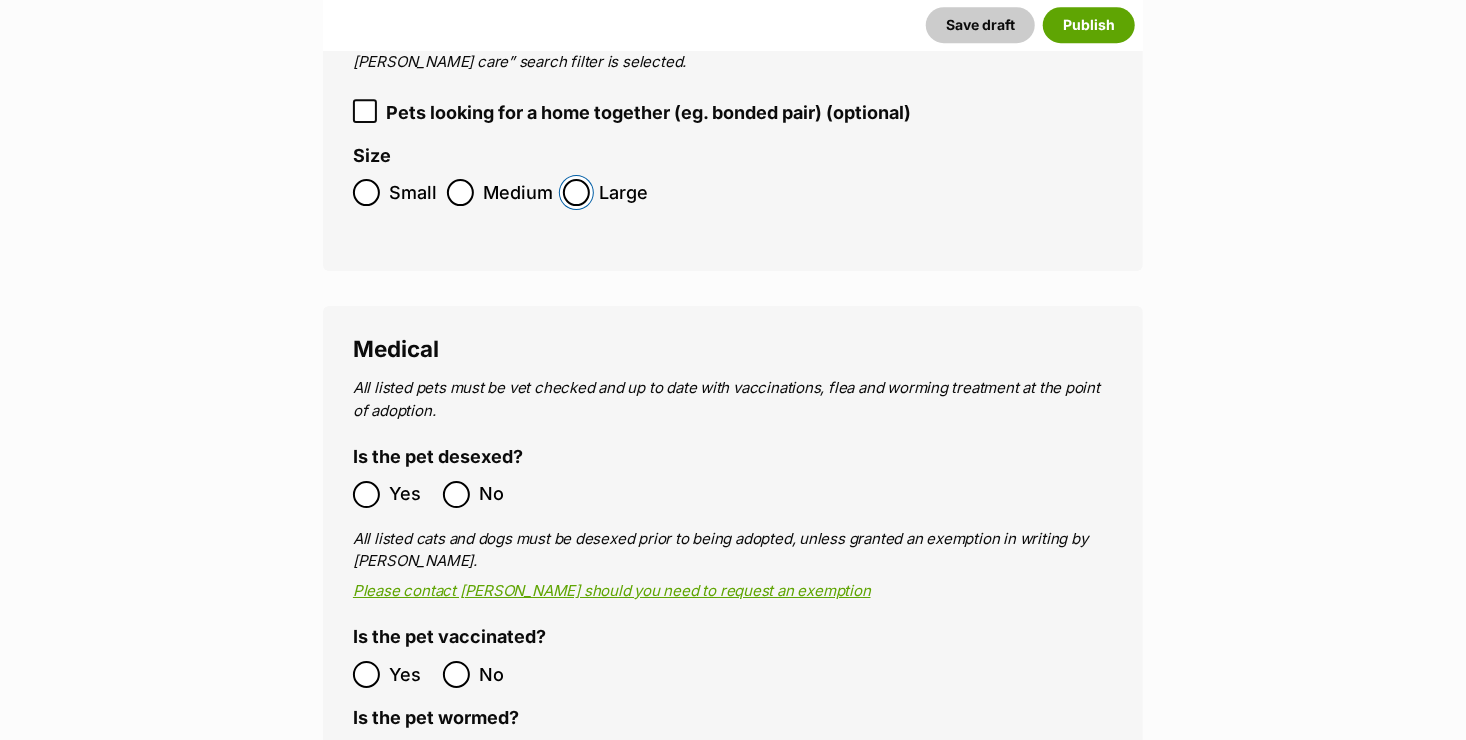 scroll, scrollTop: 3216, scrollLeft: 0, axis: vertical 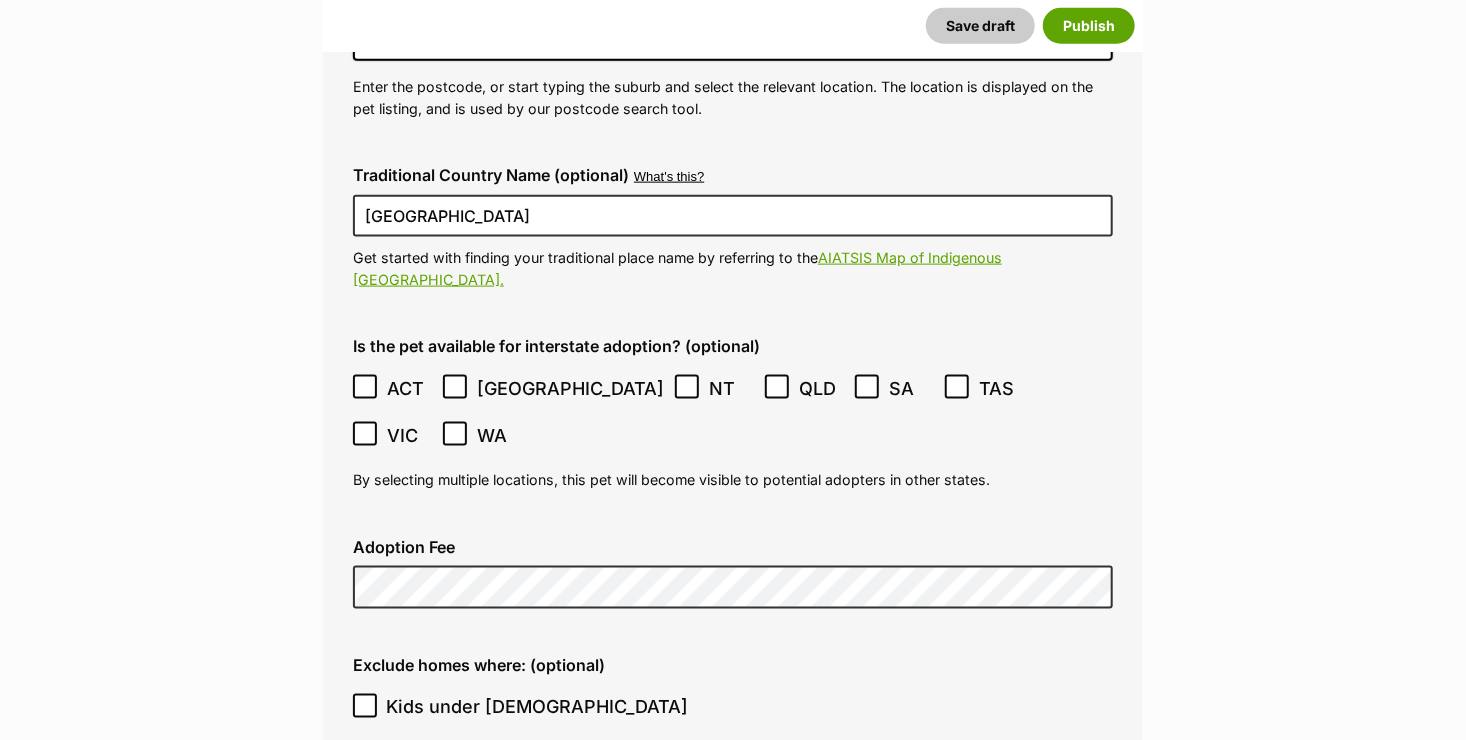 click 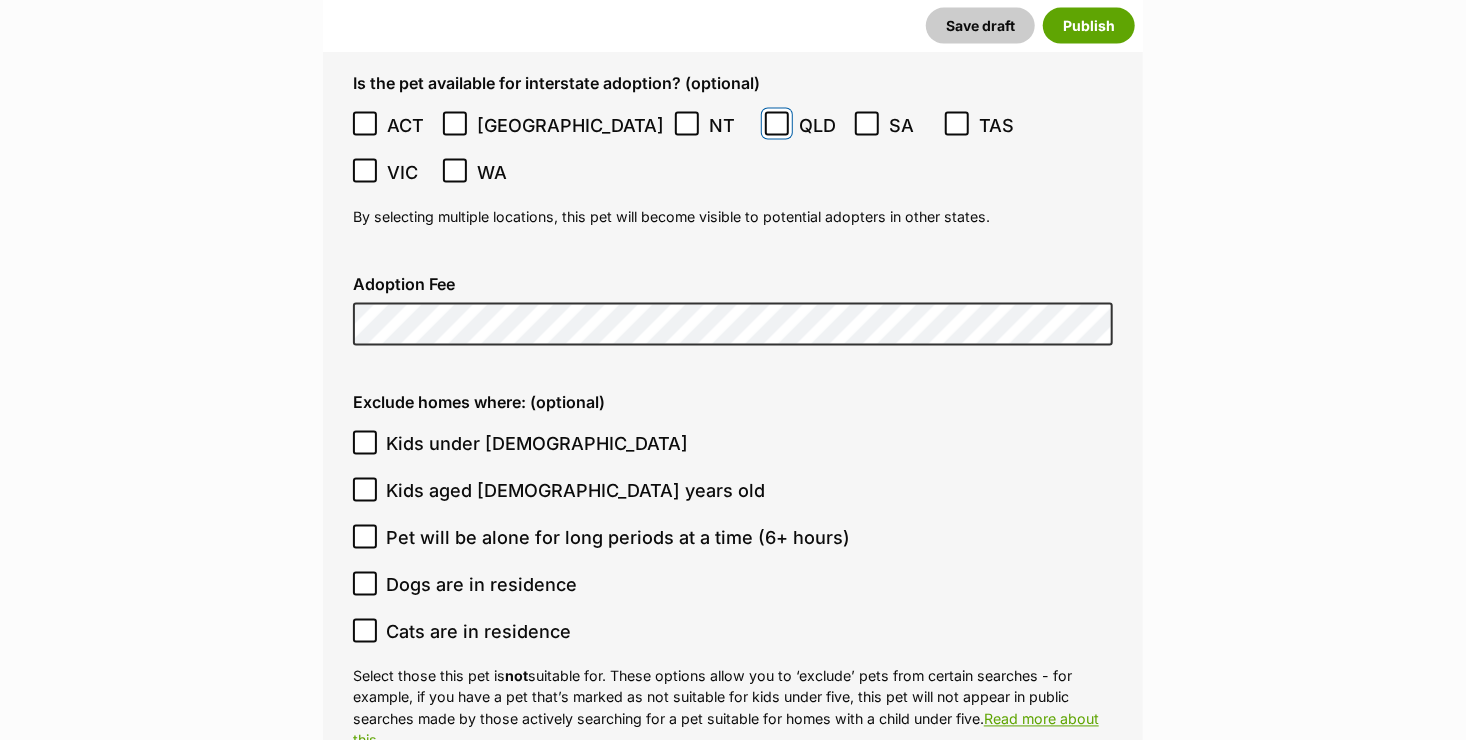 scroll, scrollTop: 5116, scrollLeft: 0, axis: vertical 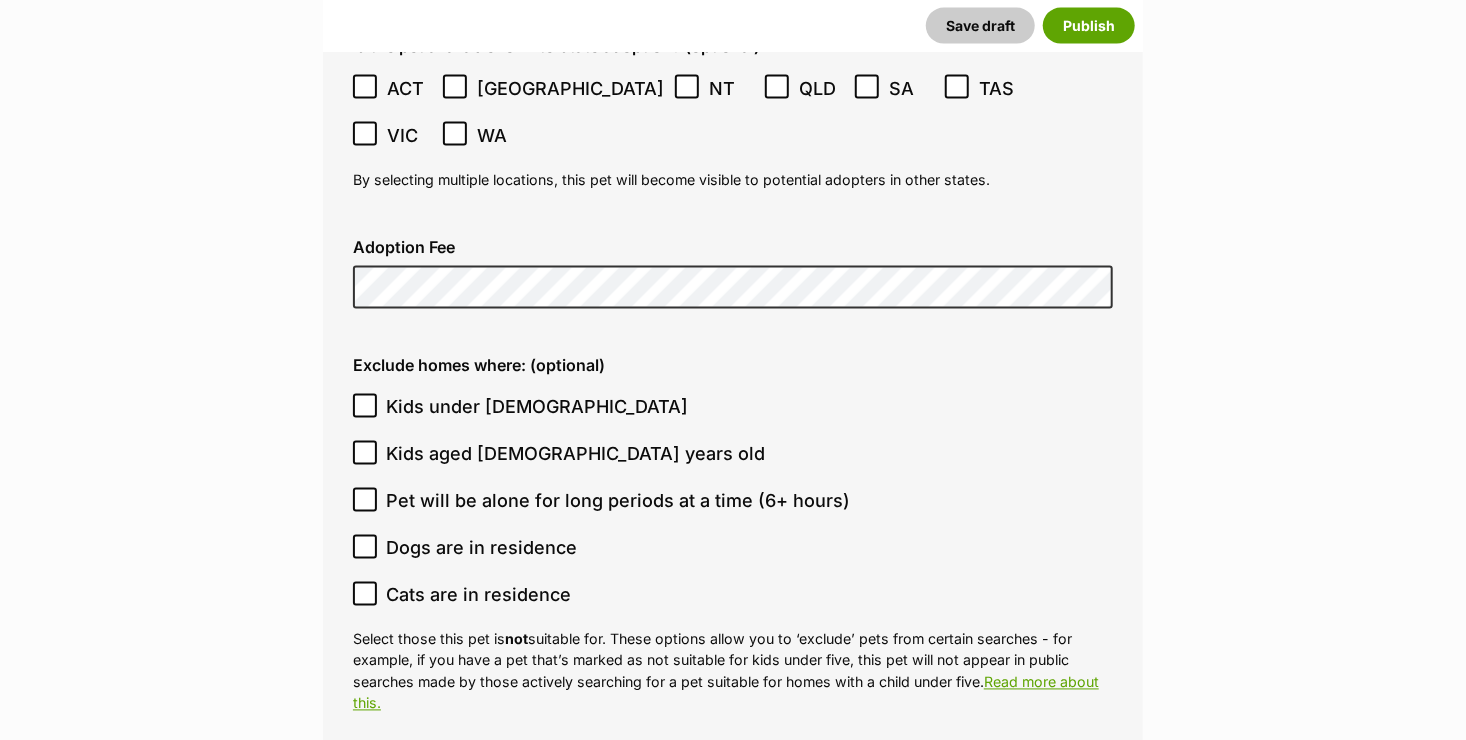 click 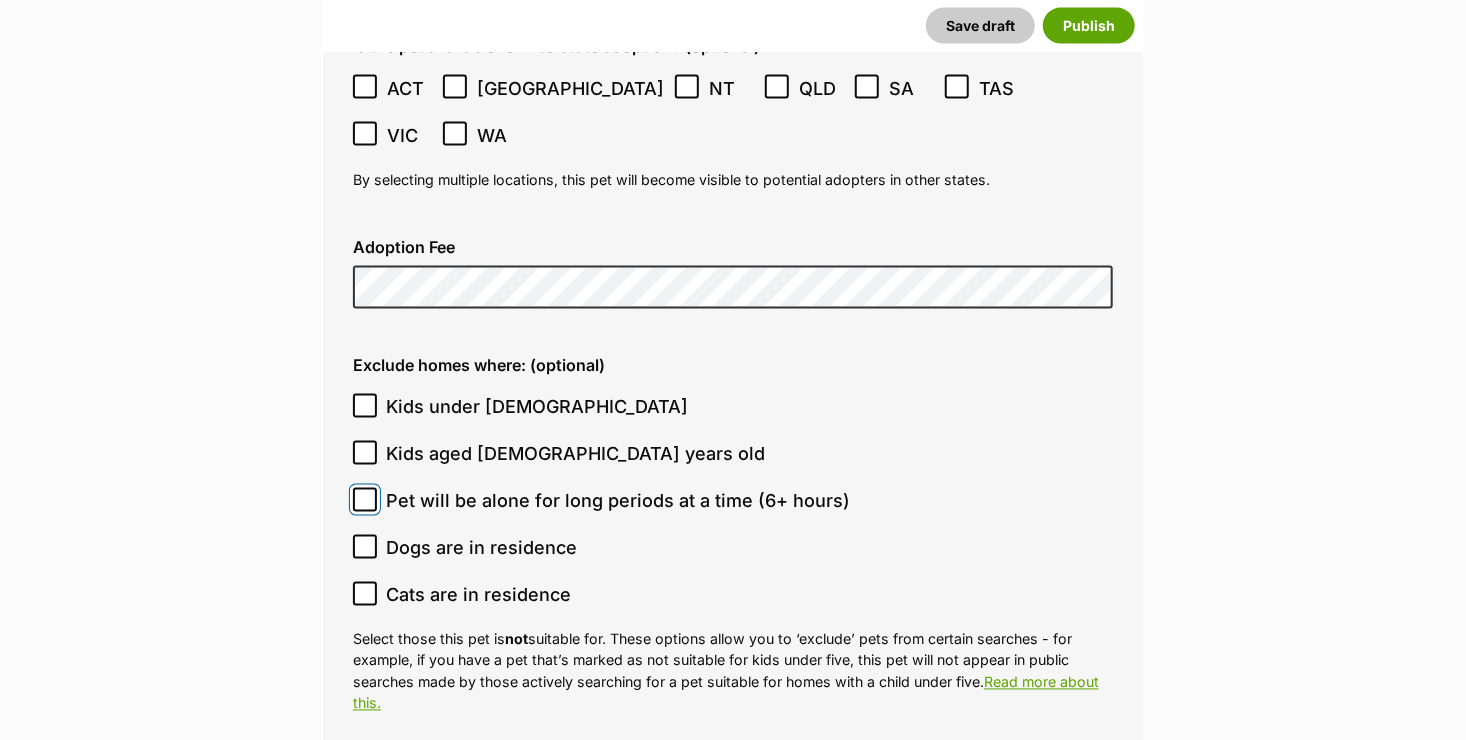 click on "Pet will be alone for long periods at a time (6+ hours)" at bounding box center (365, 500) 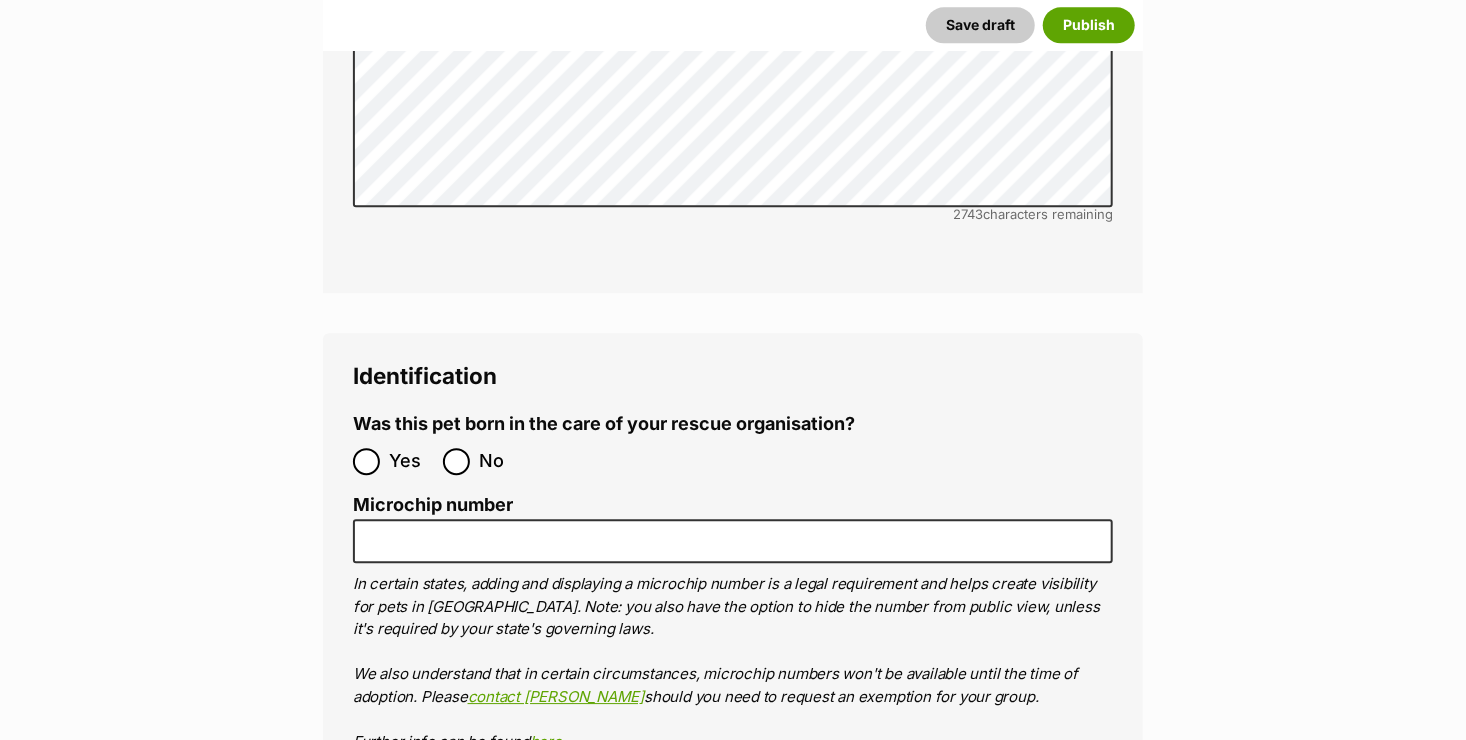 scroll, scrollTop: 6316, scrollLeft: 0, axis: vertical 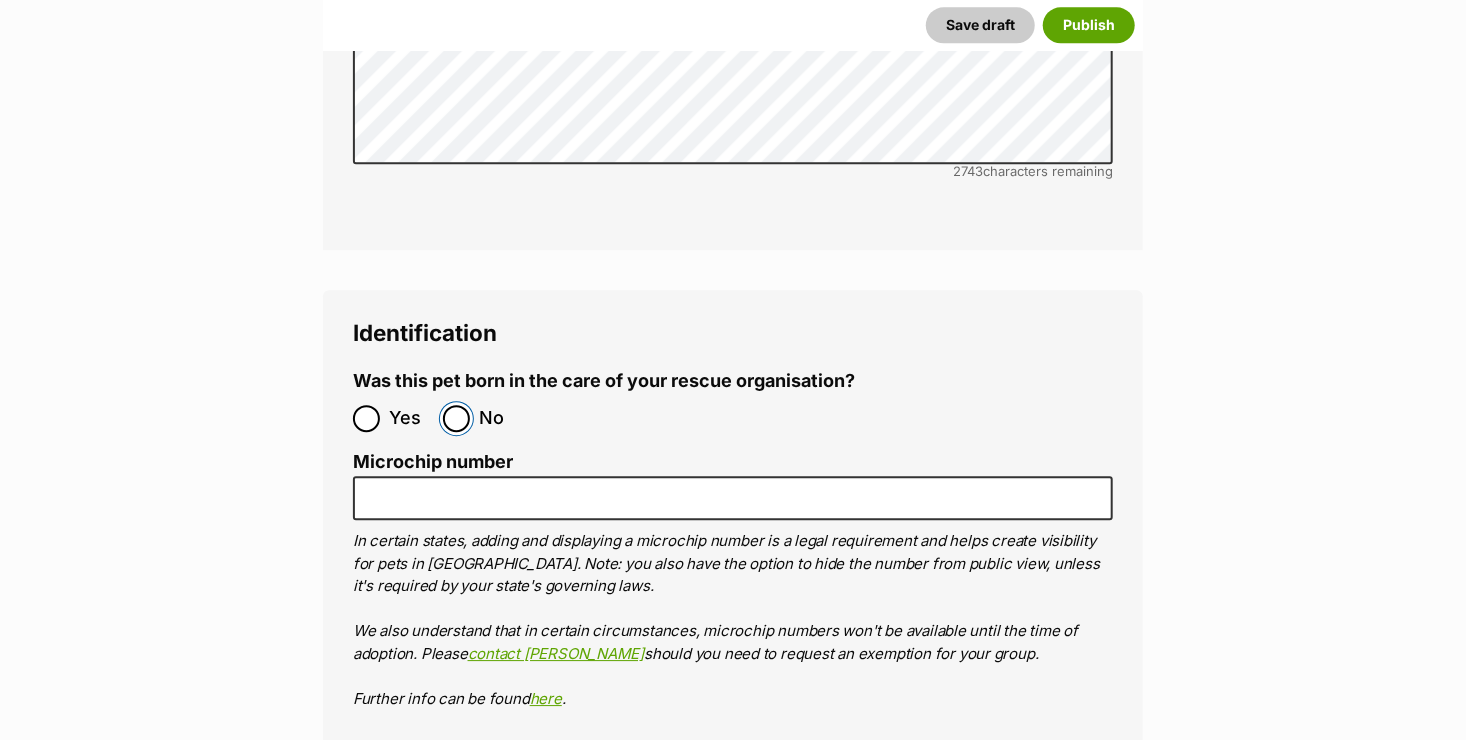 click on "No" at bounding box center [456, 418] 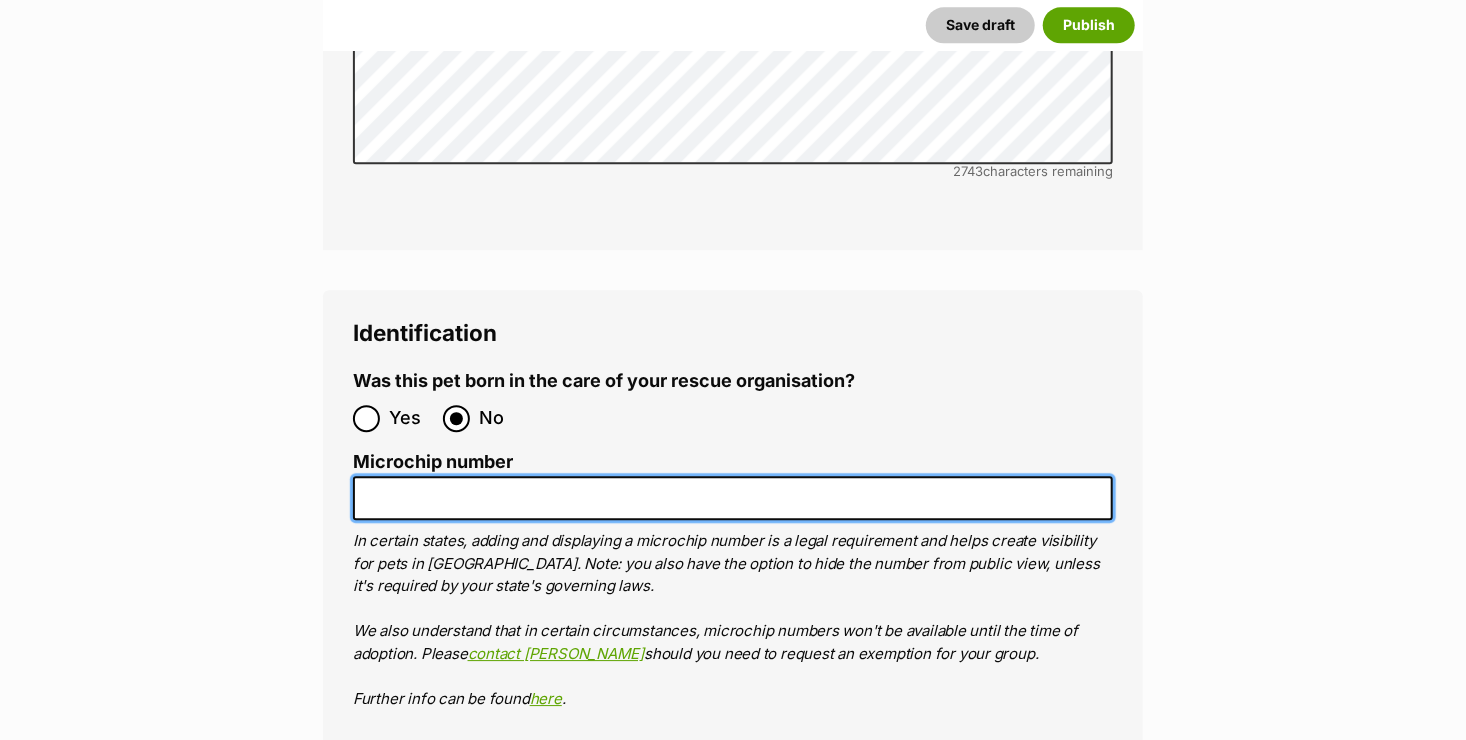 click on "Microchip number" at bounding box center (733, 498) 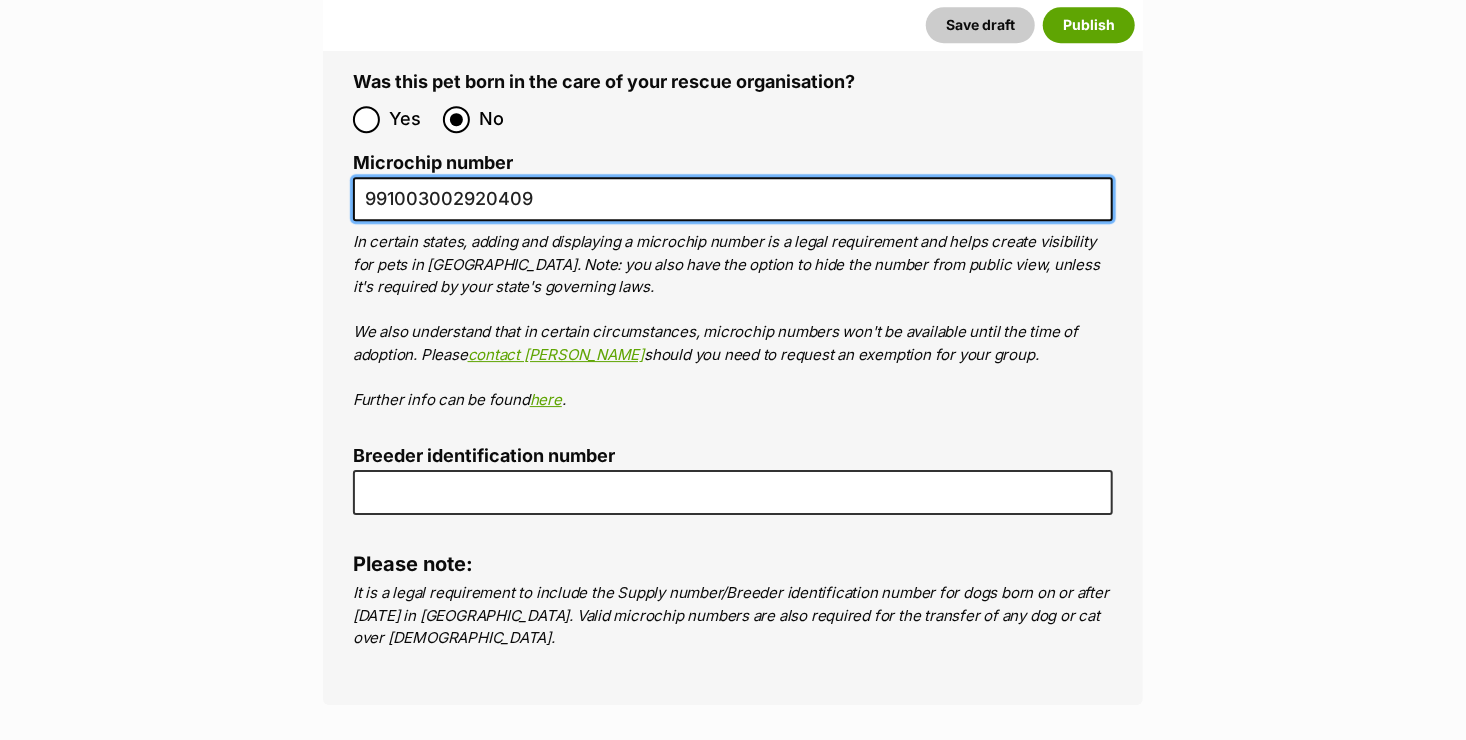 scroll, scrollTop: 6616, scrollLeft: 0, axis: vertical 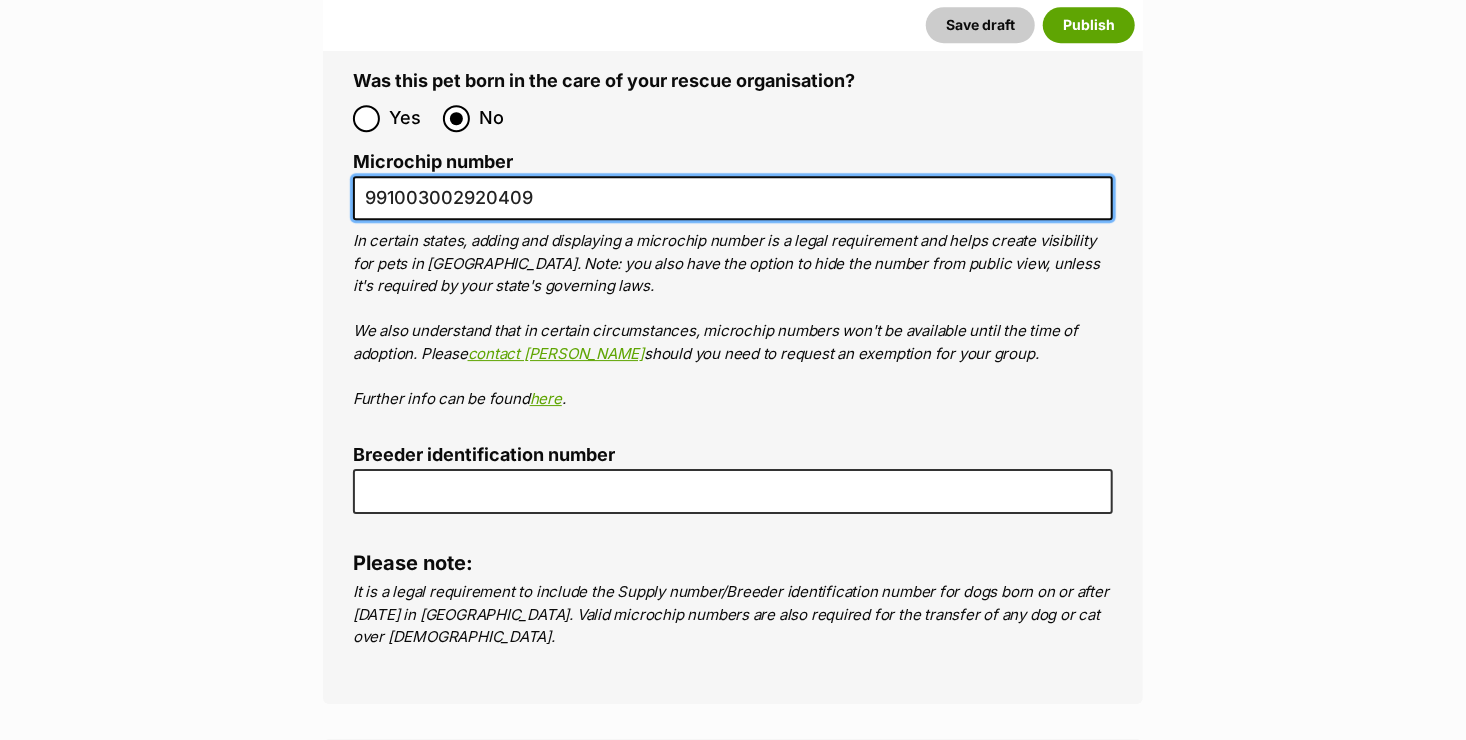 type on "991003002920409" 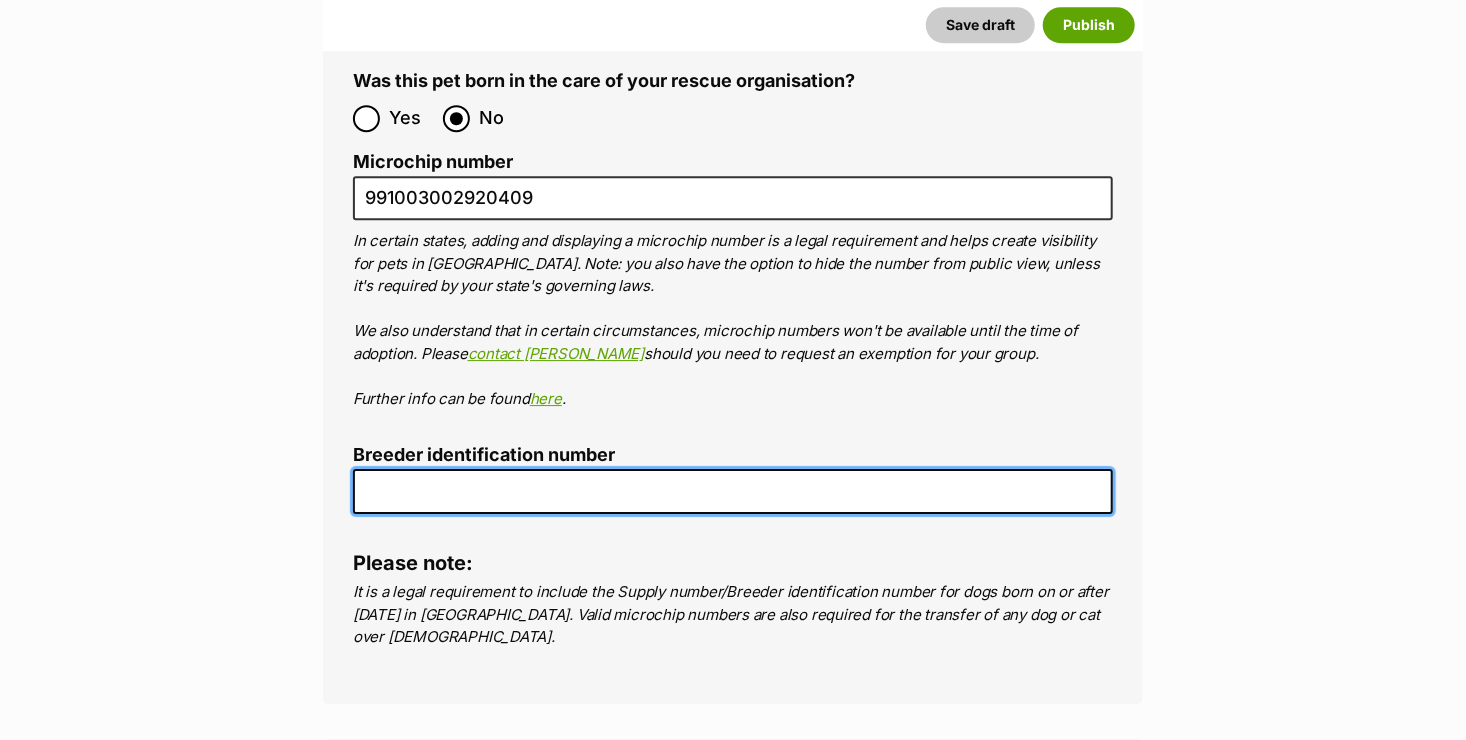 click on "Breeder identification number" at bounding box center (733, 491) 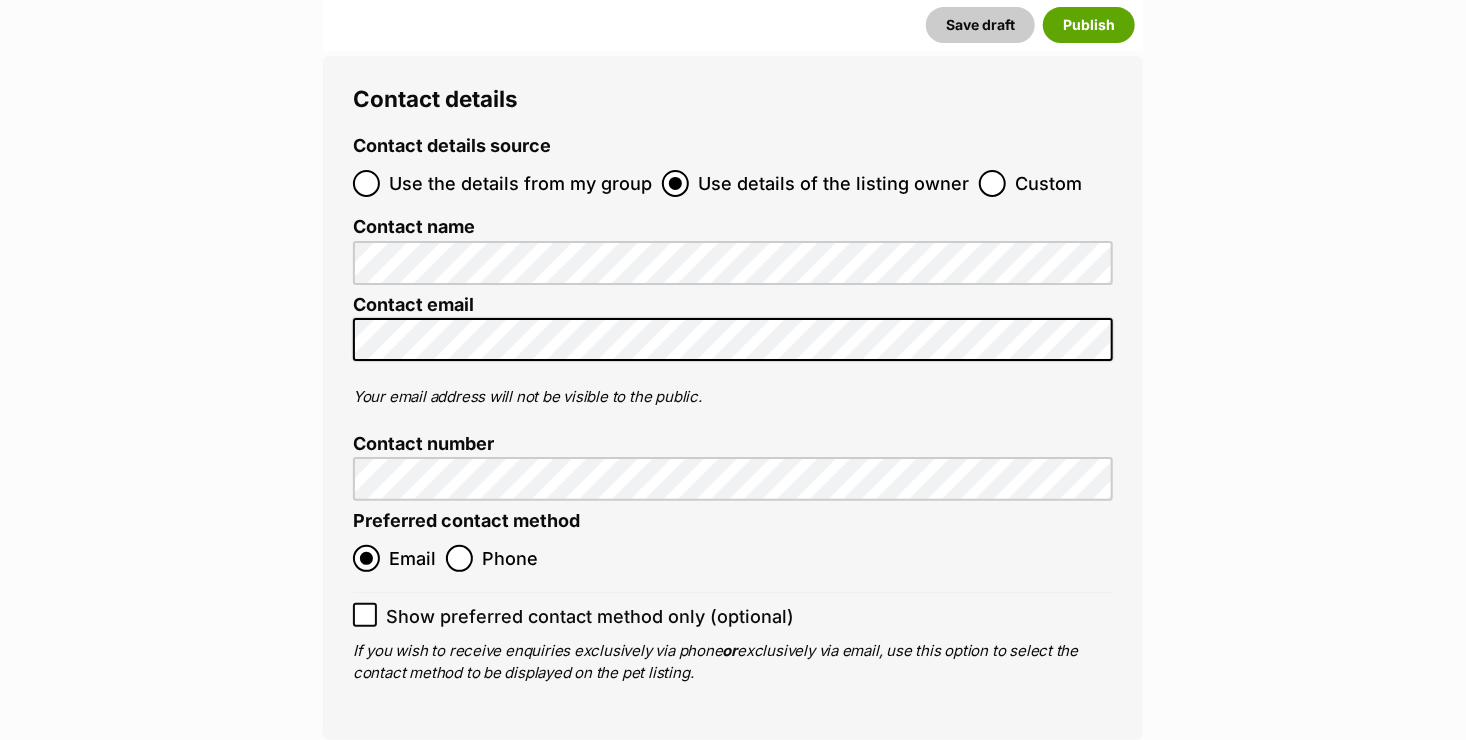 scroll, scrollTop: 7316, scrollLeft: 0, axis: vertical 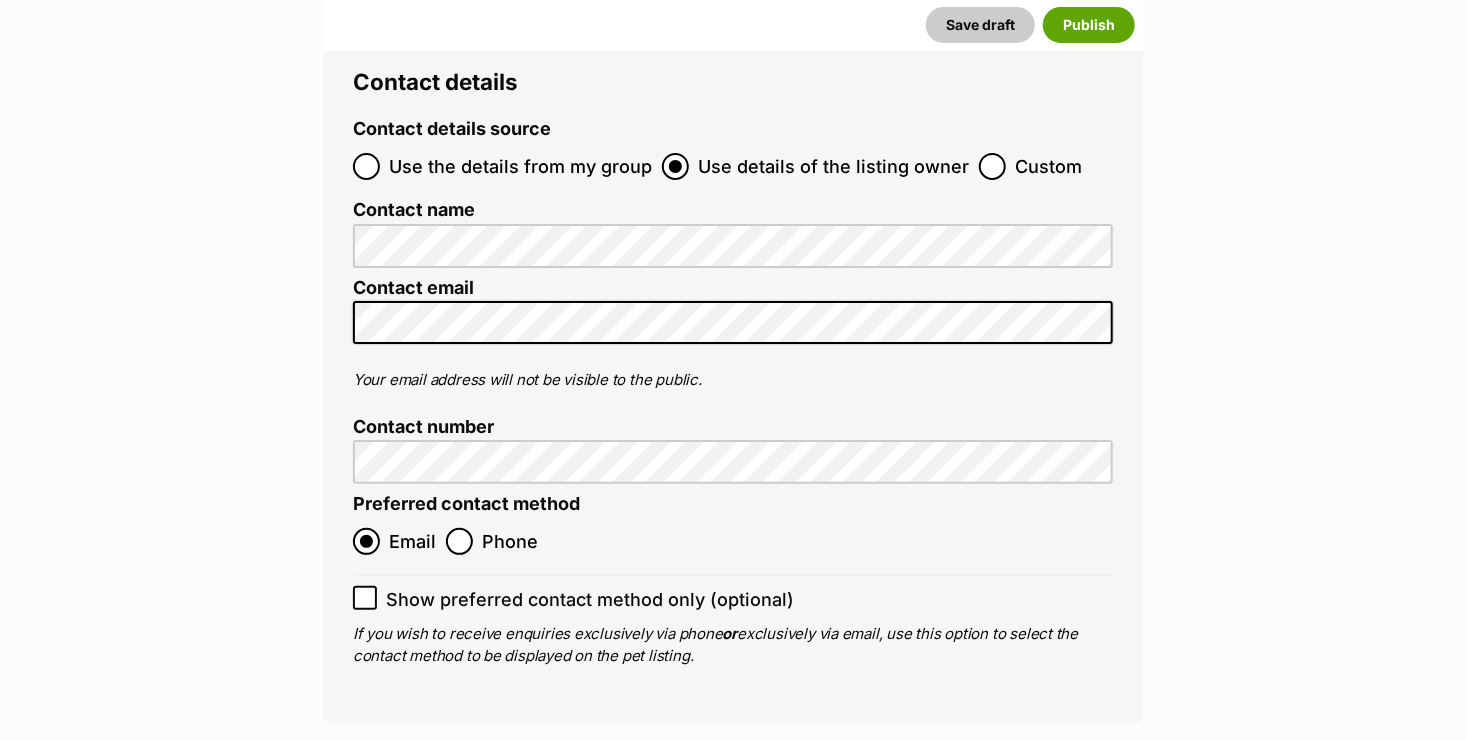type on "FD1793" 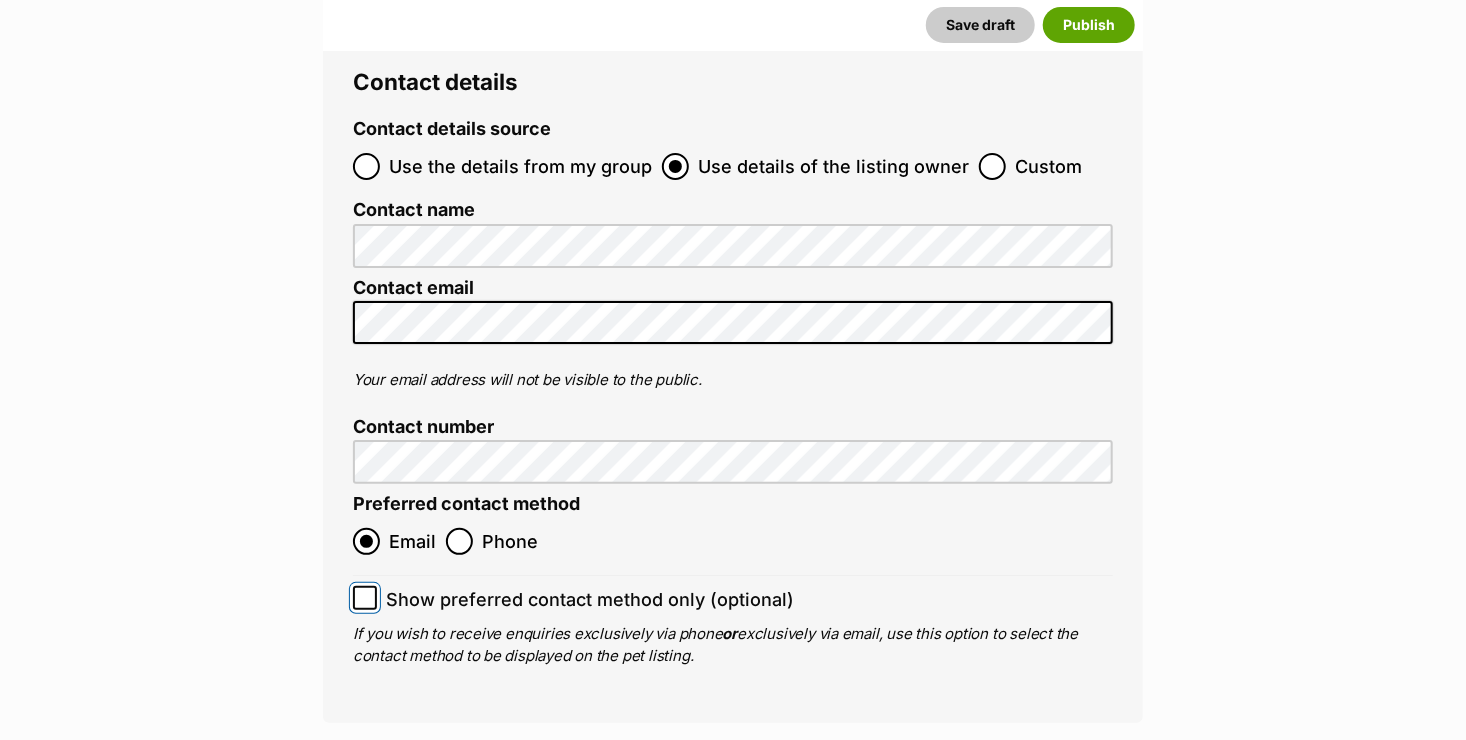 click on "Show preferred contact method only (optional)" at bounding box center [365, 598] 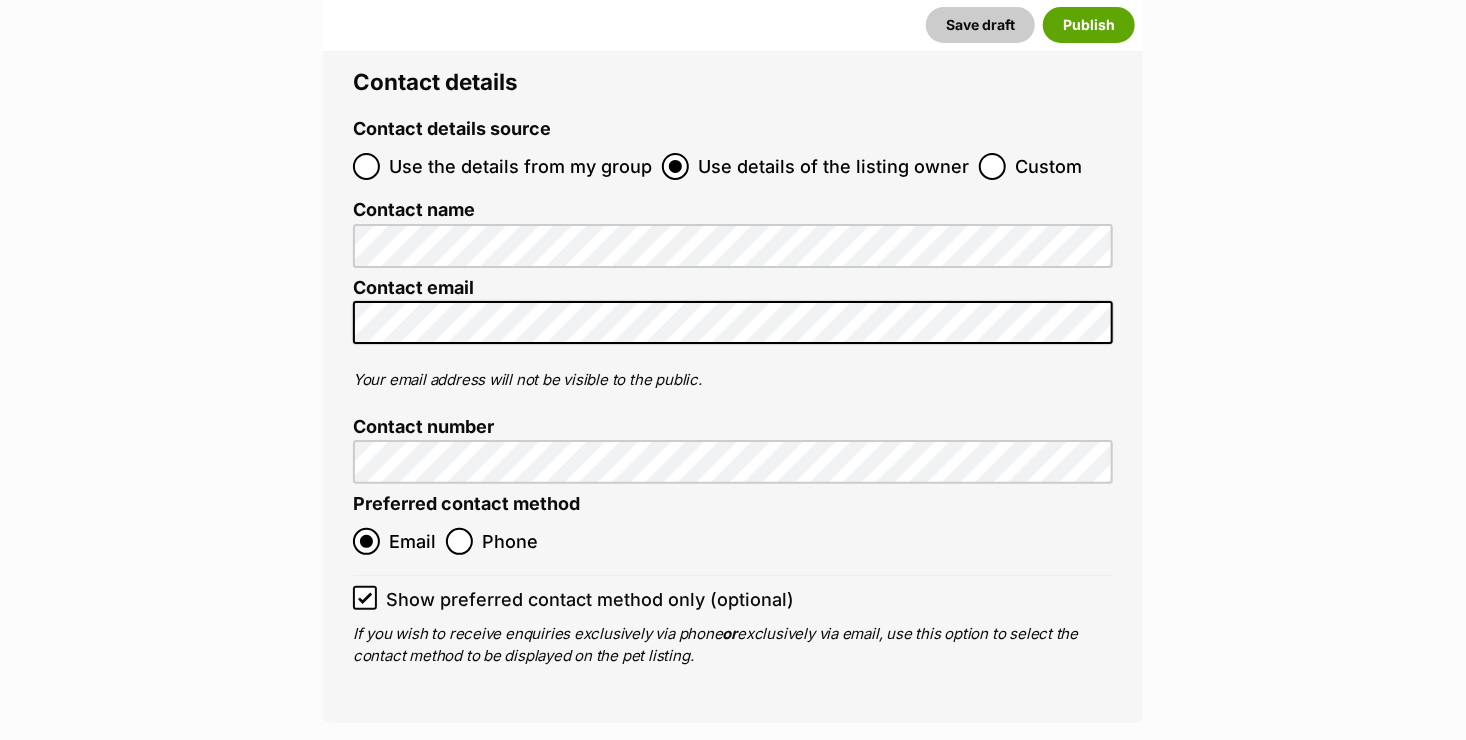 click on "Save draft" at bounding box center [683, 784] 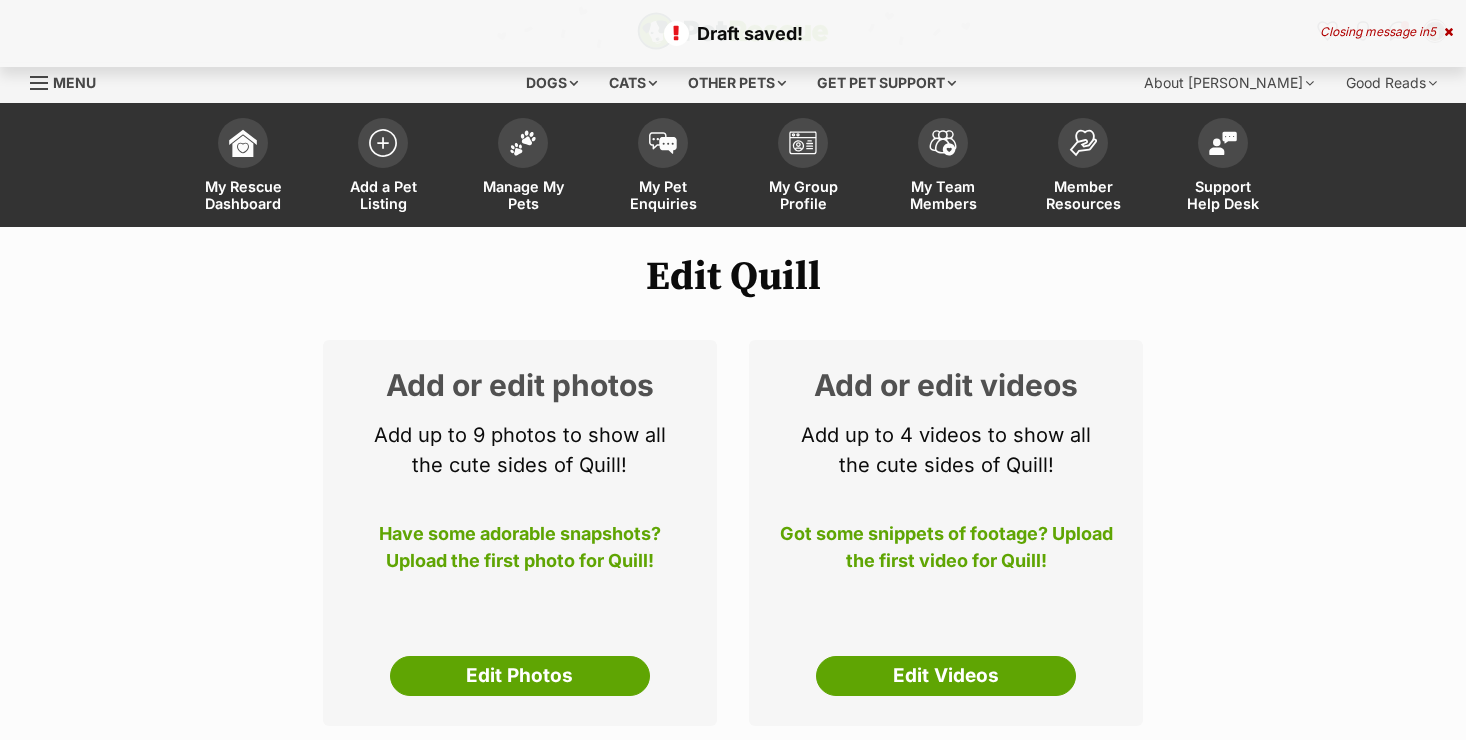 scroll, scrollTop: 0, scrollLeft: 0, axis: both 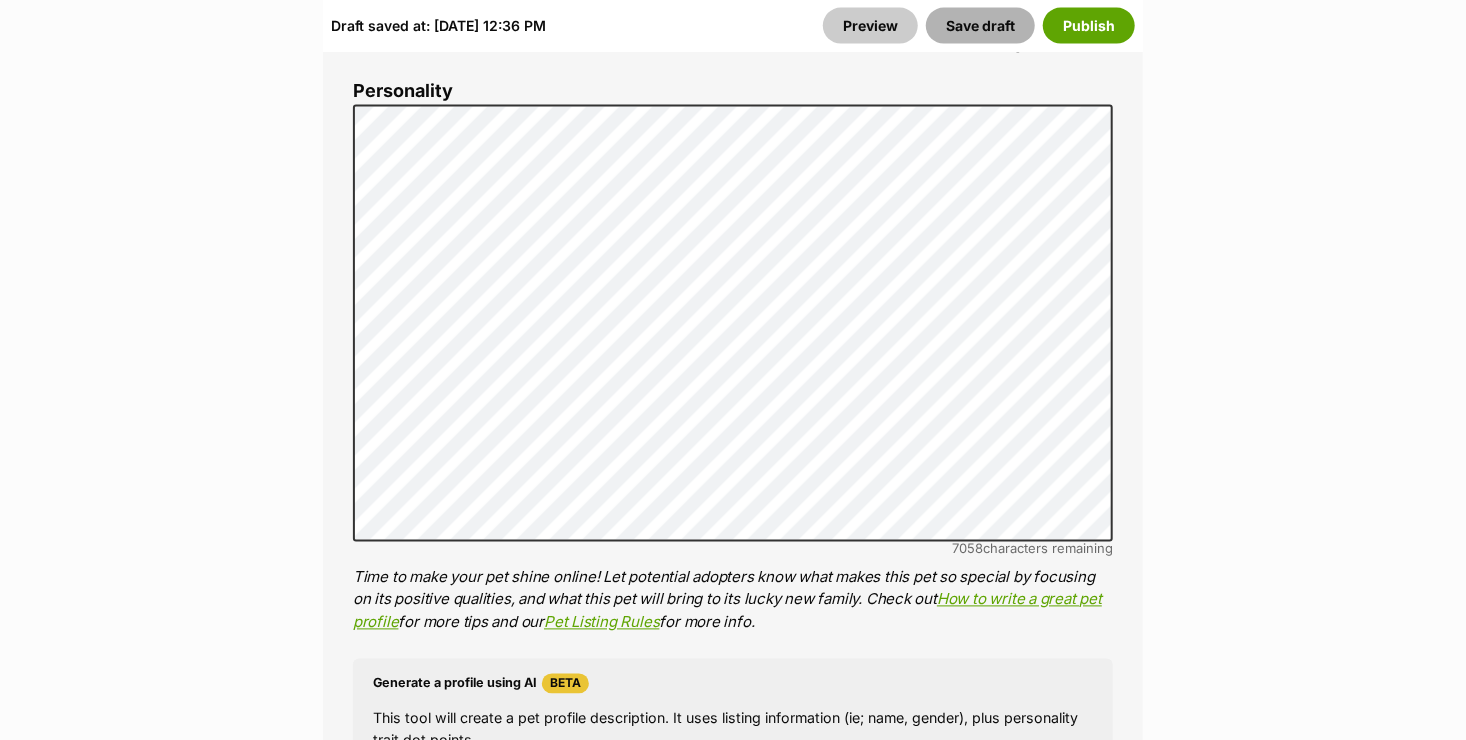 click on "Save draft" at bounding box center [980, 25] 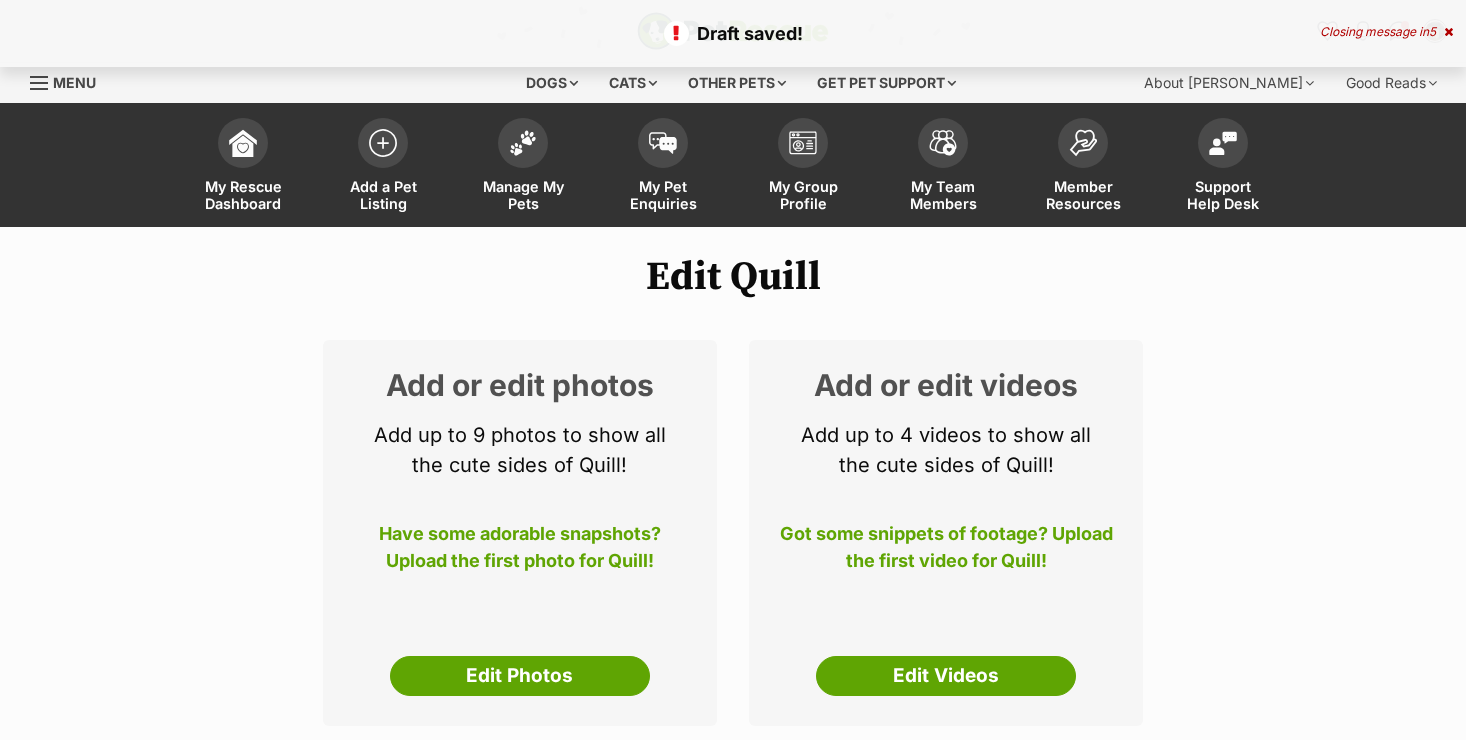 scroll, scrollTop: 0, scrollLeft: 0, axis: both 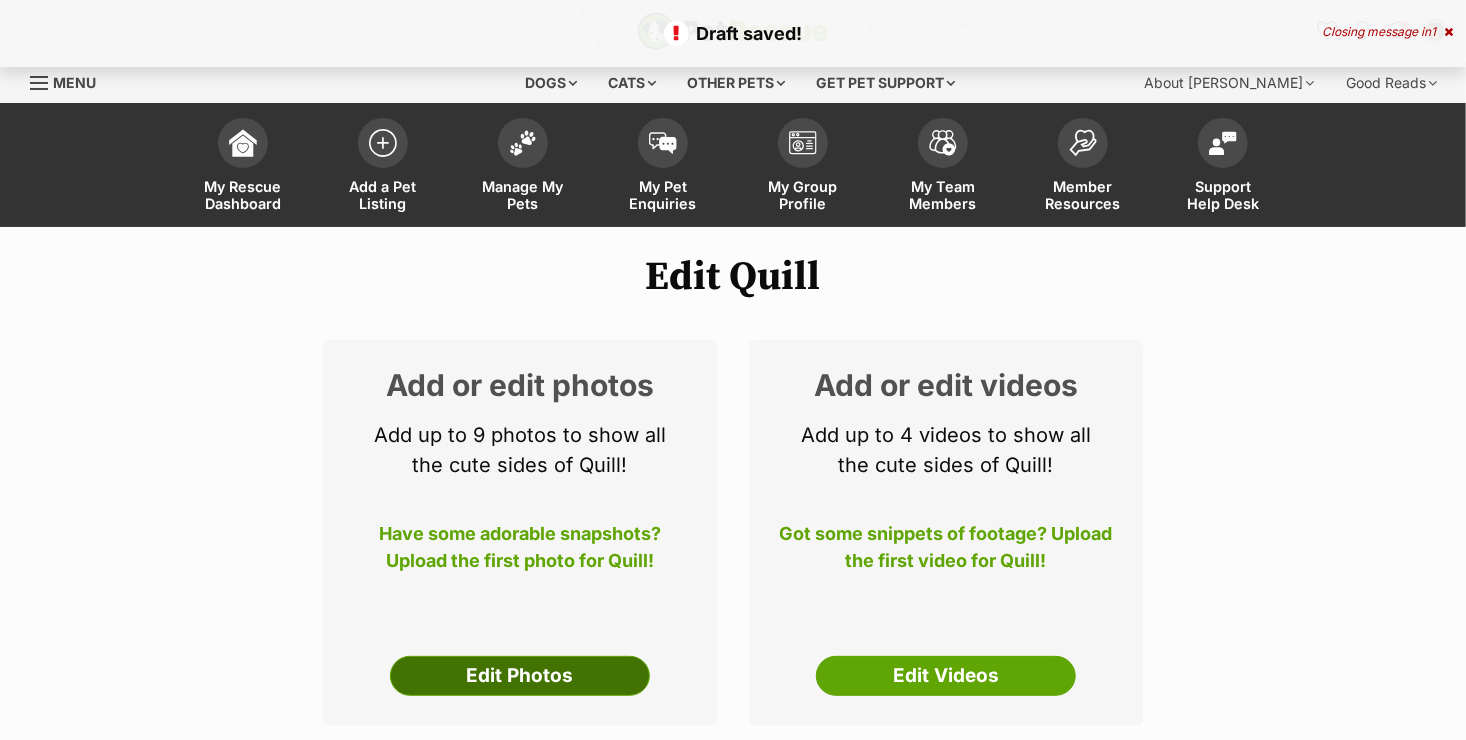 click on "Edit Photos" at bounding box center (520, 676) 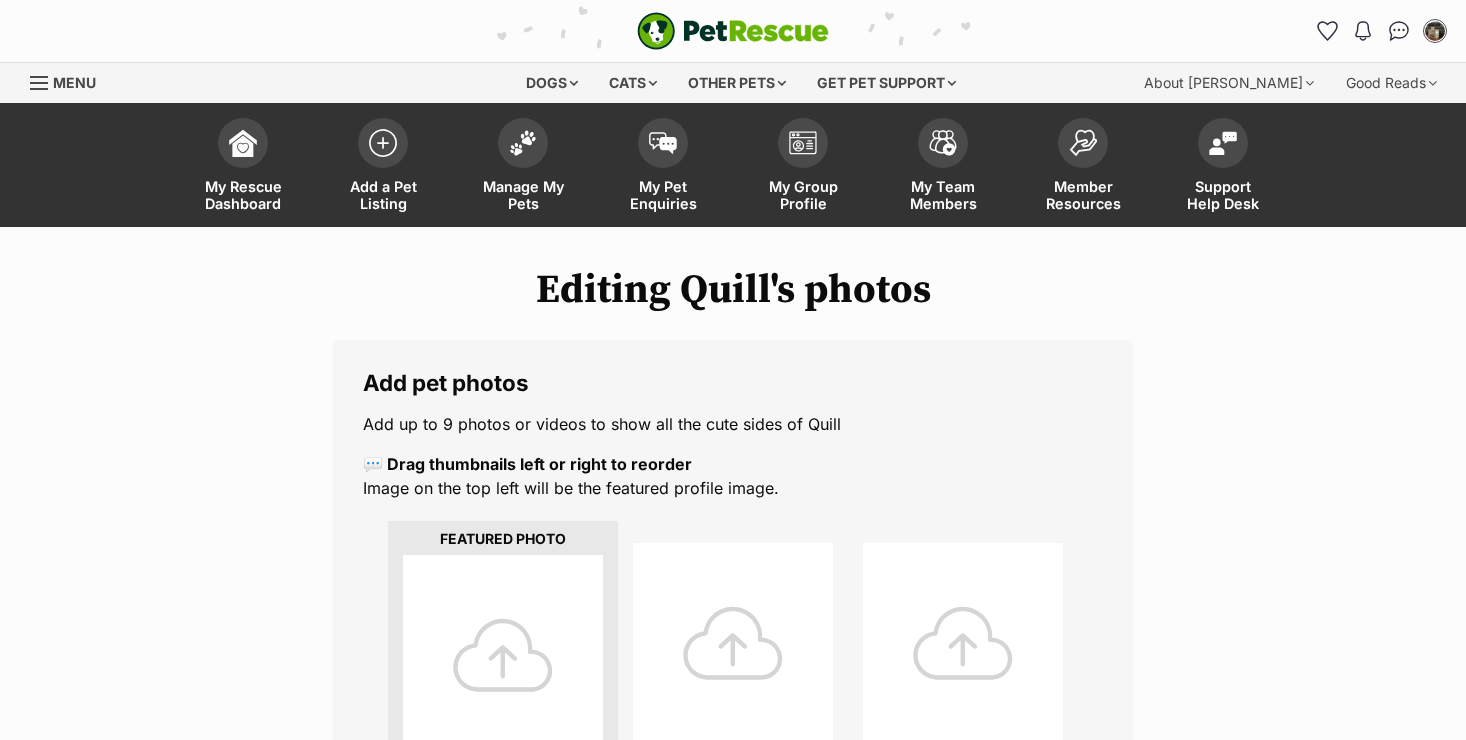 scroll, scrollTop: 0, scrollLeft: 0, axis: both 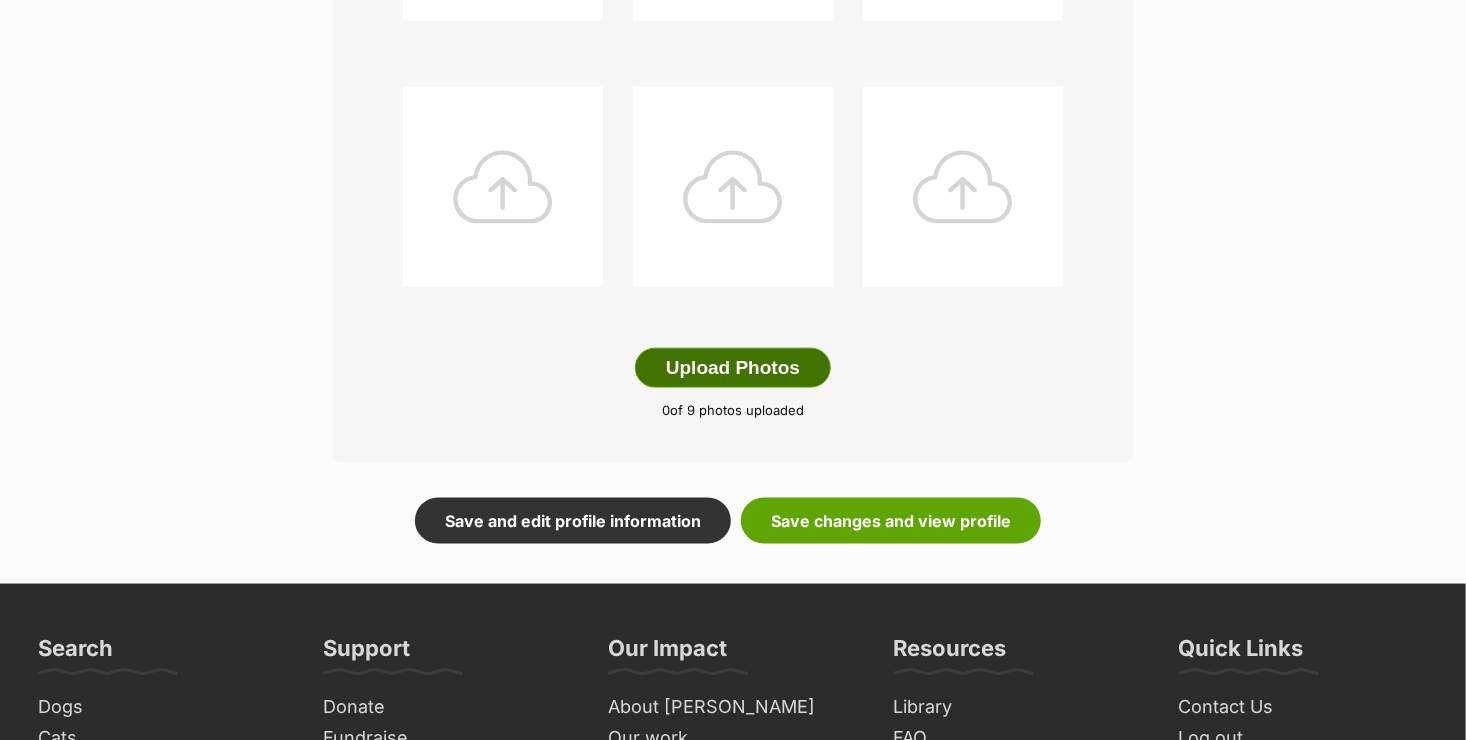 click on "Upload Photos" at bounding box center [733, 368] 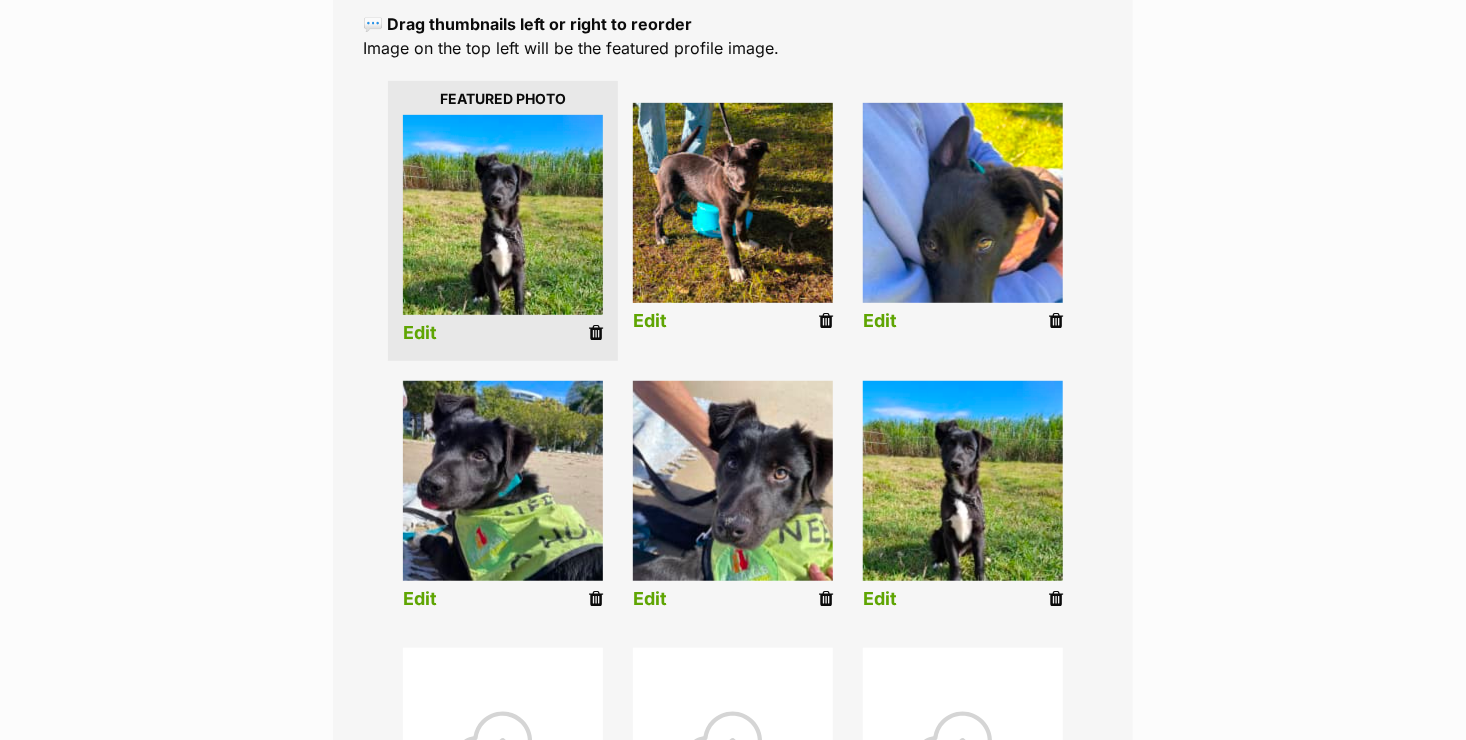 scroll, scrollTop: 401, scrollLeft: 0, axis: vertical 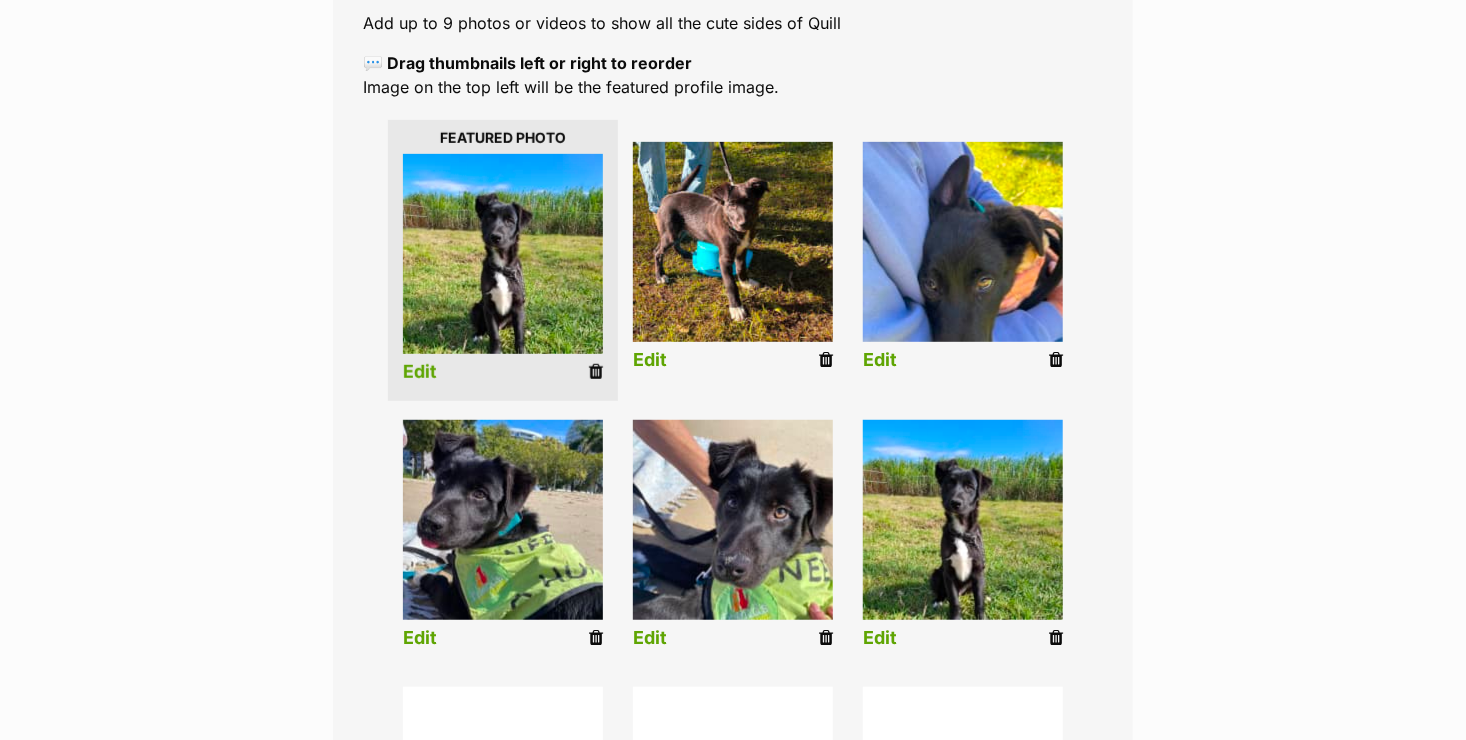 click on "Edit" at bounding box center [420, 372] 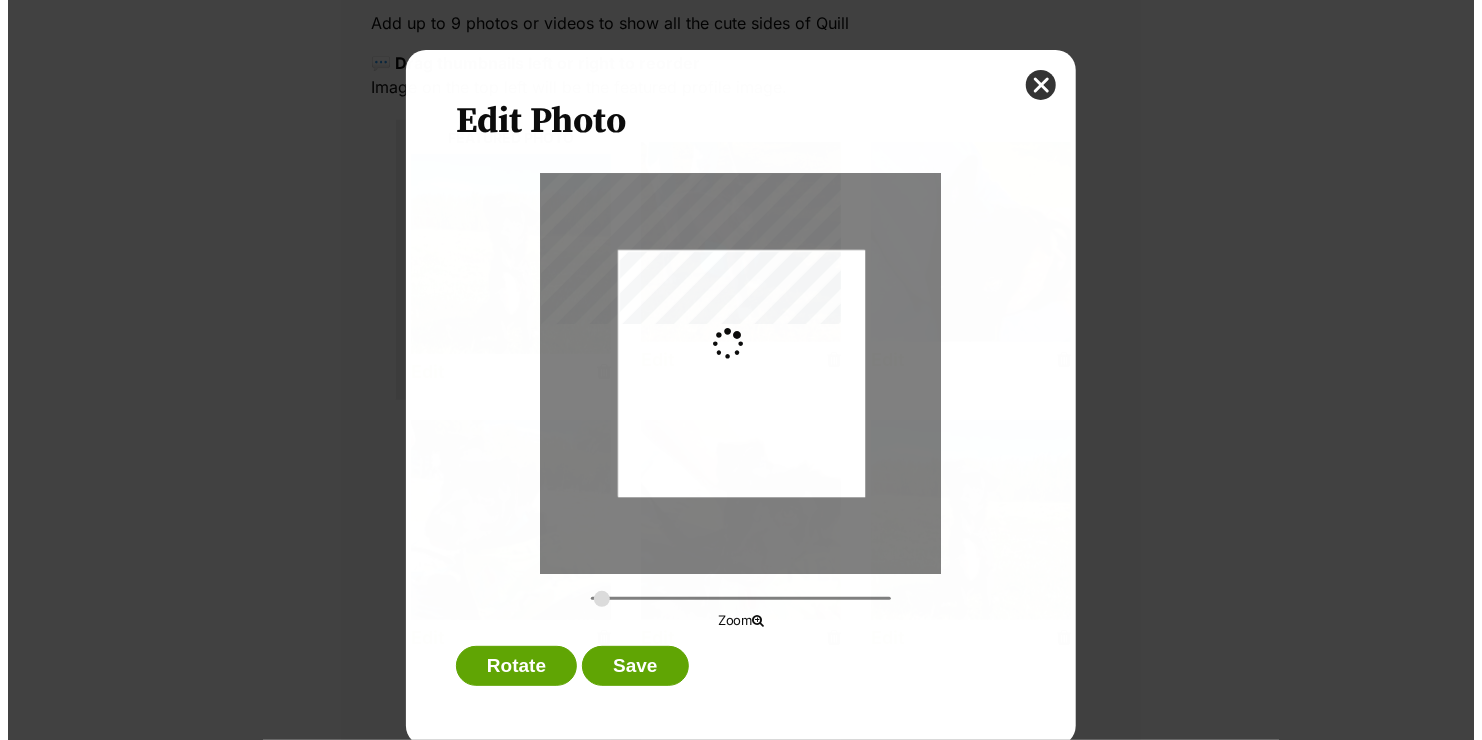 scroll, scrollTop: 0, scrollLeft: 0, axis: both 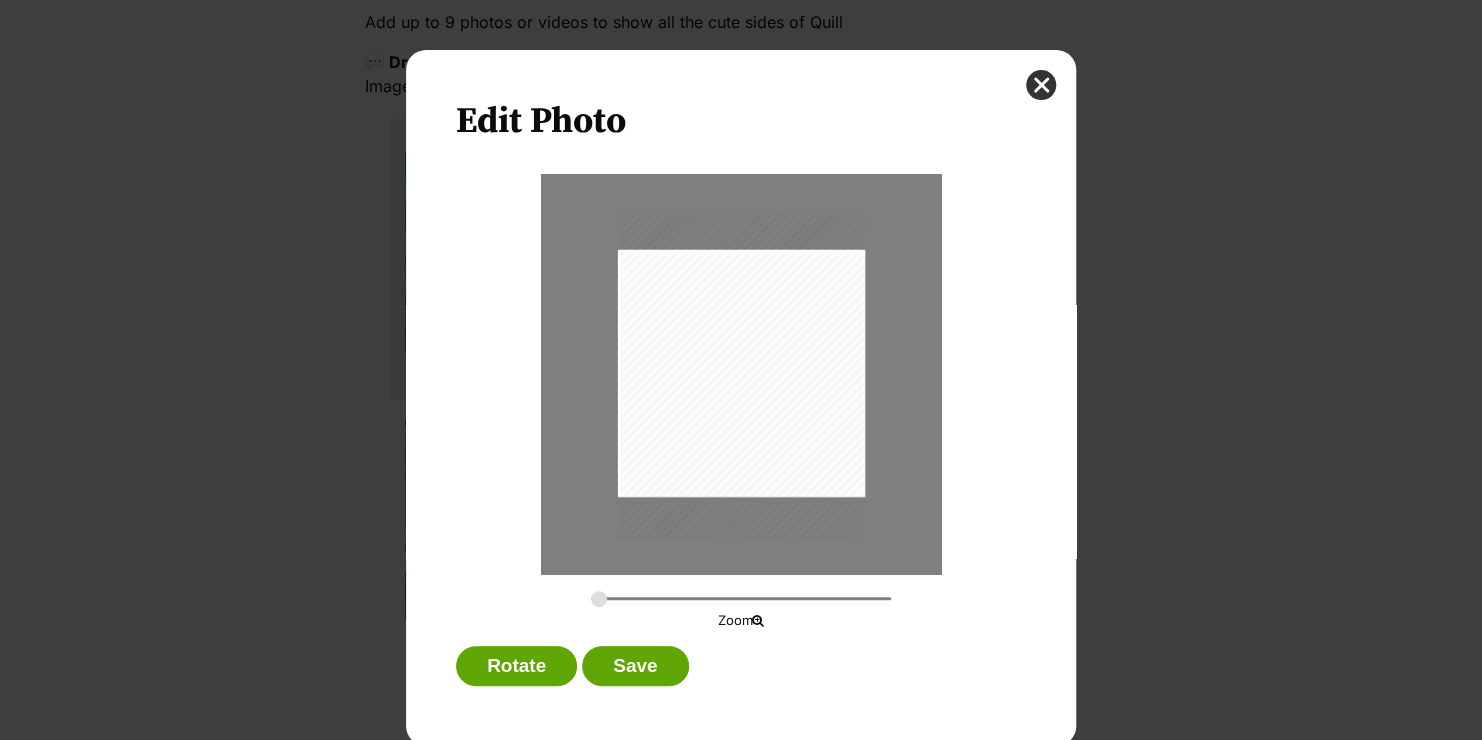 click at bounding box center (741, 374) 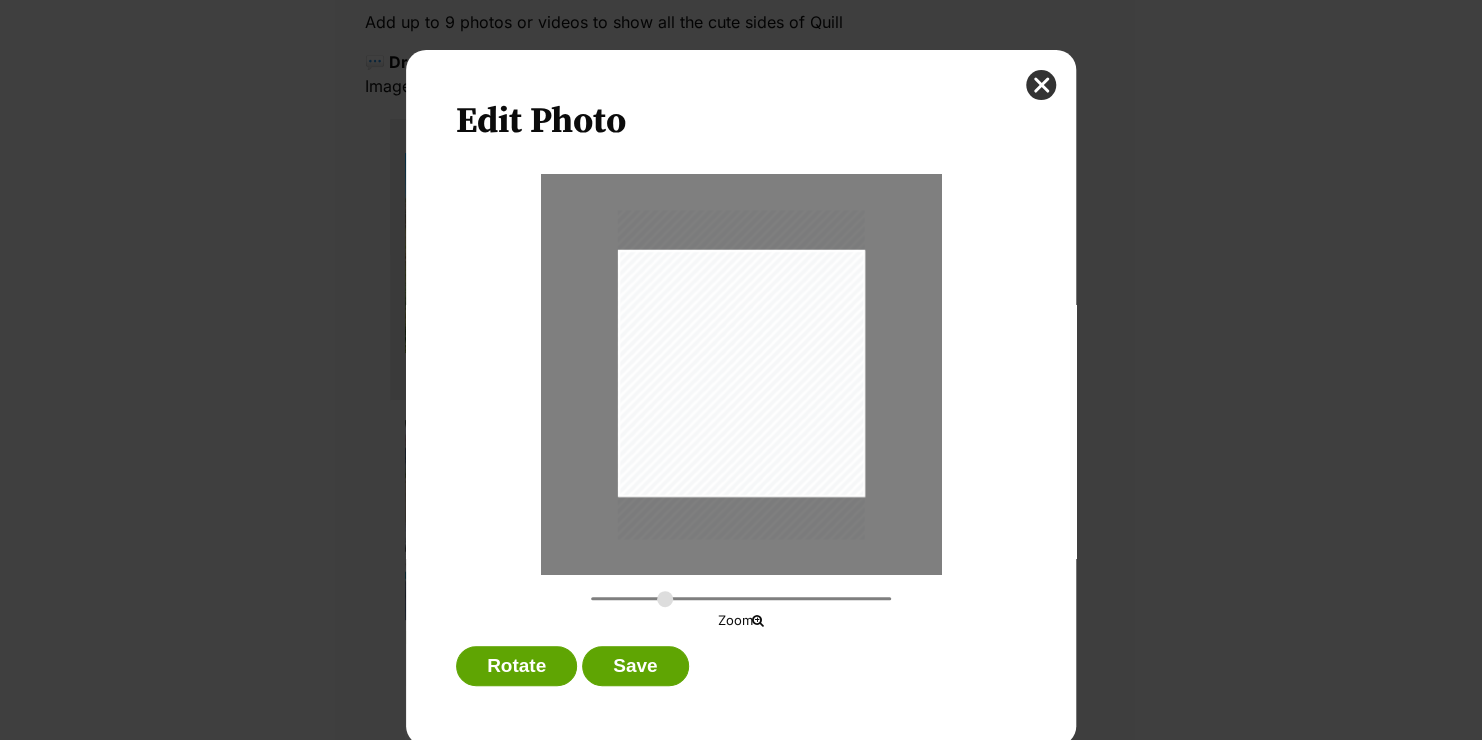 click at bounding box center [741, 598] 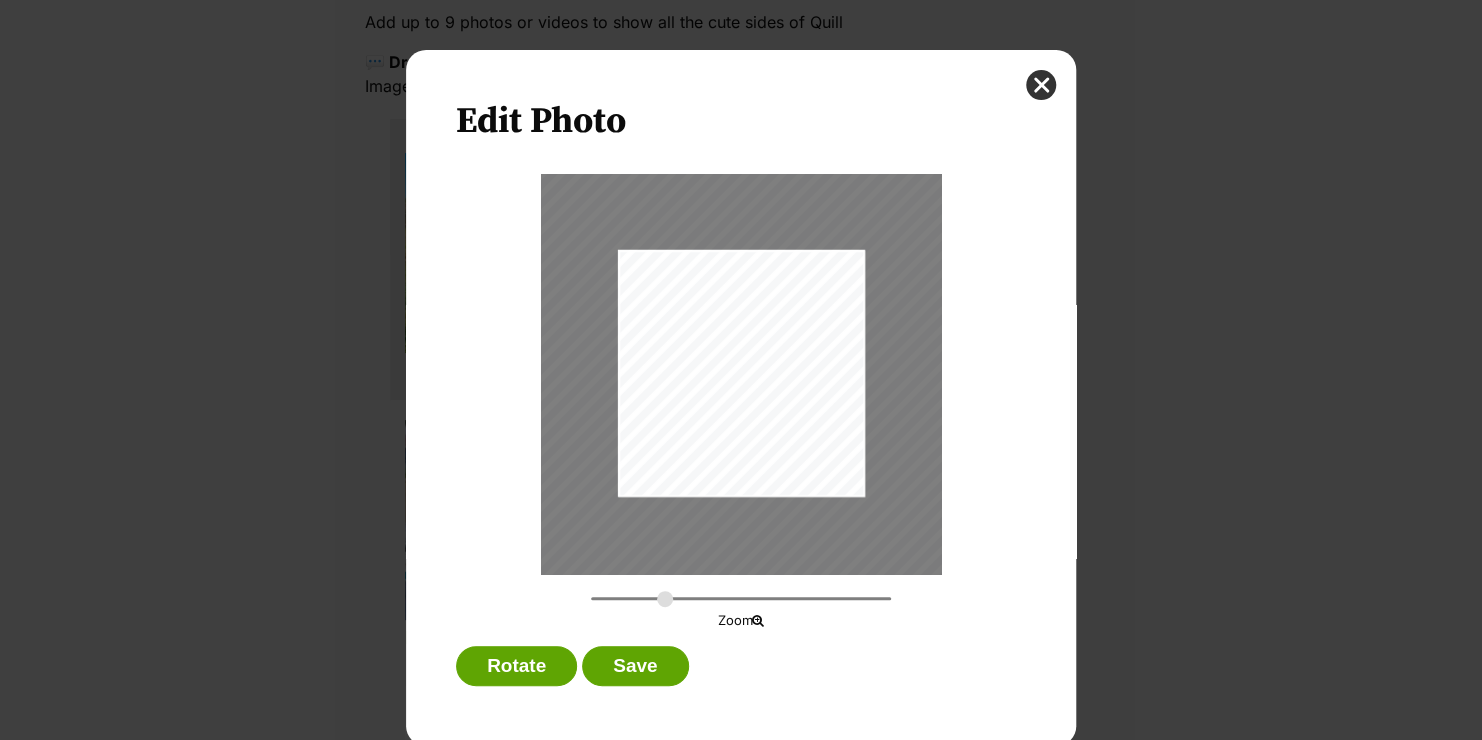 drag, startPoint x: 733, startPoint y: 317, endPoint x: 746, endPoint y: 439, distance: 122.69067 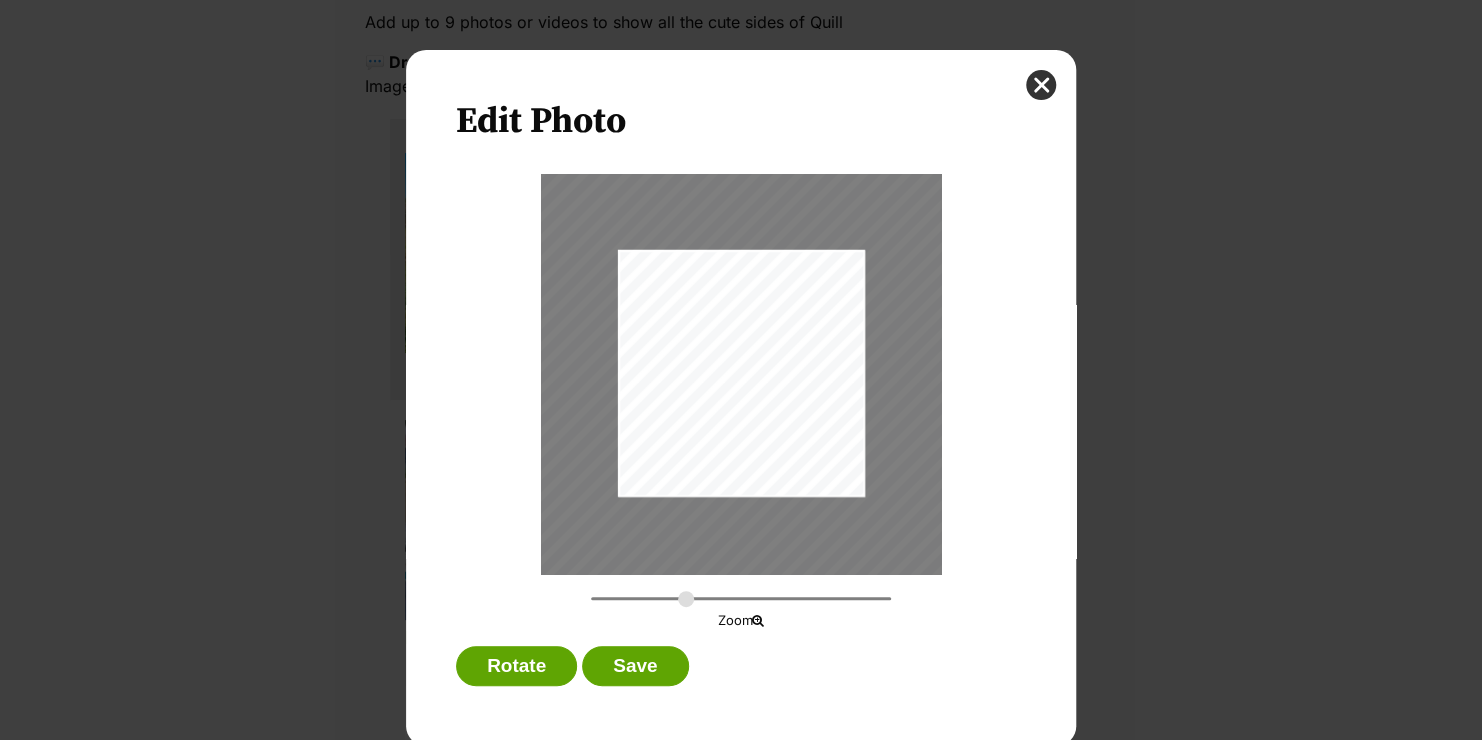 type on "0.6516" 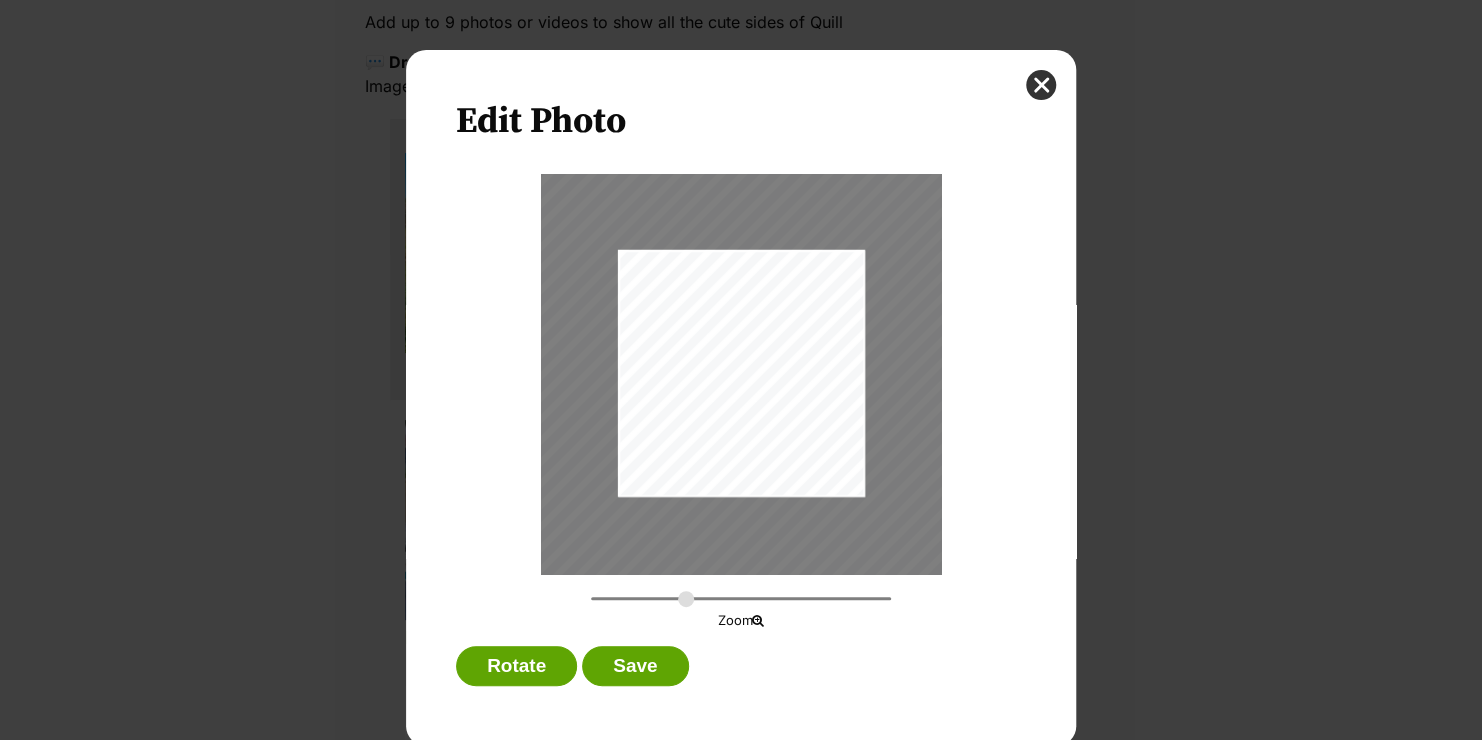 drag, startPoint x: 756, startPoint y: 456, endPoint x: 745, endPoint y: 475, distance: 21.954498 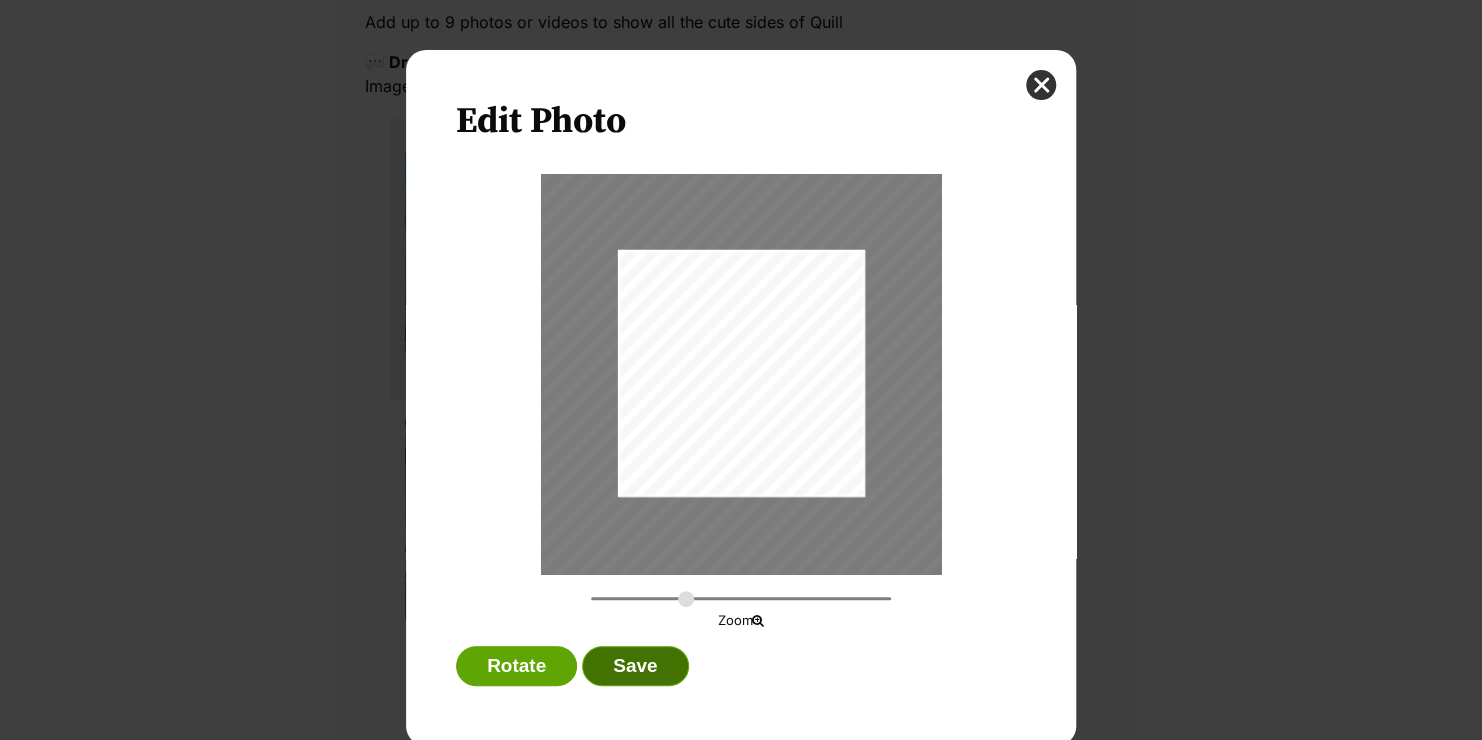 click on "Save" at bounding box center [635, 666] 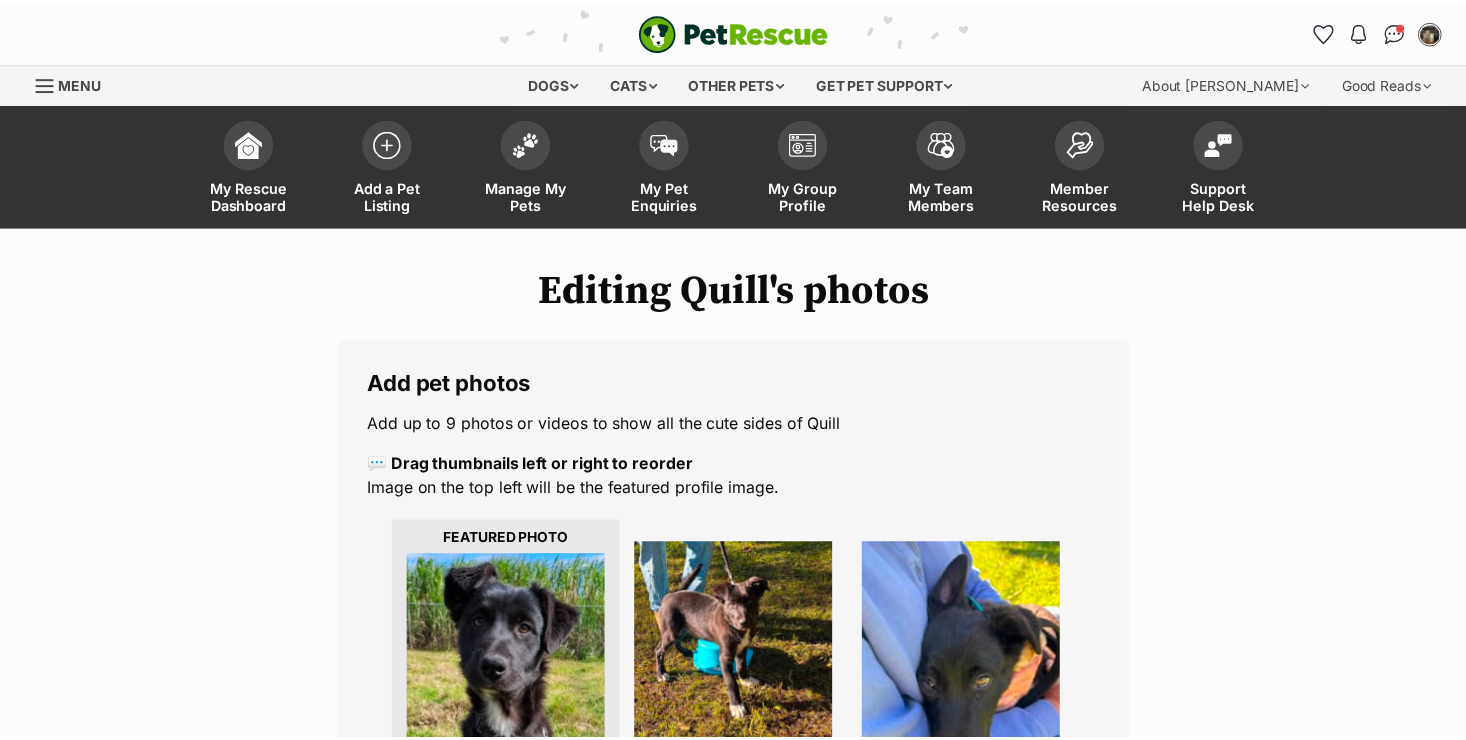 scroll, scrollTop: 400, scrollLeft: 0, axis: vertical 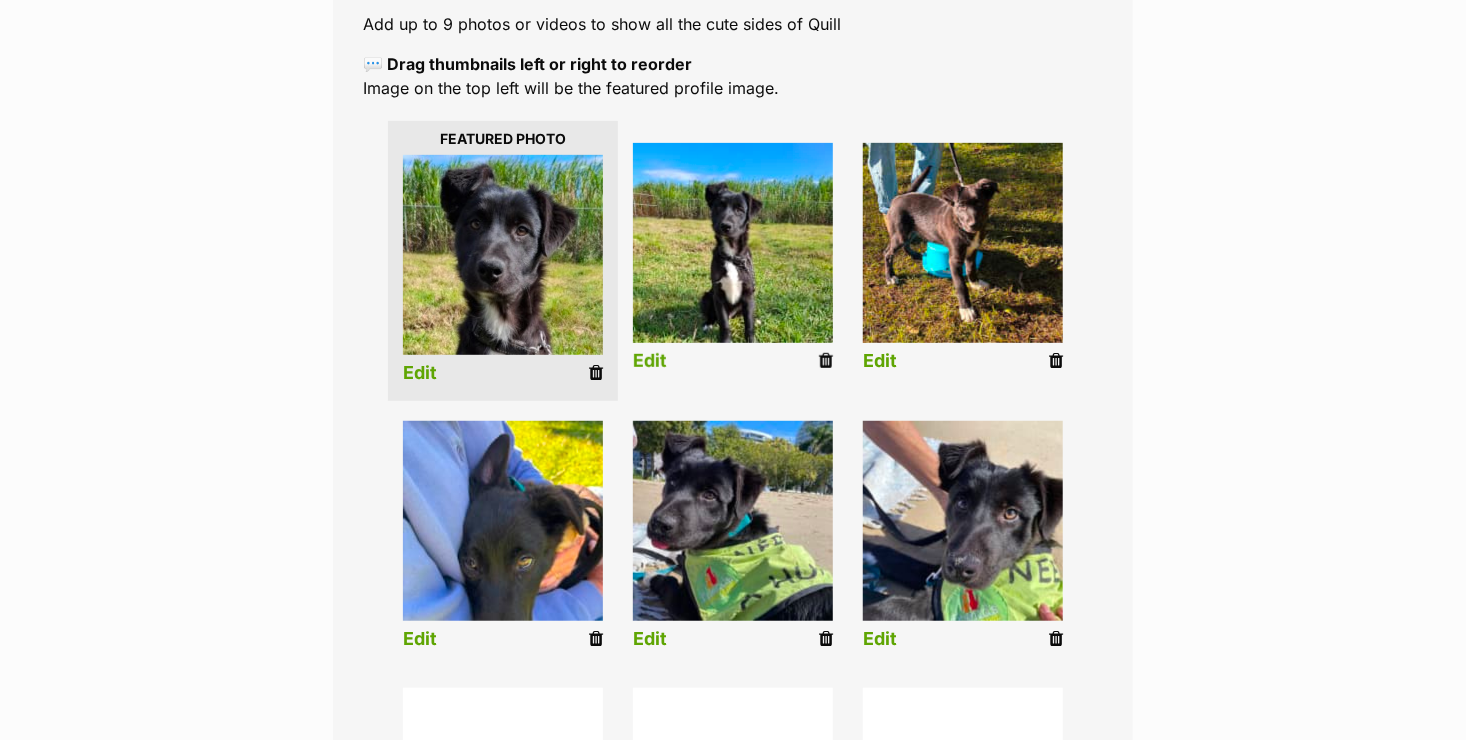 click on "Edit" at bounding box center [650, 361] 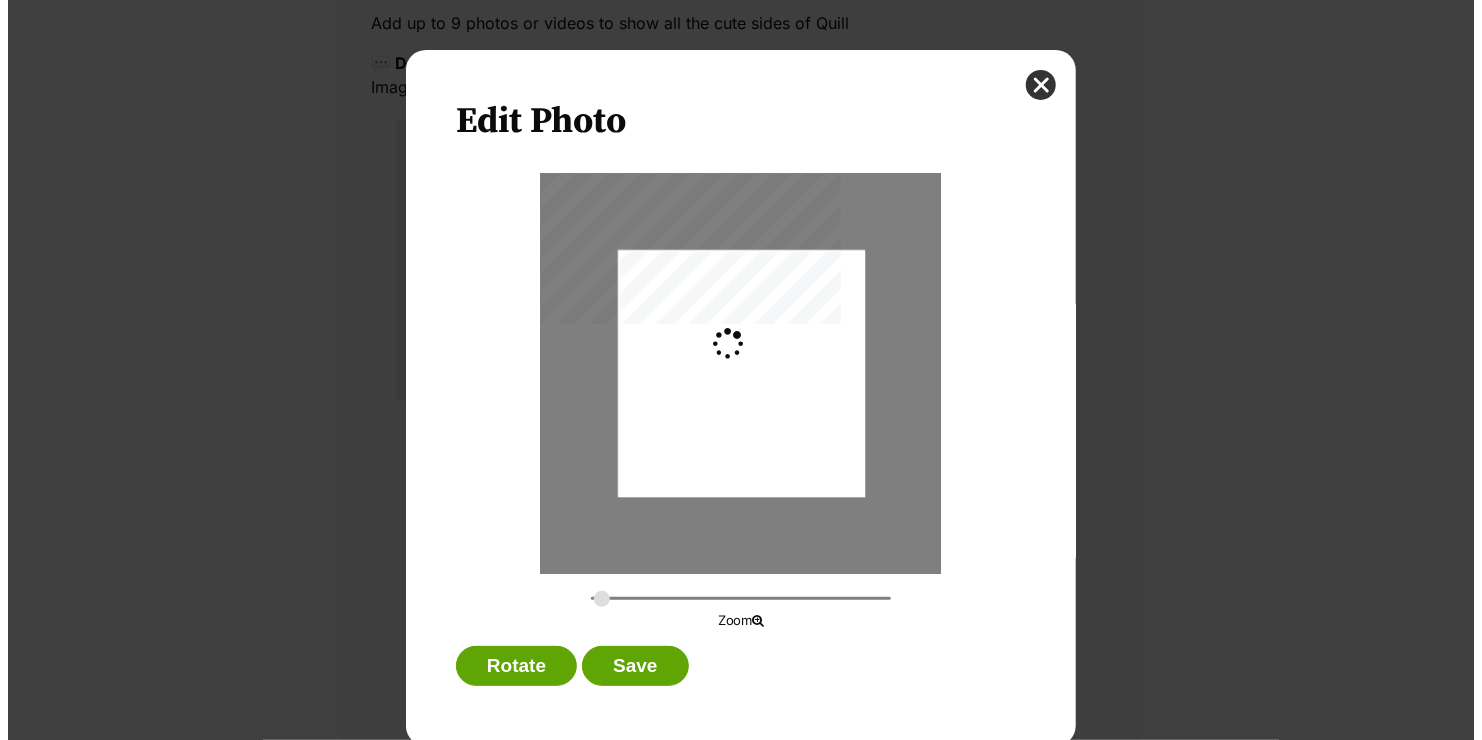 scroll, scrollTop: 0, scrollLeft: 0, axis: both 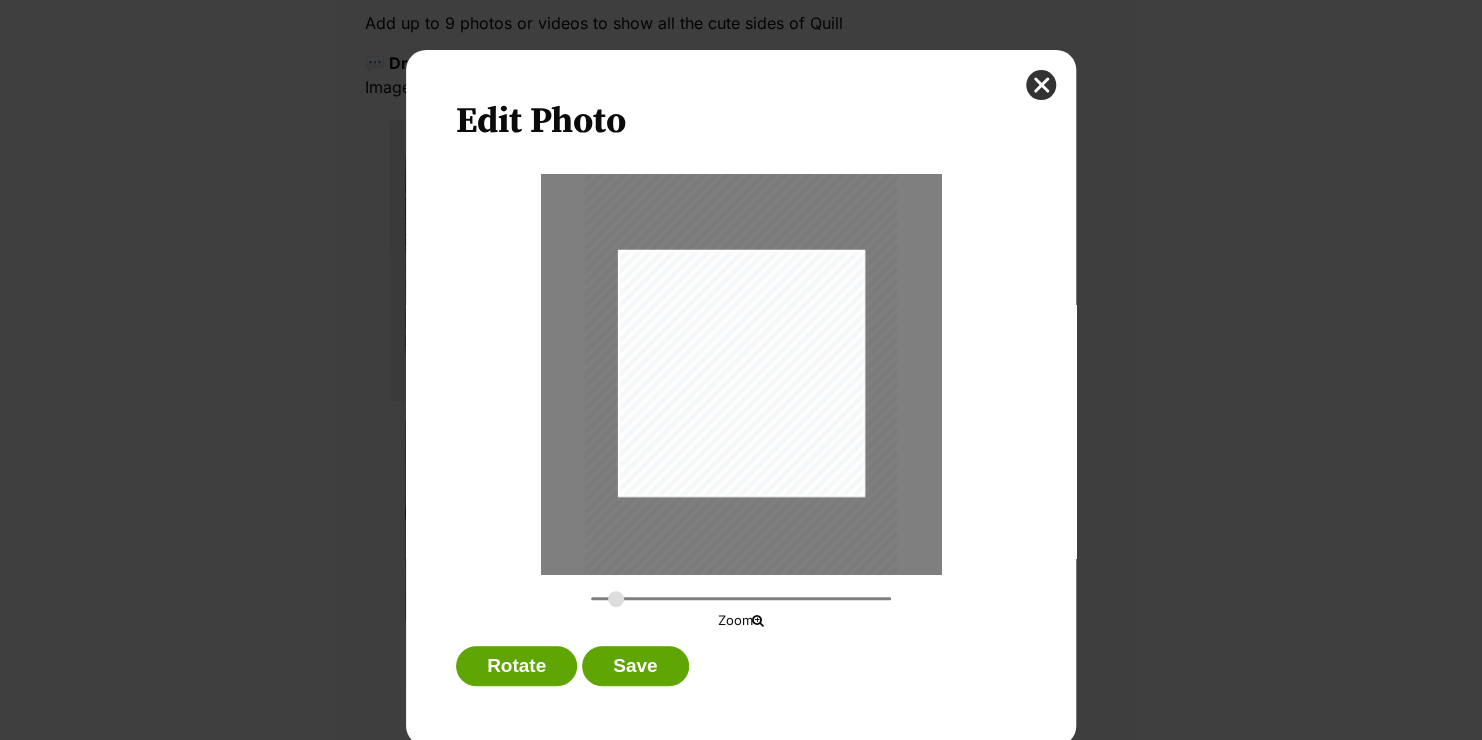 click at bounding box center [741, 598] 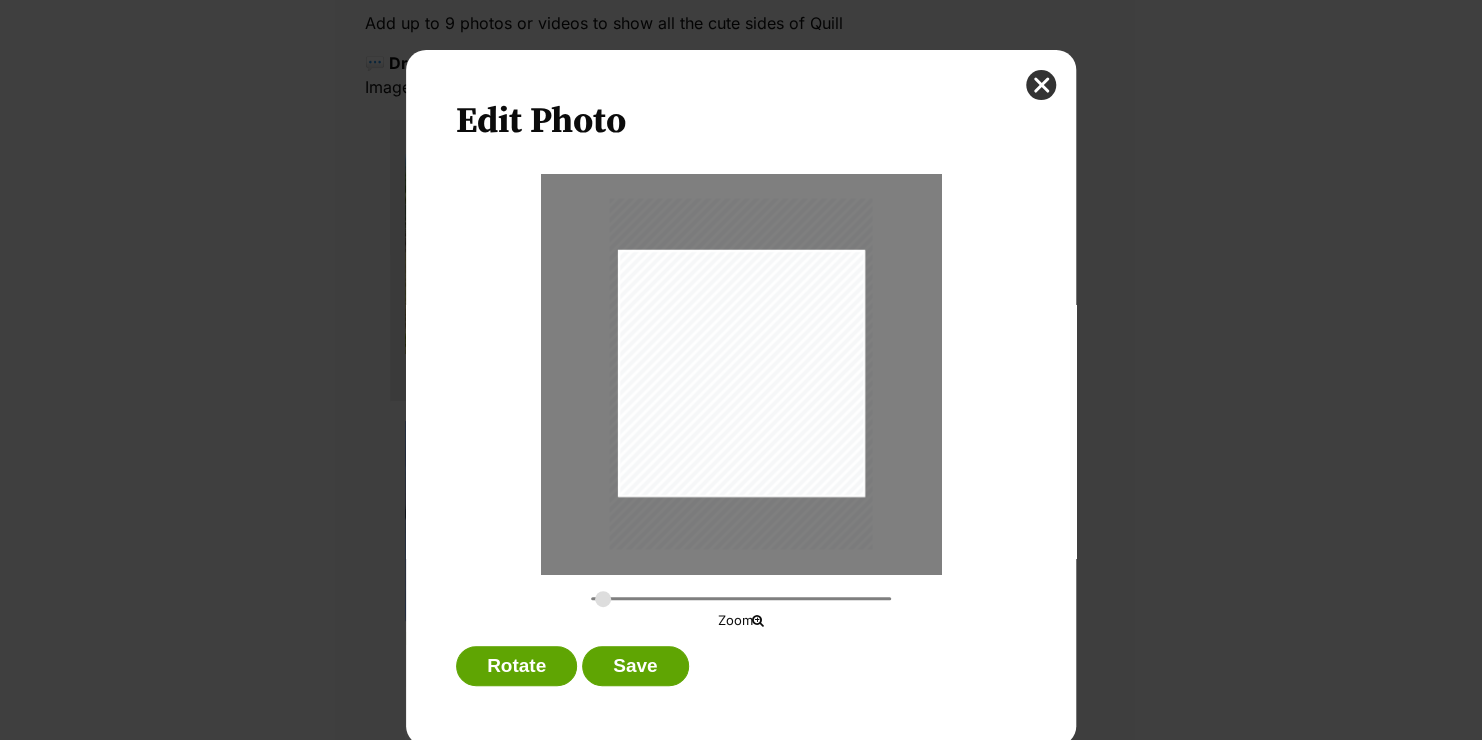 type on "0.2925" 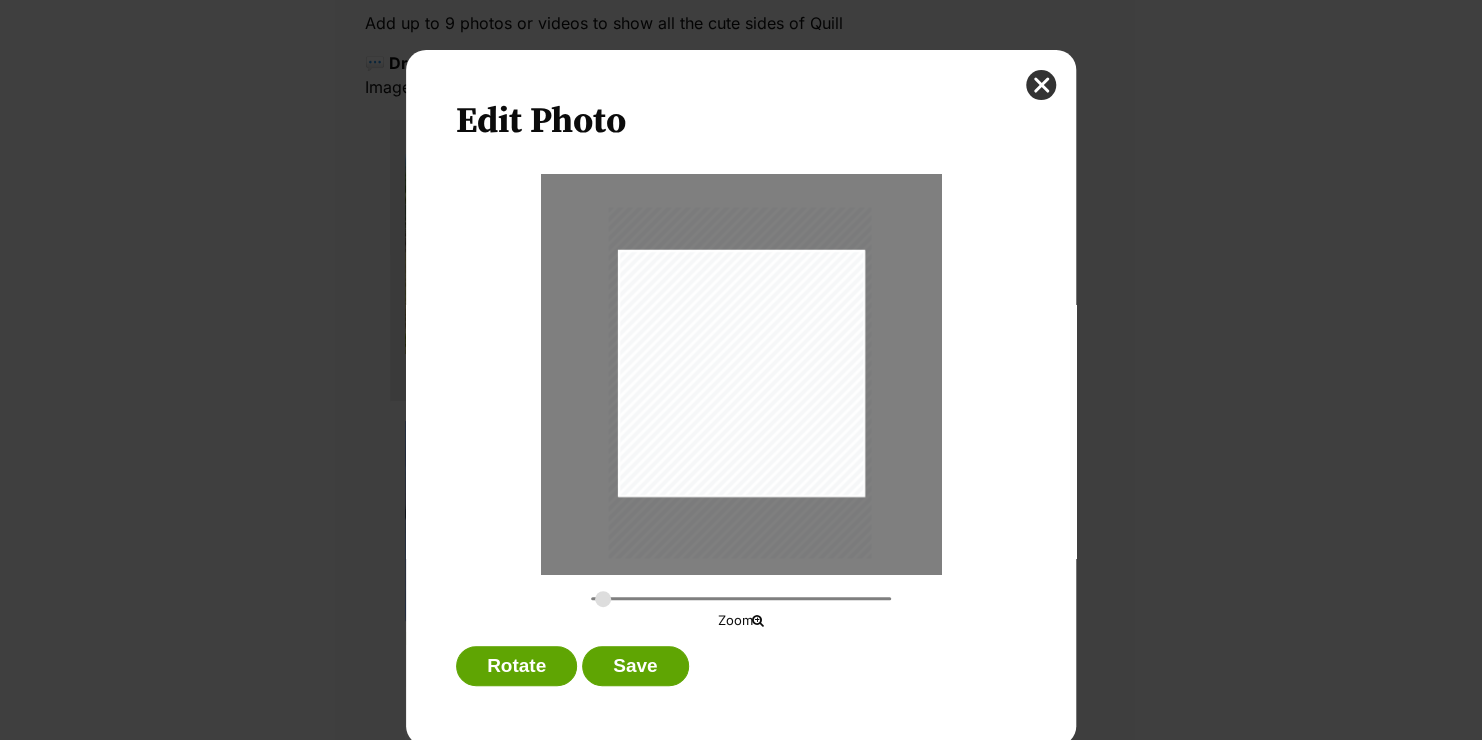 click at bounding box center (739, 382) 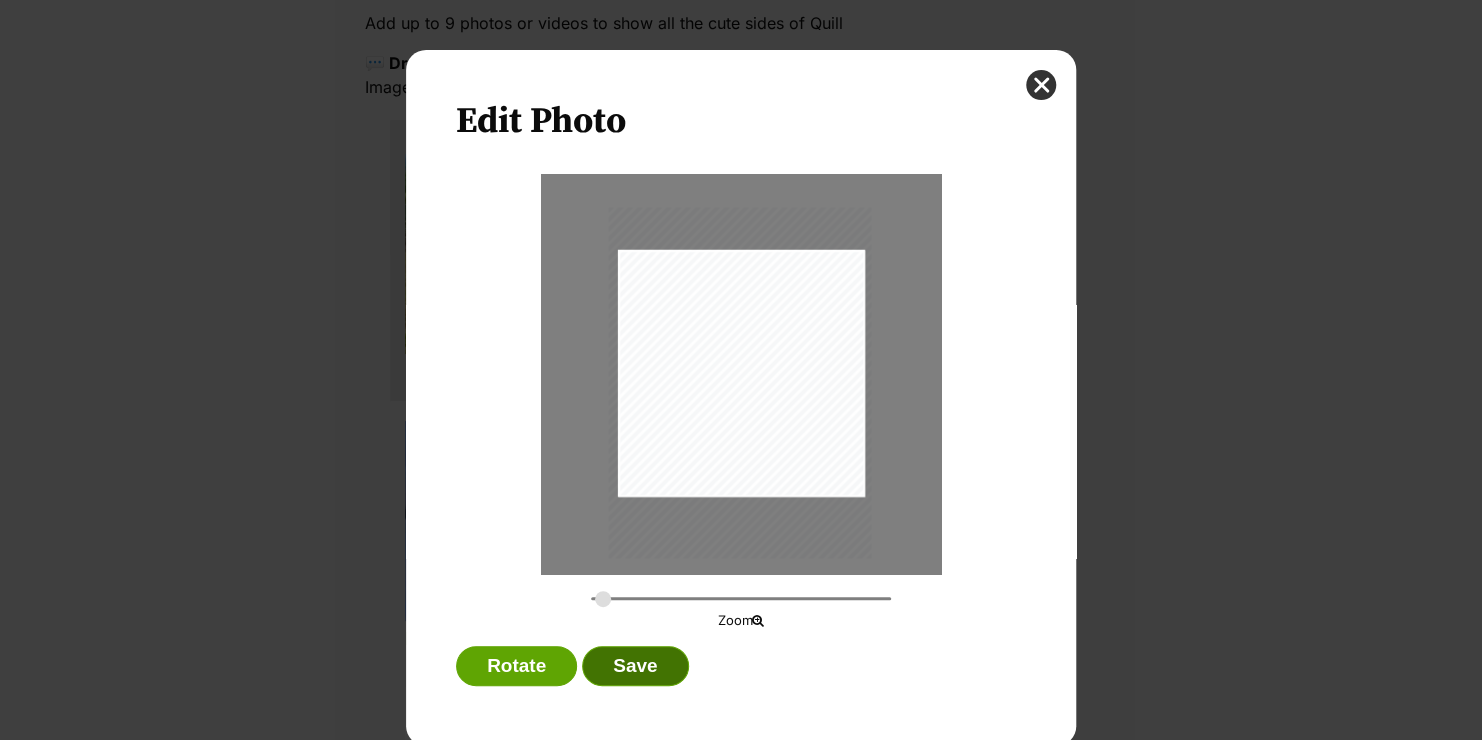 click on "Save" at bounding box center [635, 666] 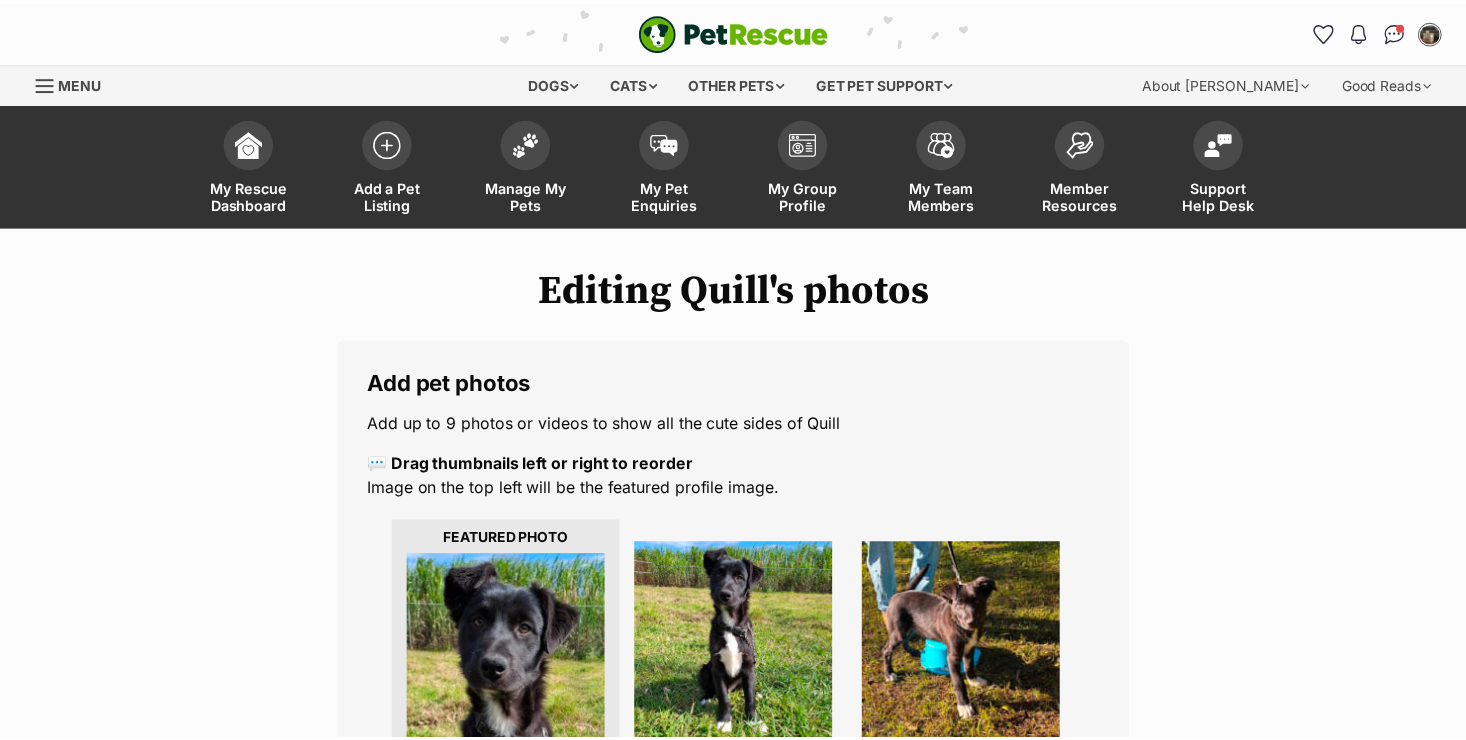 scroll, scrollTop: 400, scrollLeft: 0, axis: vertical 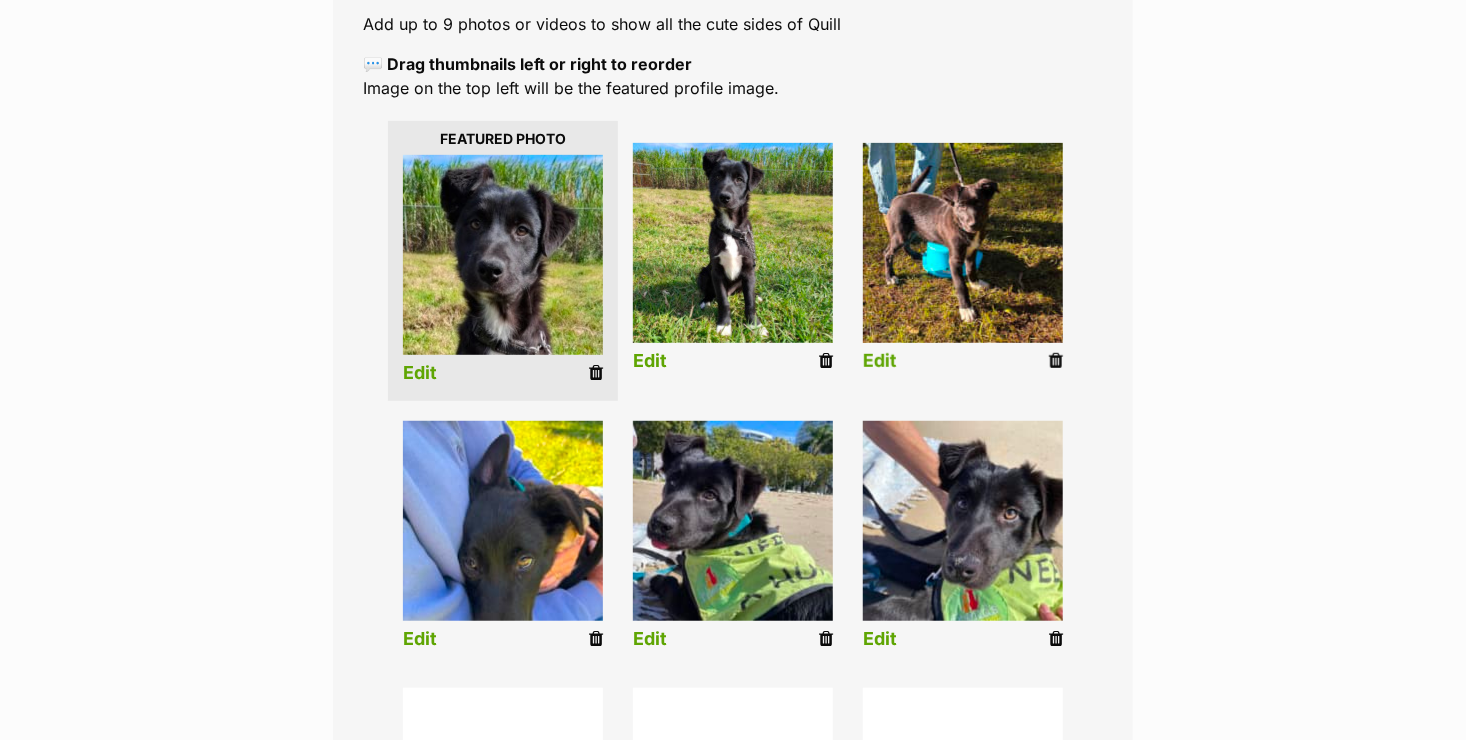 click at bounding box center [1056, 361] 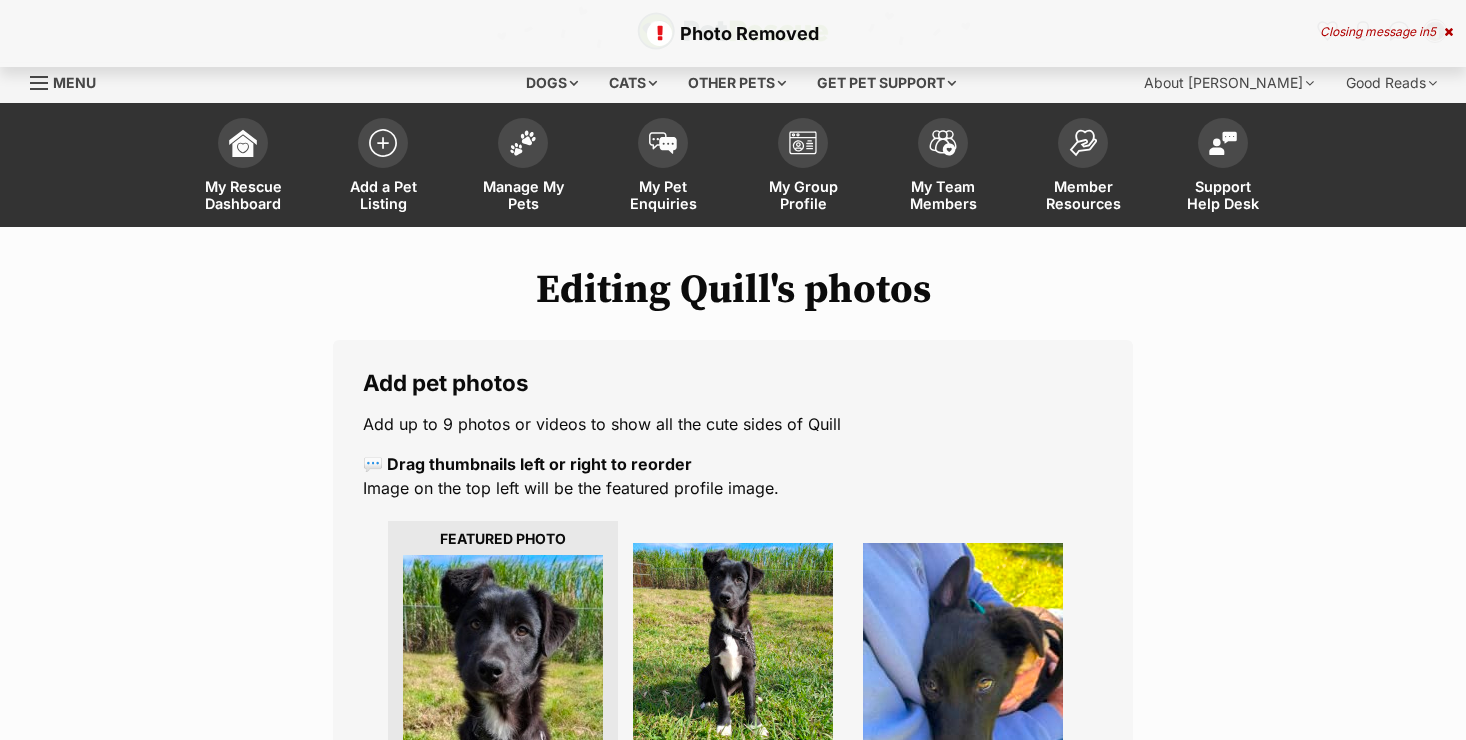 scroll, scrollTop: 0, scrollLeft: 0, axis: both 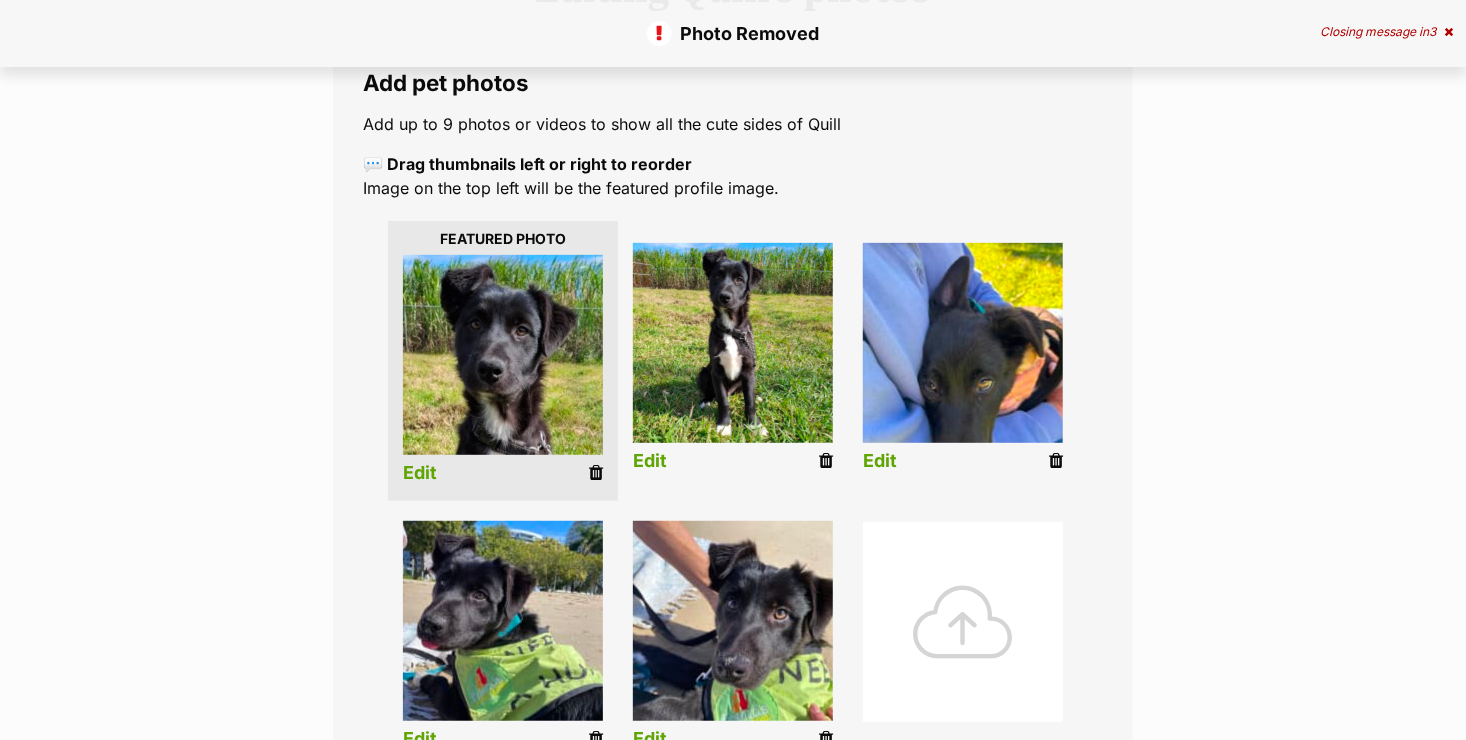 click on "Edit" at bounding box center [880, 461] 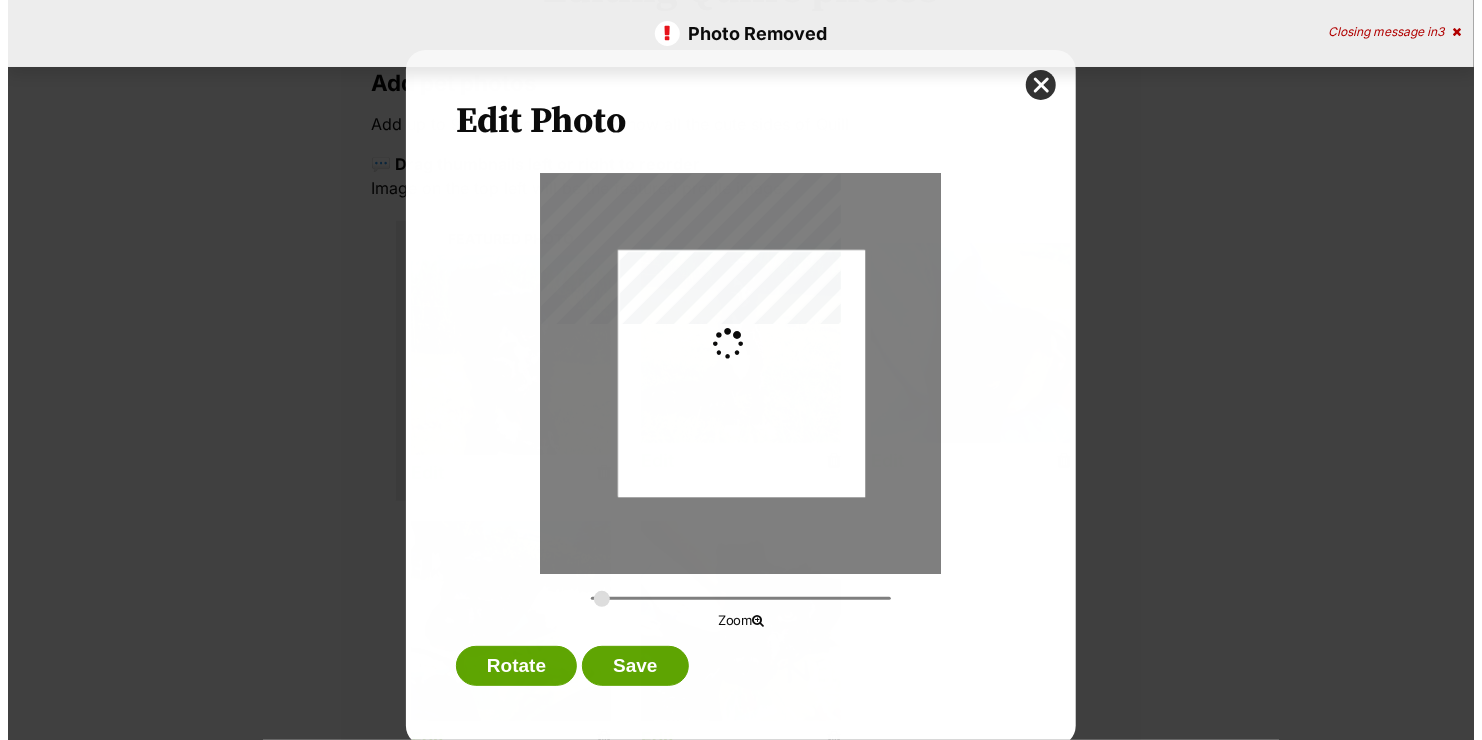 scroll, scrollTop: 0, scrollLeft: 0, axis: both 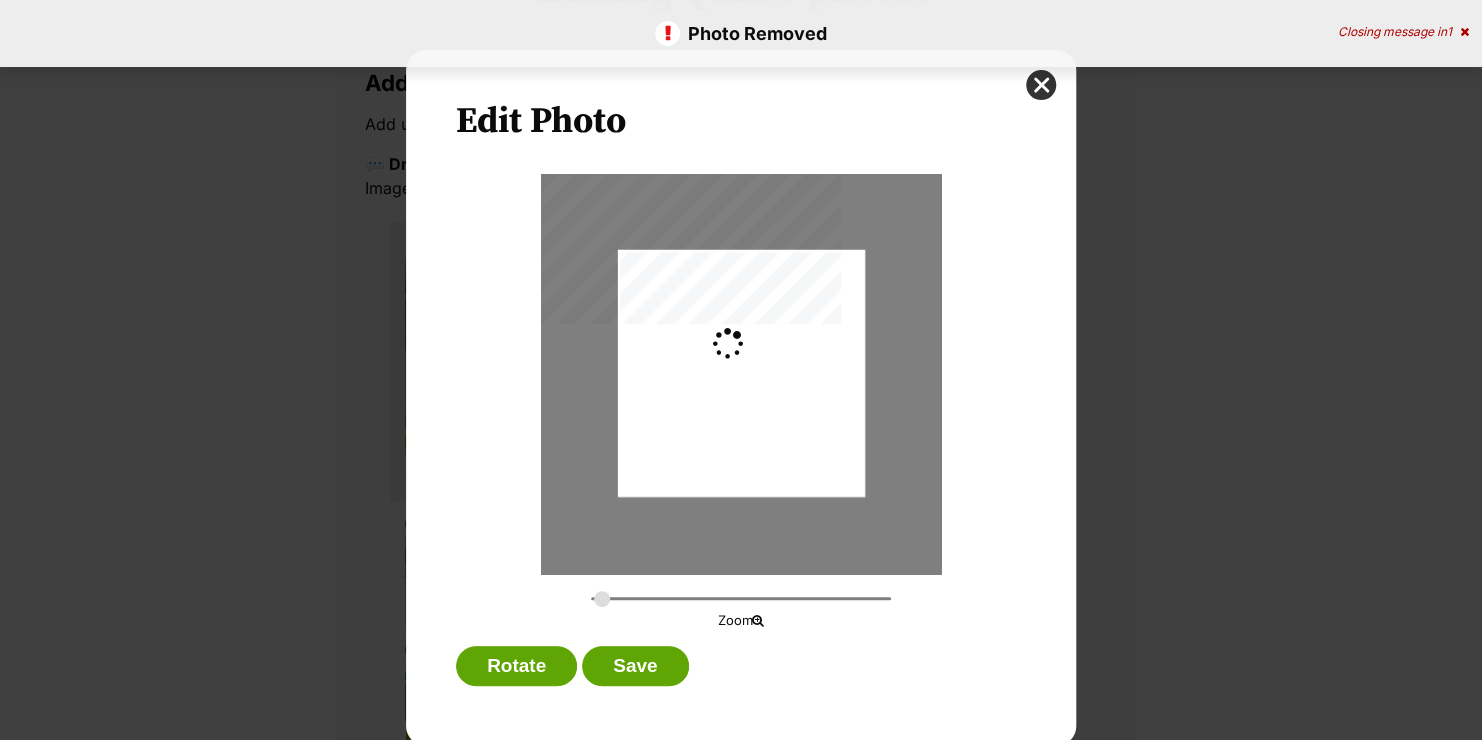 type on "0.2744" 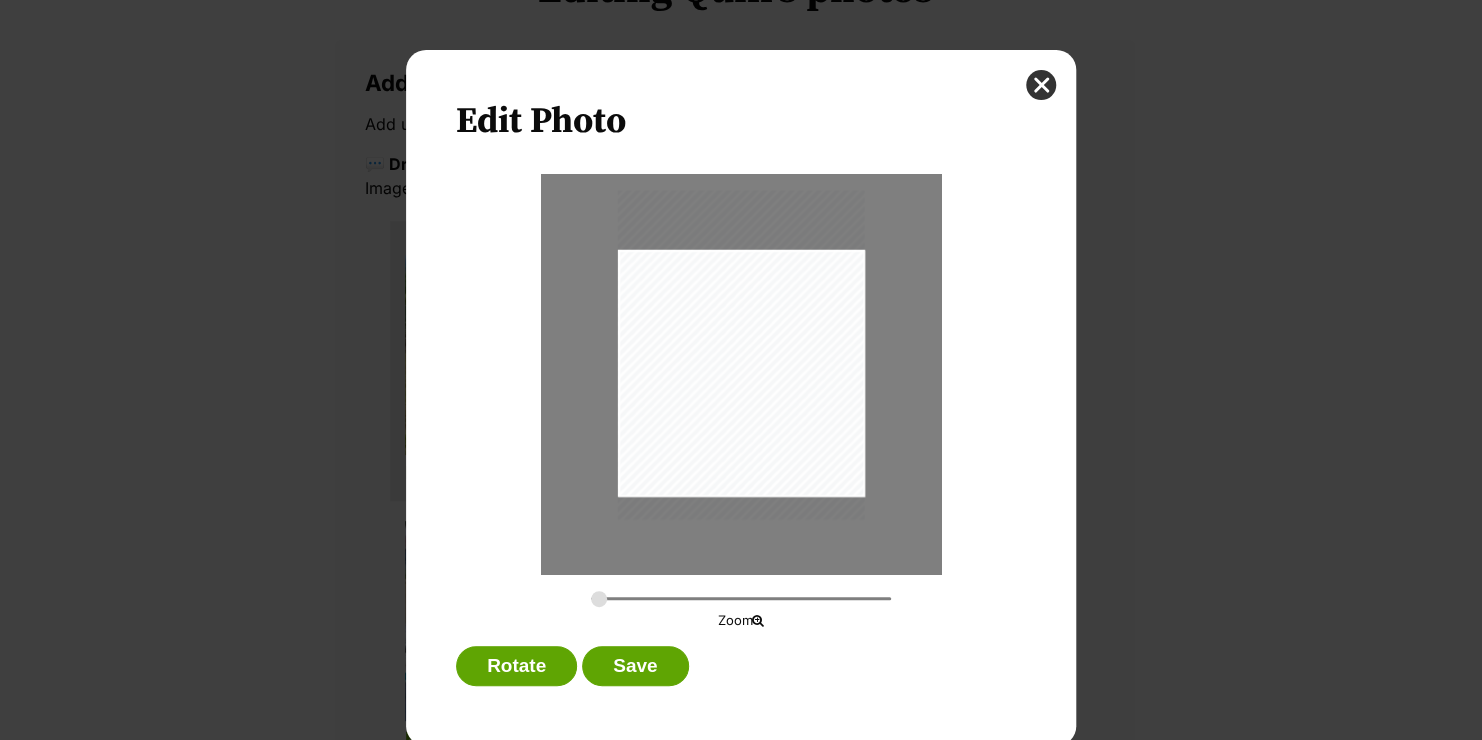 drag, startPoint x: 813, startPoint y: 409, endPoint x: 808, endPoint y: 390, distance: 19.646883 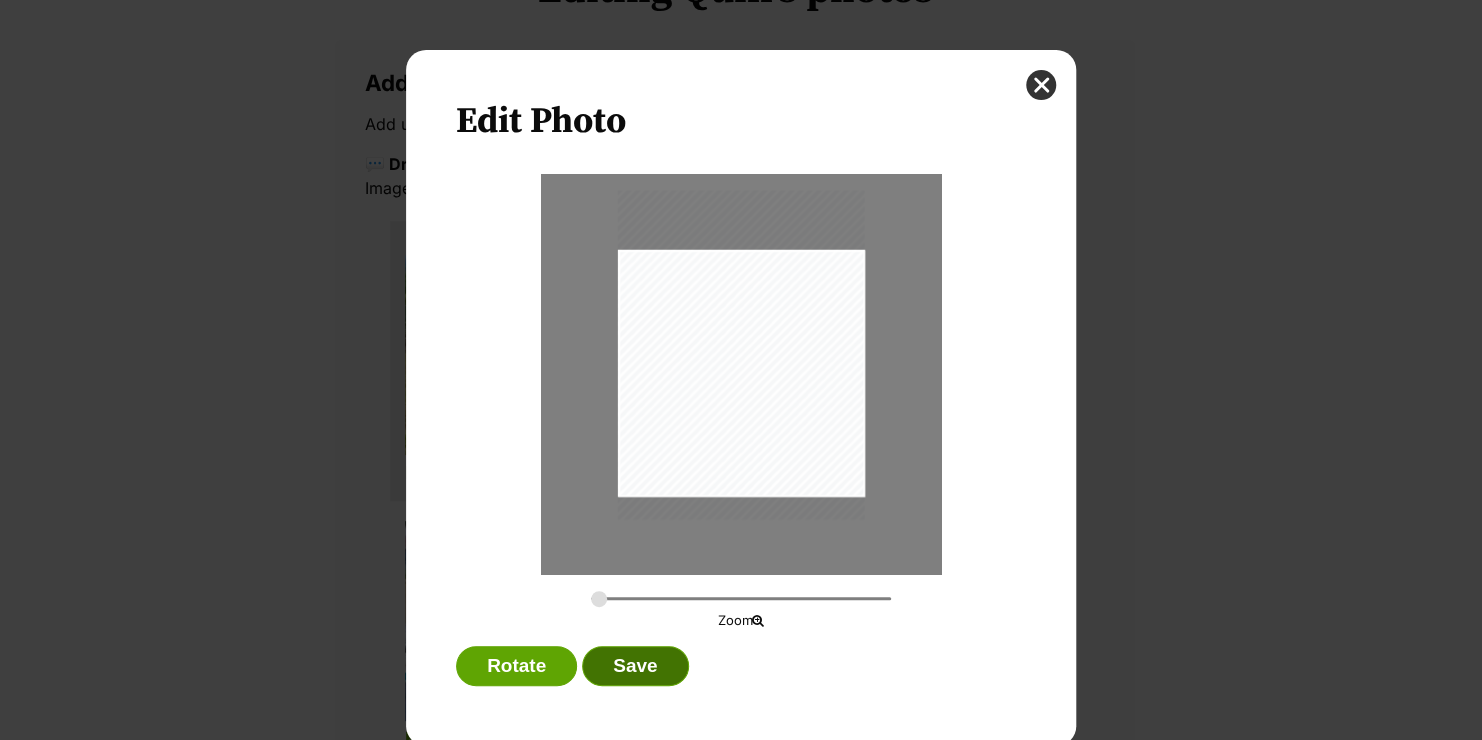 click on "Save" at bounding box center (635, 666) 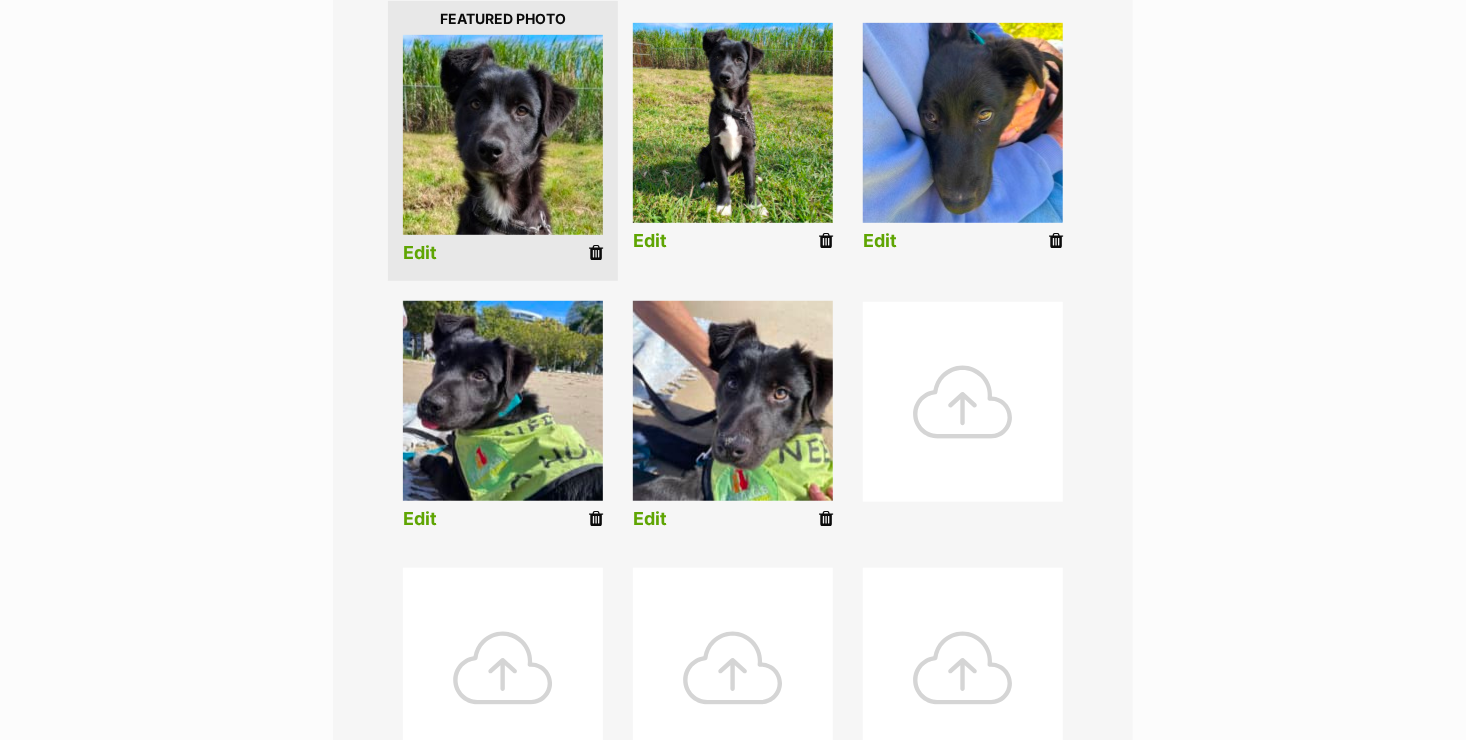 scroll, scrollTop: 600, scrollLeft: 0, axis: vertical 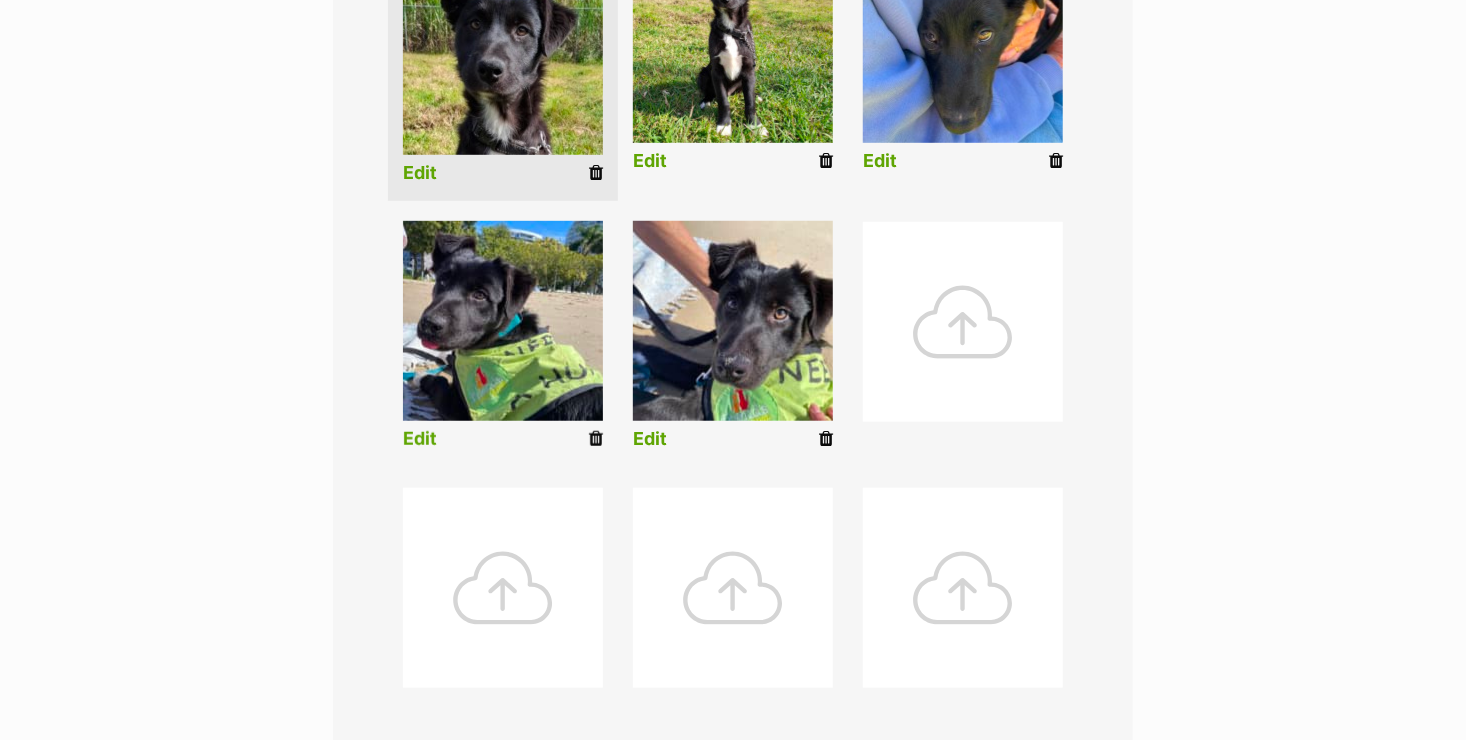 click on "Edit" at bounding box center (420, 439) 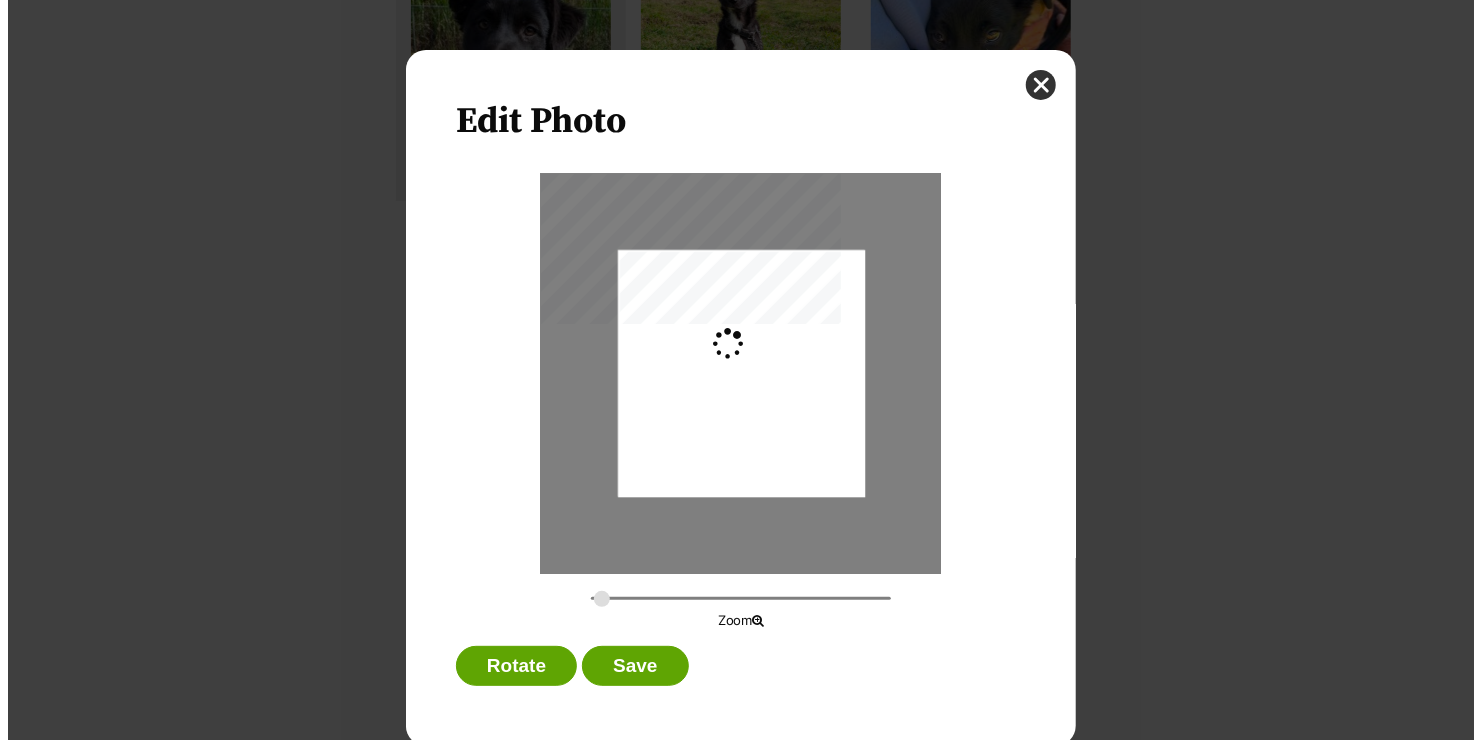 scroll, scrollTop: 0, scrollLeft: 0, axis: both 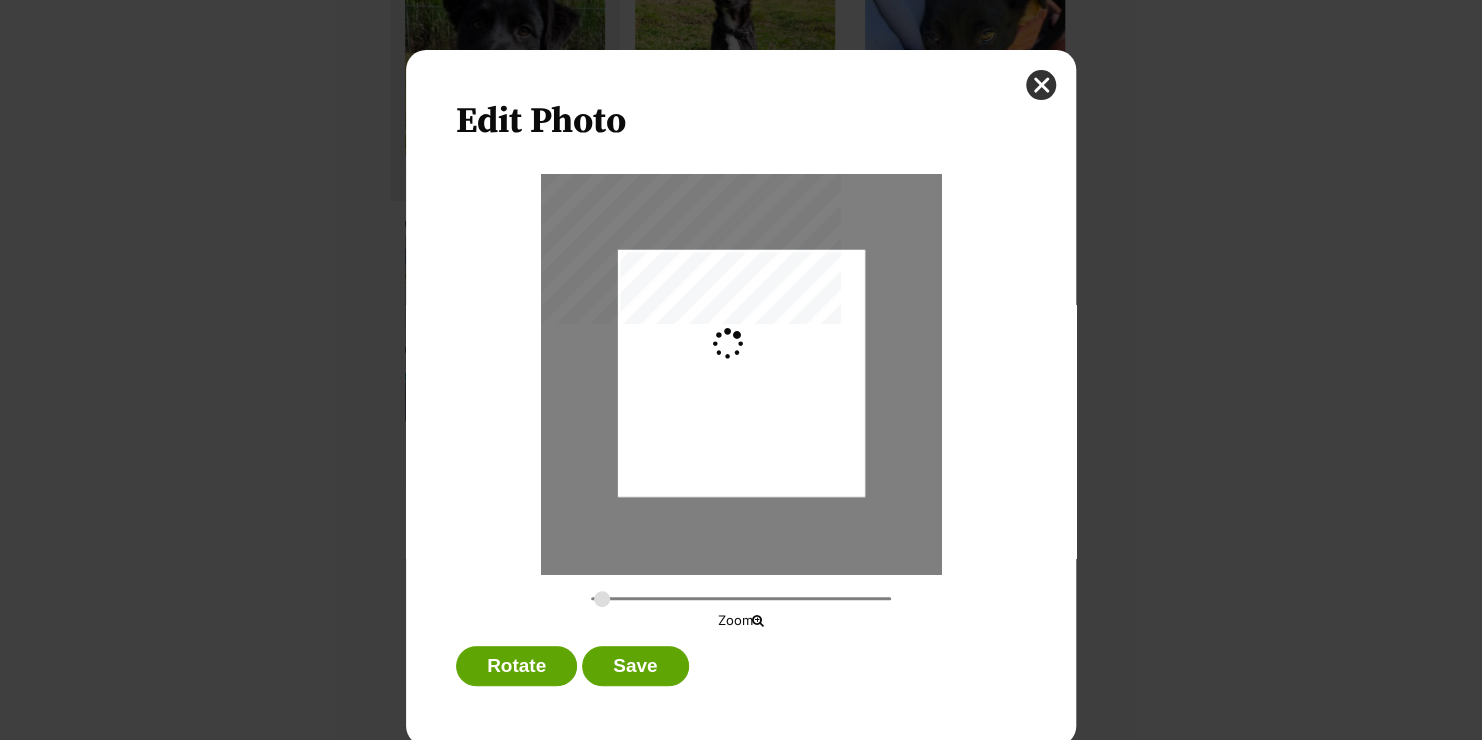 type on "0.2744" 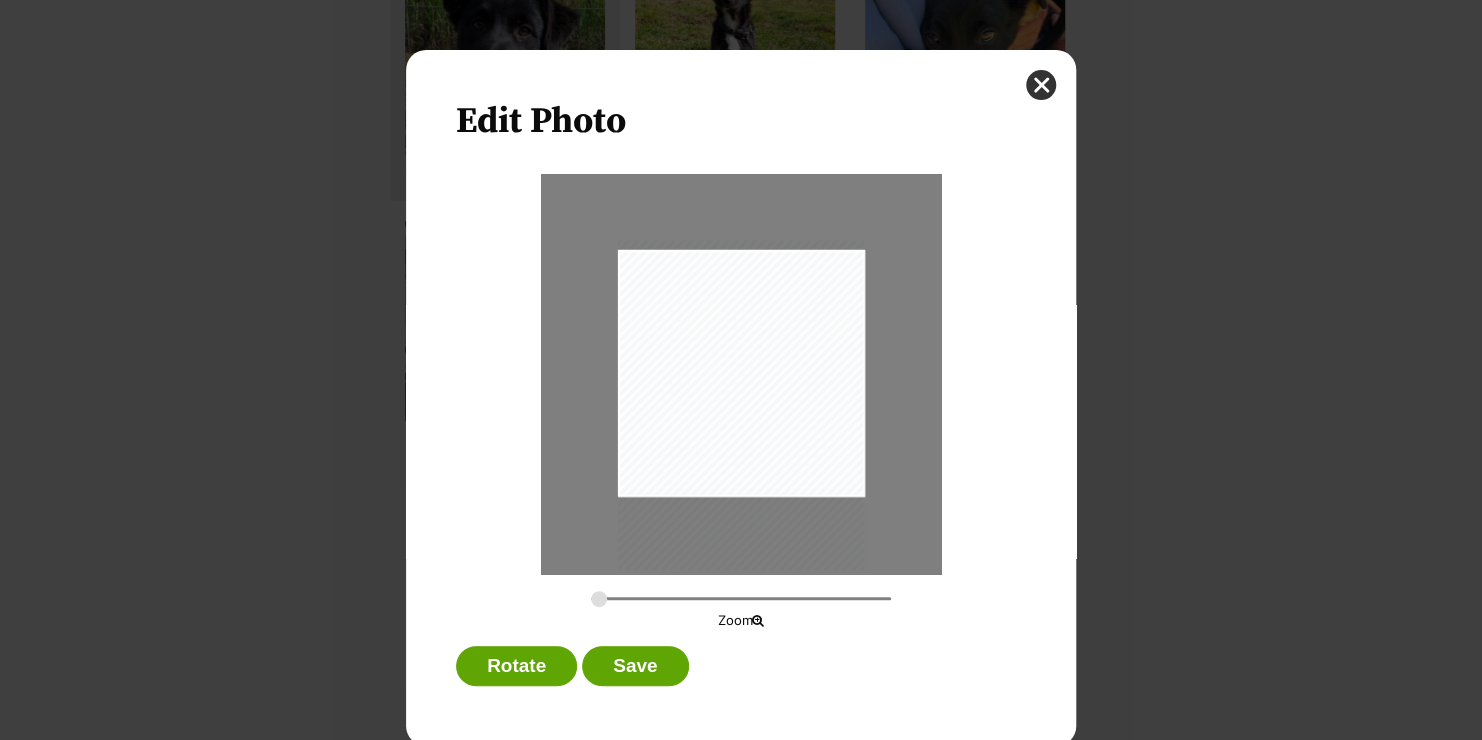 drag, startPoint x: 714, startPoint y: 384, endPoint x: 715, endPoint y: 415, distance: 31.016125 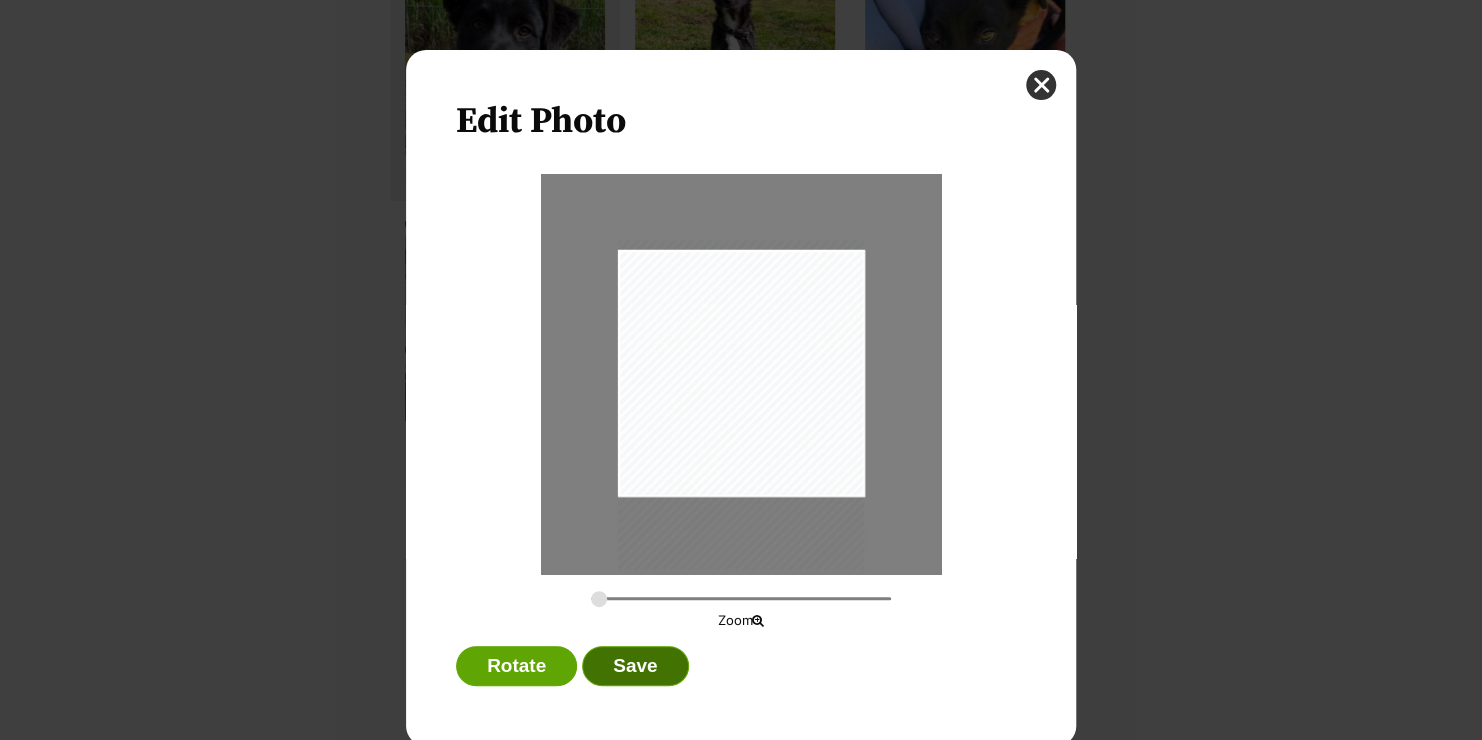 click on "Save" at bounding box center [635, 666] 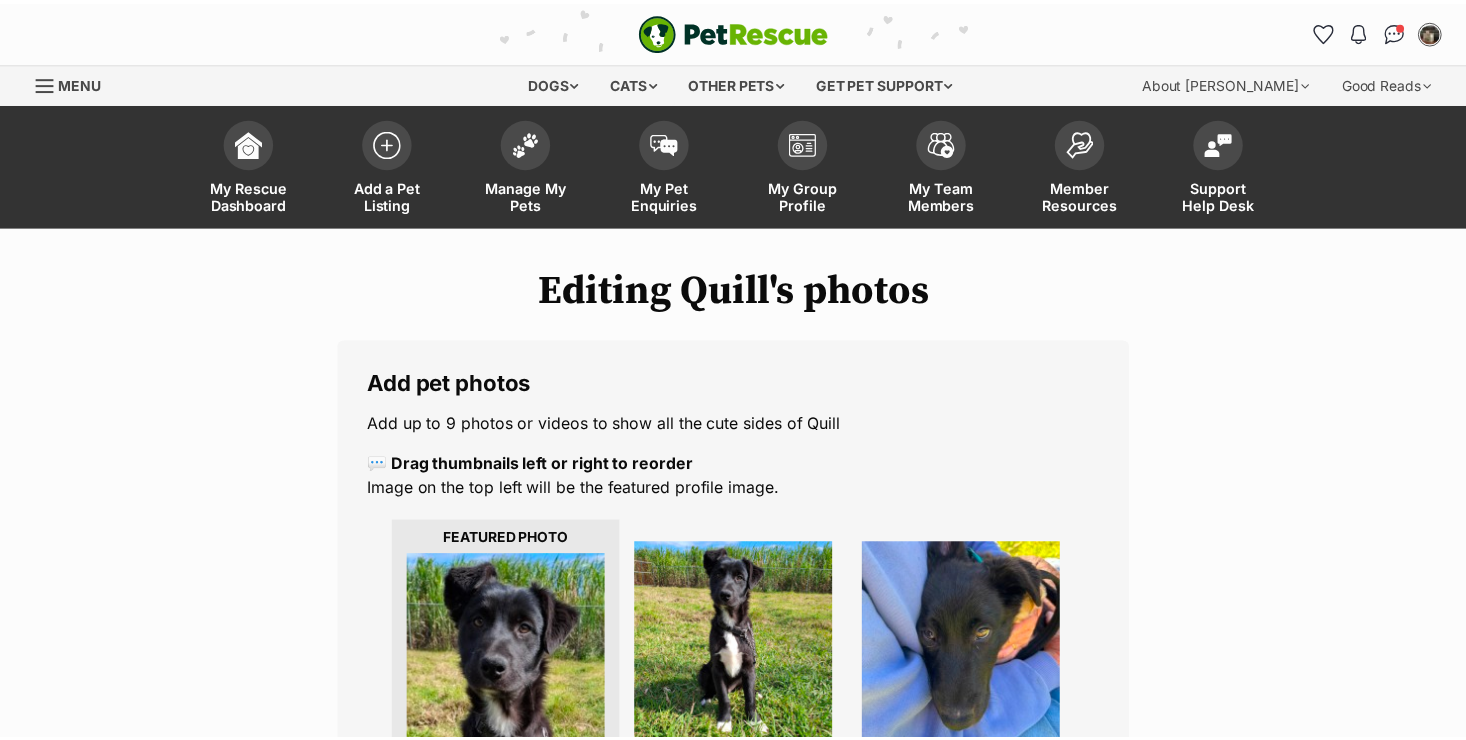 scroll, scrollTop: 600, scrollLeft: 0, axis: vertical 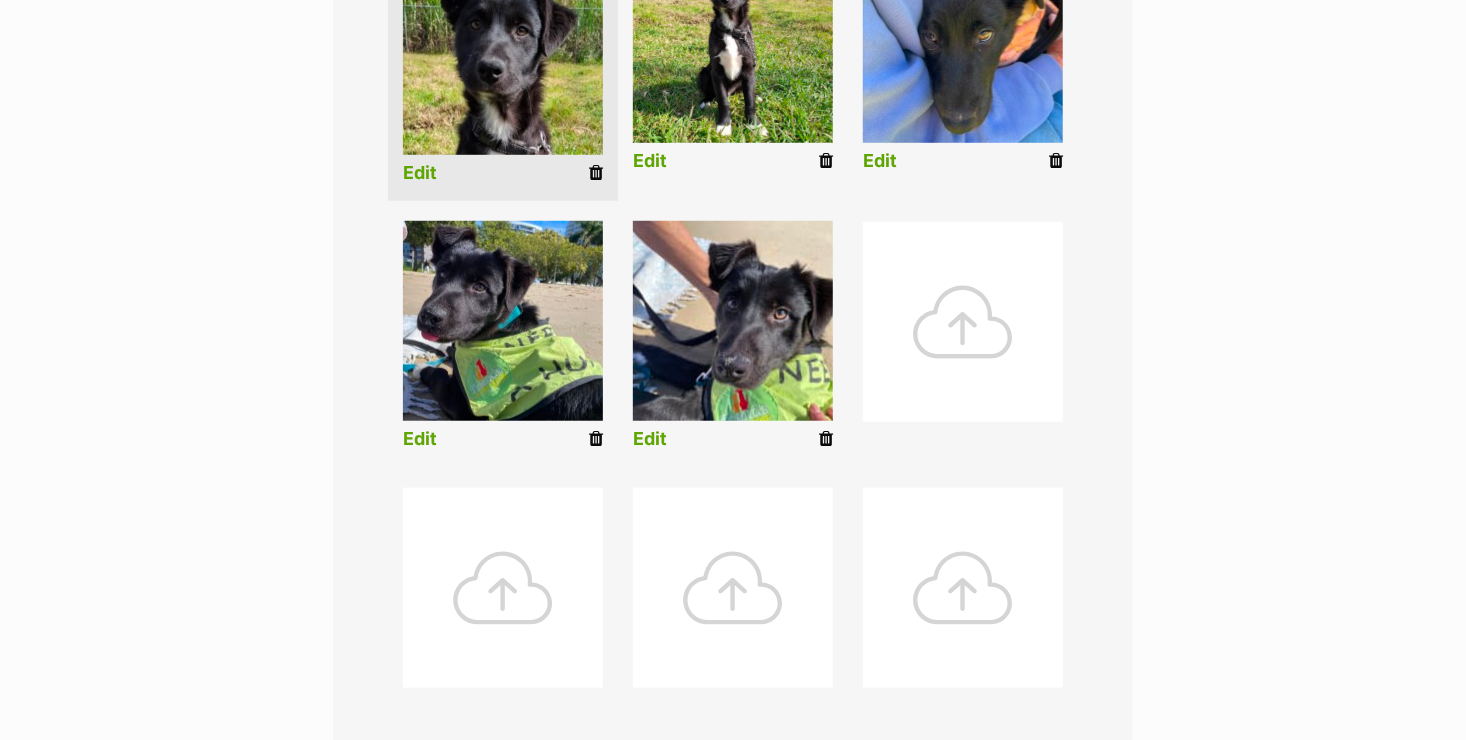 click on "Edit" at bounding box center [650, 439] 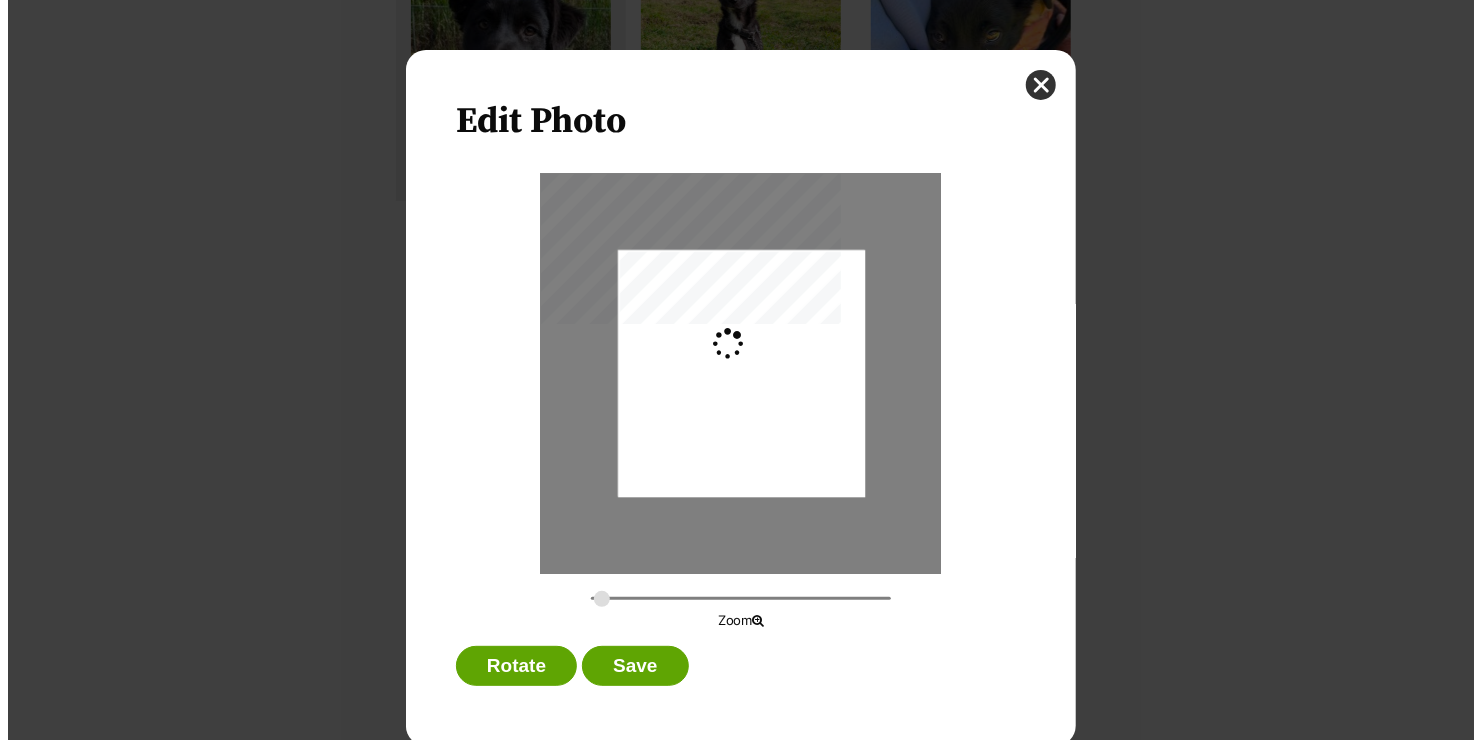 scroll, scrollTop: 0, scrollLeft: 0, axis: both 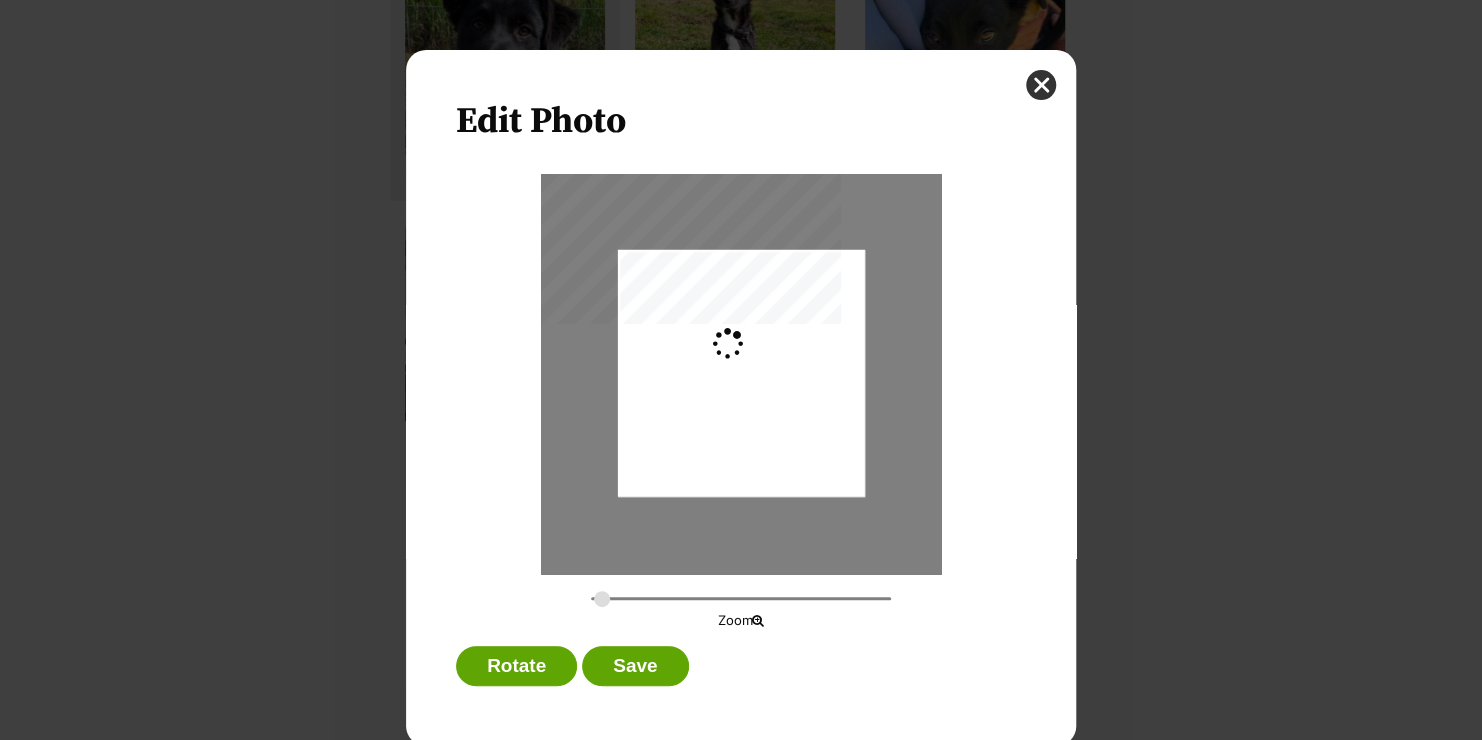 type on "0.2744" 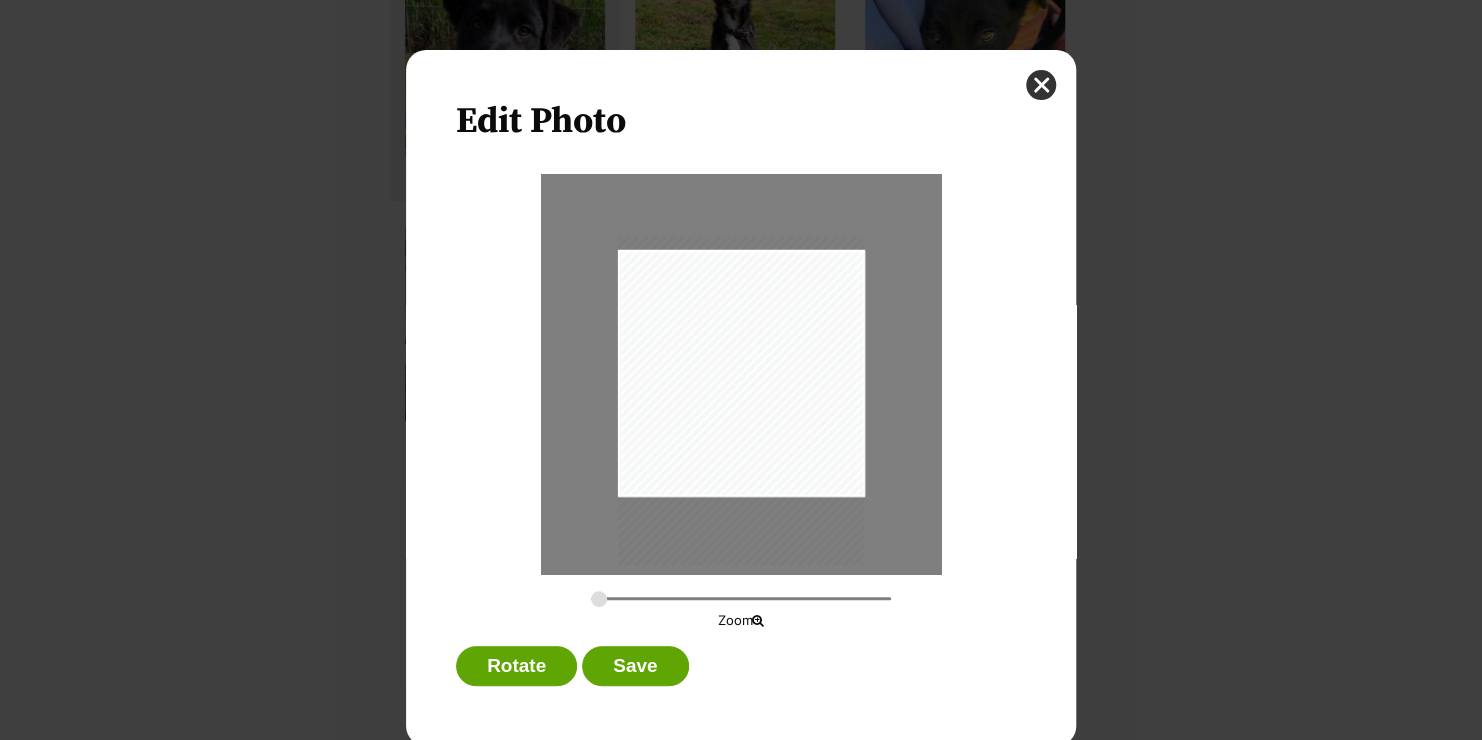 drag, startPoint x: 761, startPoint y: 443, endPoint x: 762, endPoint y: 470, distance: 27.018513 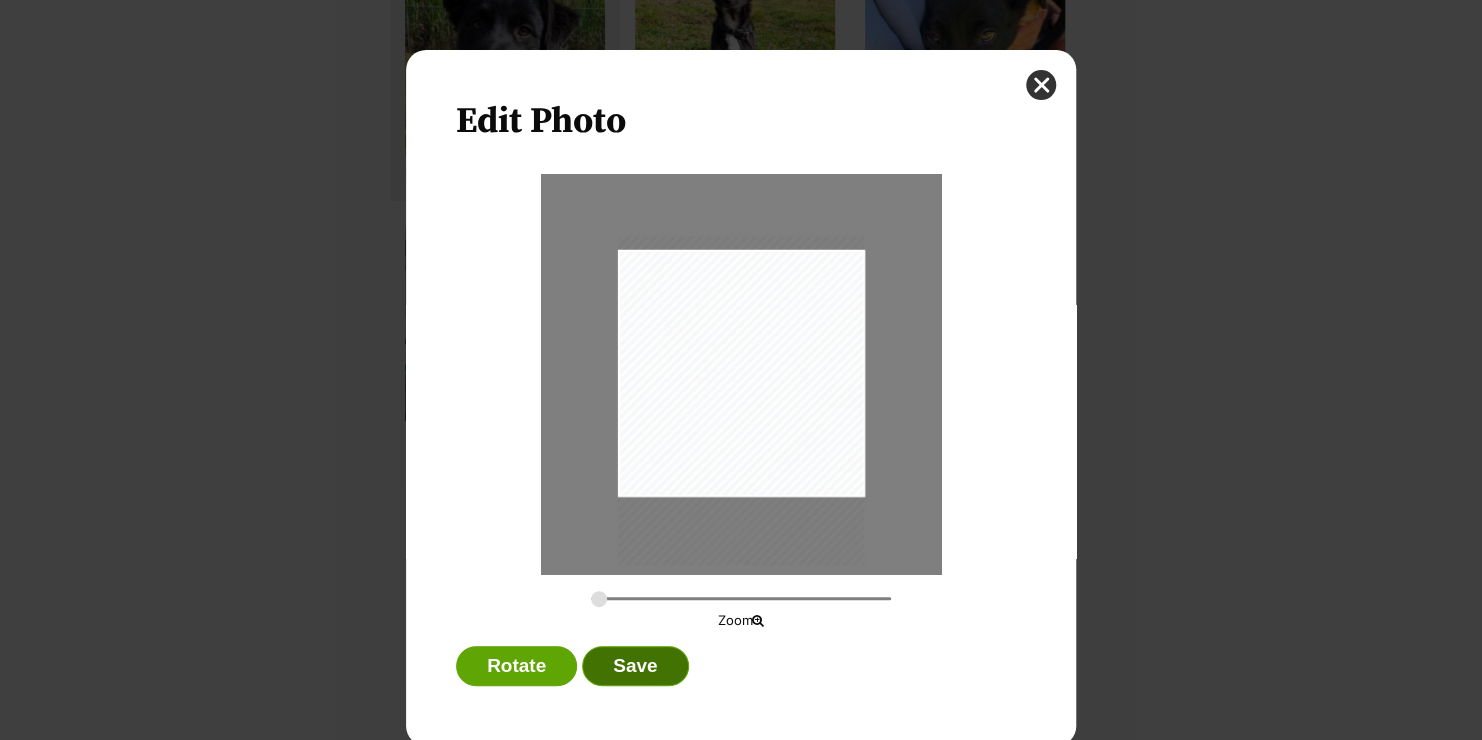 click on "Save" at bounding box center [635, 666] 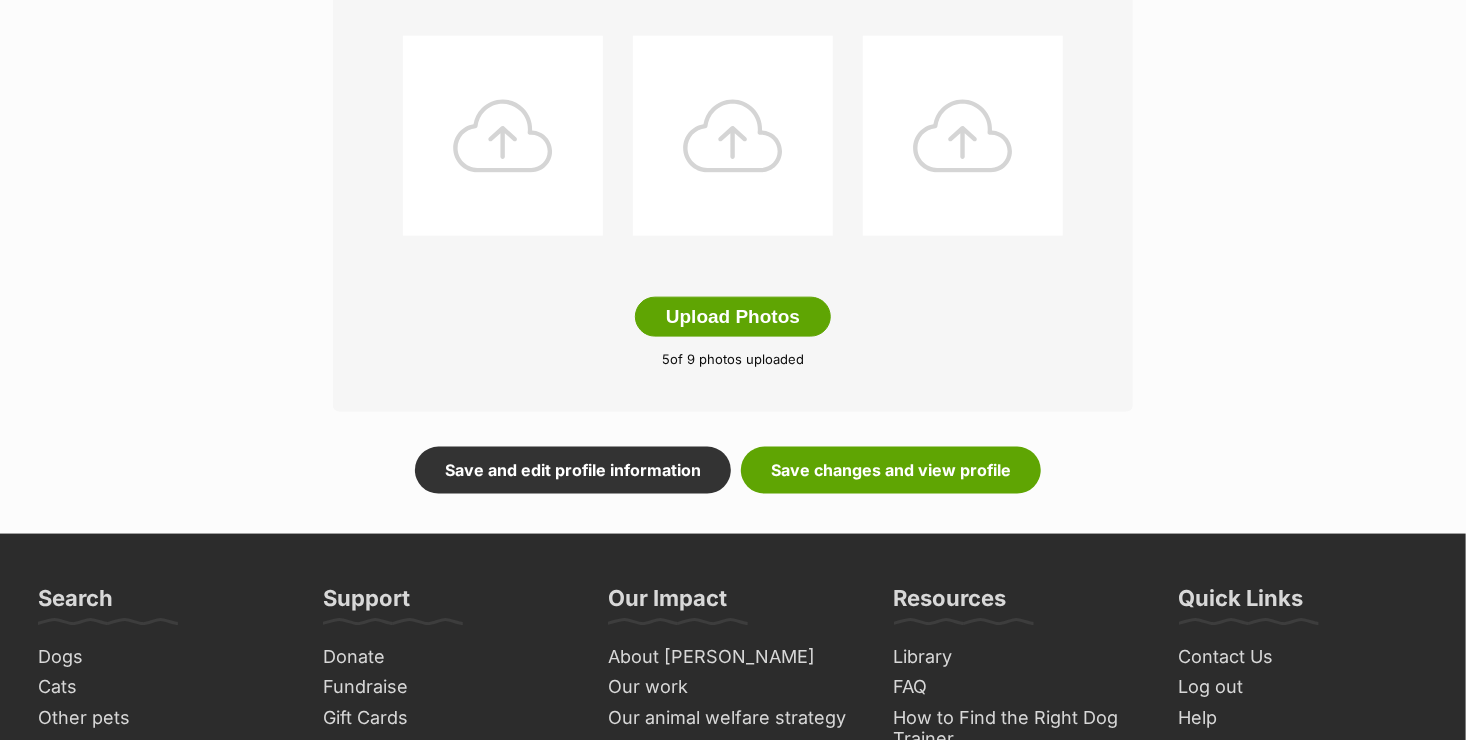 scroll, scrollTop: 1100, scrollLeft: 0, axis: vertical 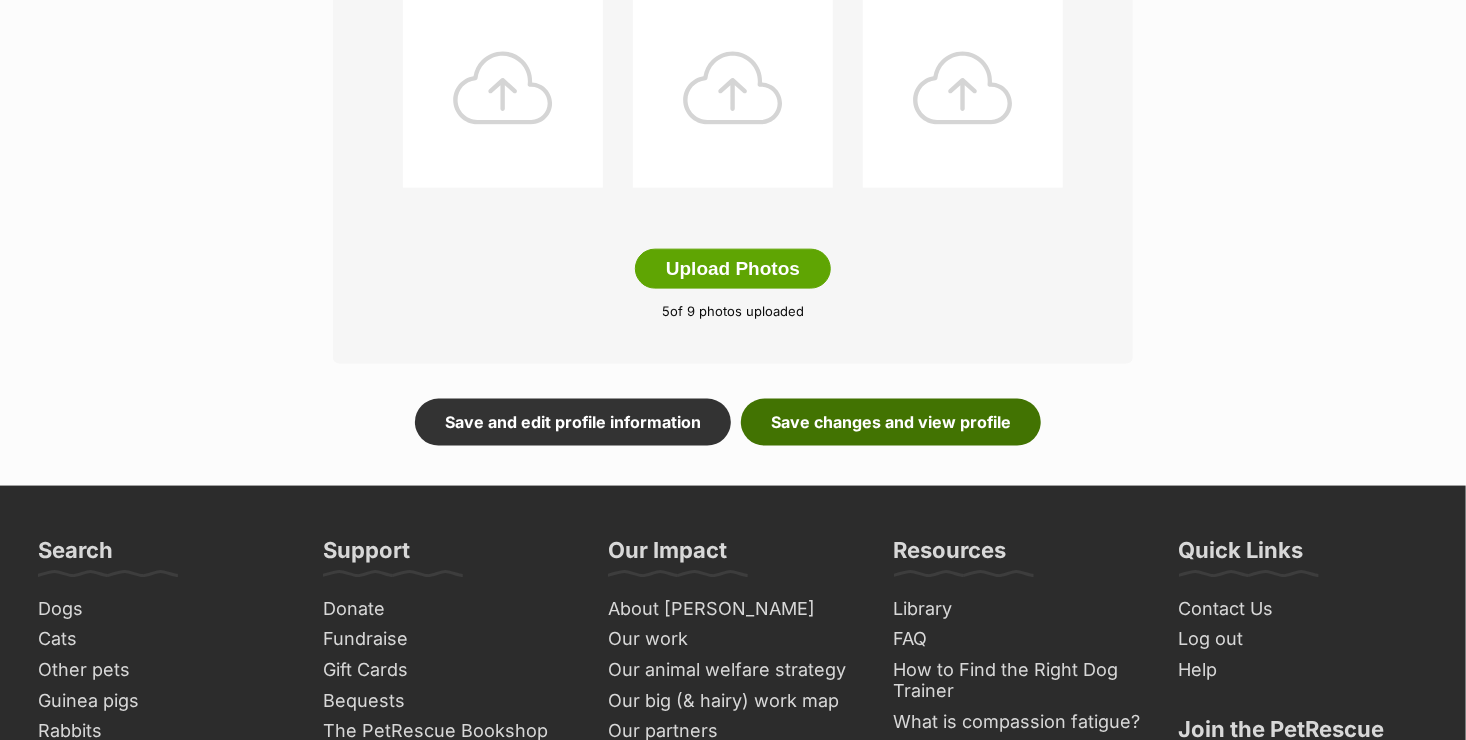 click on "Save changes and view profile" at bounding box center [891, 422] 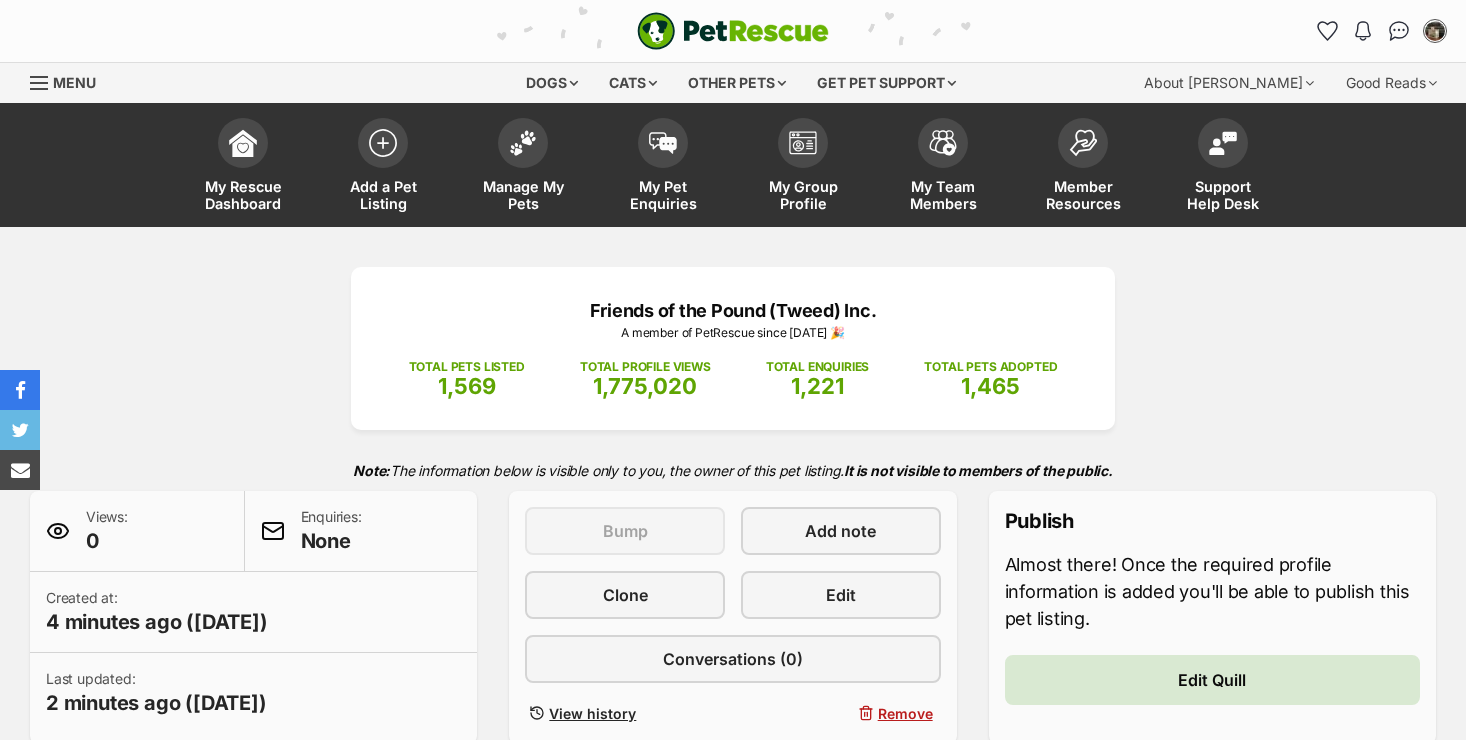 scroll, scrollTop: 0, scrollLeft: 0, axis: both 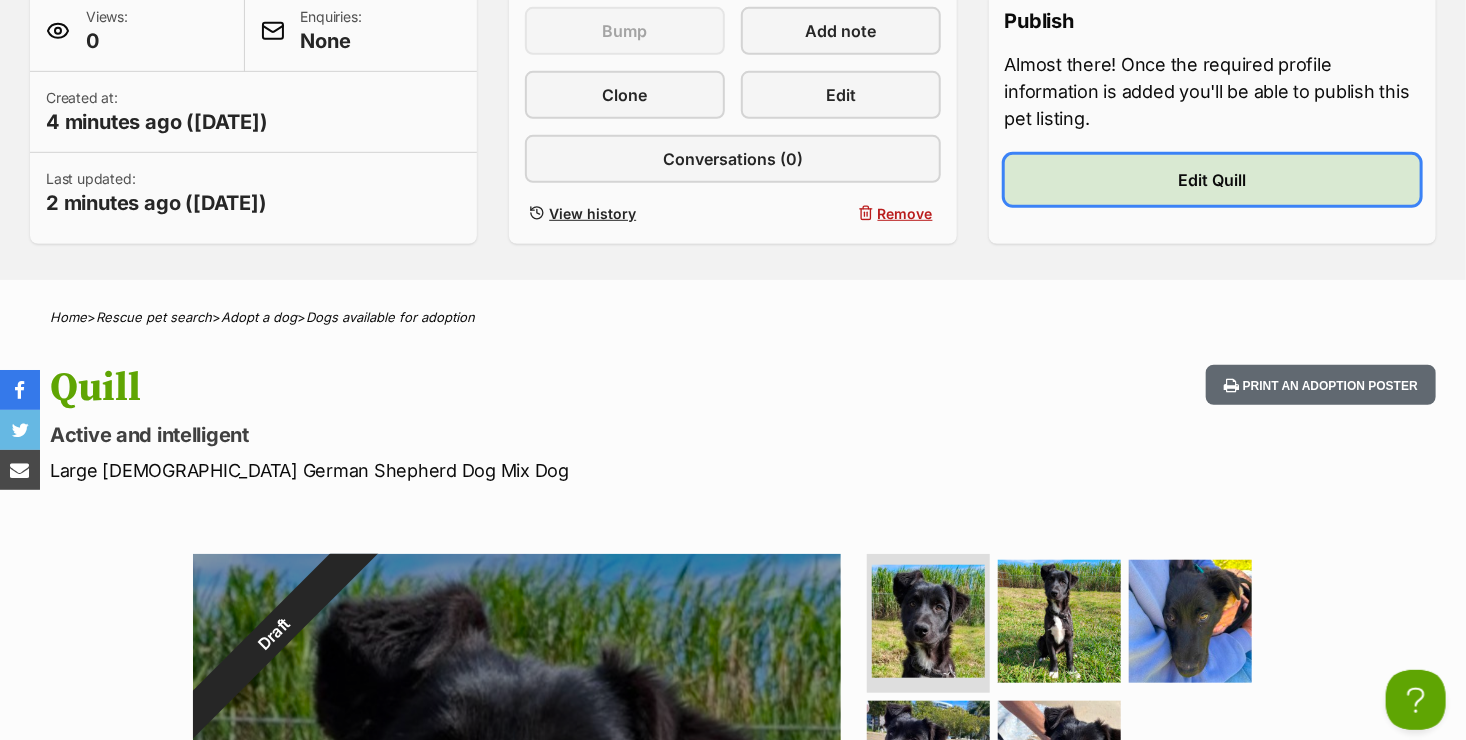 click on "Edit Quill" at bounding box center [1212, 180] 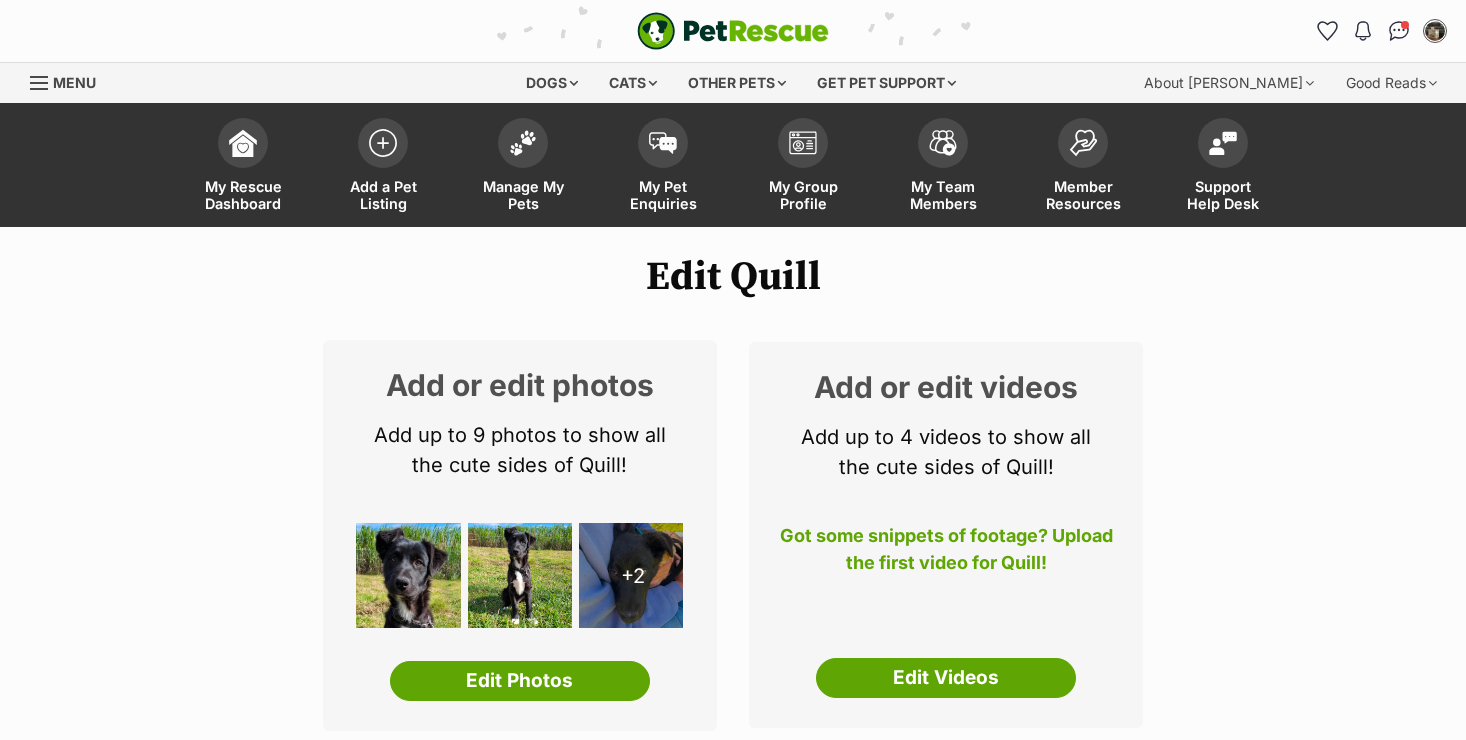 scroll, scrollTop: 0, scrollLeft: 0, axis: both 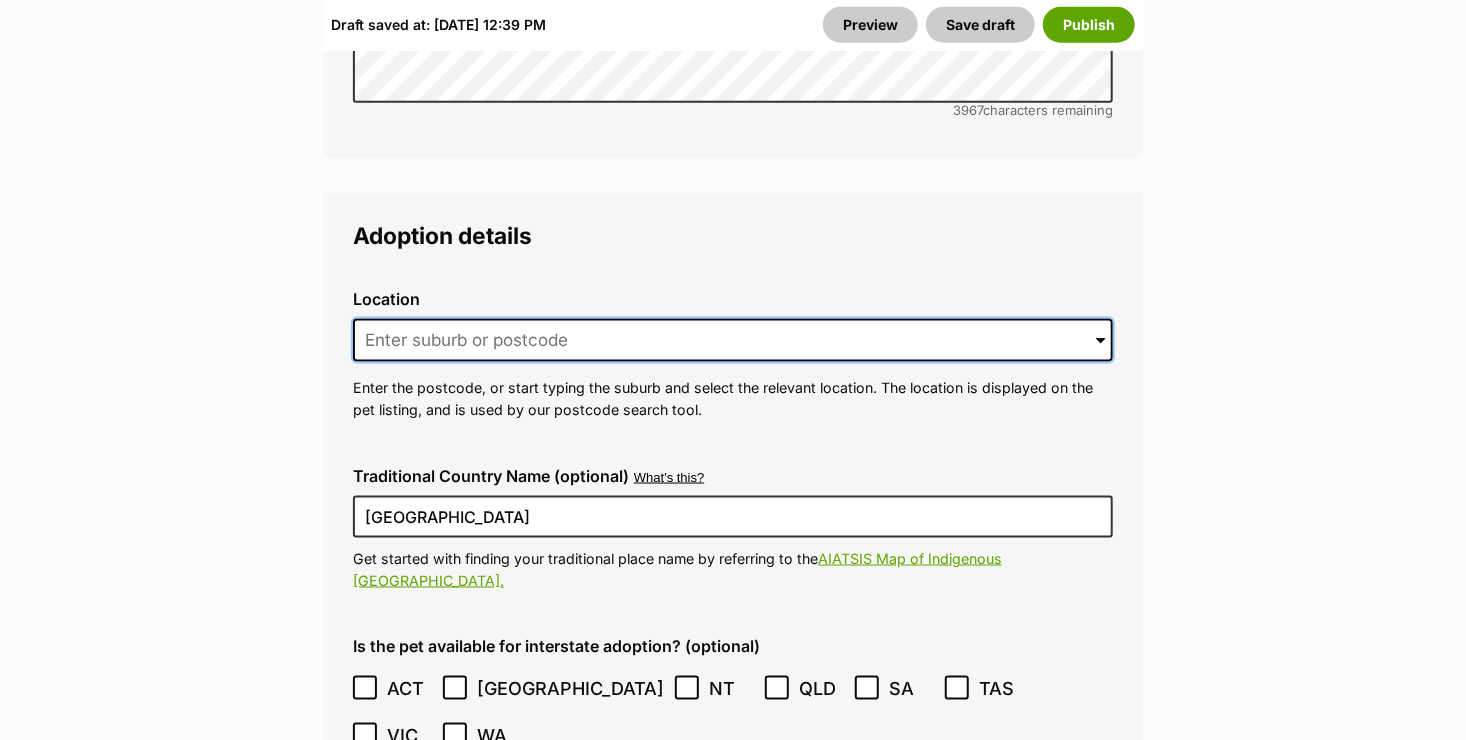 click at bounding box center [733, 341] 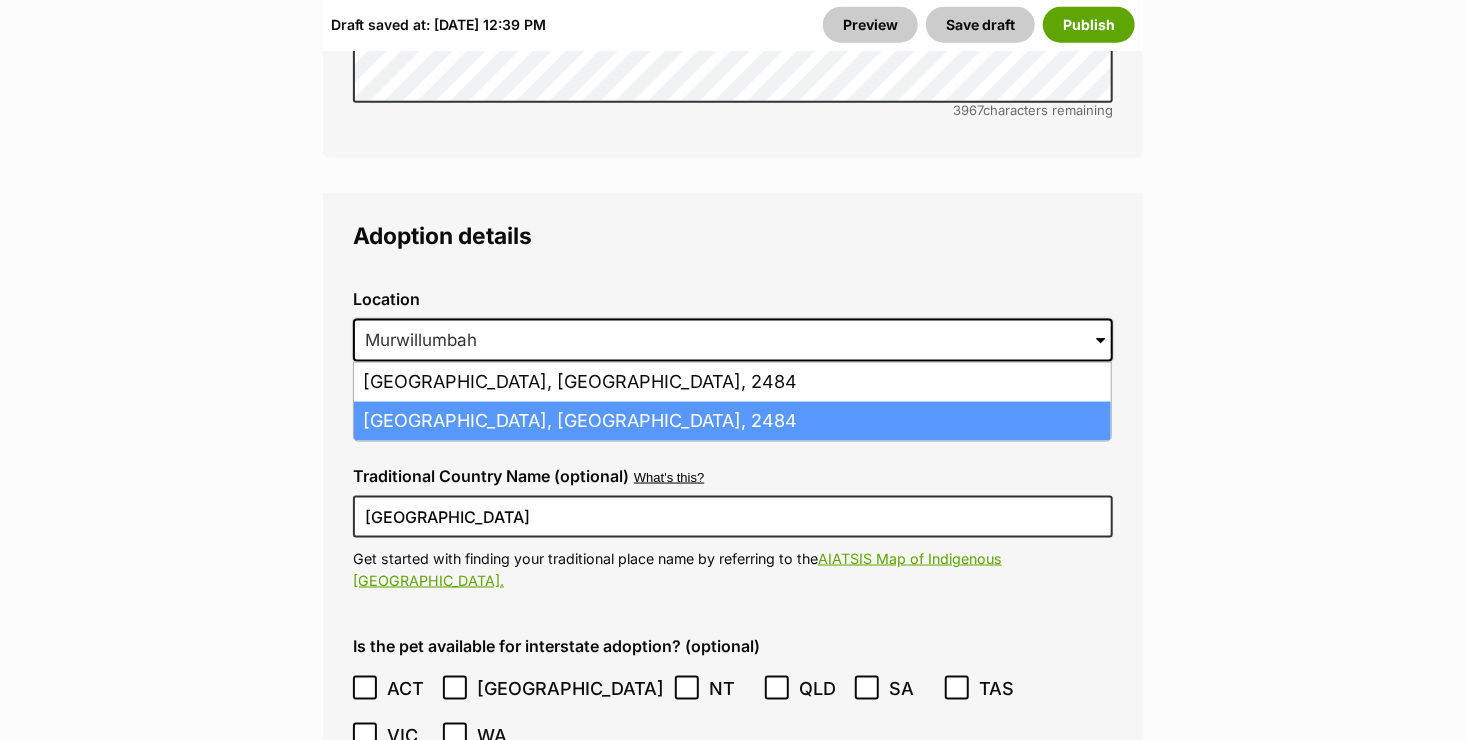 click on "Murwillumbah, New South Wales, 2484" at bounding box center [732, 421] 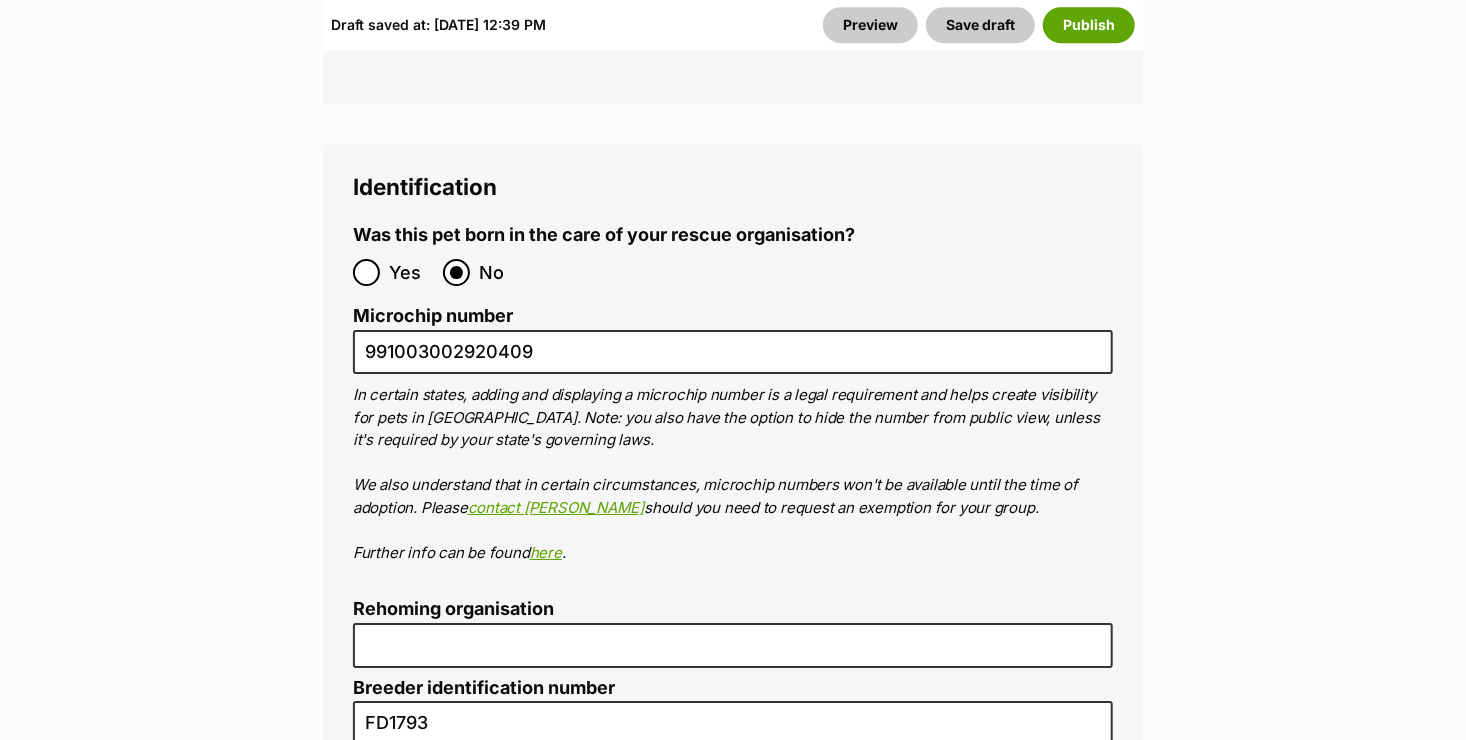 scroll, scrollTop: 7000, scrollLeft: 0, axis: vertical 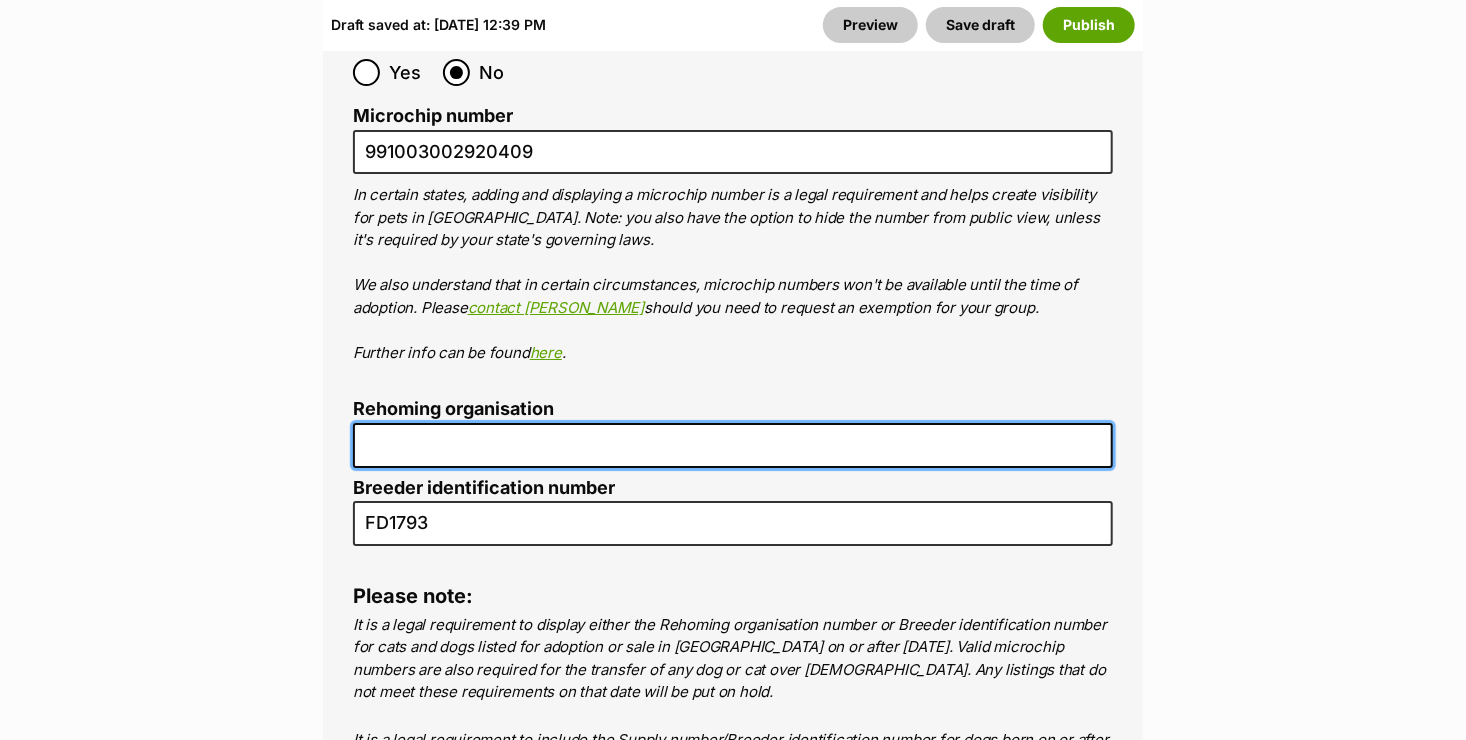 click on "Rehoming organisation" at bounding box center (733, 445) 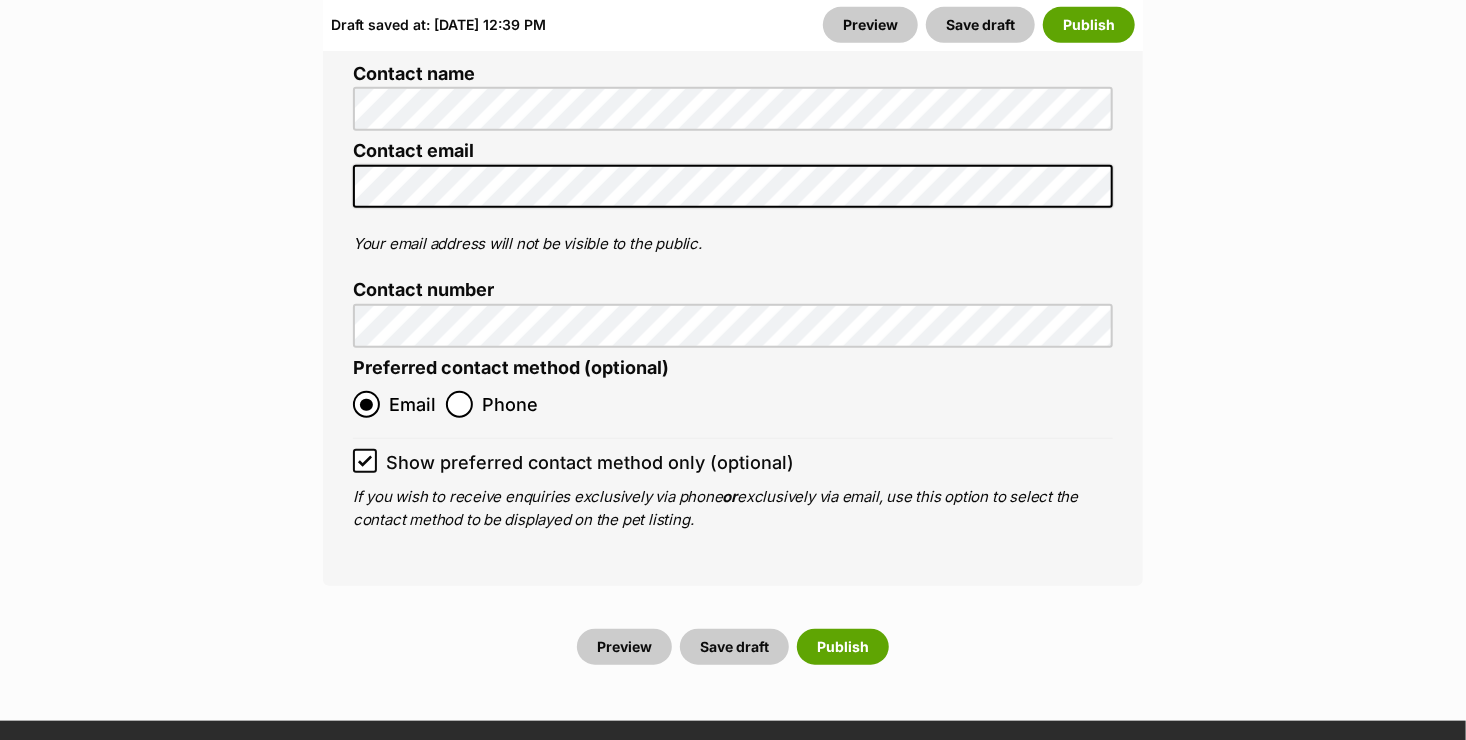 scroll, scrollTop: 8000, scrollLeft: 0, axis: vertical 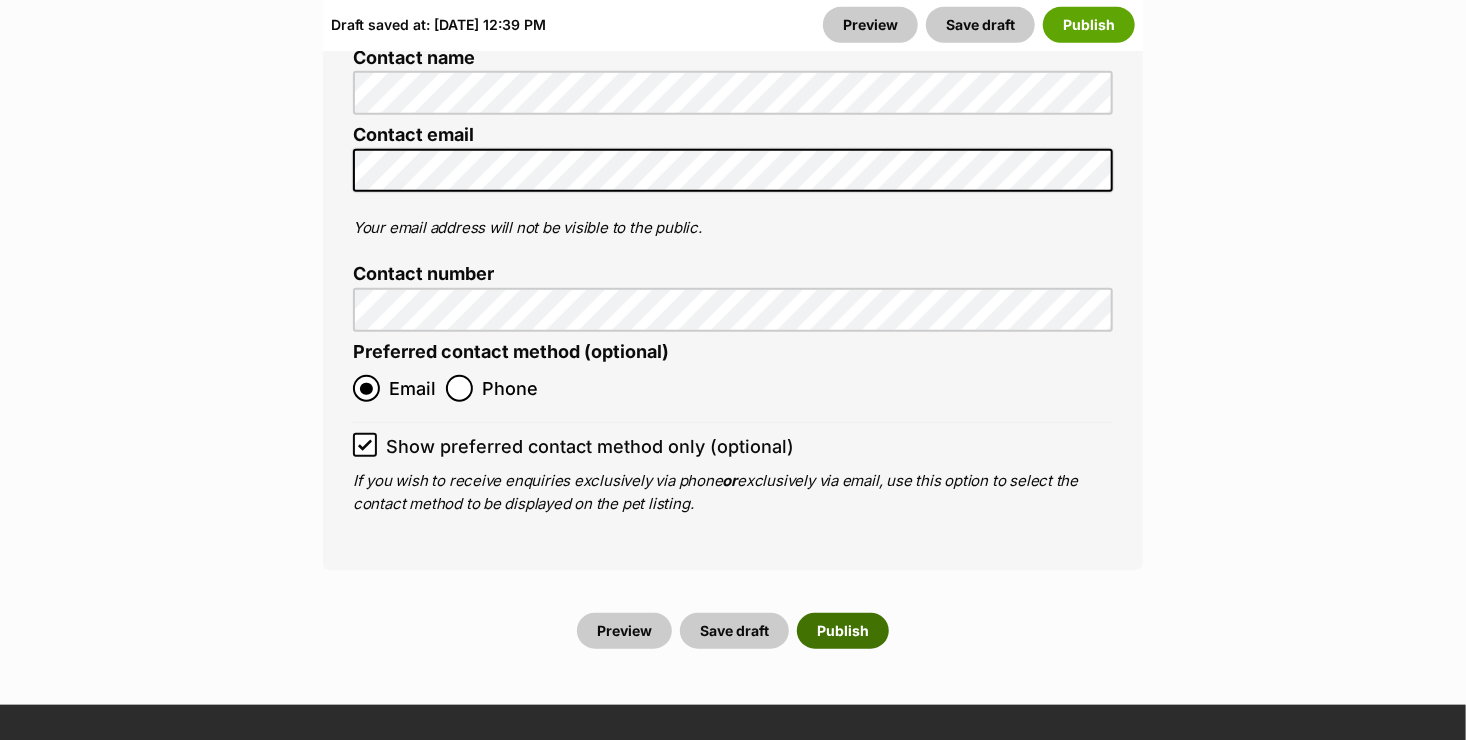 click on "Publish" at bounding box center (843, 631) 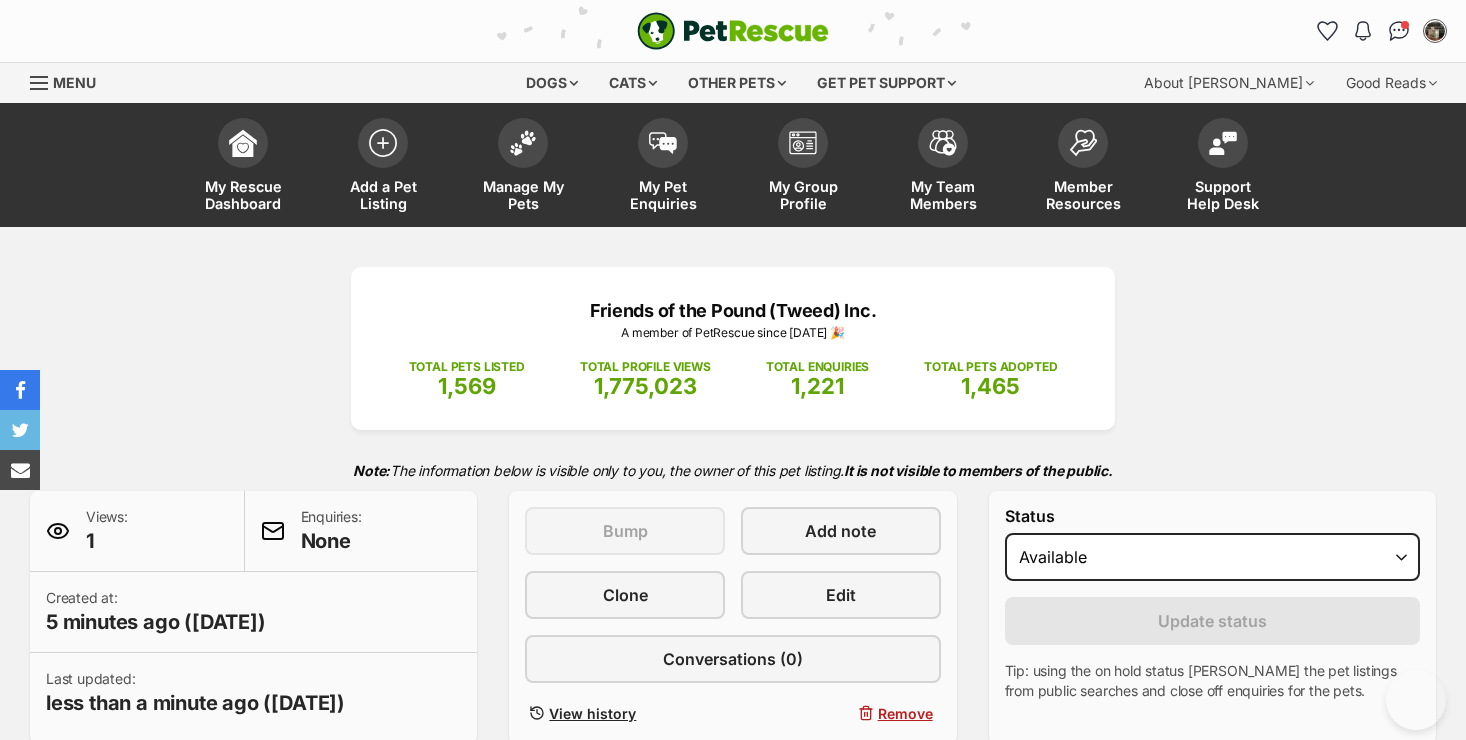 scroll, scrollTop: 0, scrollLeft: 0, axis: both 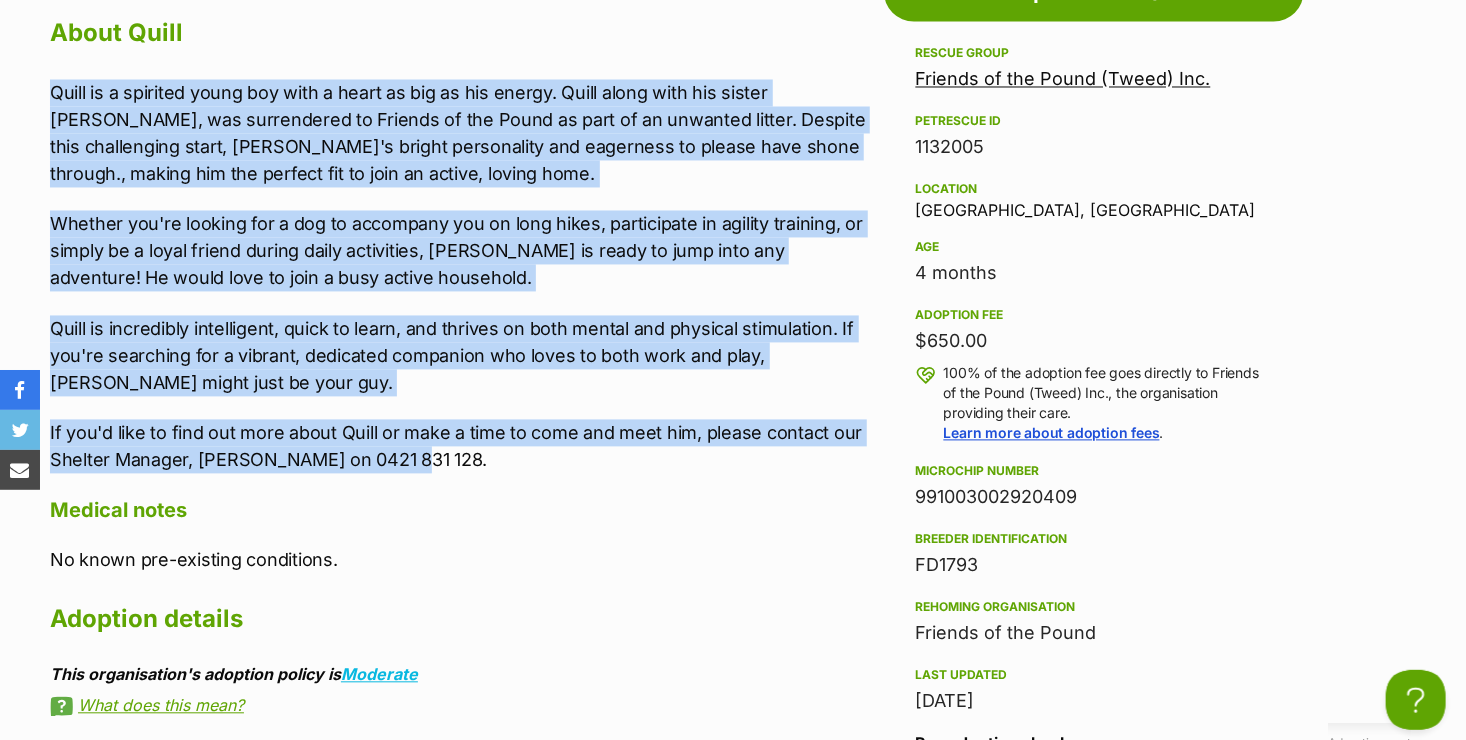 drag, startPoint x: 53, startPoint y: 85, endPoint x: 523, endPoint y: 448, distance: 593.85944 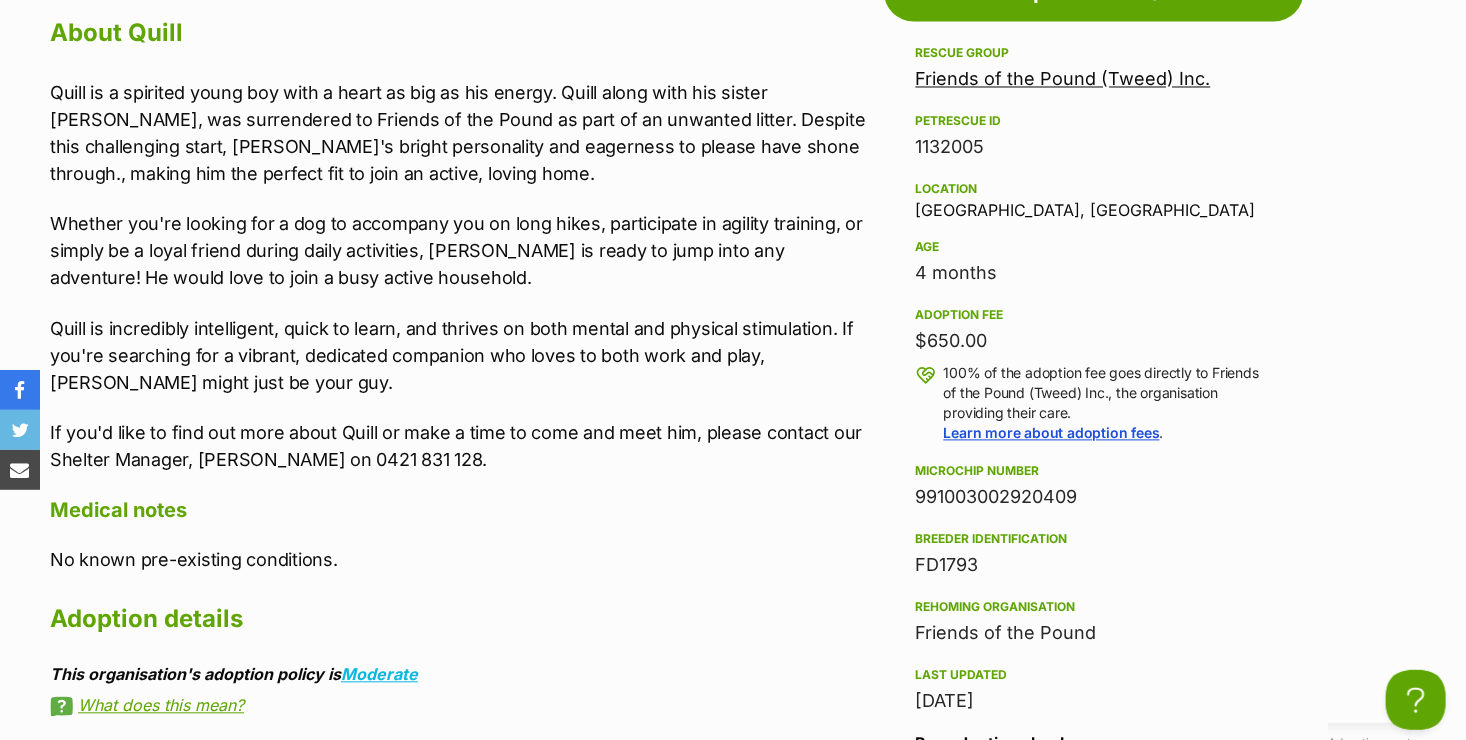 click on "Upload Videos
About Quill
Quill is a spirited young boy with a heart as big as his energy.  Quill along with his sister Quynn, was surrendered to Friends of the Pound as part of an unwanted litter.  Despite this challenging start, Quill's bright personality and eagerness to please have shone through., making him the perfect fit to join an active, loving home.
Whether you're looking for a dog to accompany you on long hikes, participate in agility training, or simply be a loyal friend during daily activities, Quill is ready to jump into any adventure!  He would love to join a busy active household.
Quill is incredibly intelligent, quick to learn, and thrives on both mental and physical stimulation.  If you're searching for a vibrant, dedicated companion who loves to both work and play, Quill might just be your guy.
If you'd like to find out more about Quill or make a time to come and meet him, please contact our Shelter Manager, Yvette on 0421 831 128.
Medical notes
Adoption details" at bounding box center (462, 613) 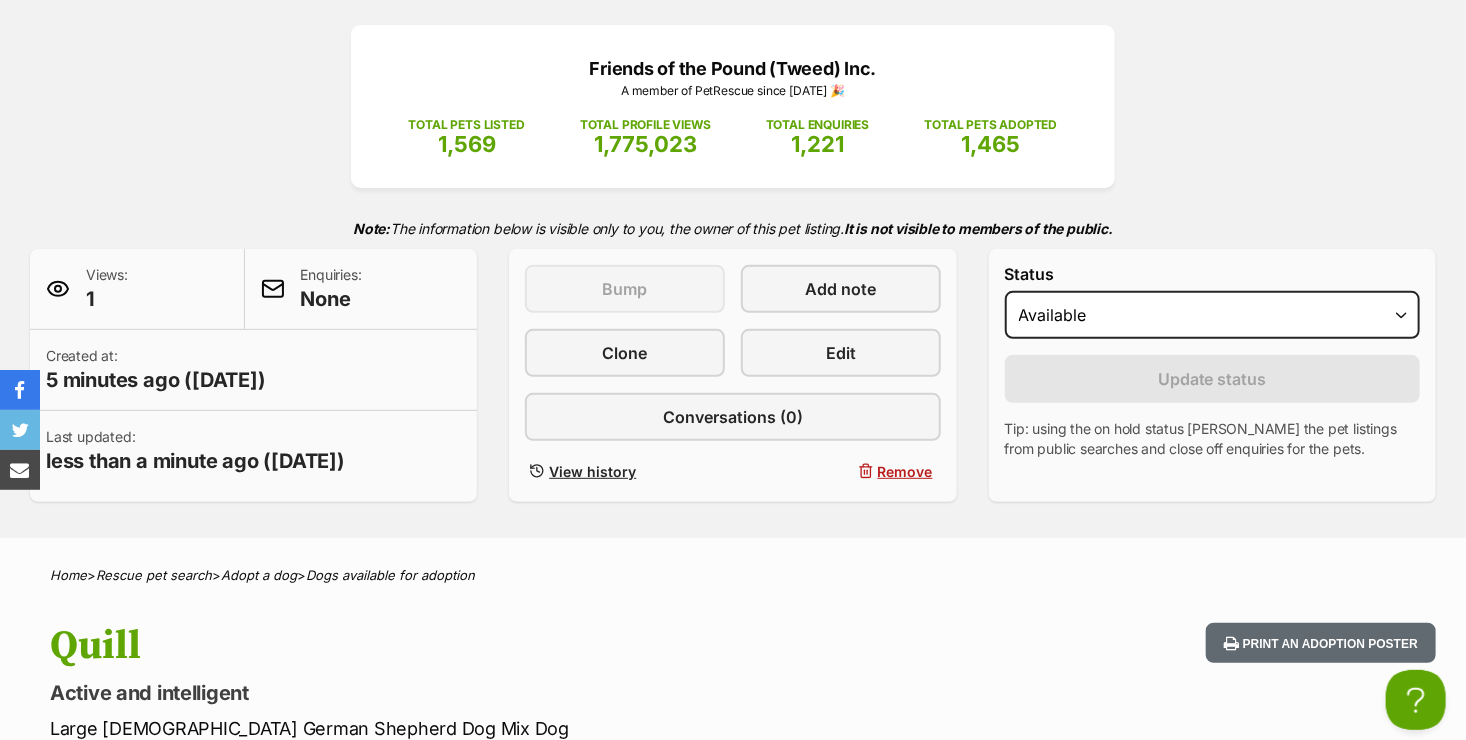 scroll, scrollTop: 0, scrollLeft: 0, axis: both 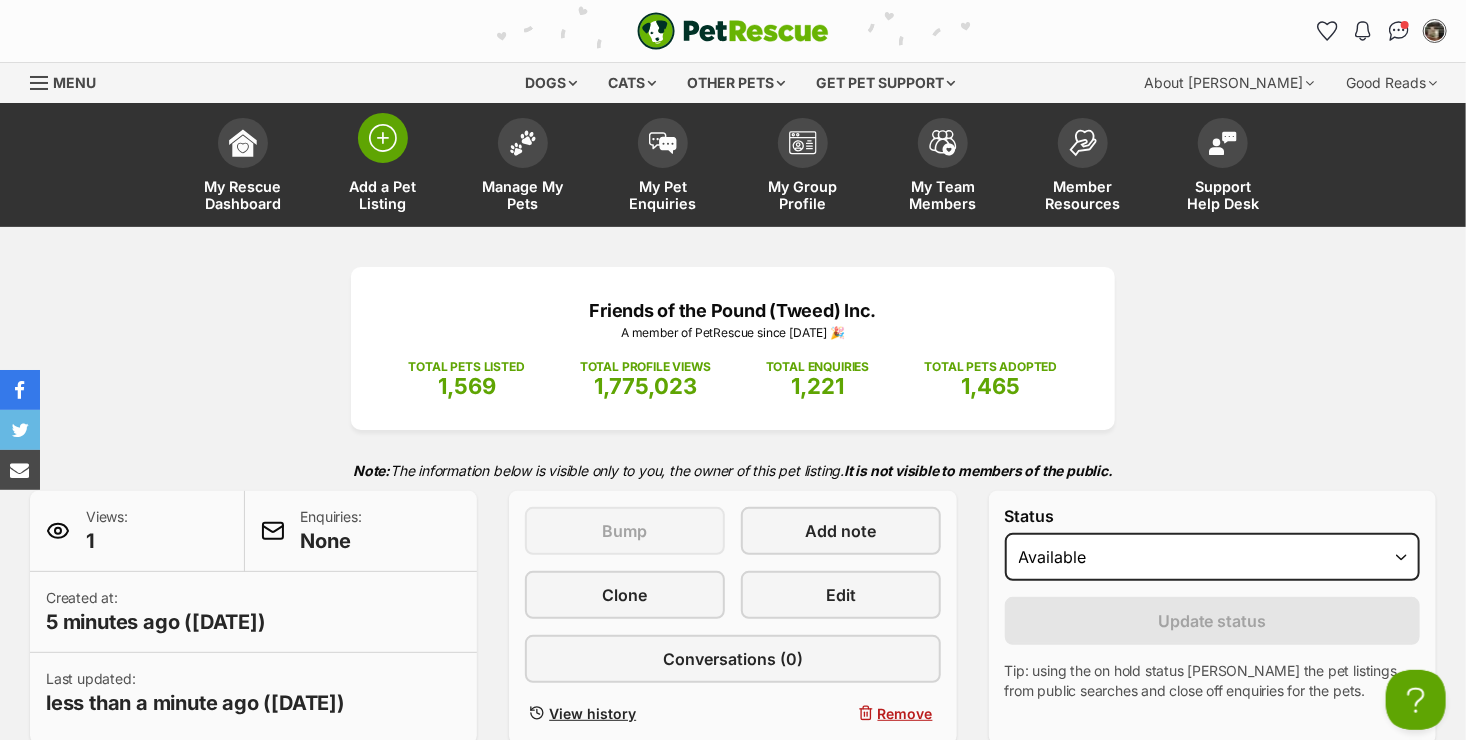 click on "Add a Pet Listing" at bounding box center (383, 195) 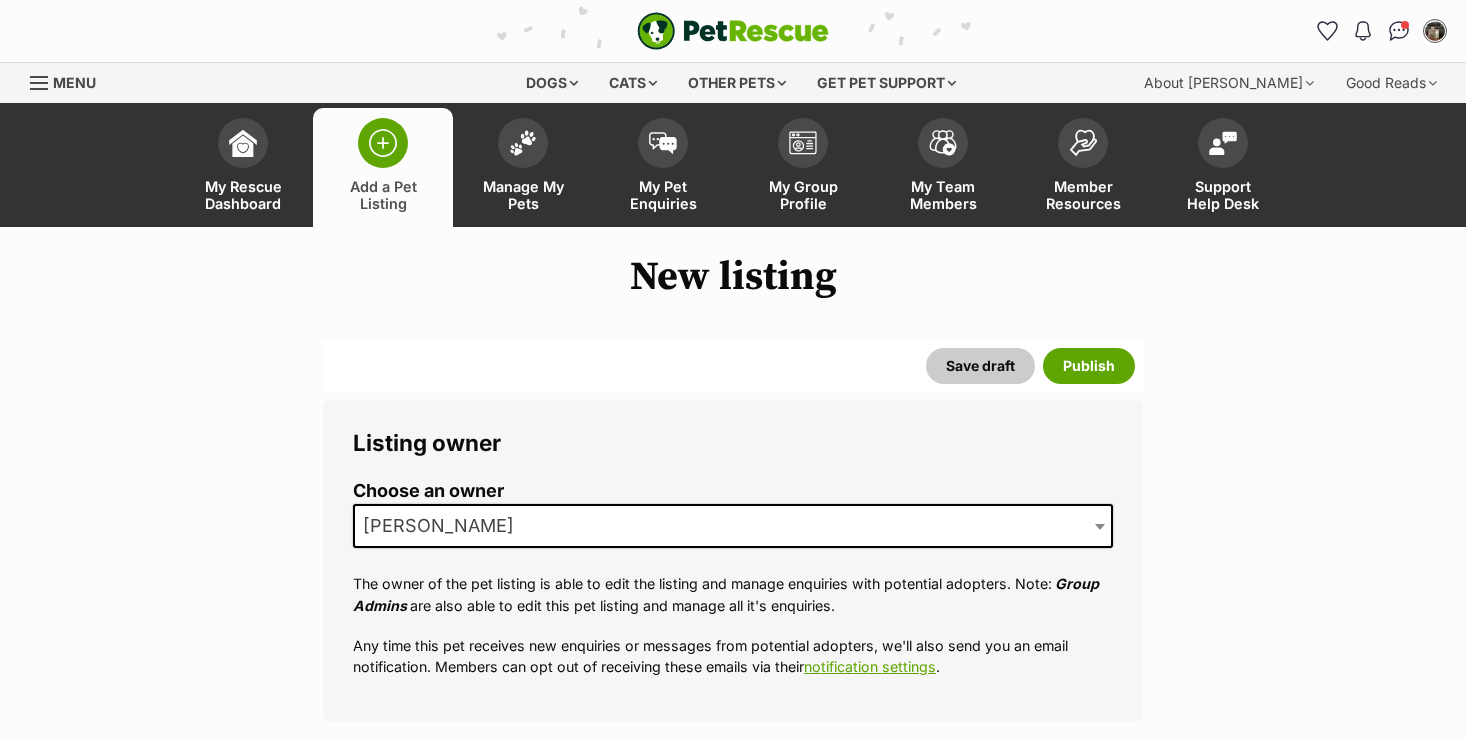 scroll, scrollTop: 0, scrollLeft: 0, axis: both 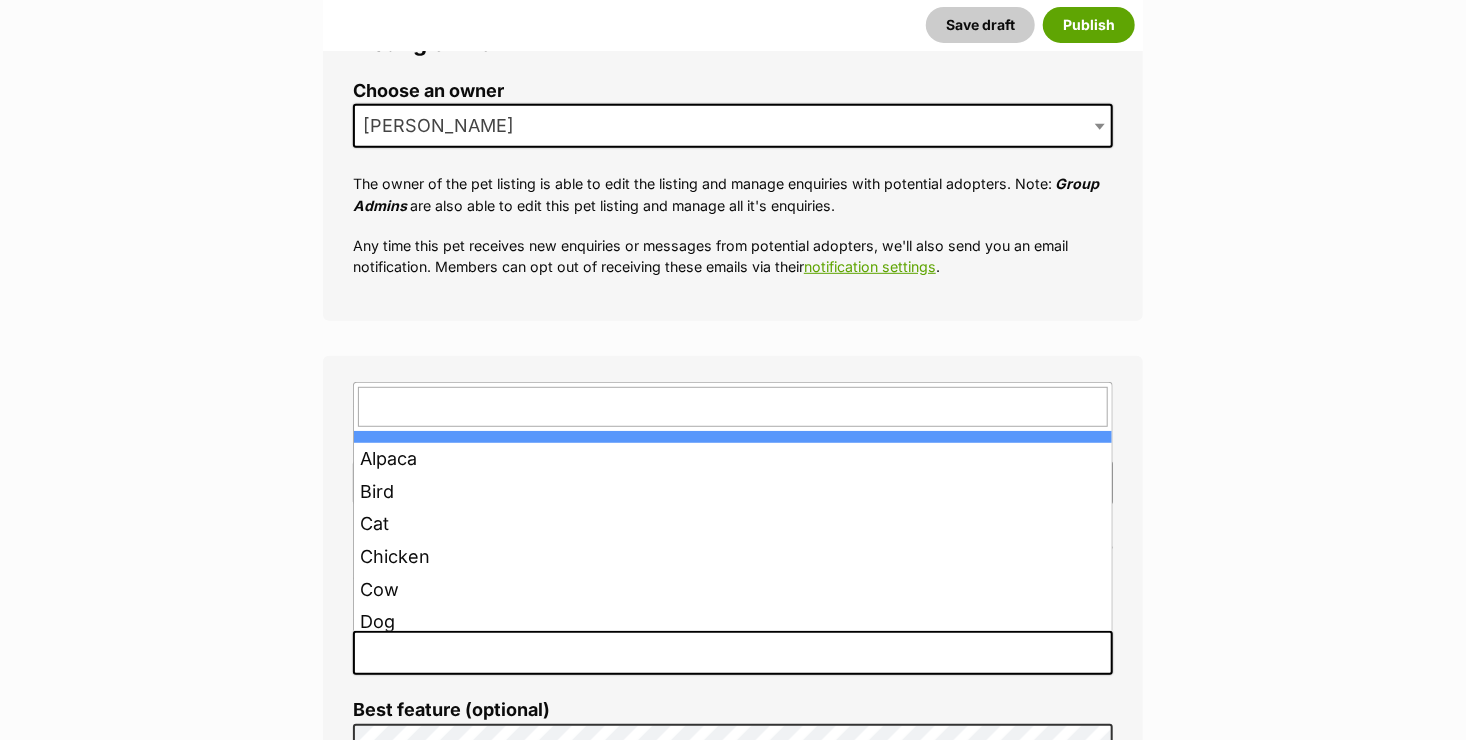 click at bounding box center (733, 653) 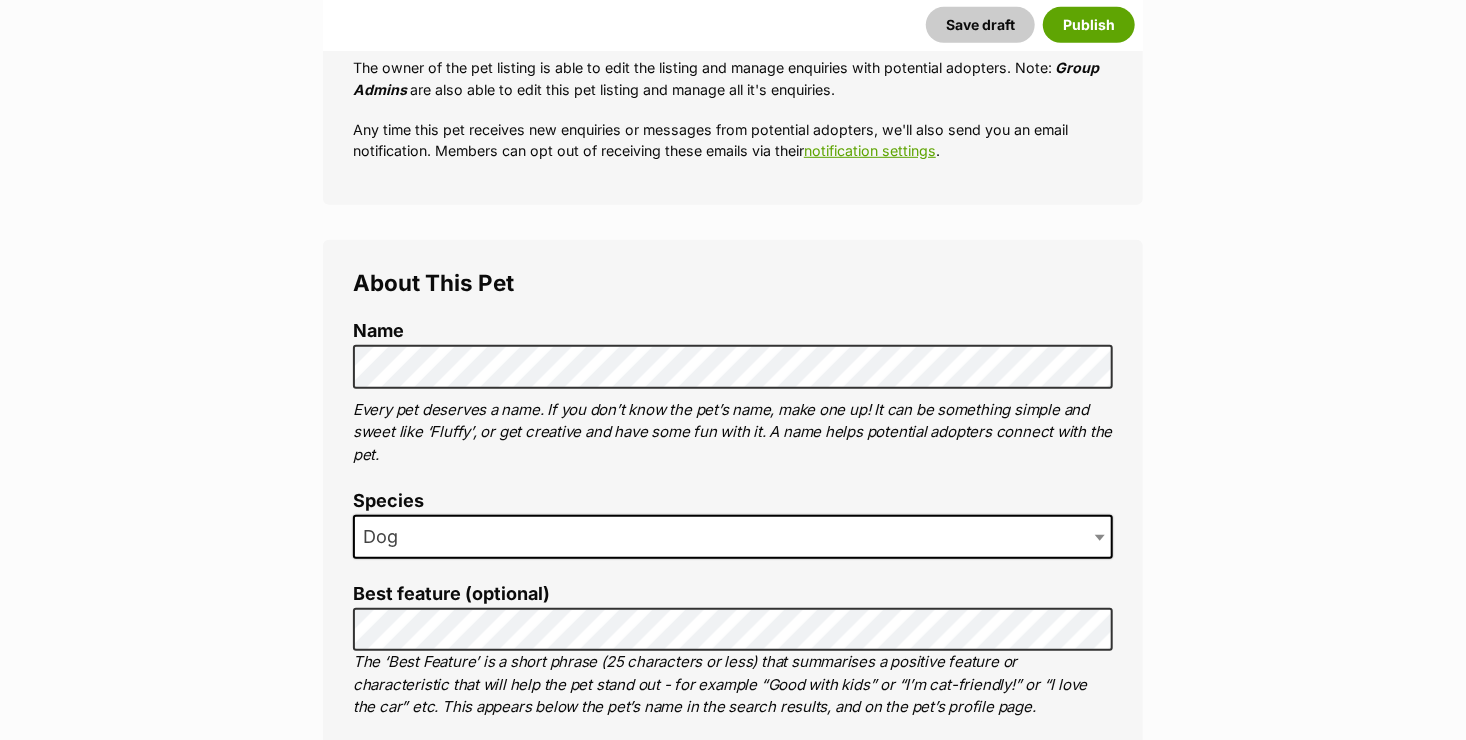 scroll, scrollTop: 700, scrollLeft: 0, axis: vertical 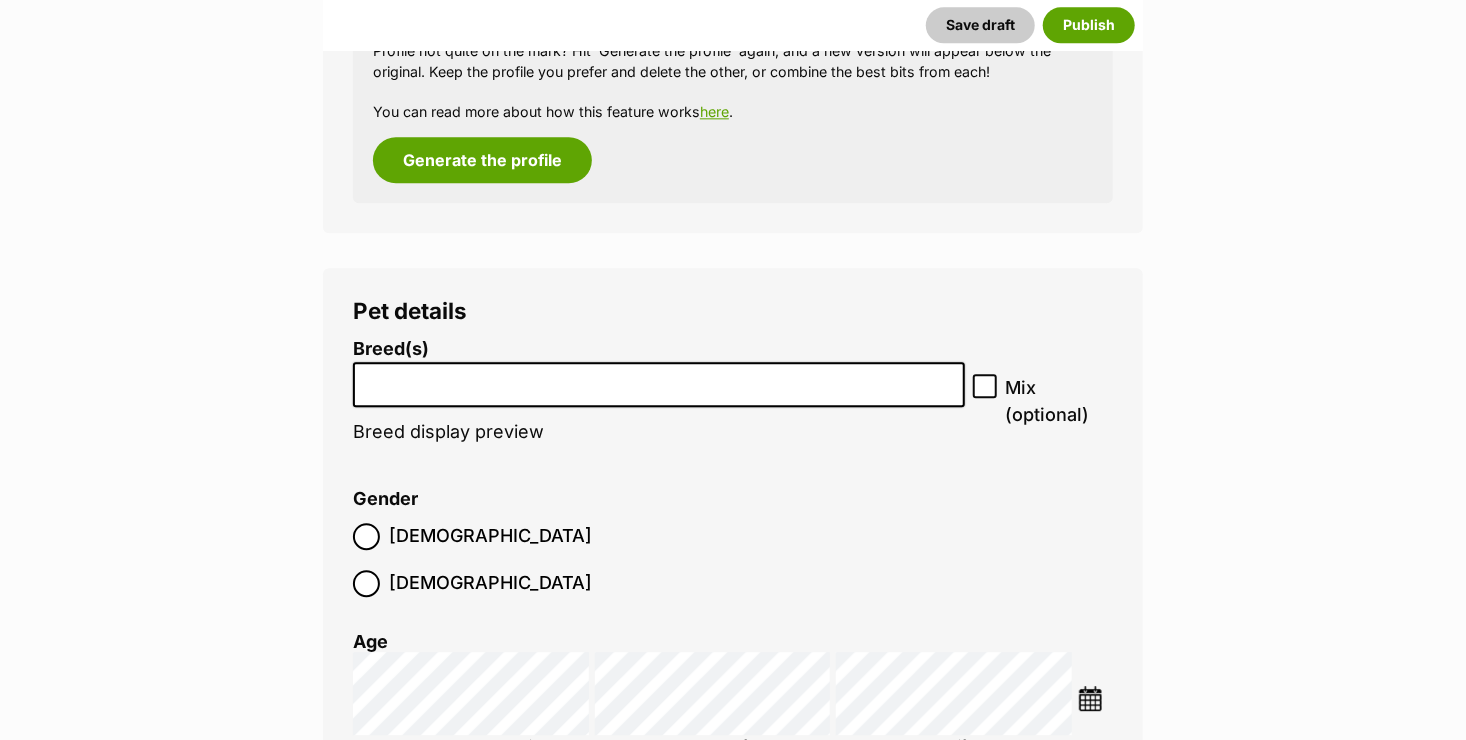 click at bounding box center [659, 379] 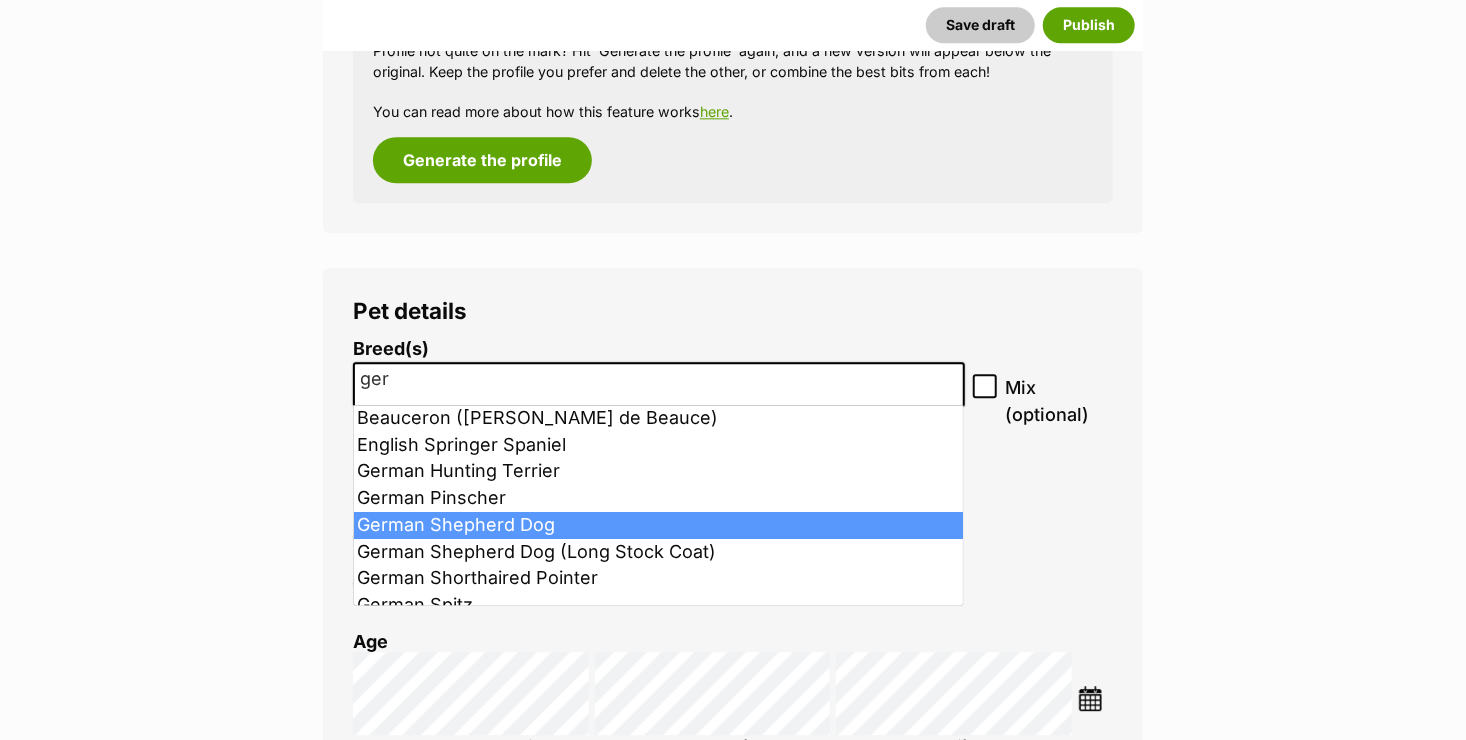 type on "ger" 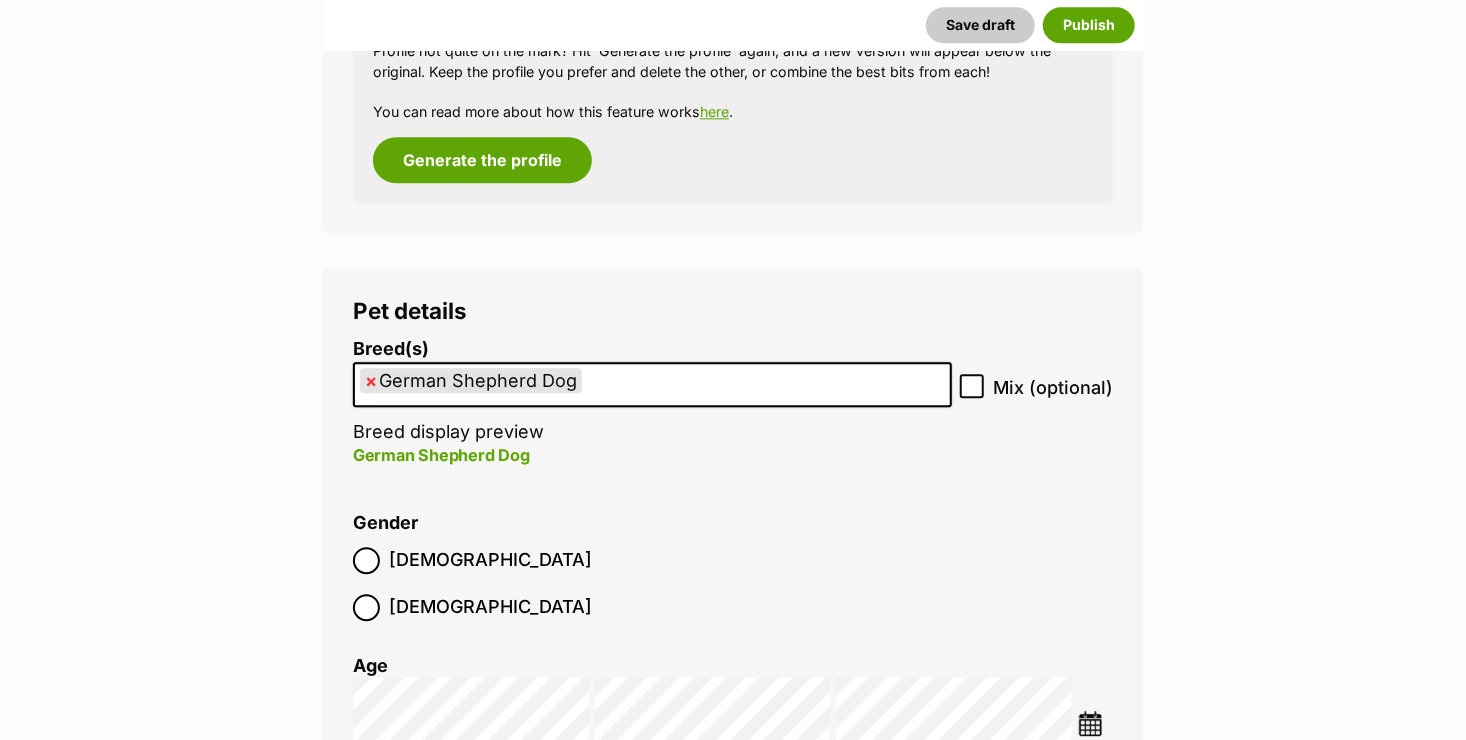 click 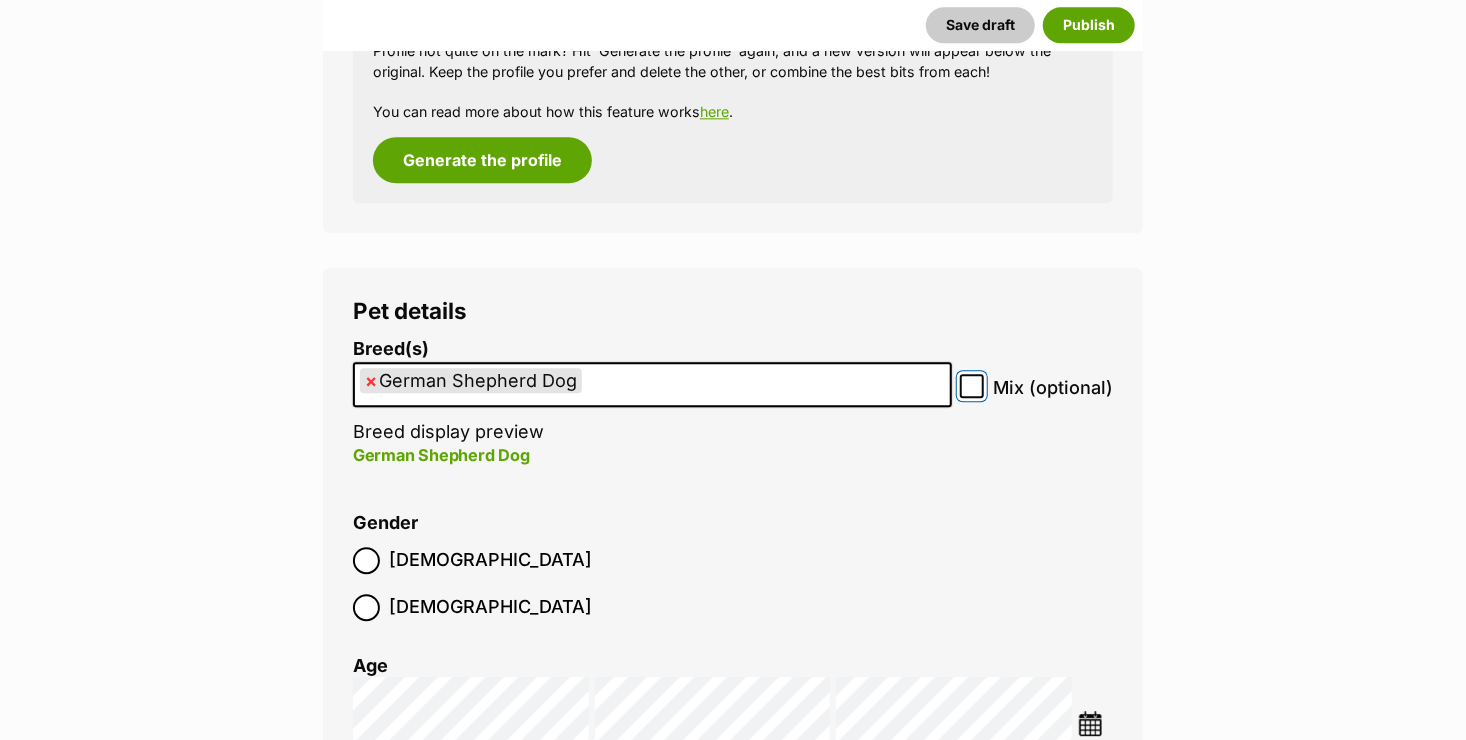 click on "Mix (optional)" at bounding box center [972, 386] 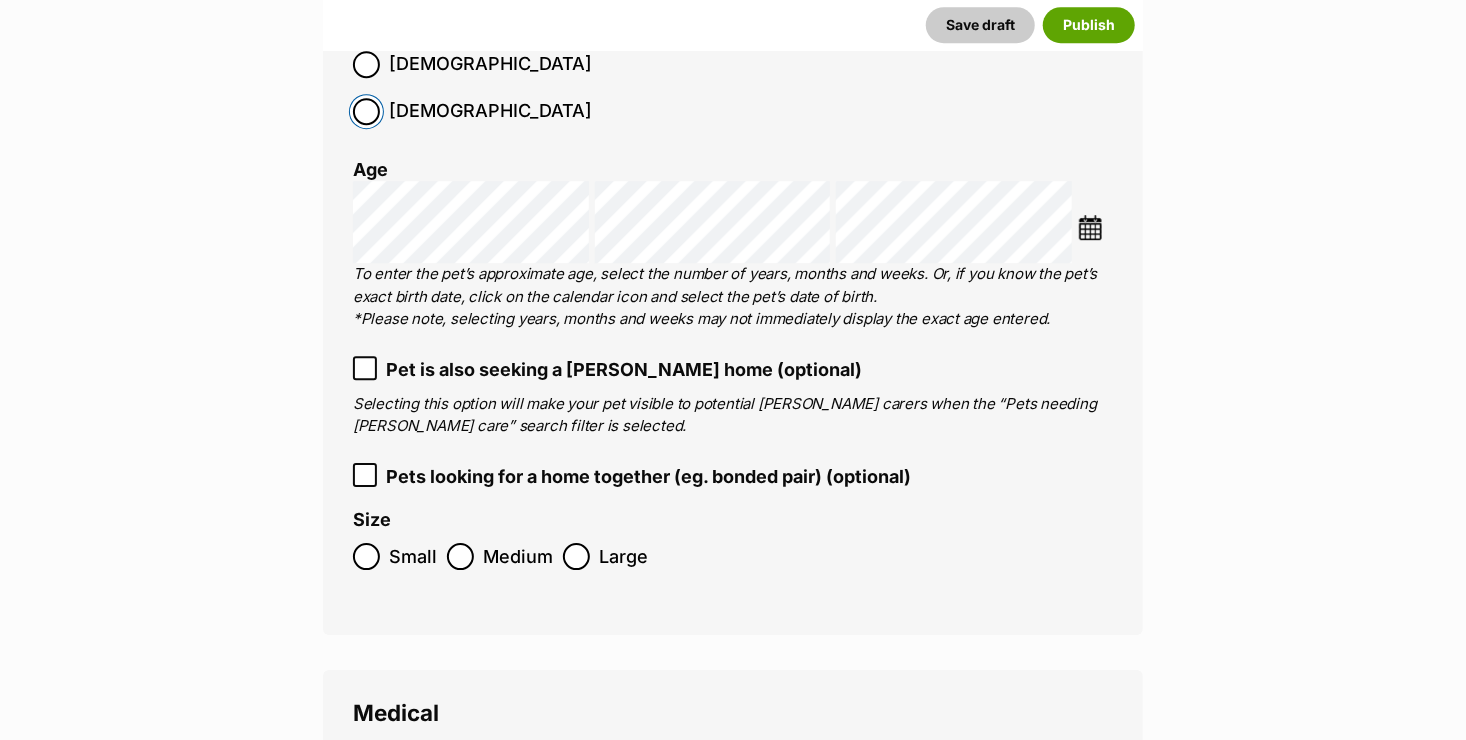 scroll, scrollTop: 2800, scrollLeft: 0, axis: vertical 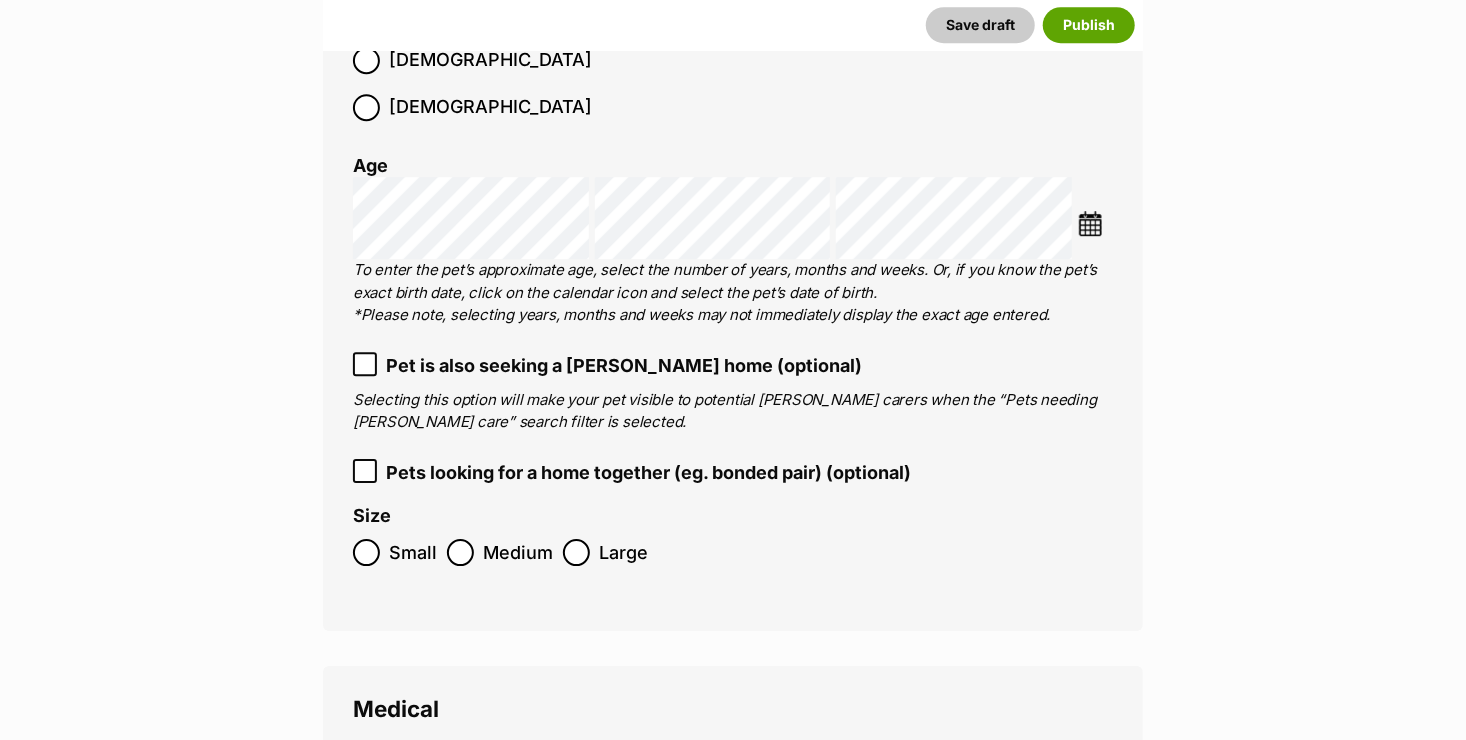 click at bounding box center (1090, 223) 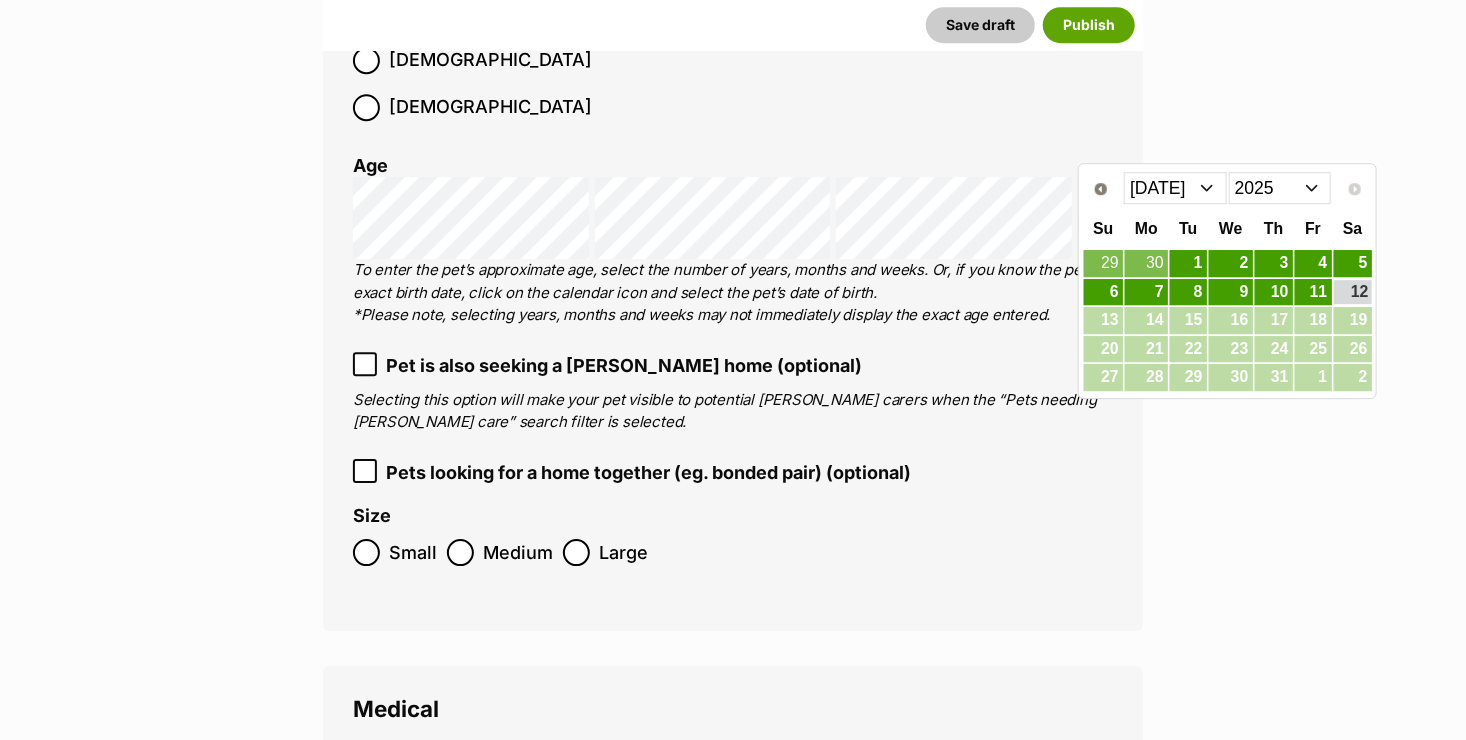 click on "Jan Feb Mar Apr May Jun Jul" at bounding box center (1175, 188) 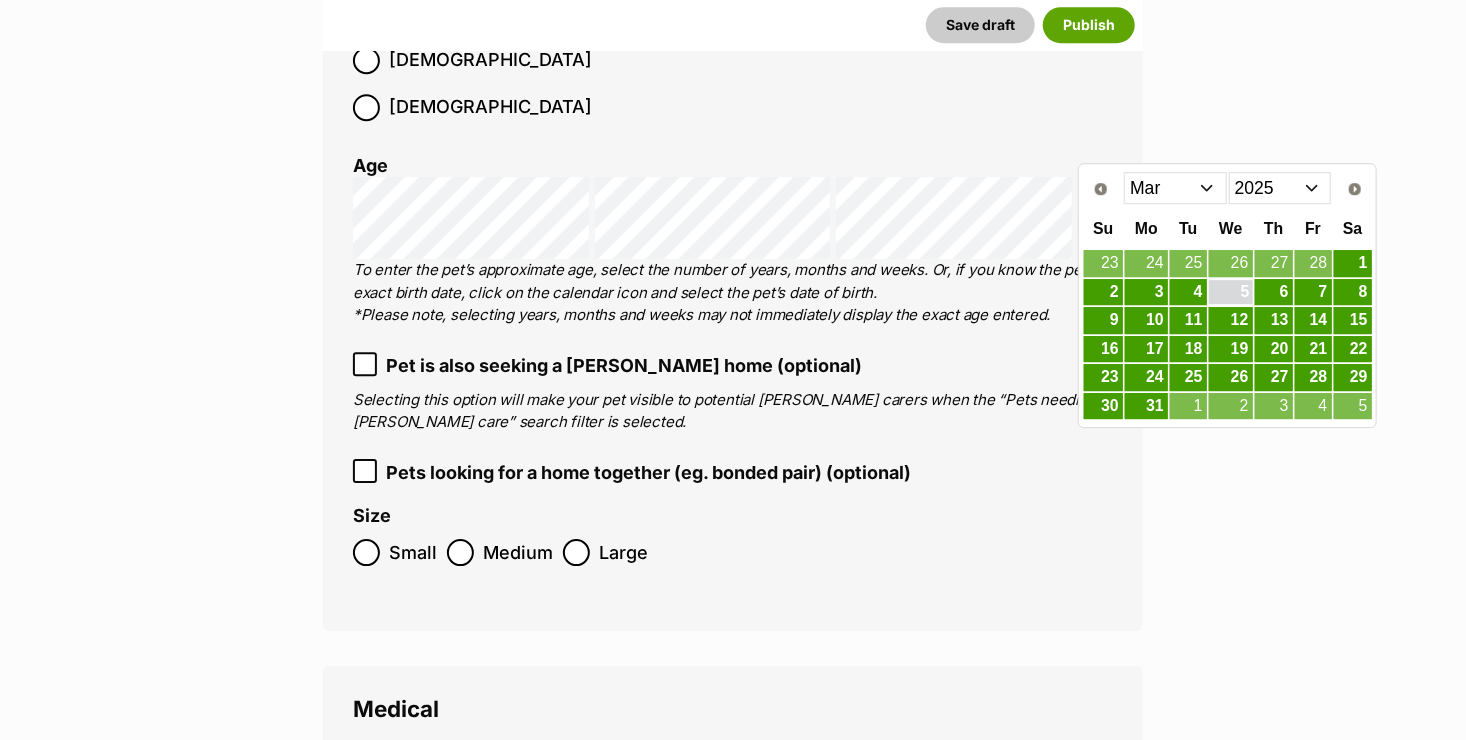 click on "5" at bounding box center (1231, 292) 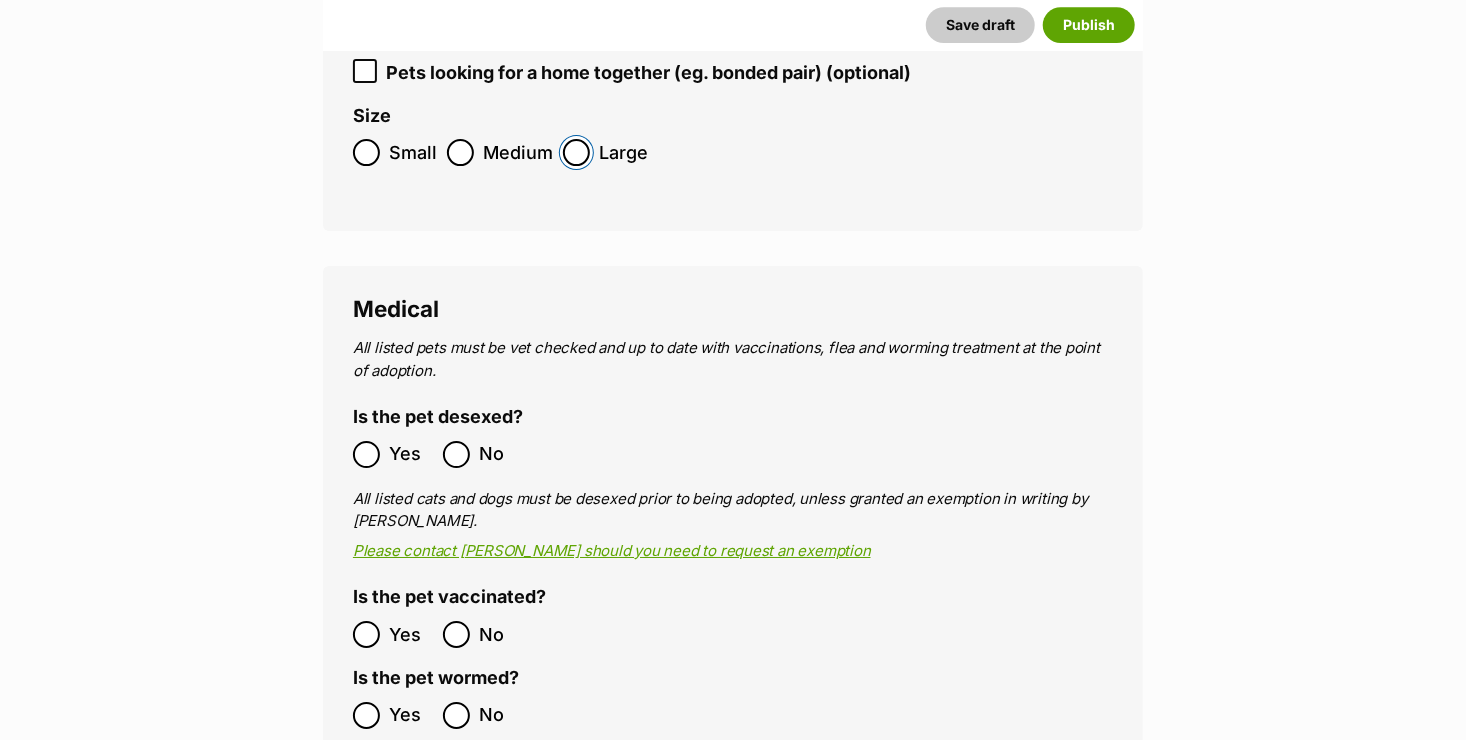 scroll, scrollTop: 3500, scrollLeft: 0, axis: vertical 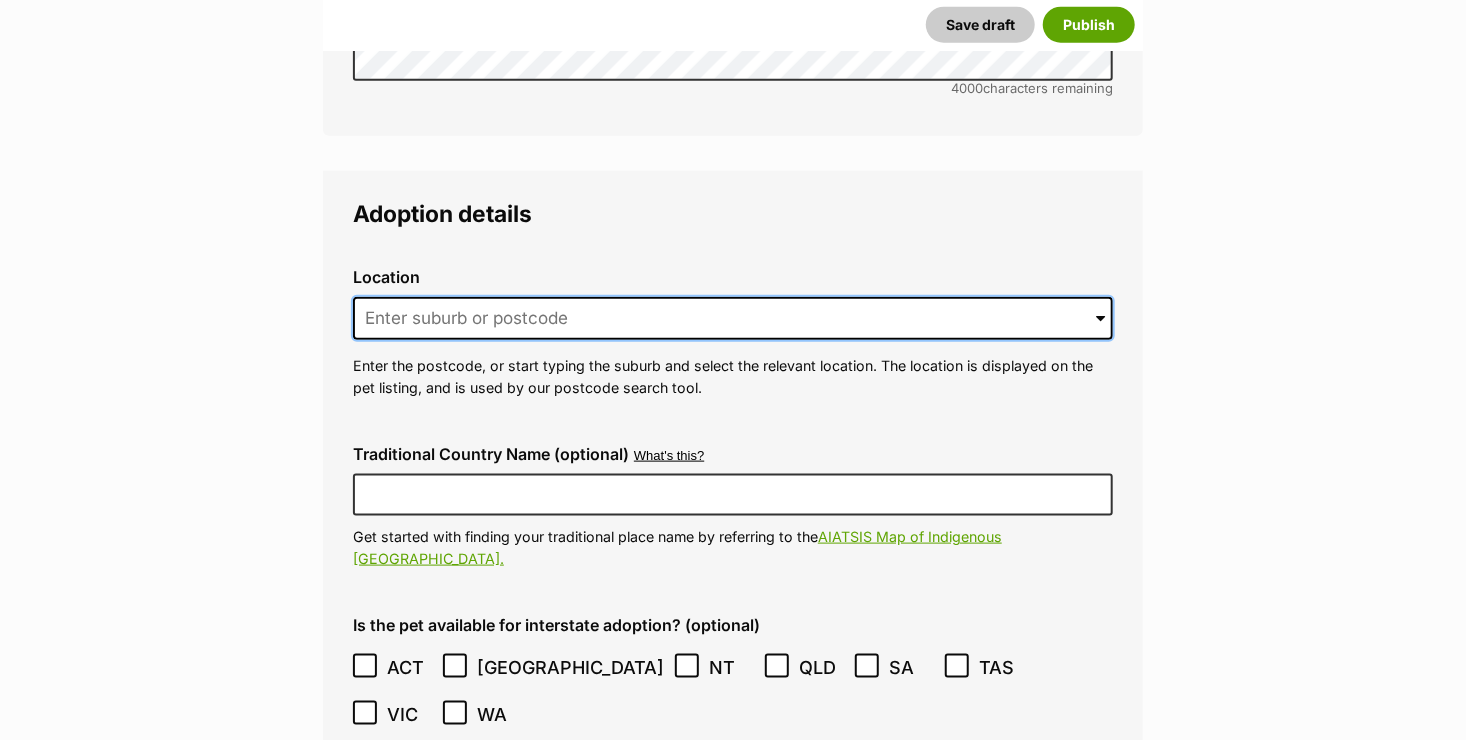 click at bounding box center [733, 319] 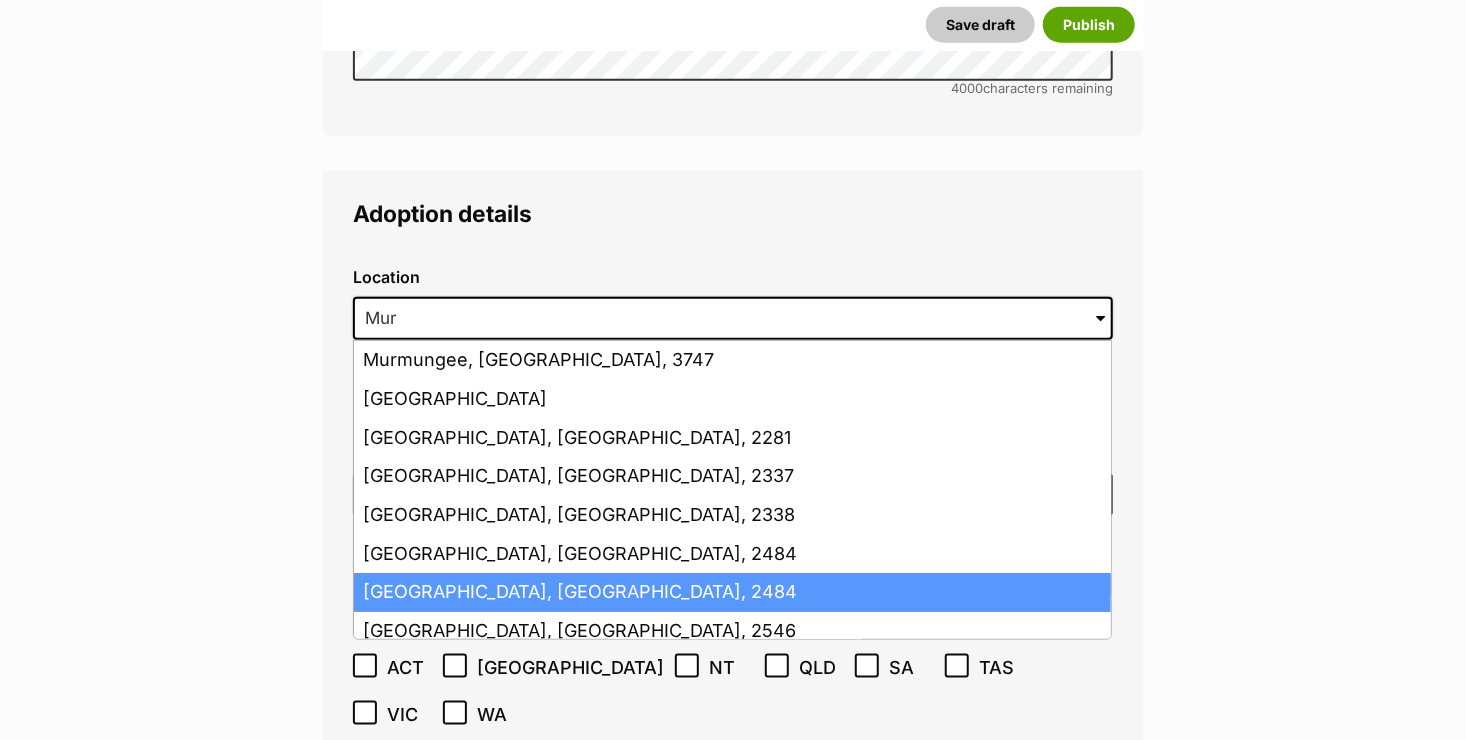 click on "Murwillumbah, New South Wales, 2484" at bounding box center [732, 592] 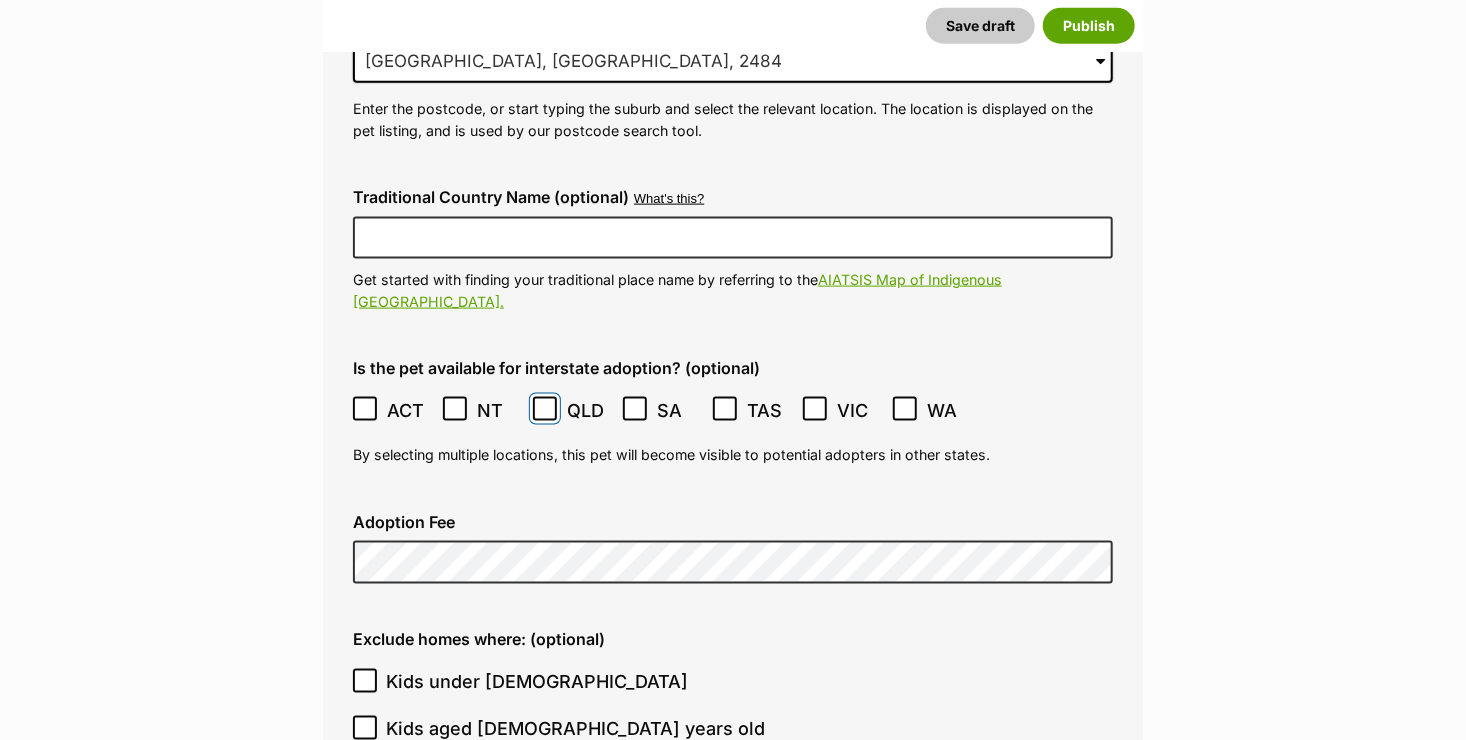 scroll, scrollTop: 4900, scrollLeft: 0, axis: vertical 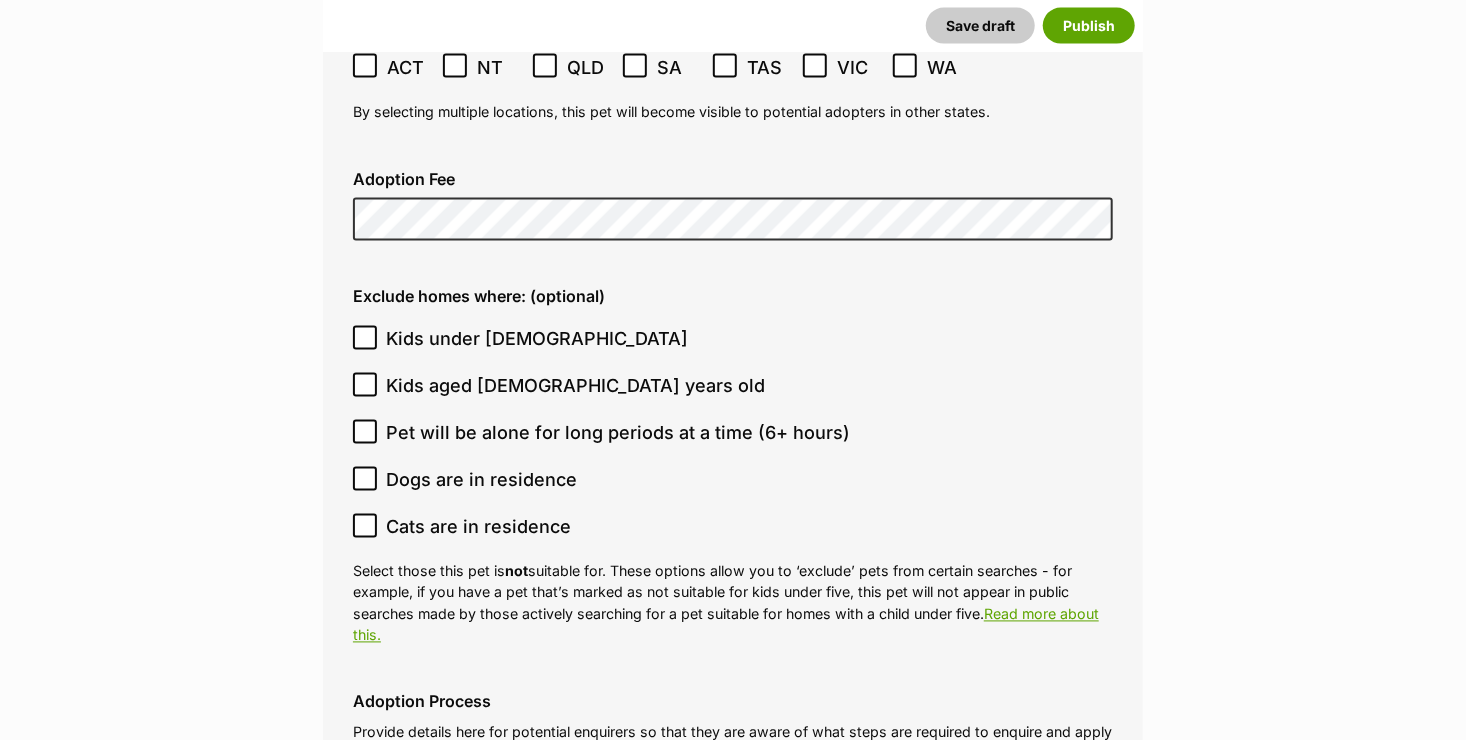 click 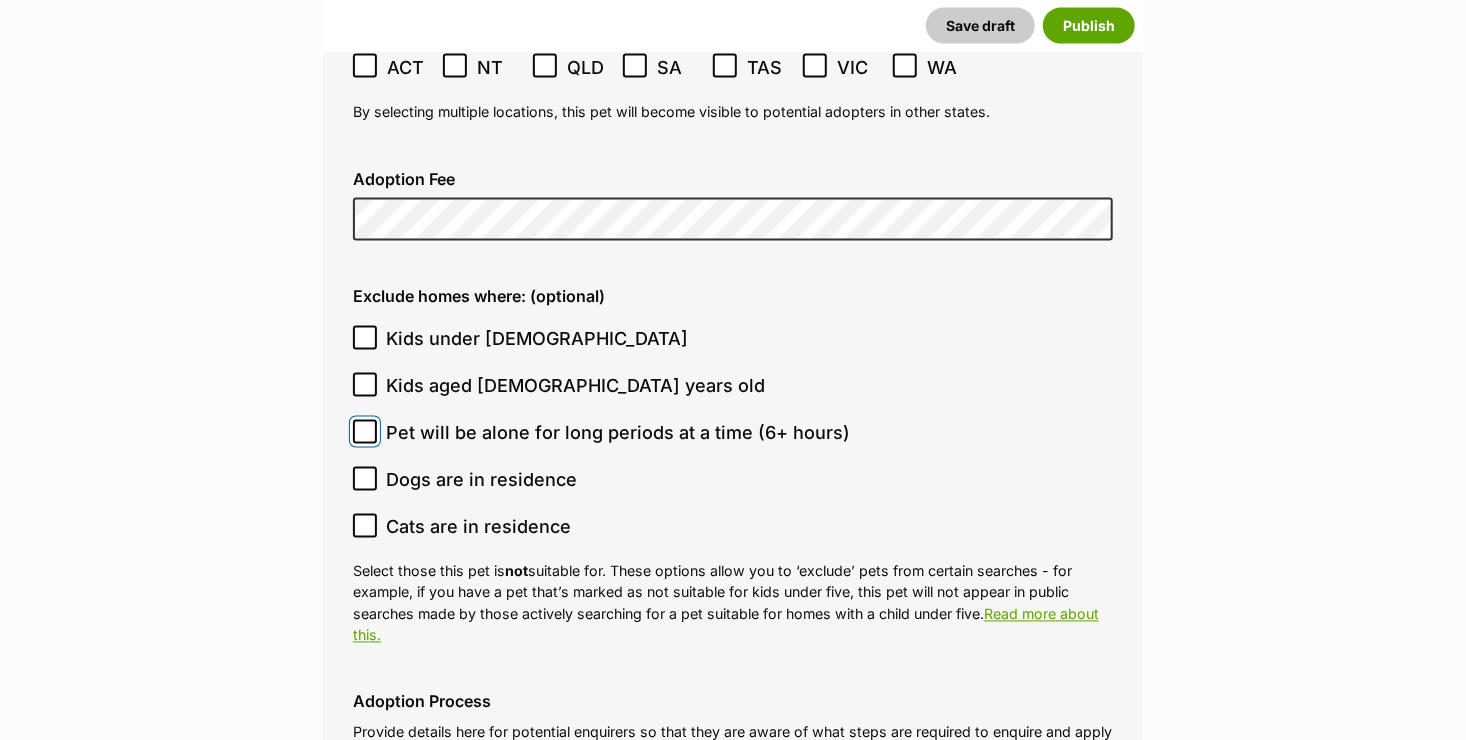 click on "Pet will be alone for long periods at a time (6+ hours)" at bounding box center (365, 432) 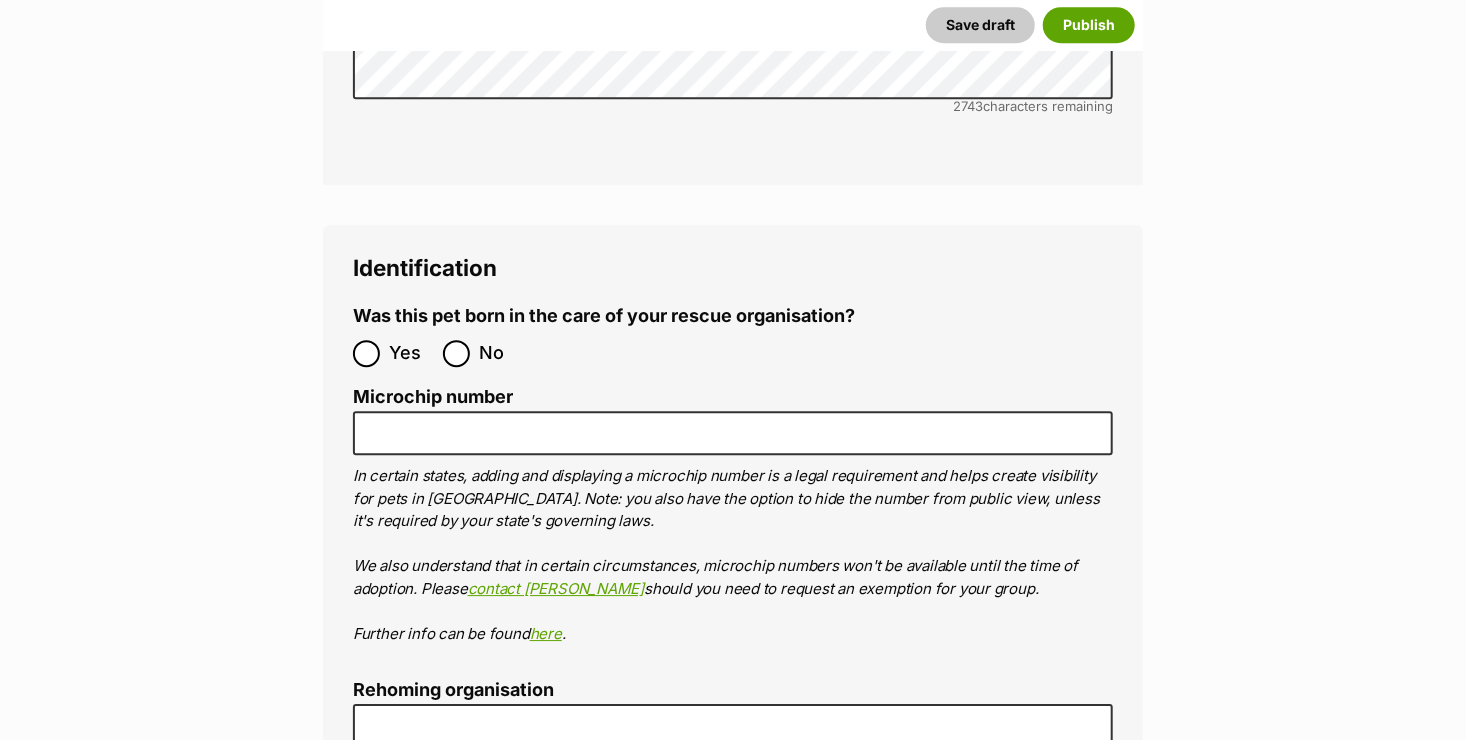 scroll, scrollTop: 6400, scrollLeft: 0, axis: vertical 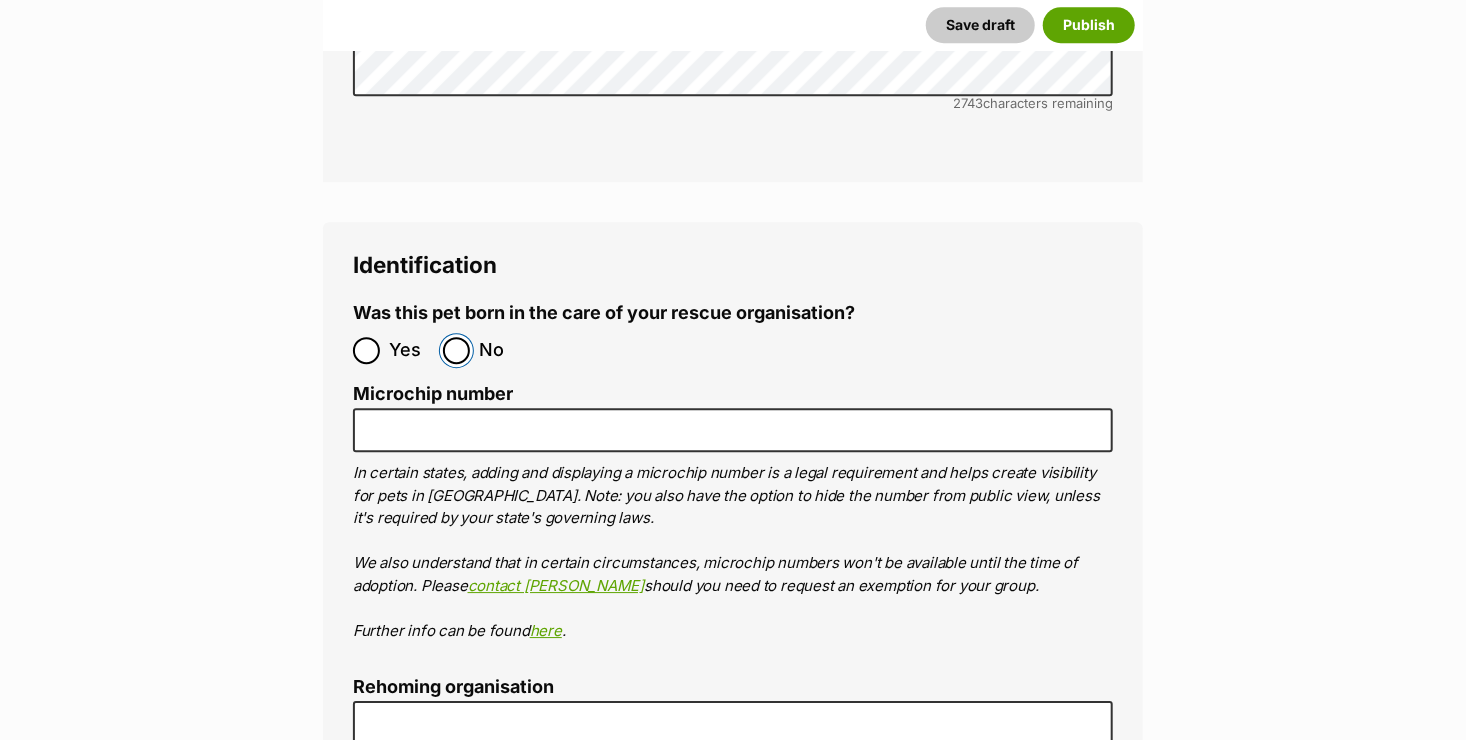 click on "No" at bounding box center (456, 350) 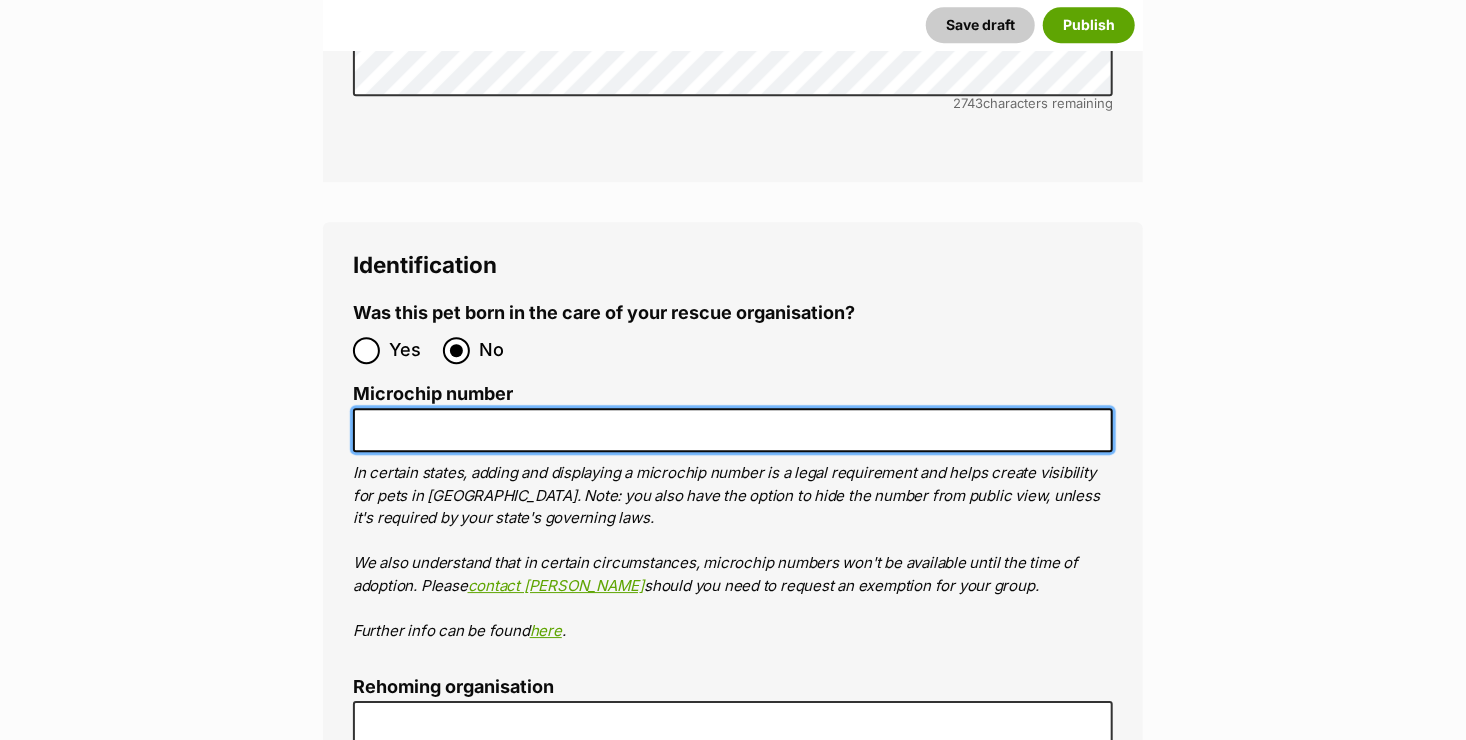 paste on "991003002920410" 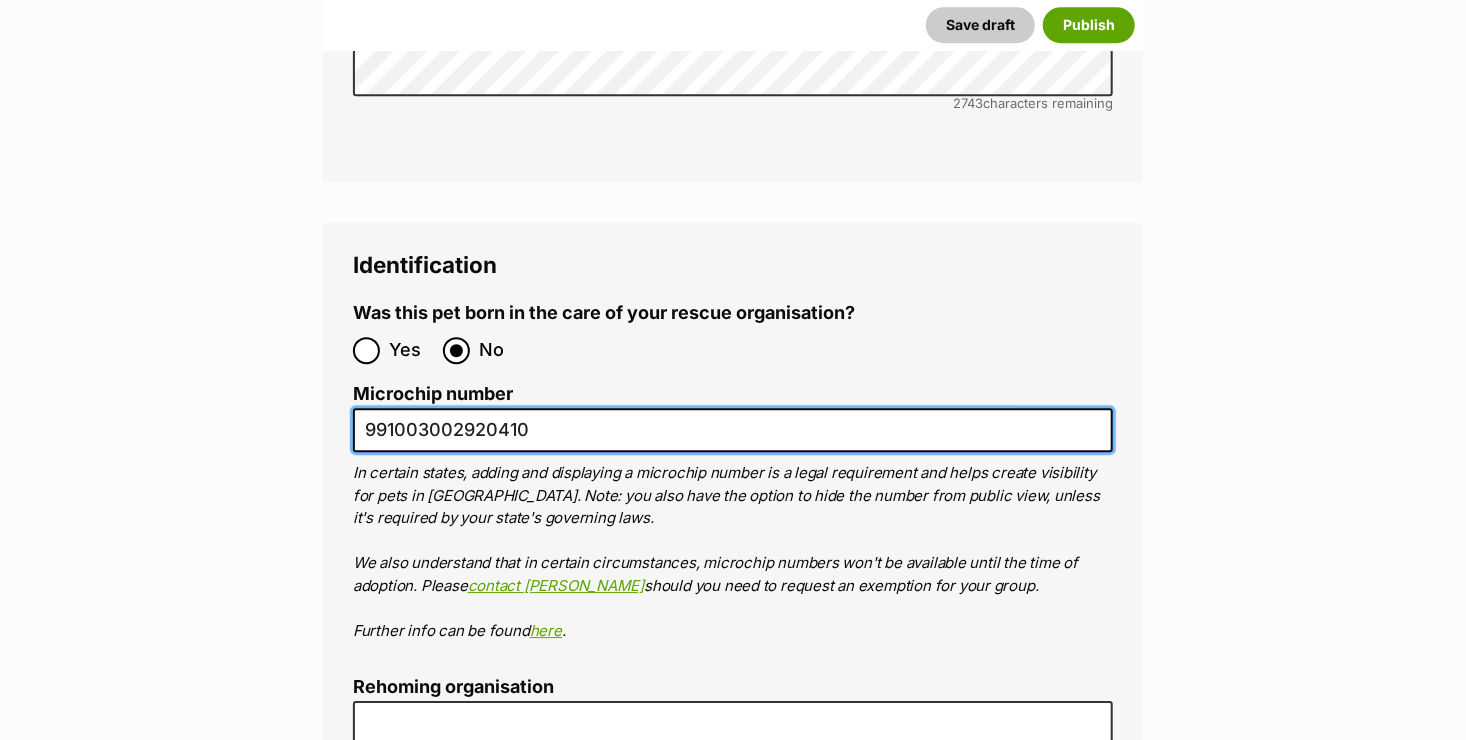scroll, scrollTop: 6700, scrollLeft: 0, axis: vertical 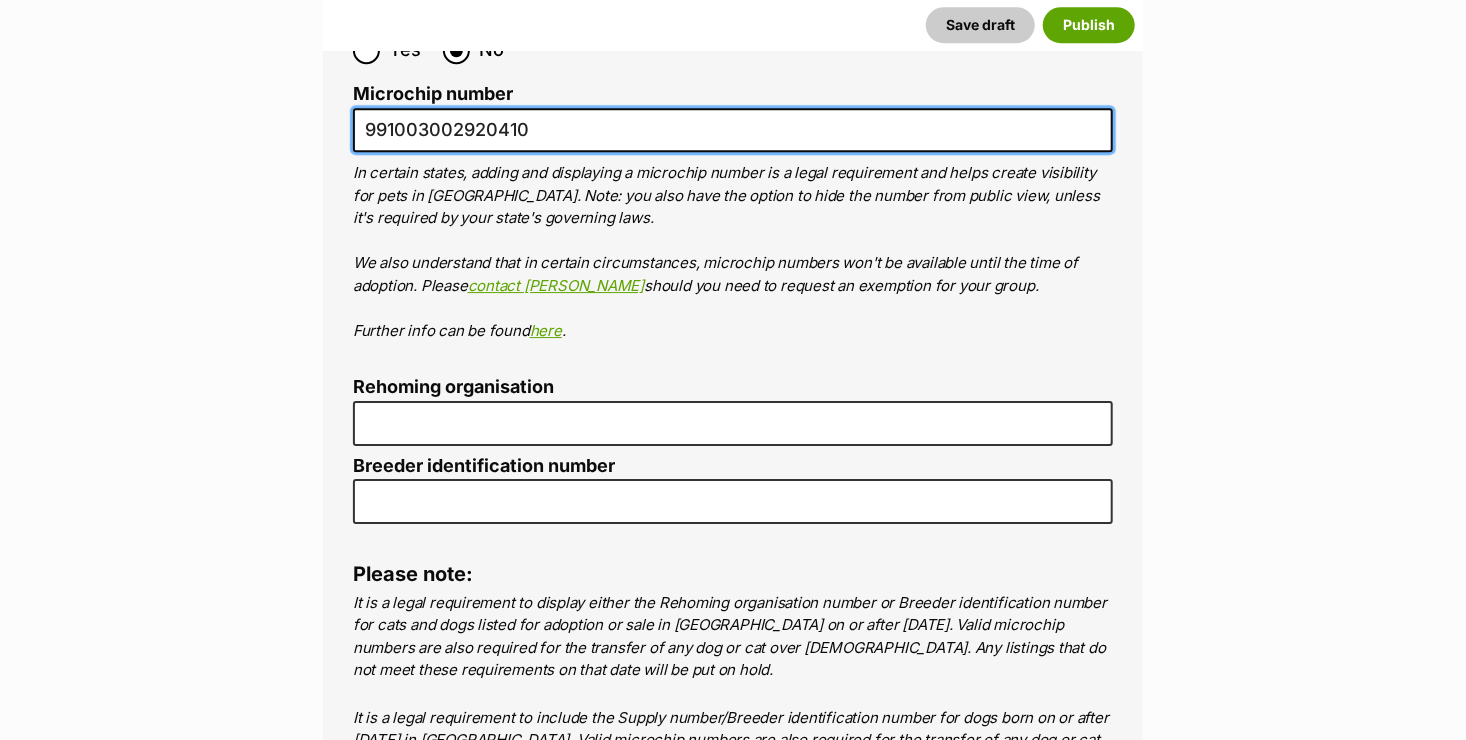 type on "991003002920410" 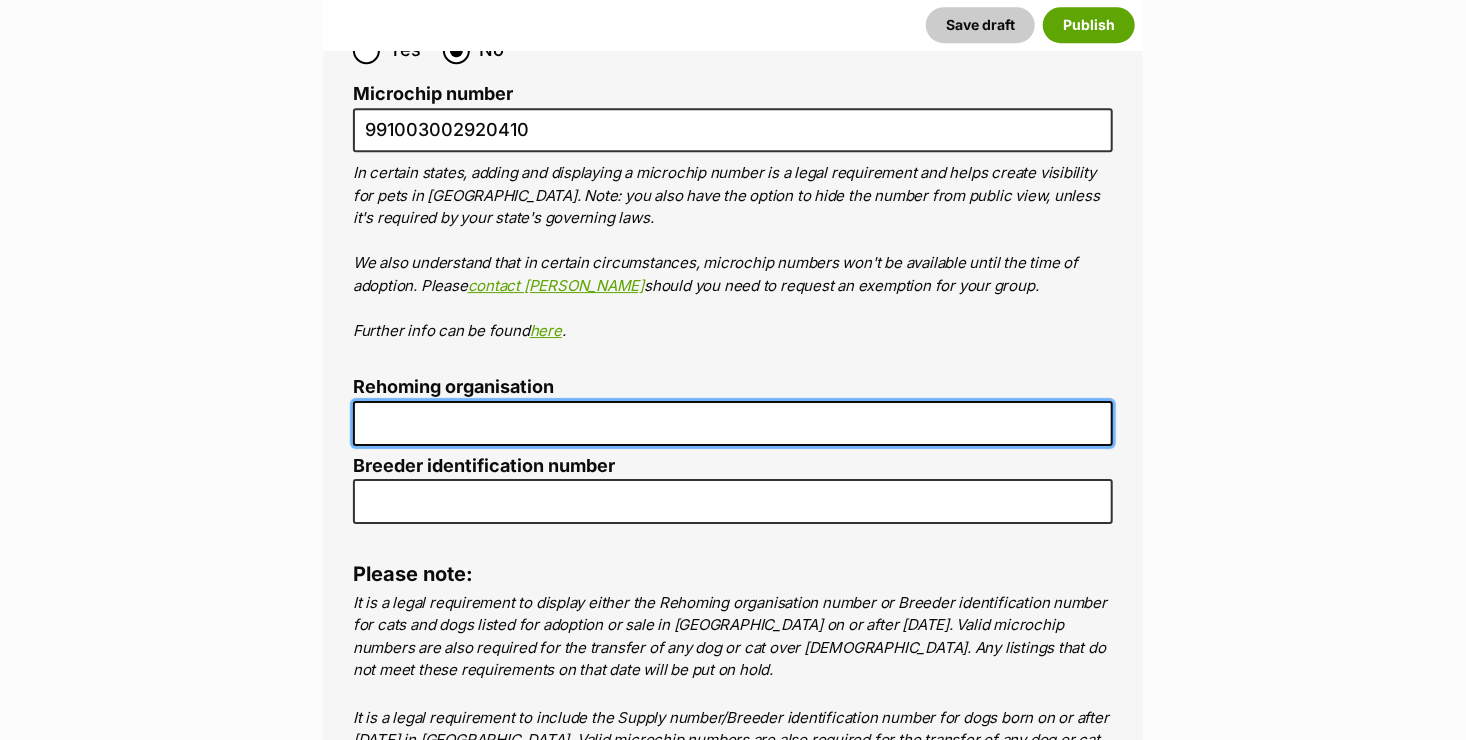 click on "Rehoming organisation" at bounding box center (733, 423) 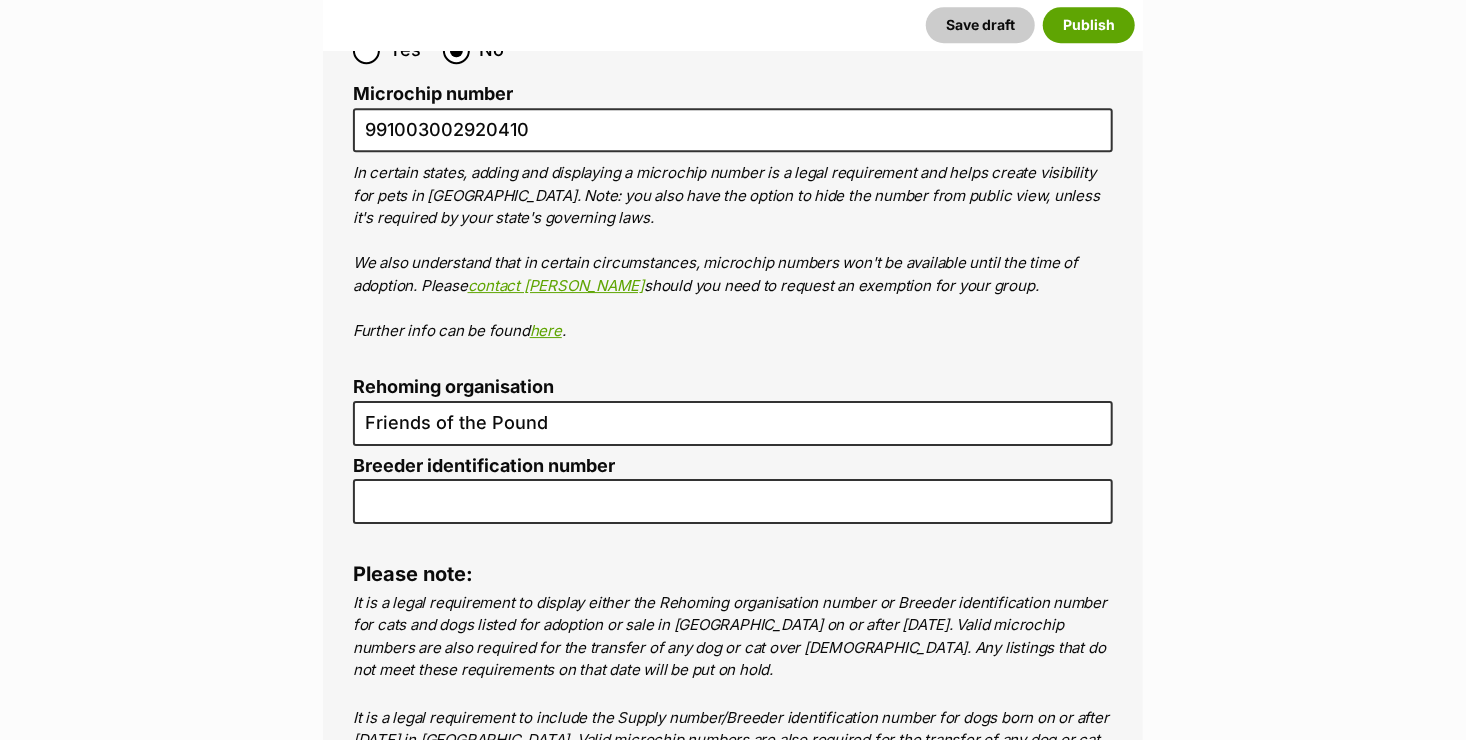 type on "Australia" 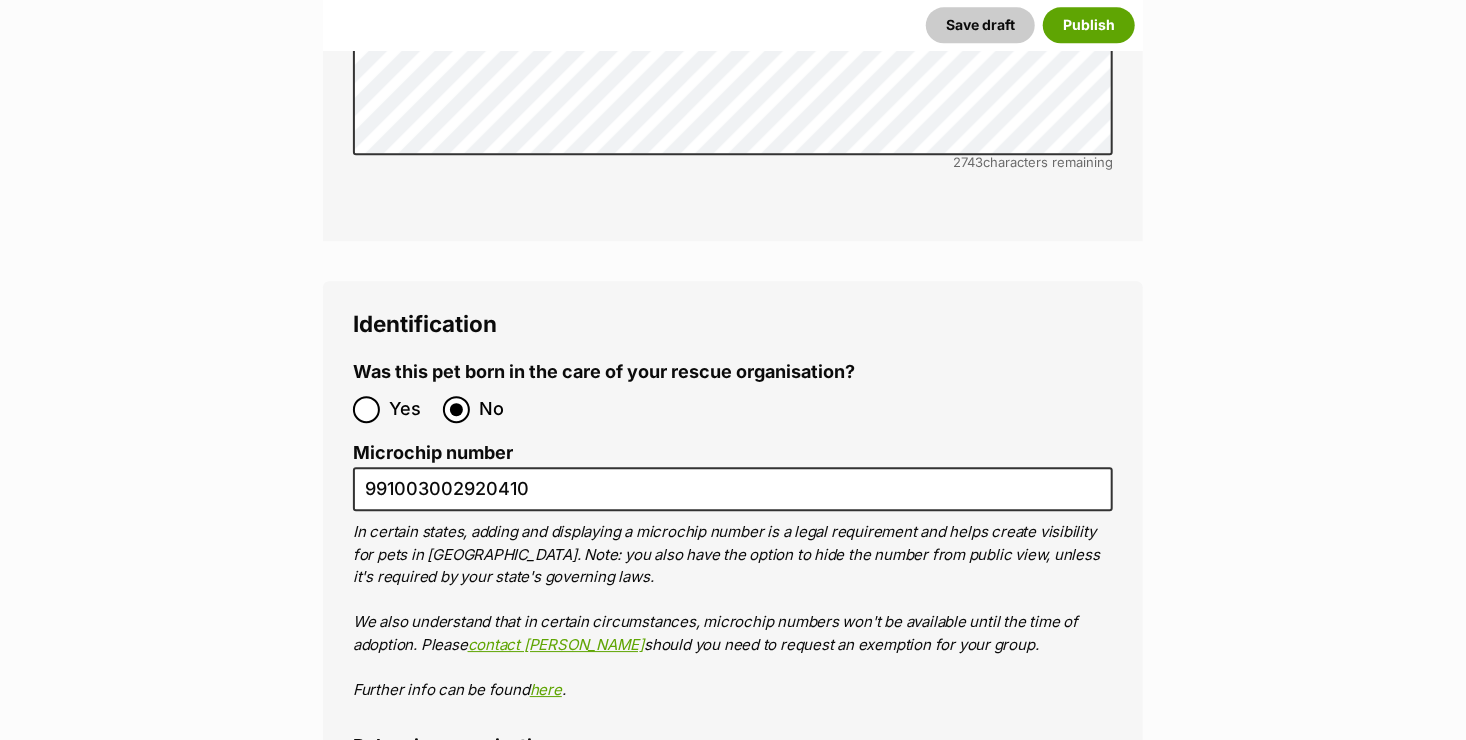 scroll, scrollTop: 6604, scrollLeft: 0, axis: vertical 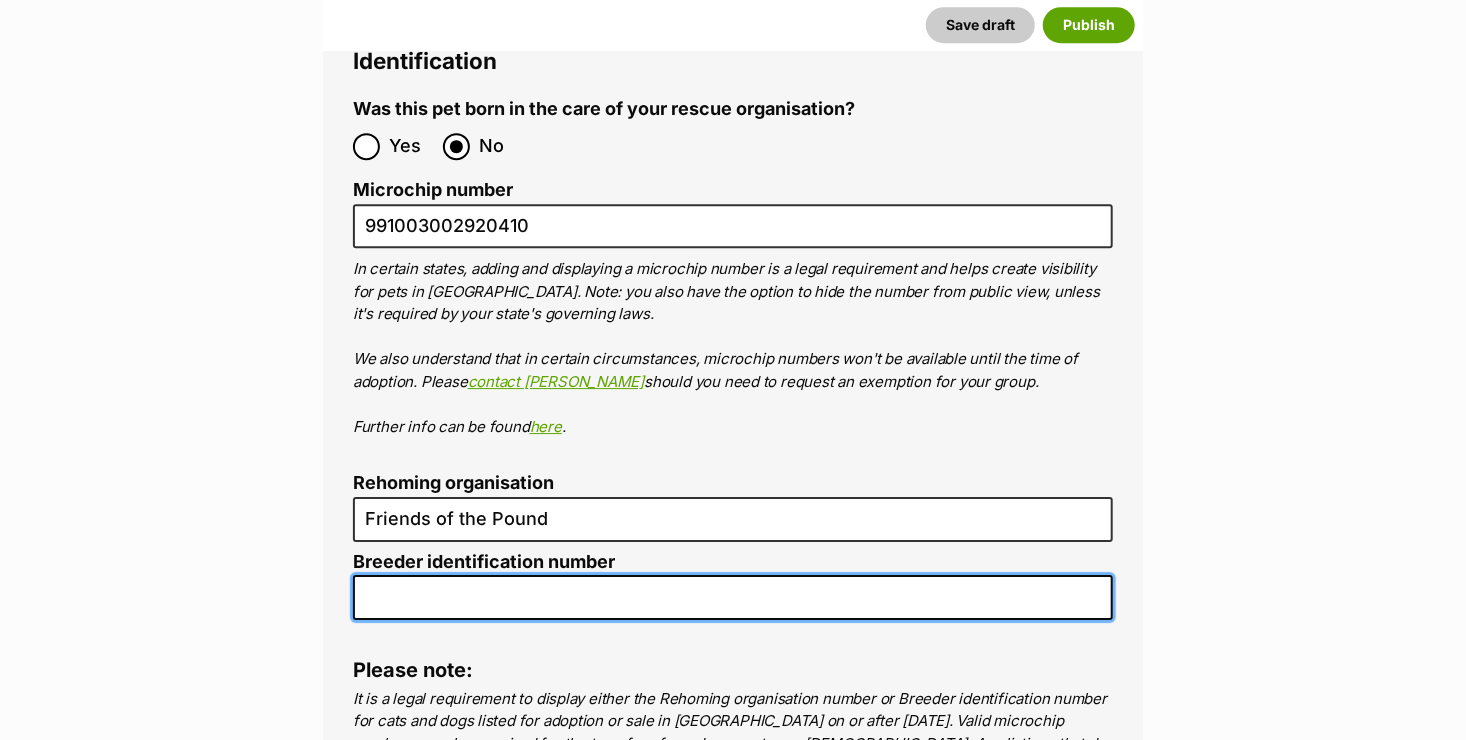 click on "Breeder identification number" at bounding box center (733, 597) 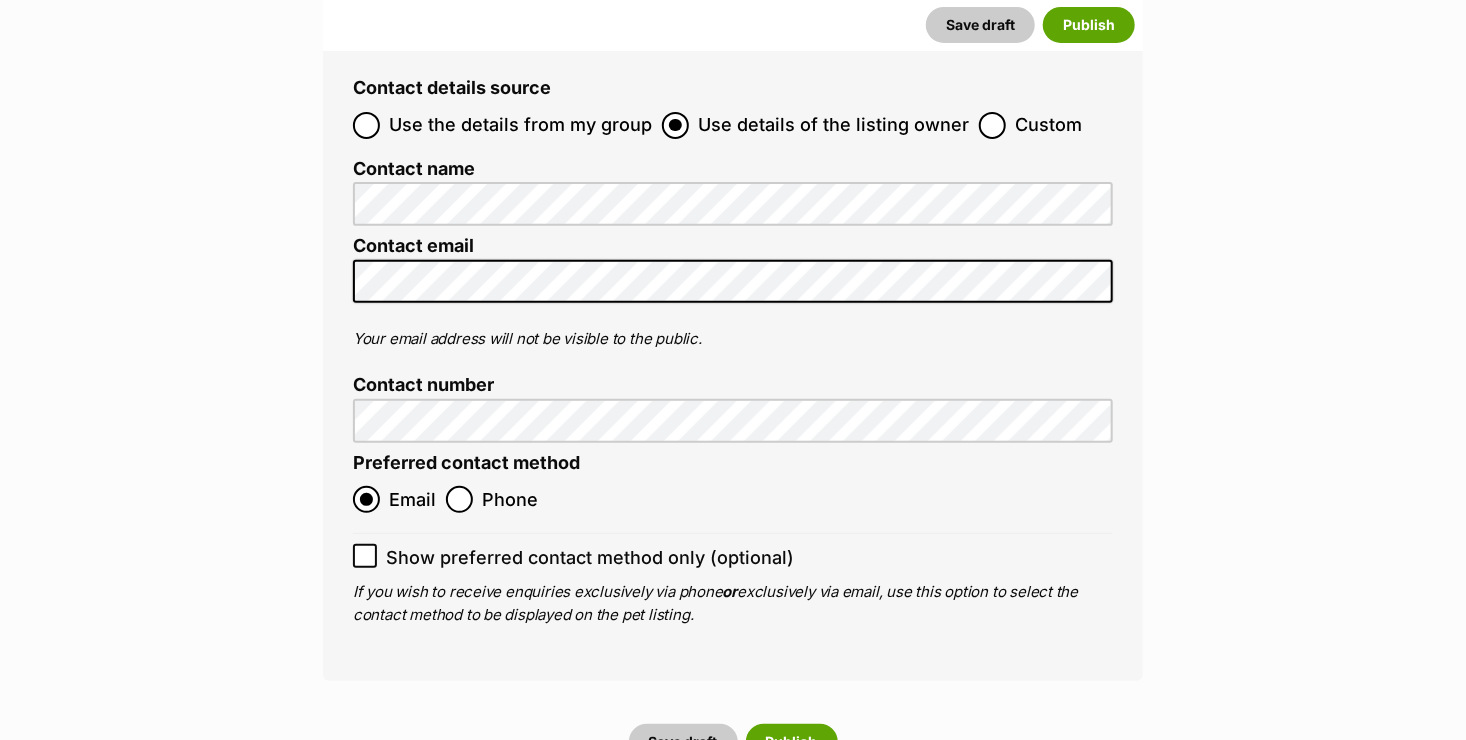 scroll, scrollTop: 7604, scrollLeft: 0, axis: vertical 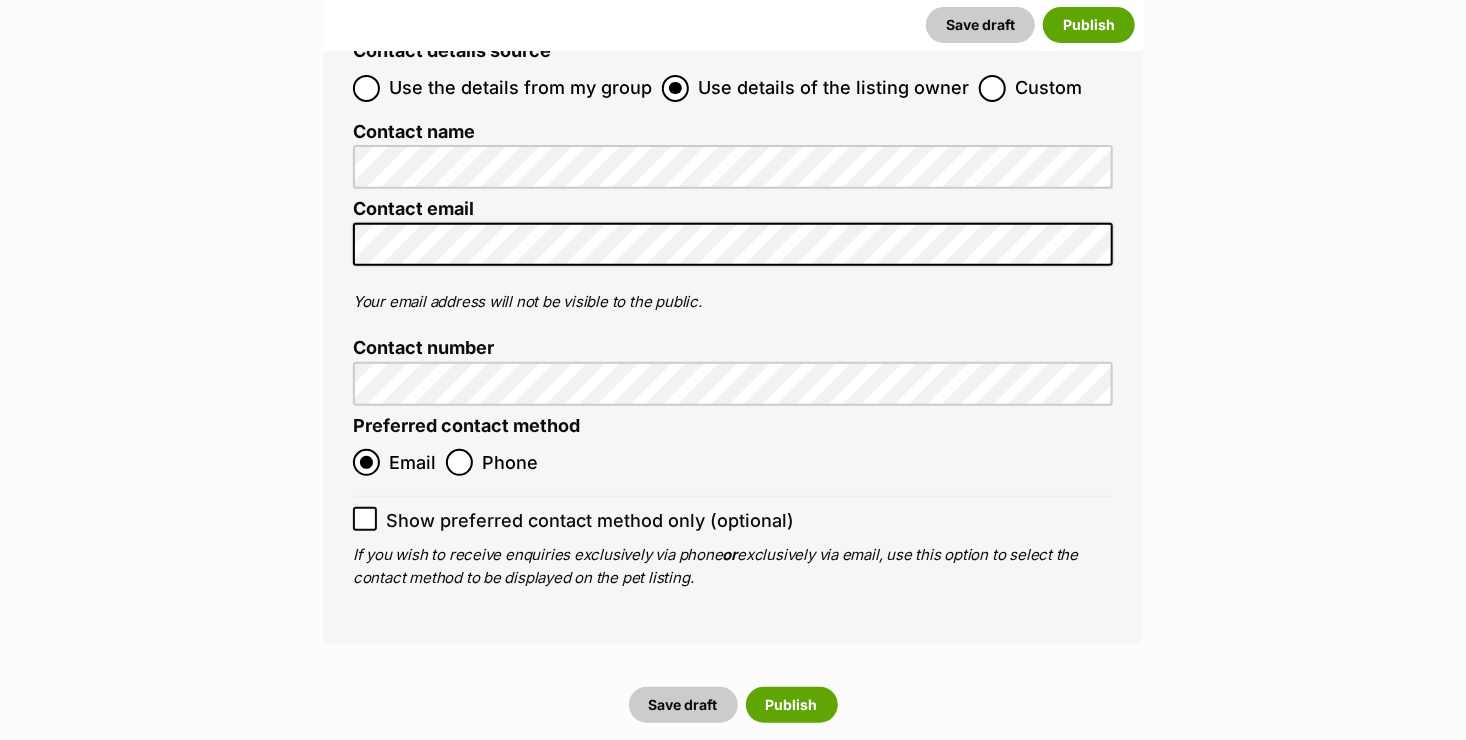 type on "FD1794" 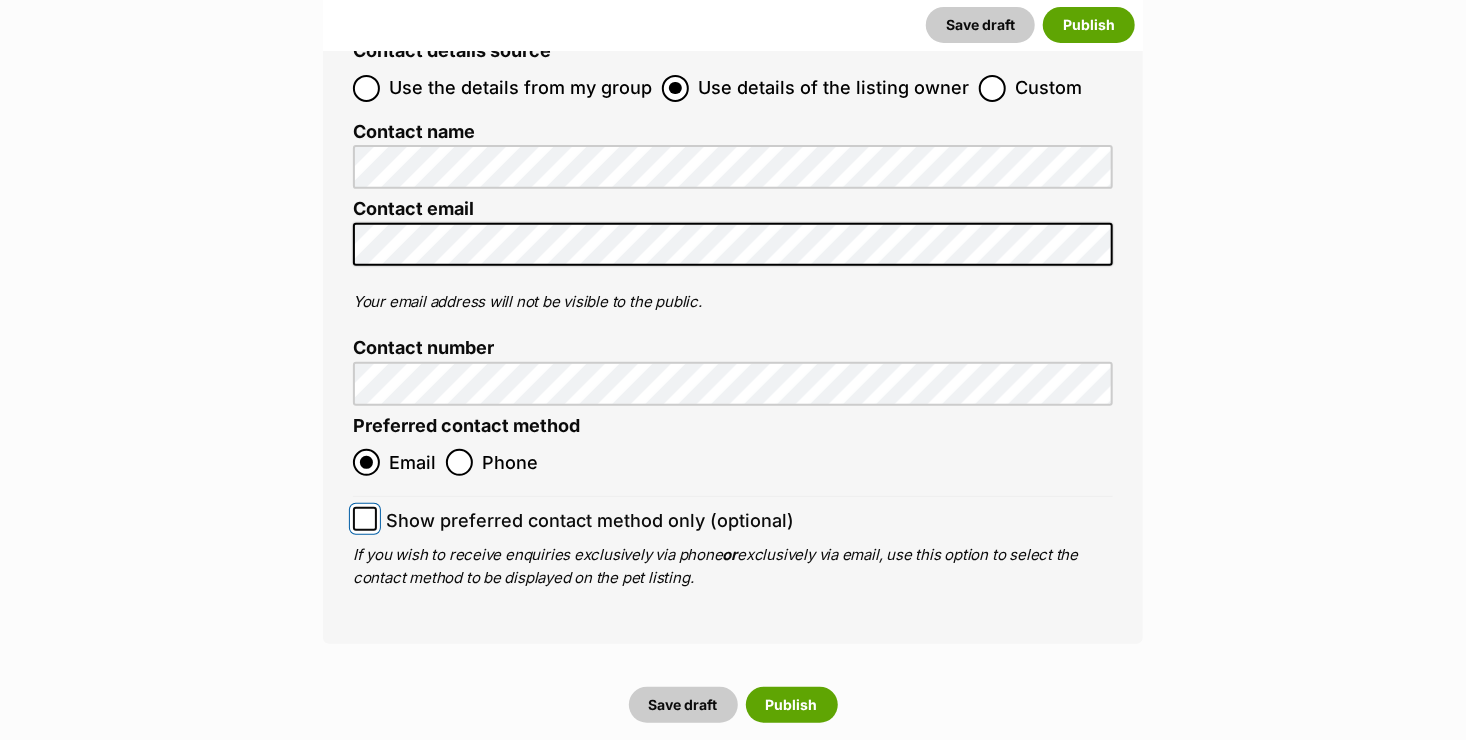 click on "Show preferred contact method only (optional)" at bounding box center [365, 519] 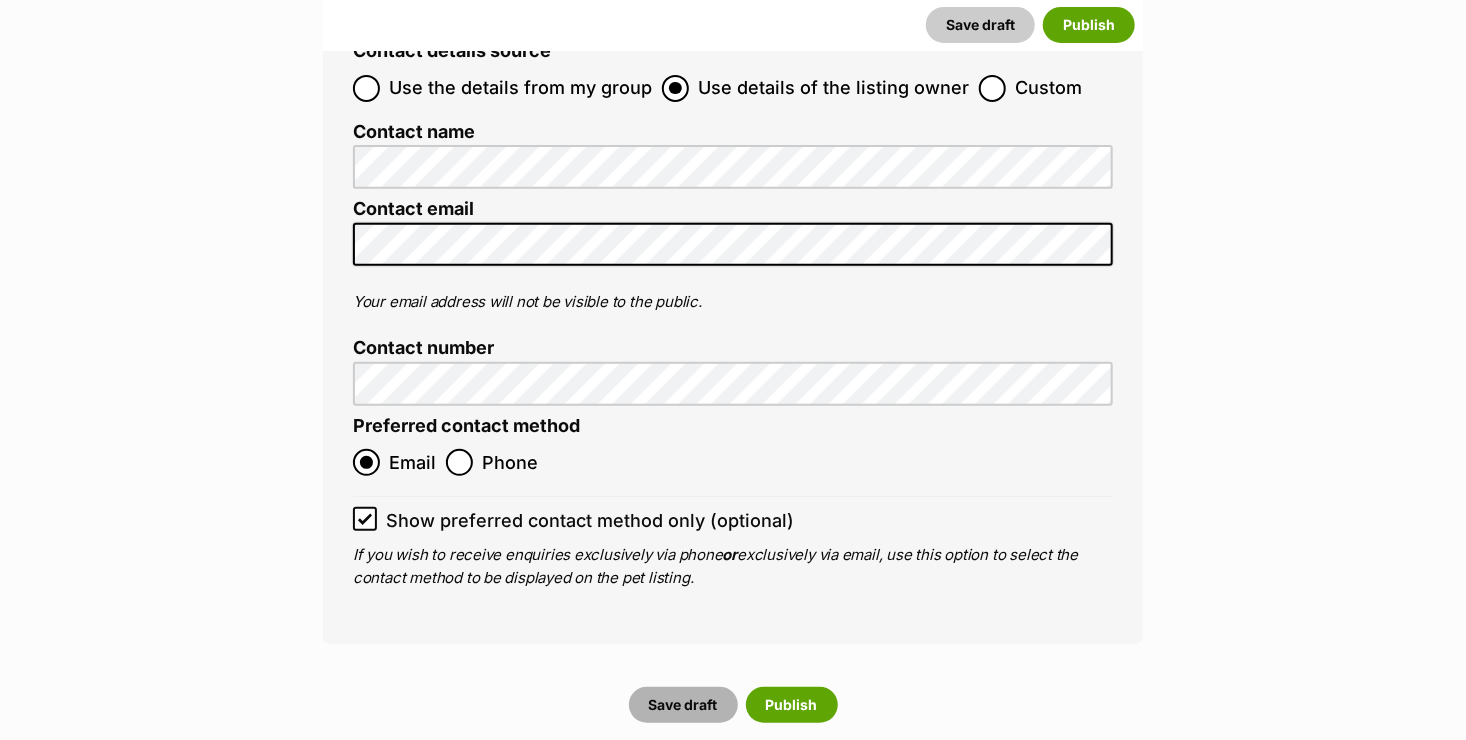 click on "Save draft" at bounding box center [683, 705] 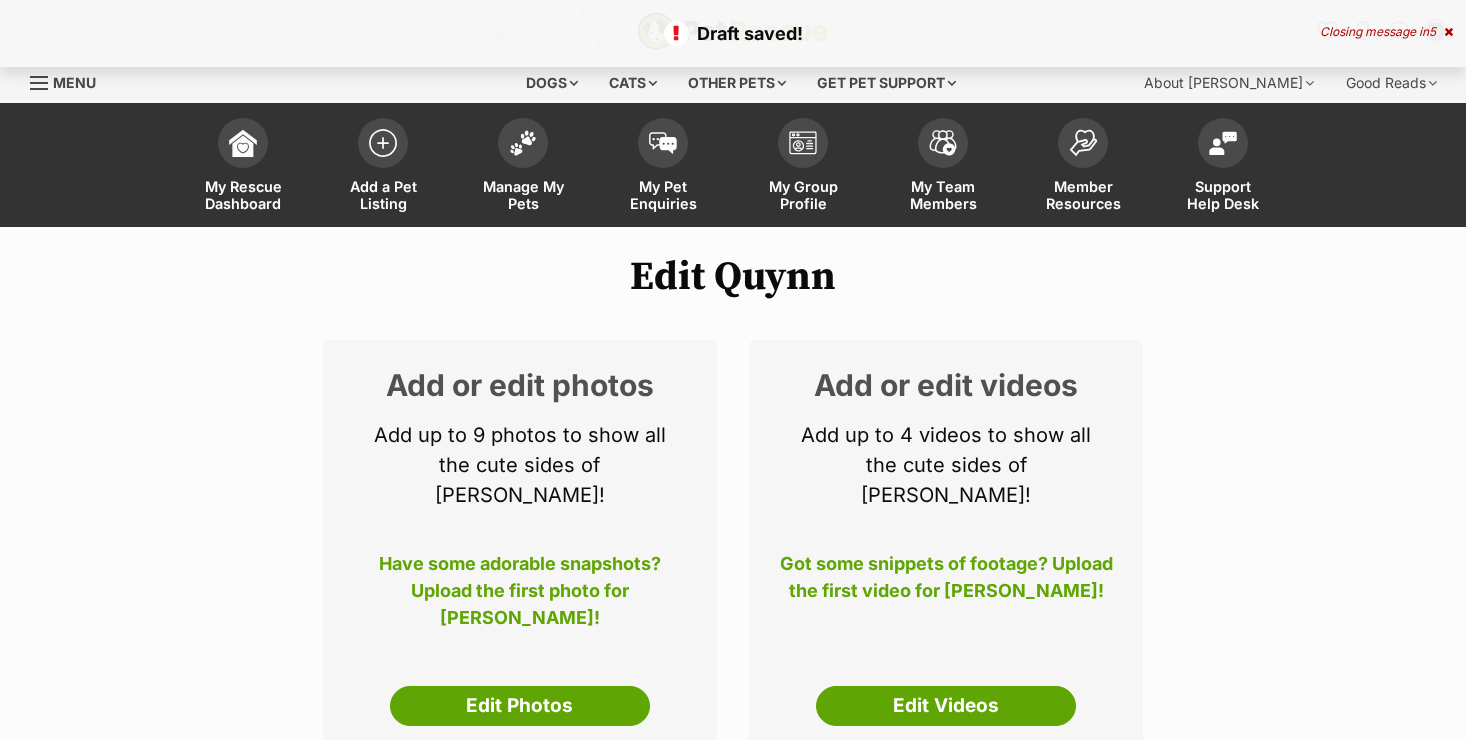 scroll, scrollTop: 0, scrollLeft: 0, axis: both 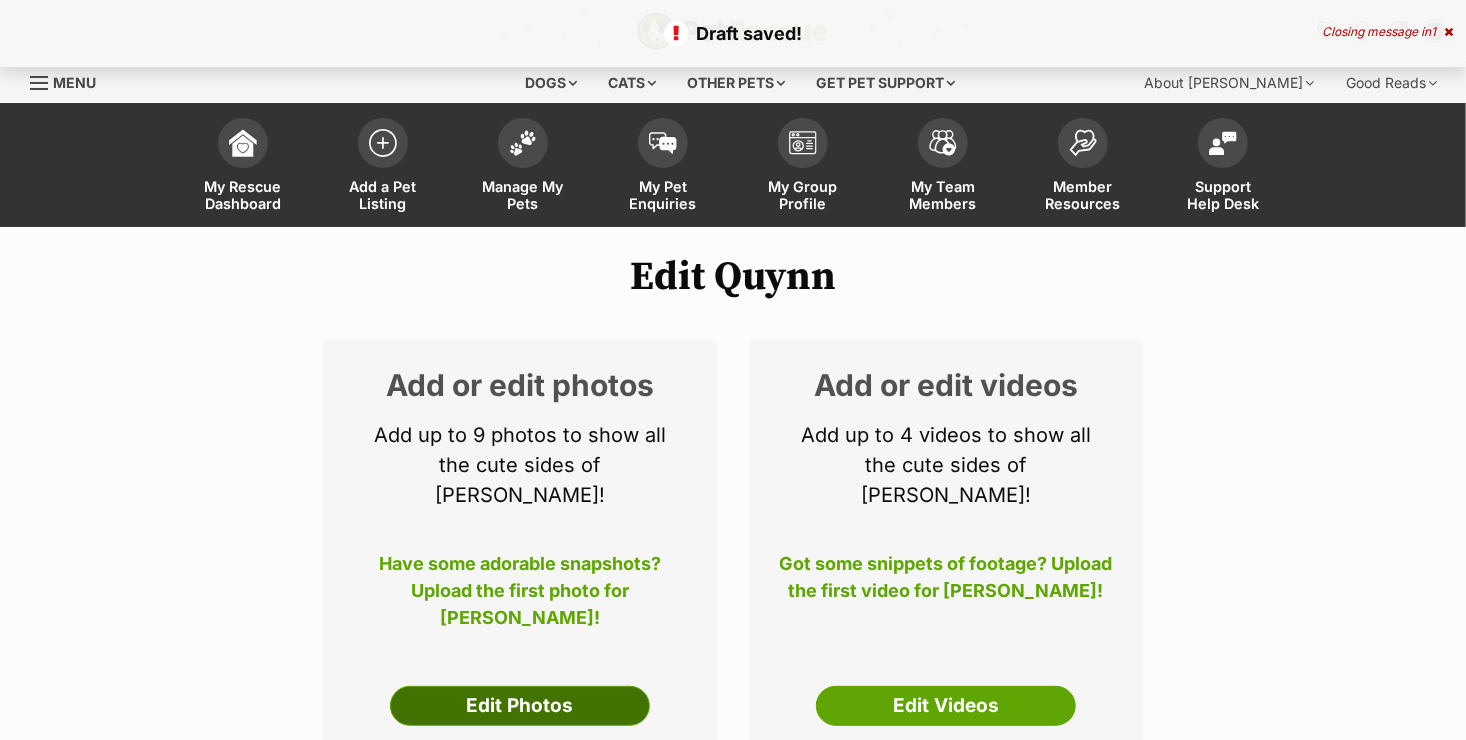 click on "Edit Photos" at bounding box center (520, 706) 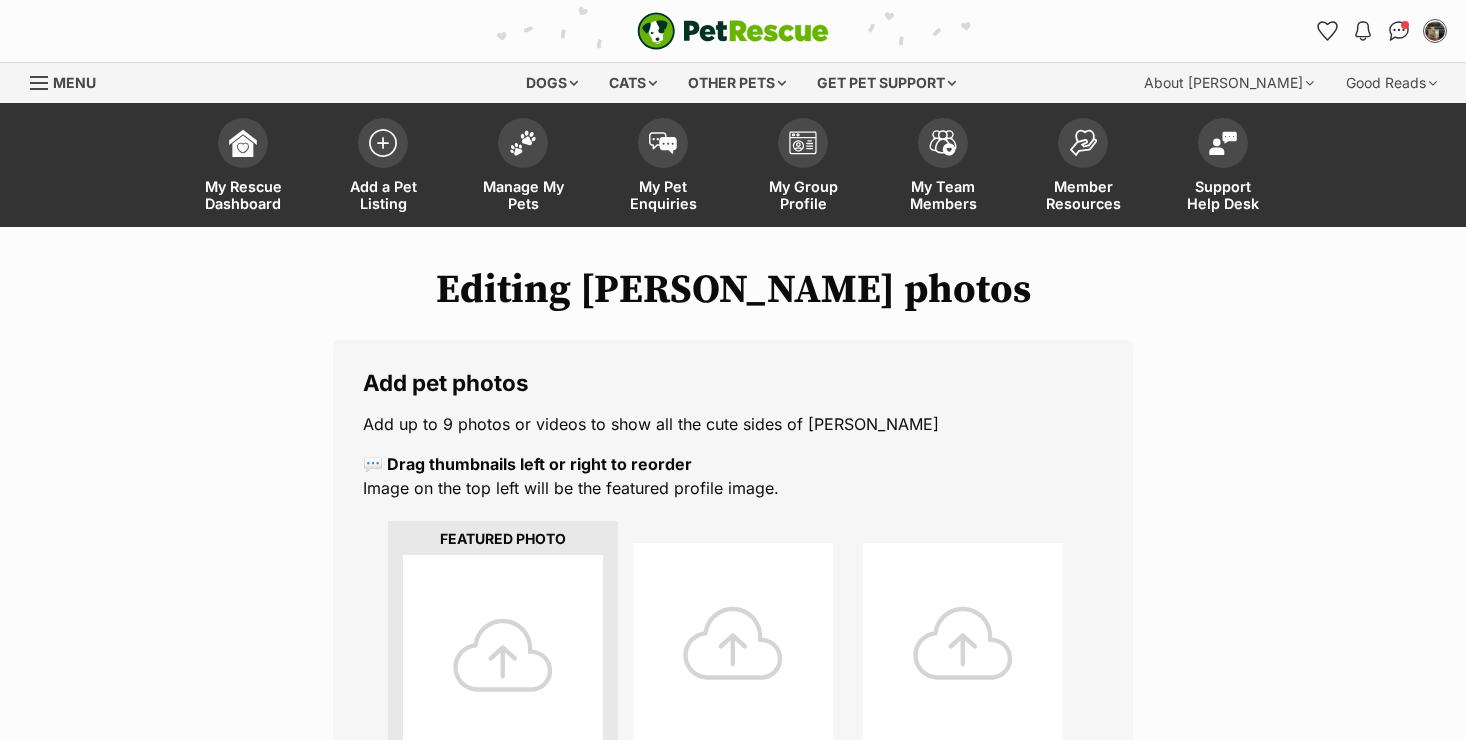 scroll, scrollTop: 0, scrollLeft: 0, axis: both 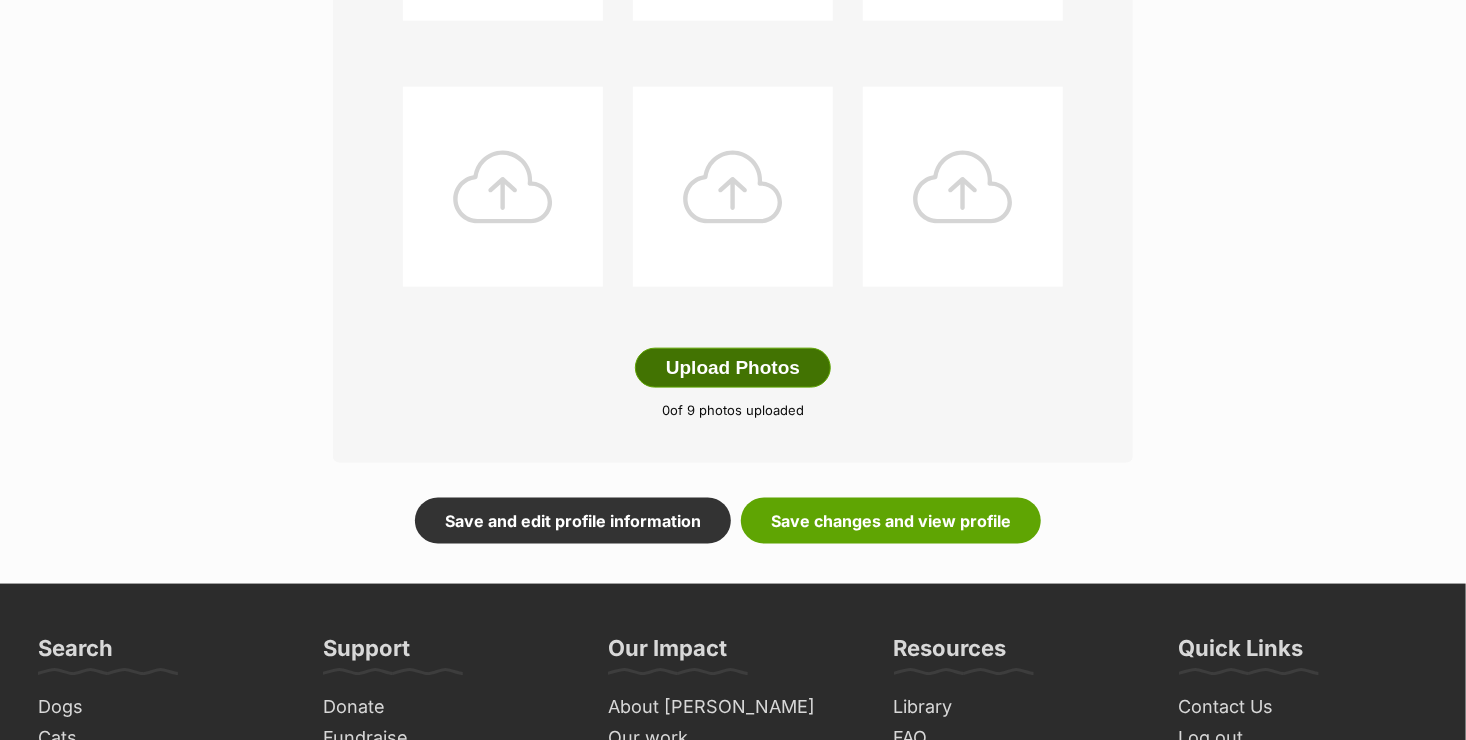click on "Upload Photos" at bounding box center [733, 368] 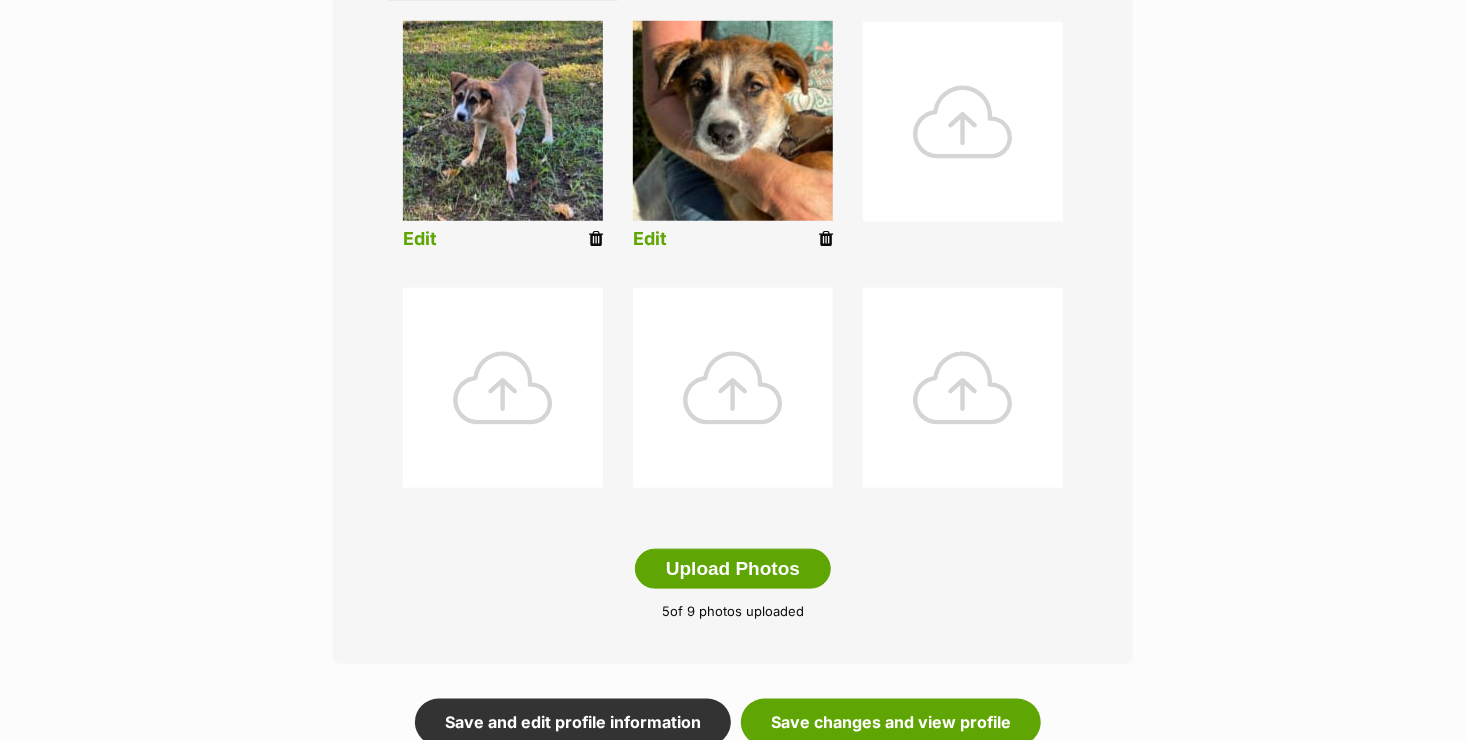 scroll, scrollTop: 800, scrollLeft: 0, axis: vertical 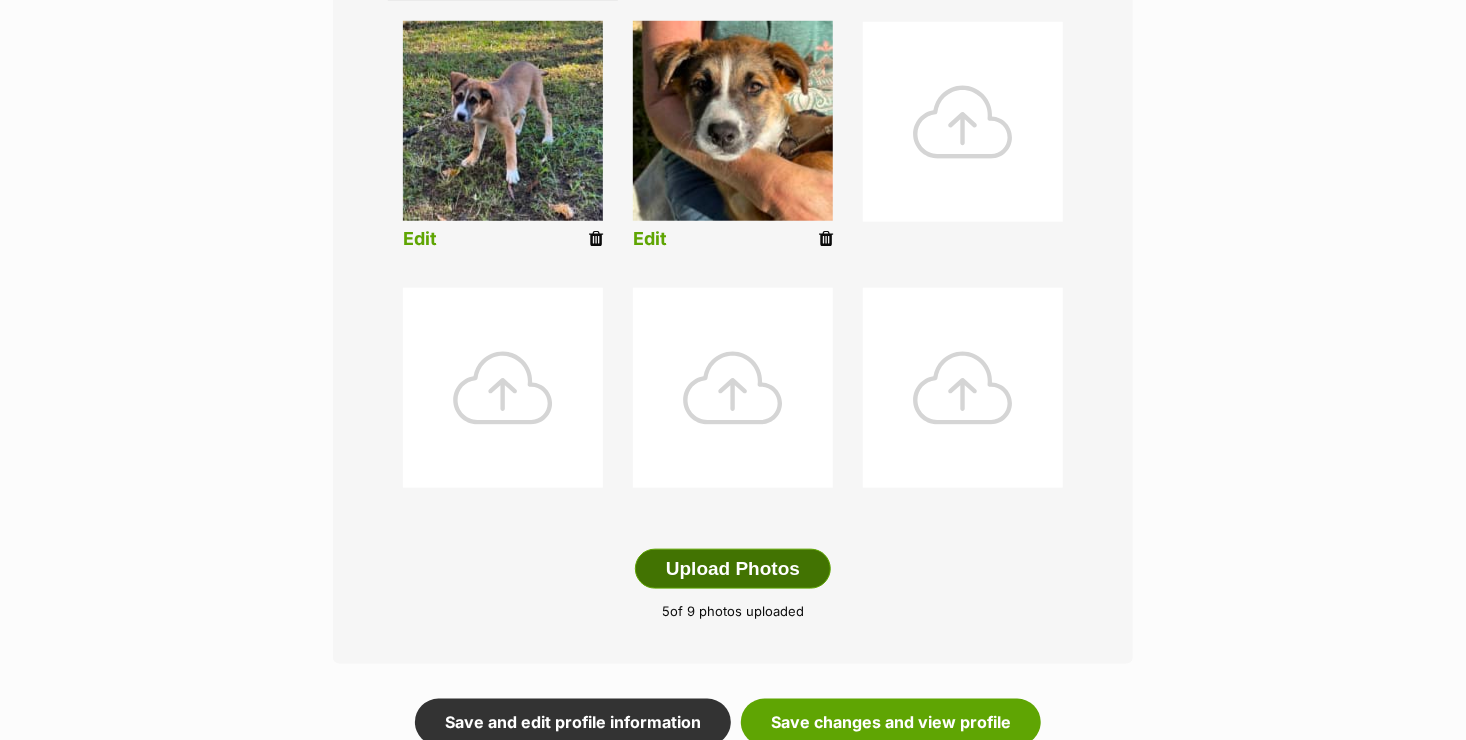 click on "Upload Photos" at bounding box center (733, 569) 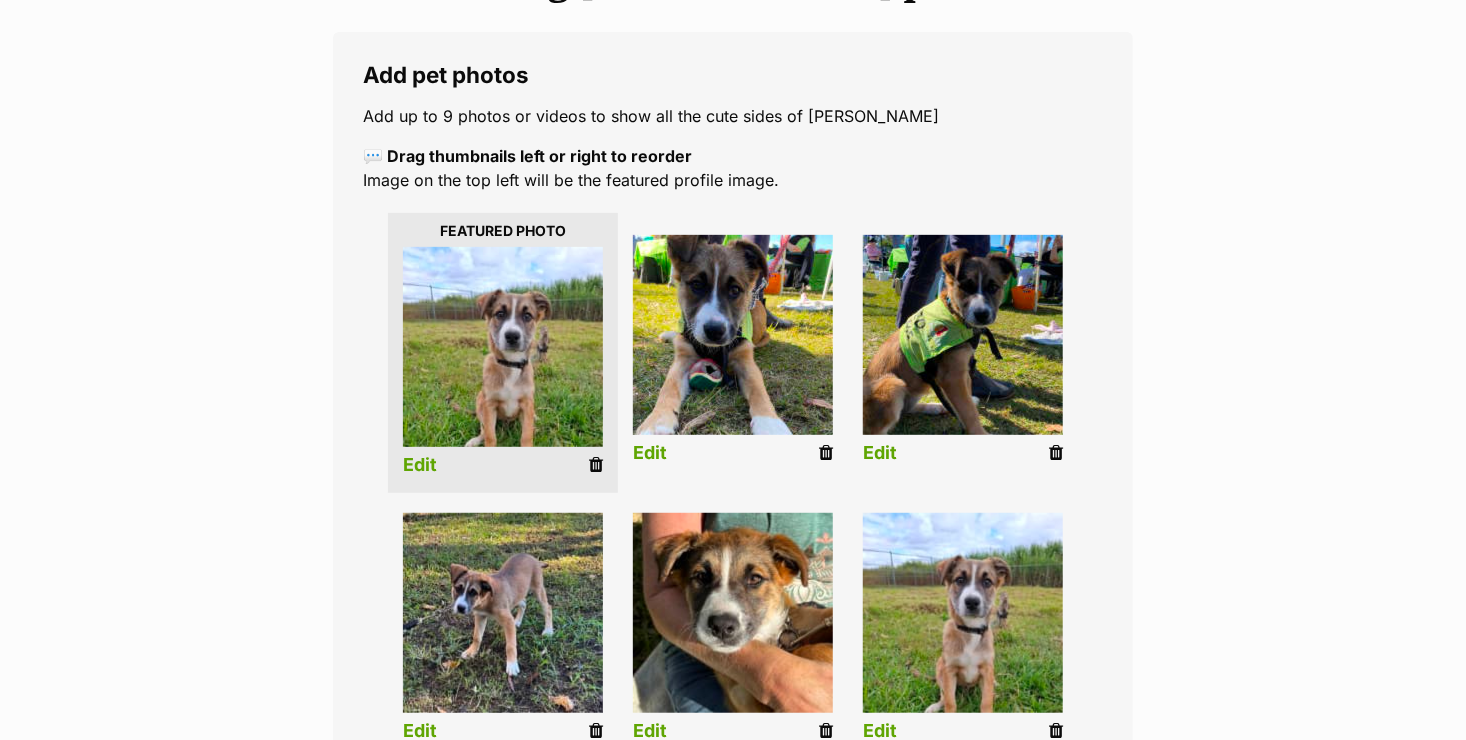 scroll, scrollTop: 300, scrollLeft: 0, axis: vertical 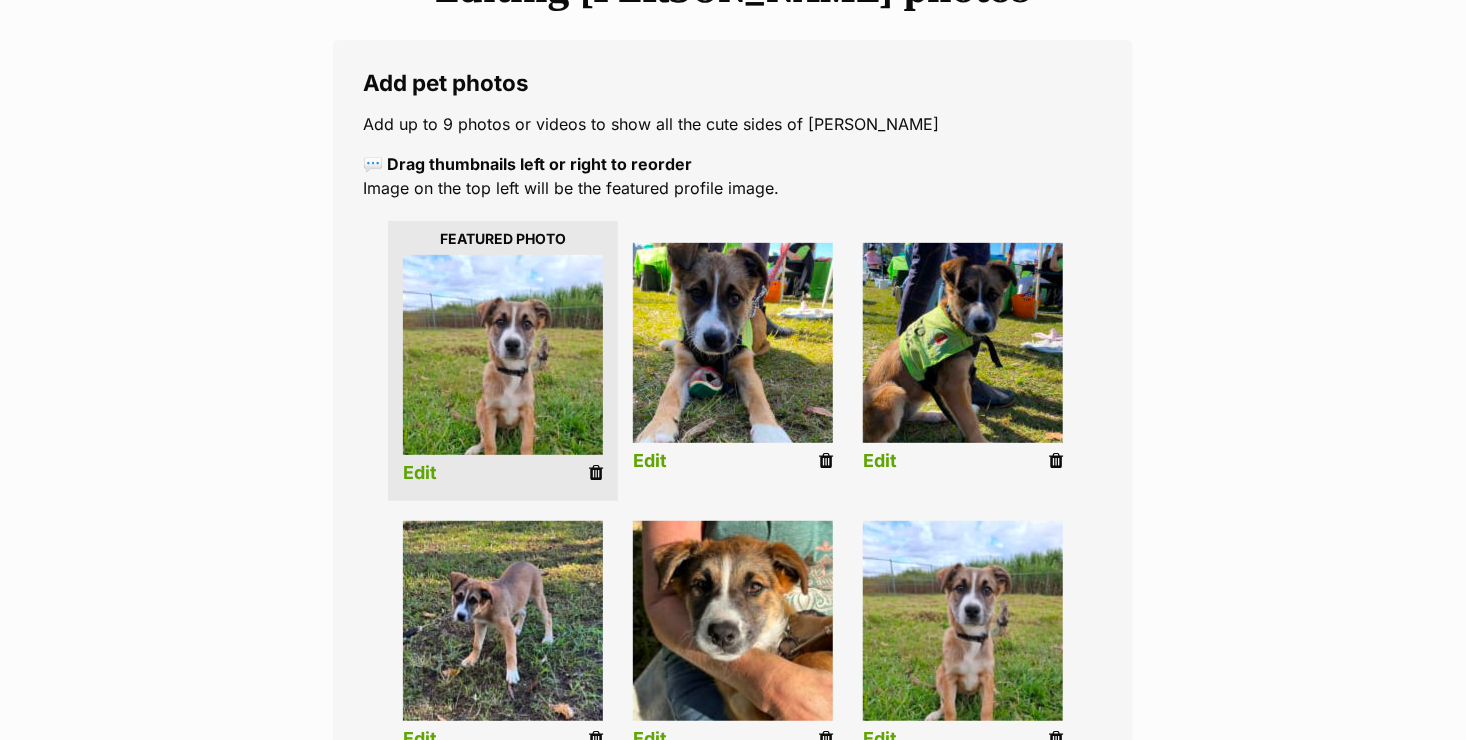 click on "Edit" at bounding box center (420, 473) 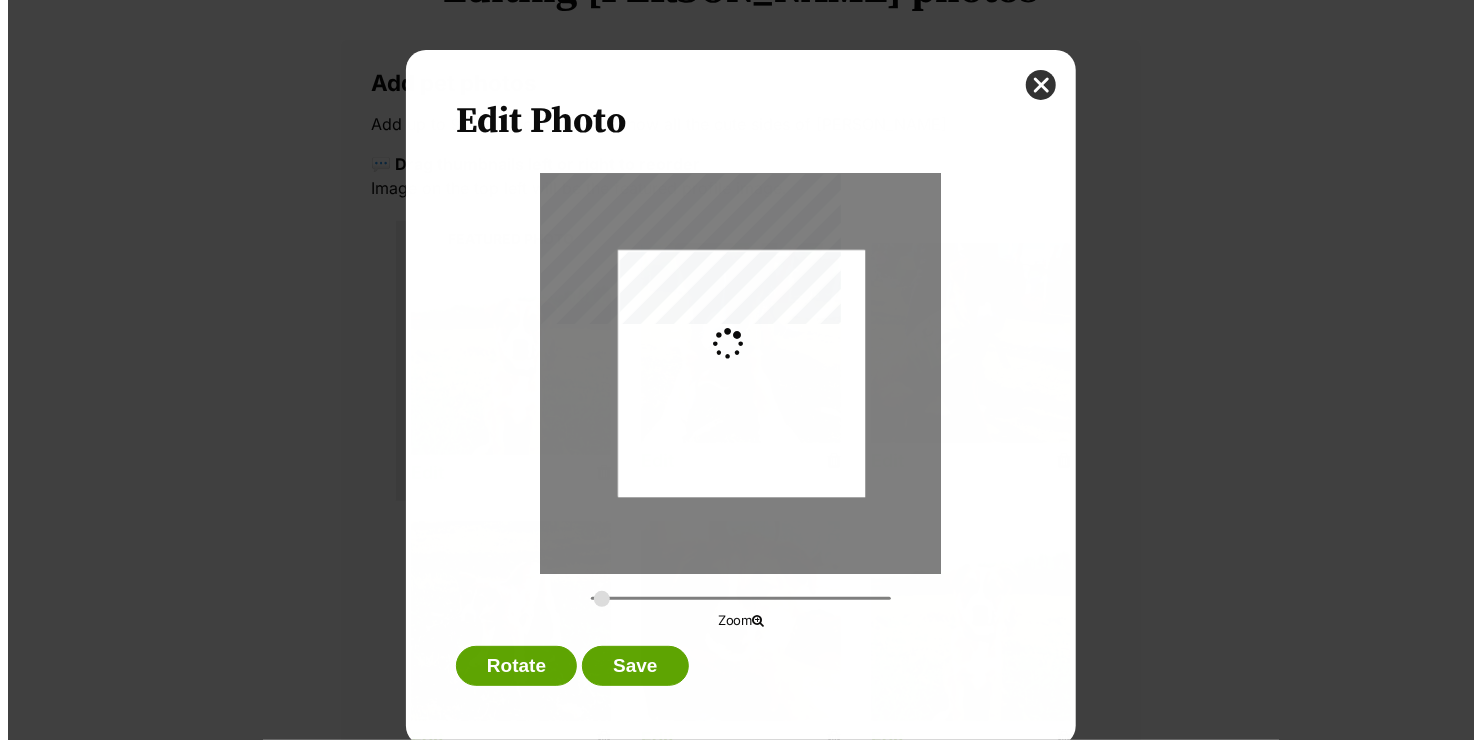 scroll, scrollTop: 0, scrollLeft: 0, axis: both 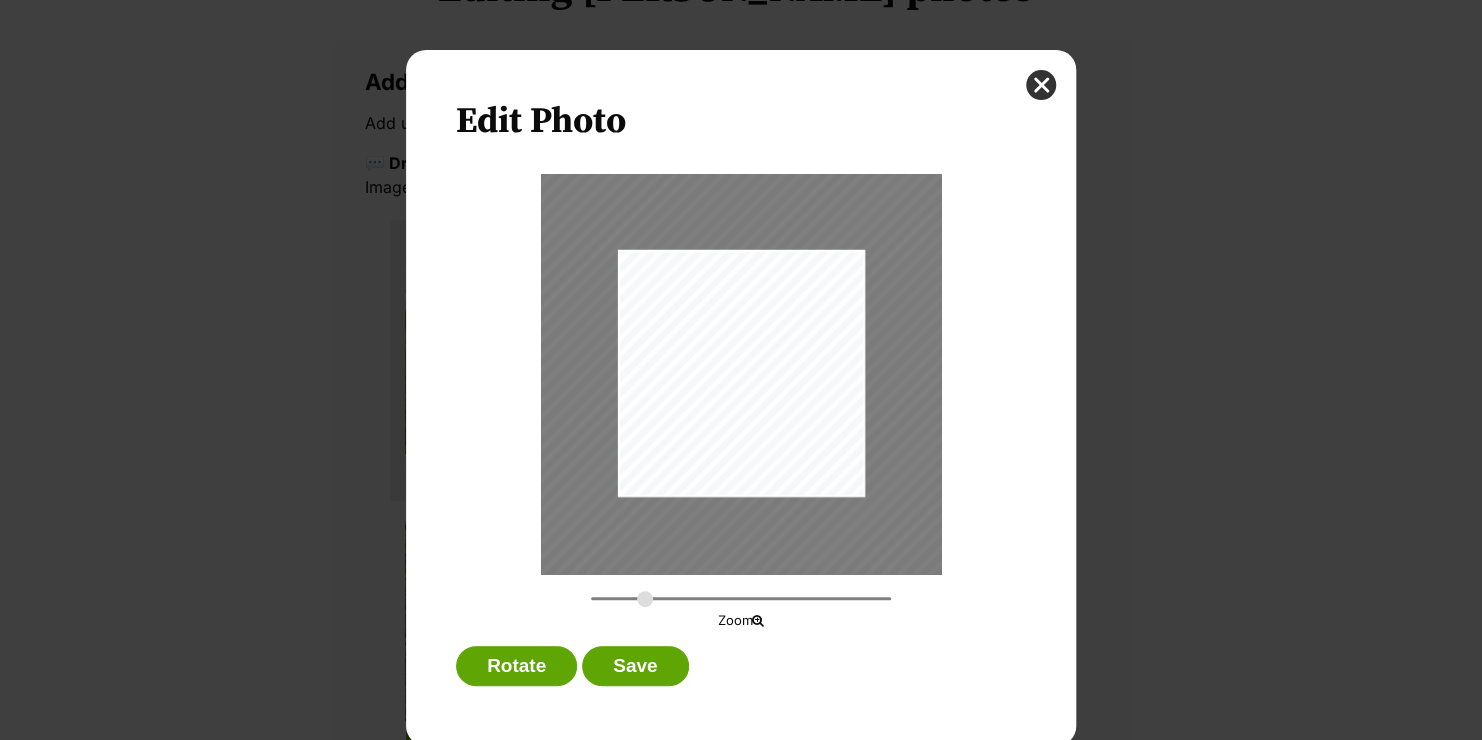 type on "0.472" 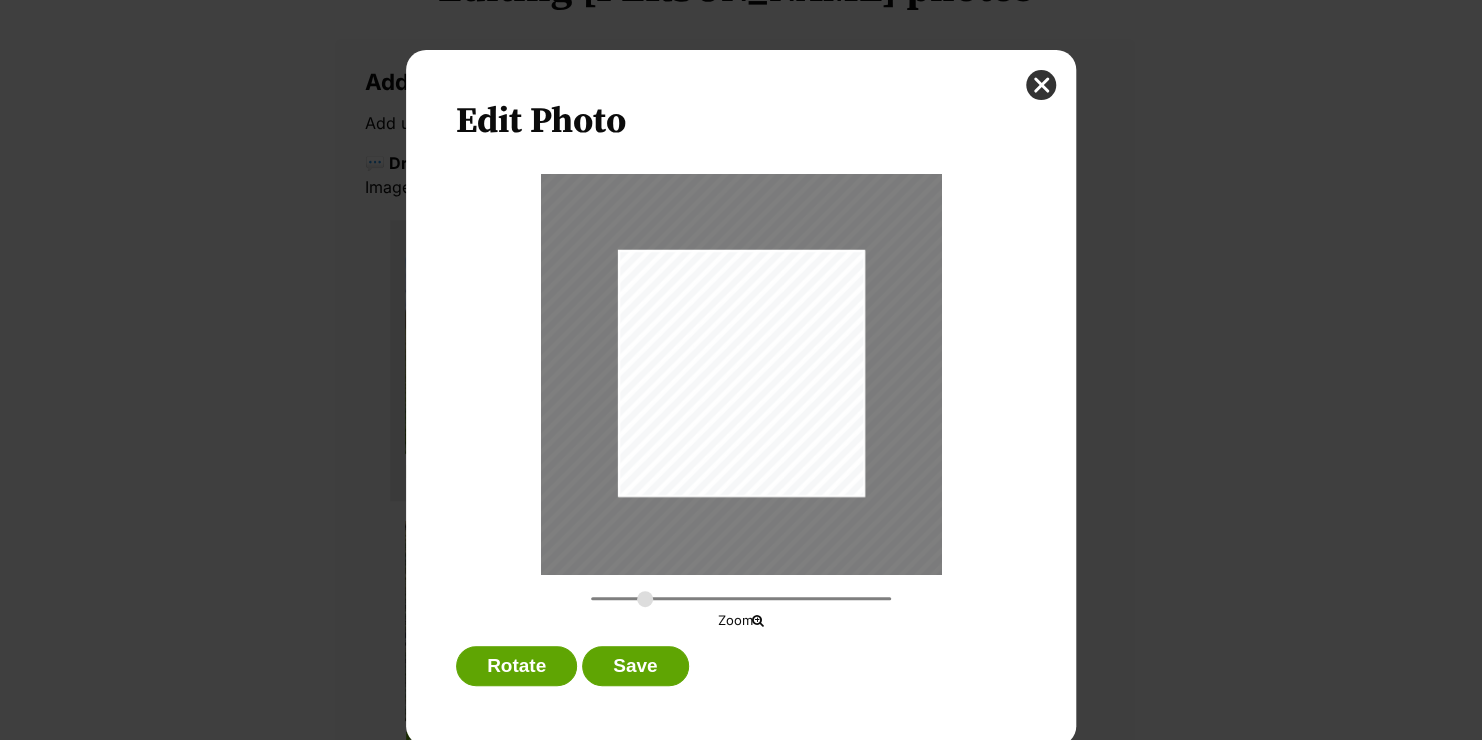 drag, startPoint x: 777, startPoint y: 401, endPoint x: 773, endPoint y: 428, distance: 27.294687 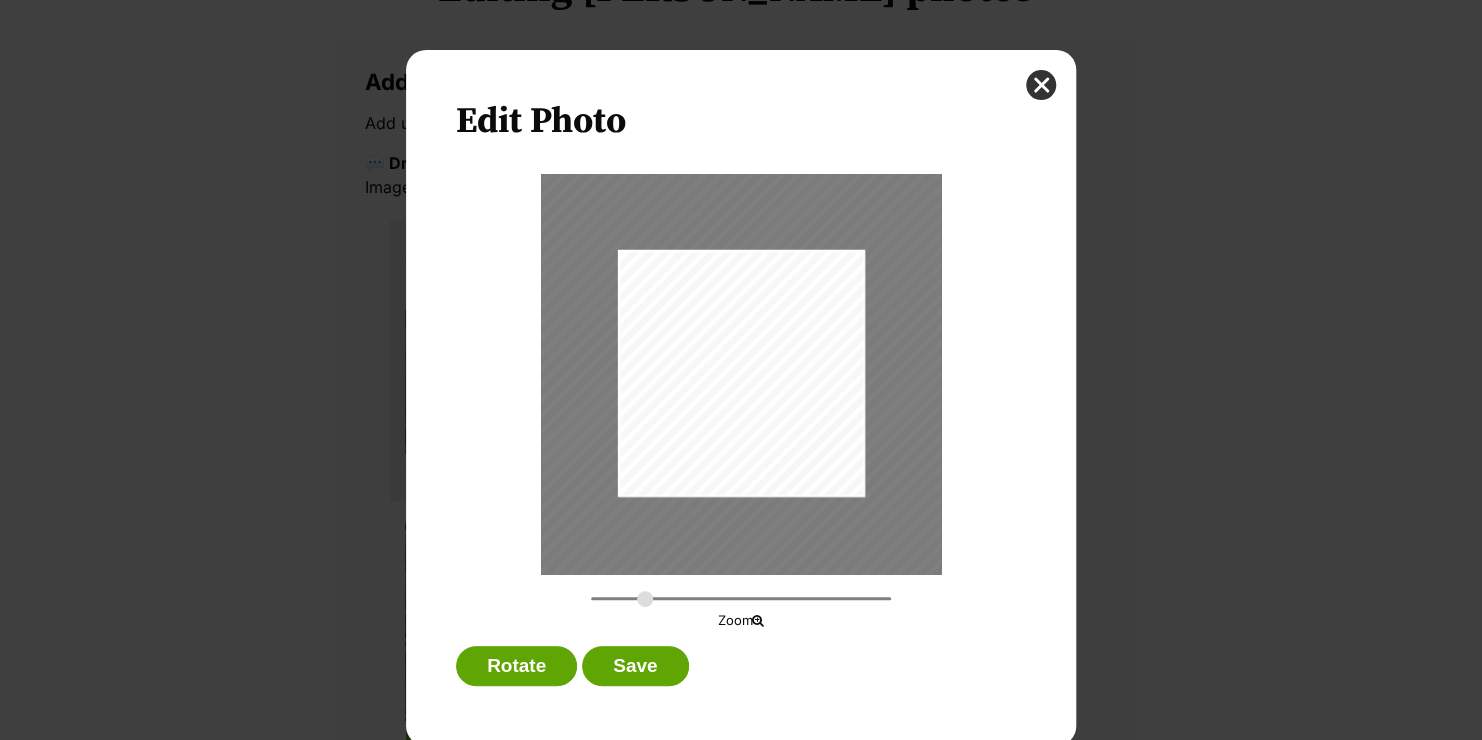 drag, startPoint x: 772, startPoint y: 429, endPoint x: 767, endPoint y: 488, distance: 59.211487 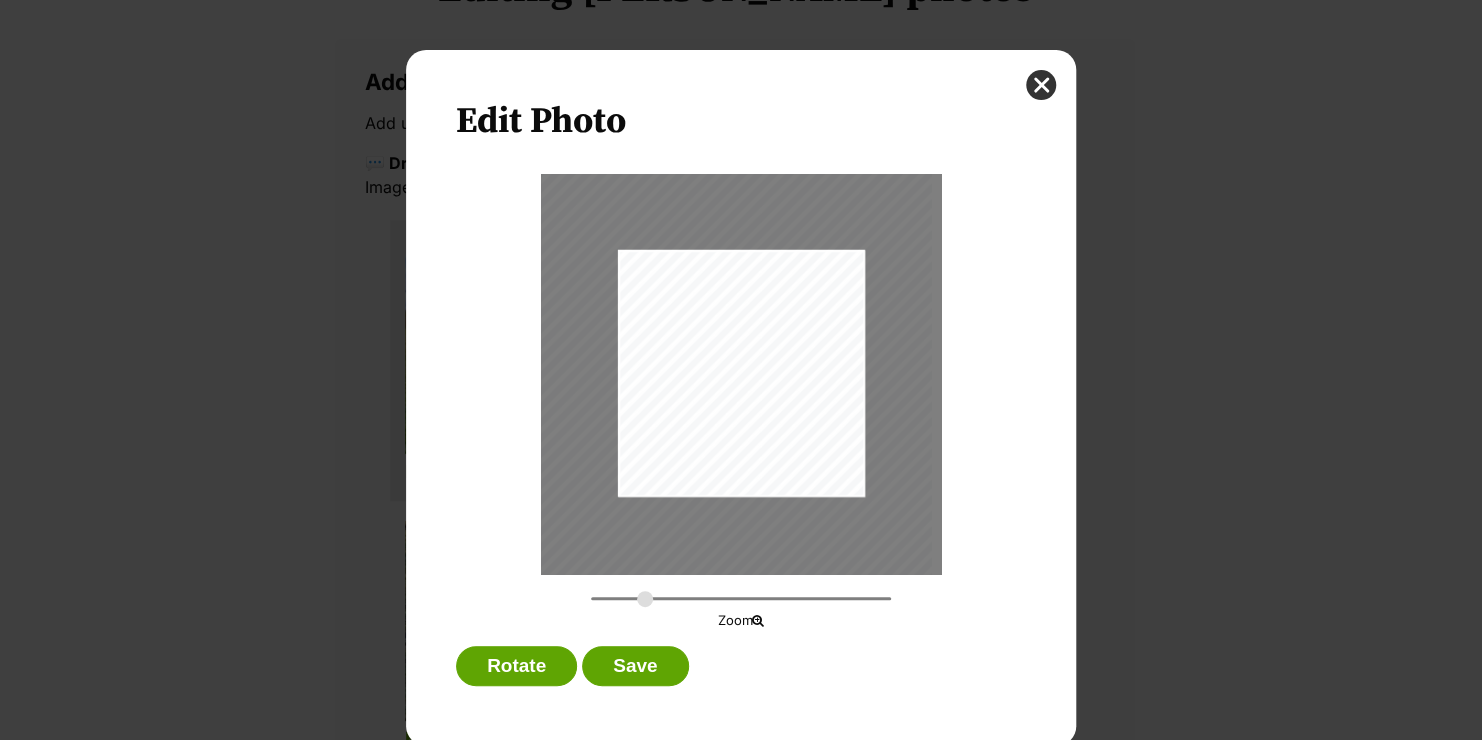 drag, startPoint x: 784, startPoint y: 453, endPoint x: 770, endPoint y: 450, distance: 14.3178215 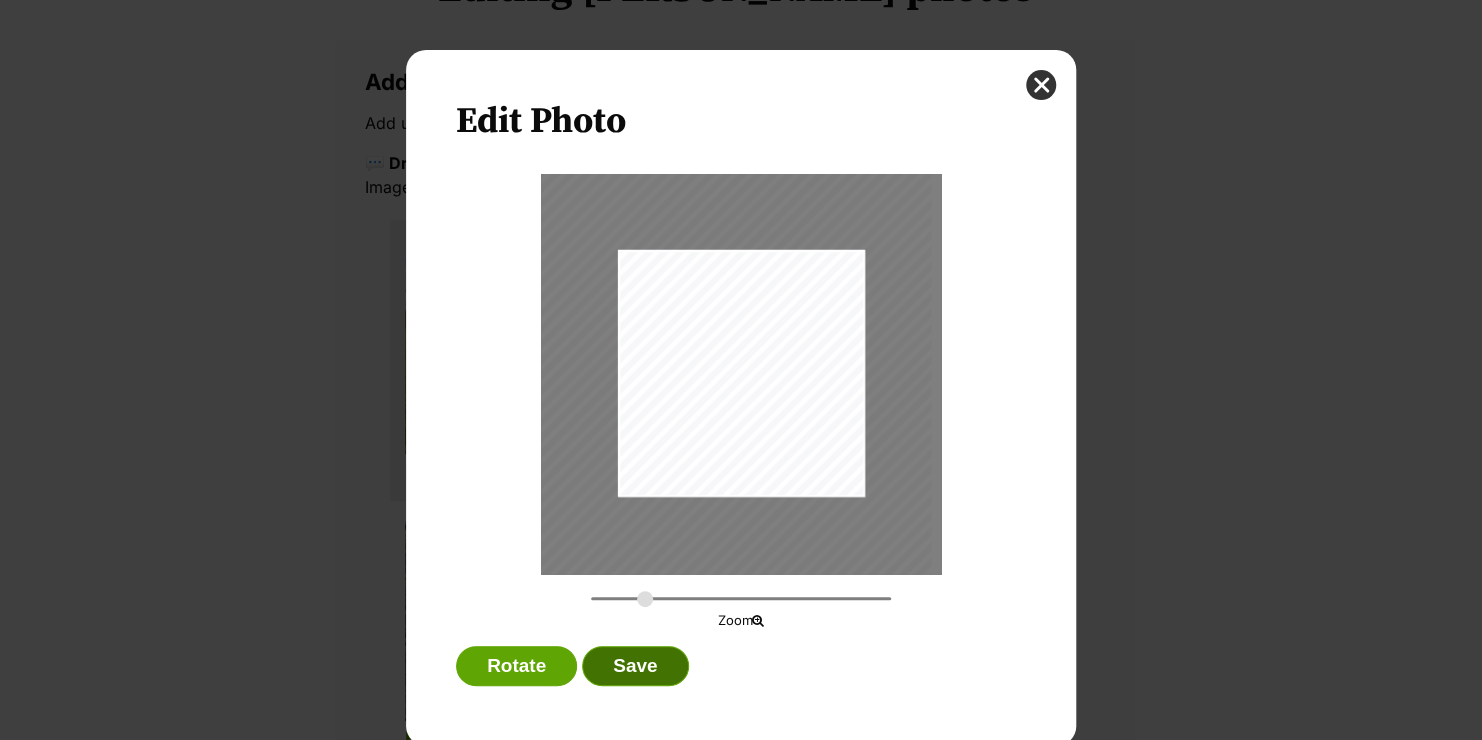 click on "Save" at bounding box center (635, 666) 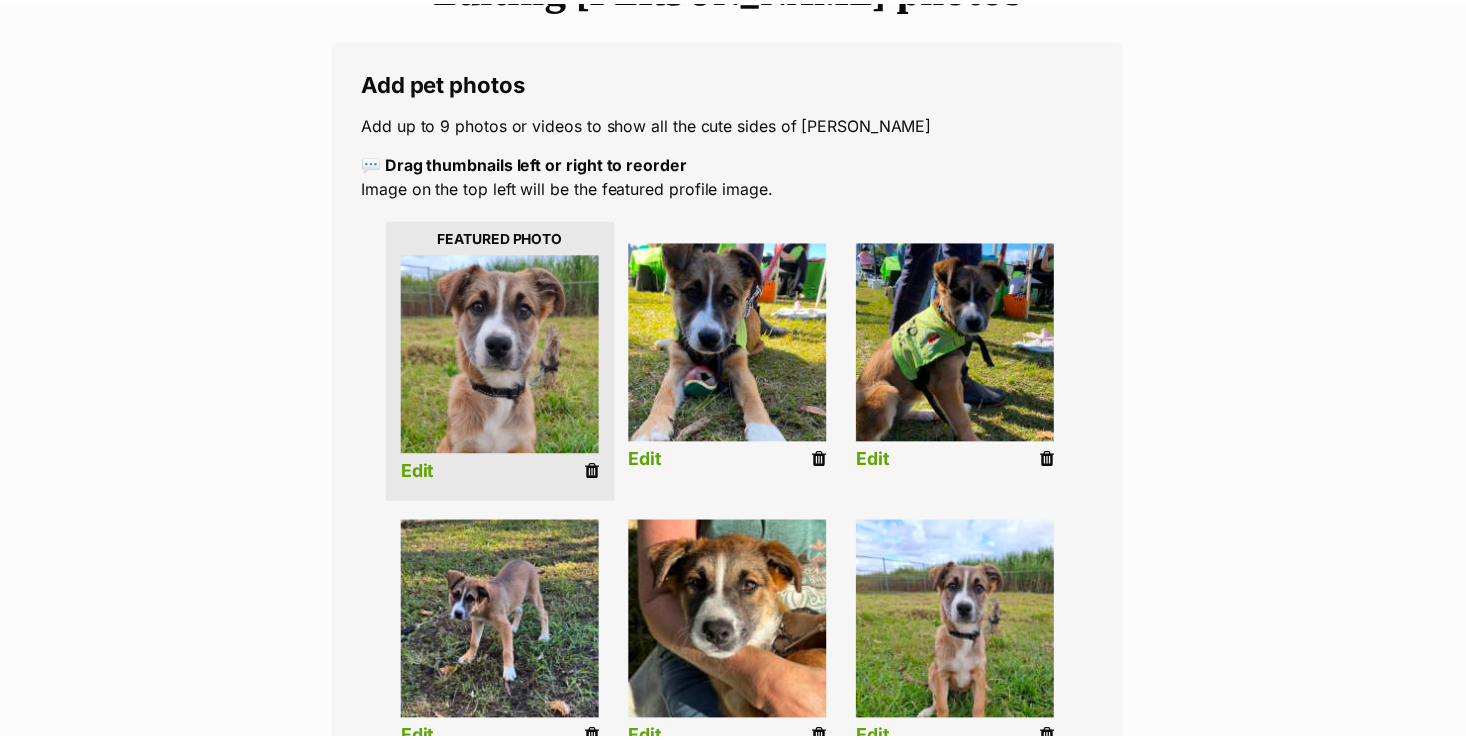 scroll, scrollTop: 300, scrollLeft: 0, axis: vertical 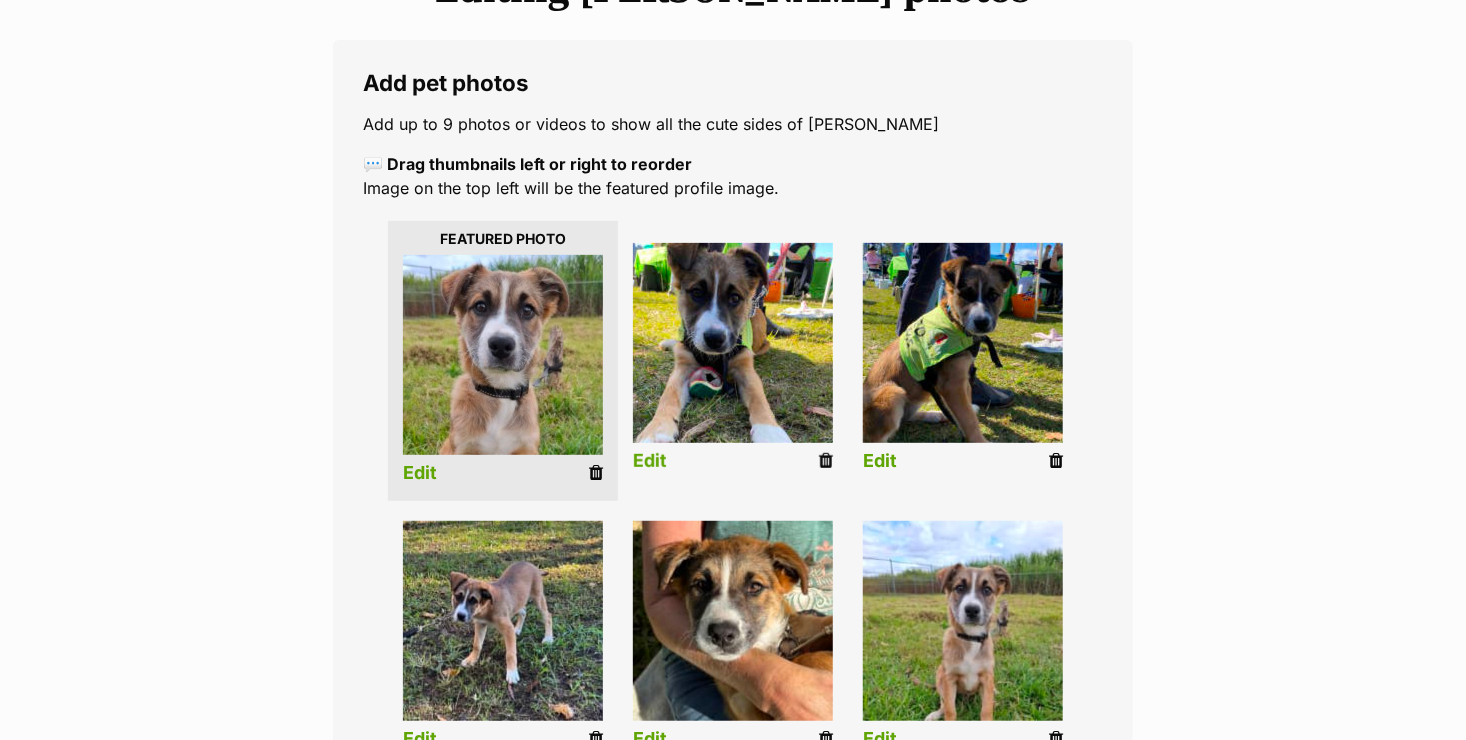 click on "Edit" at bounding box center (650, 461) 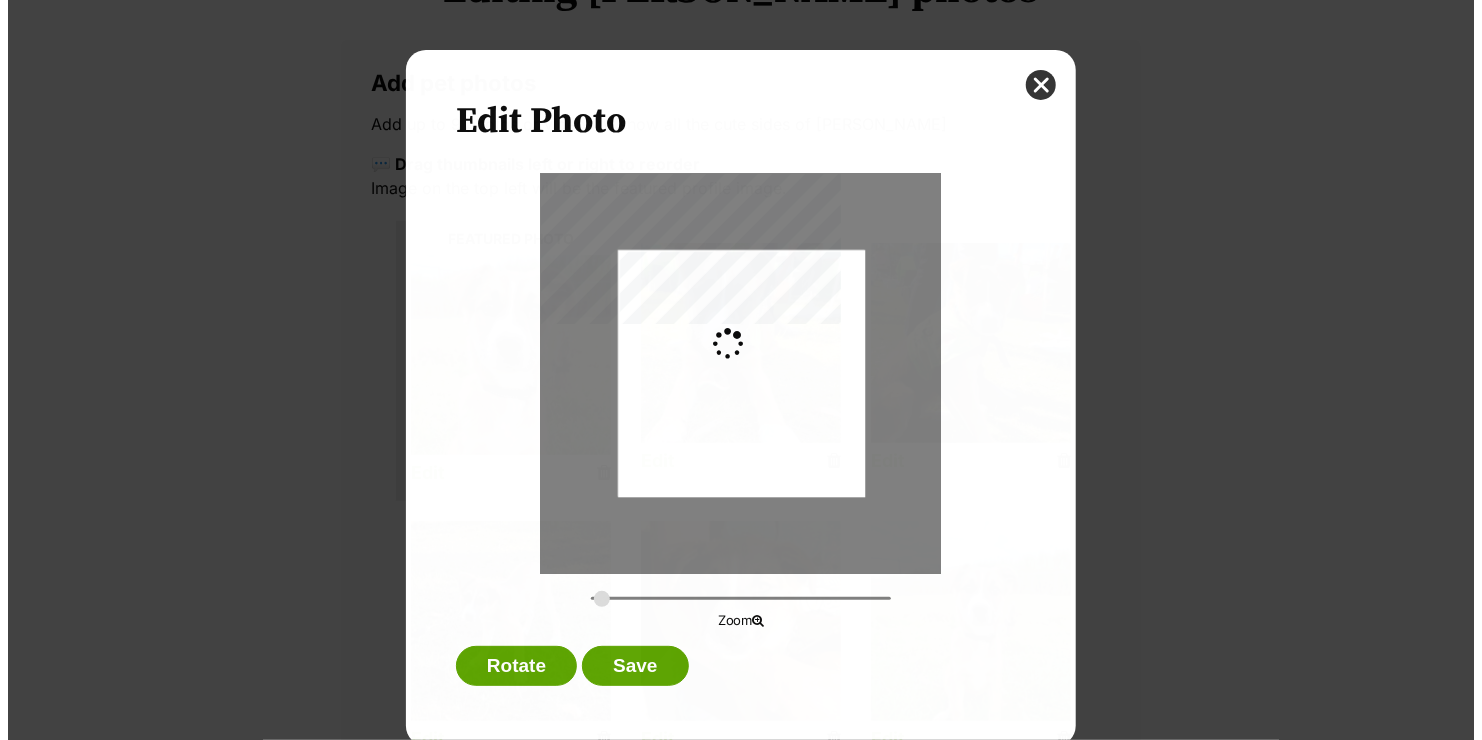 scroll, scrollTop: 0, scrollLeft: 0, axis: both 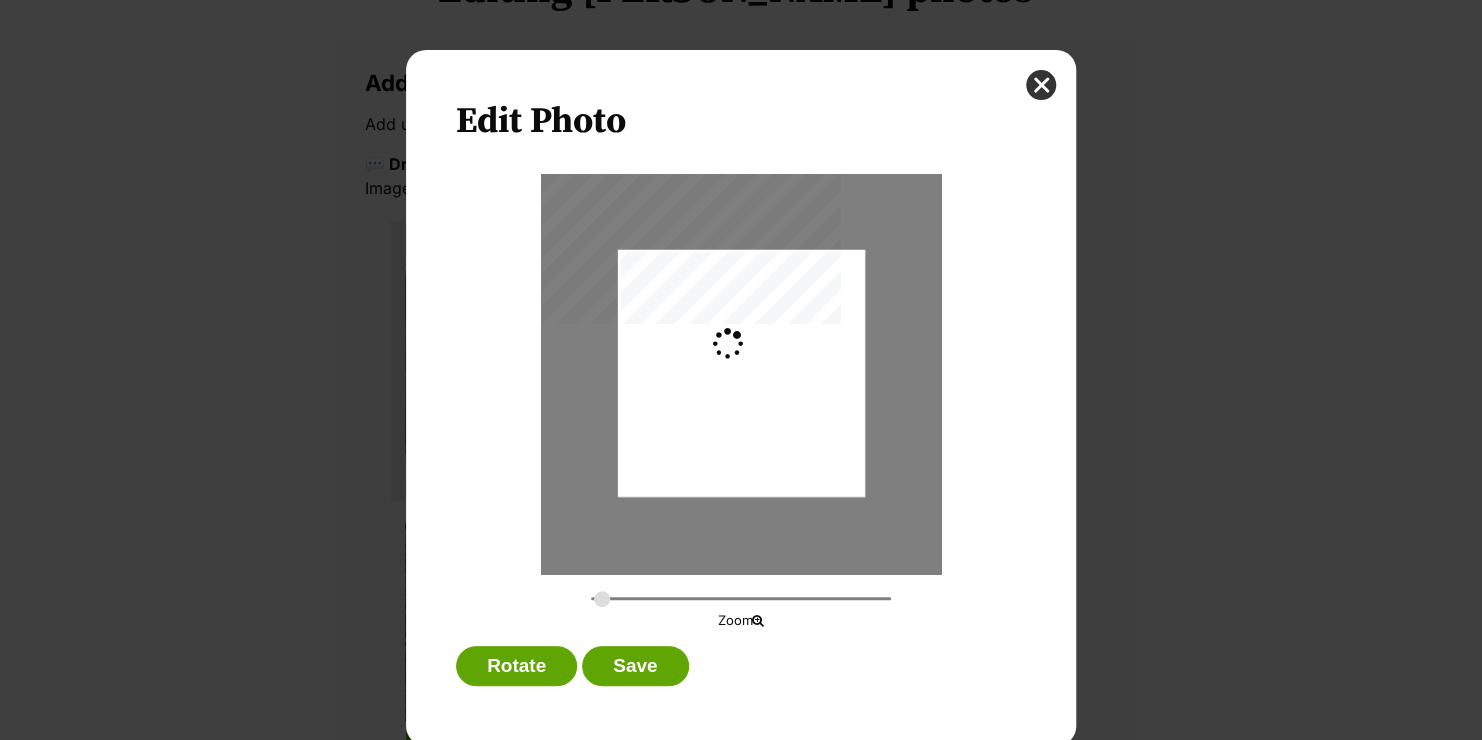 type on "0.2744" 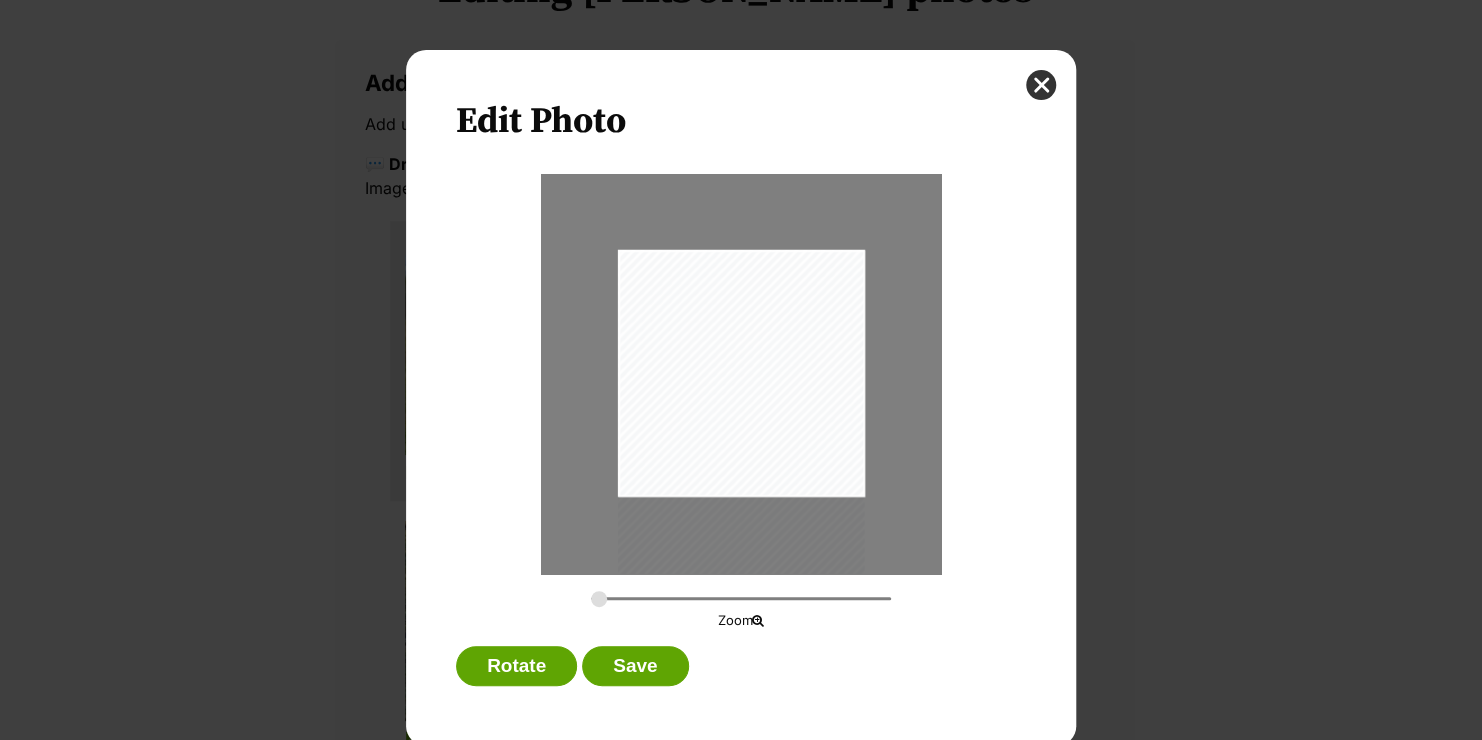 drag, startPoint x: 728, startPoint y: 380, endPoint x: 743, endPoint y: 436, distance: 57.974133 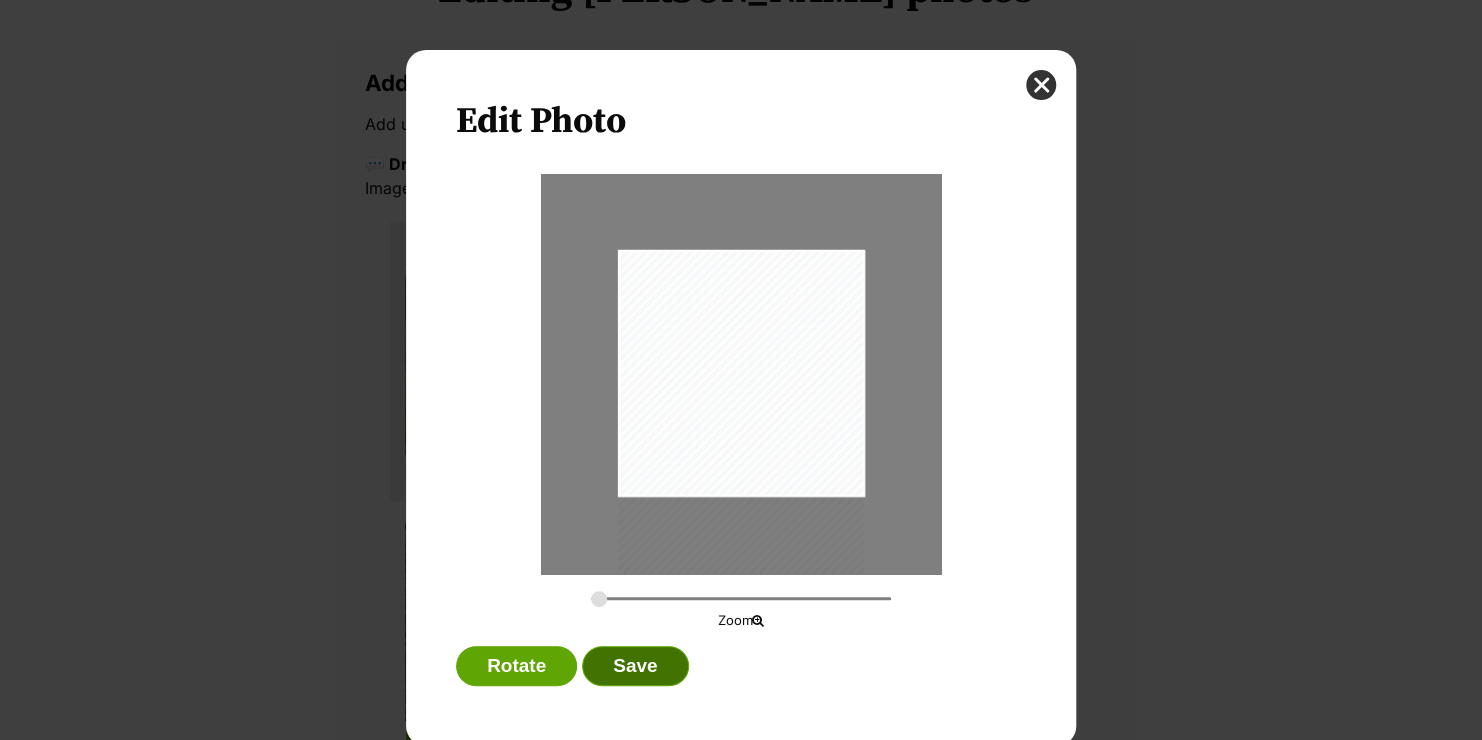 click on "Save" at bounding box center [635, 666] 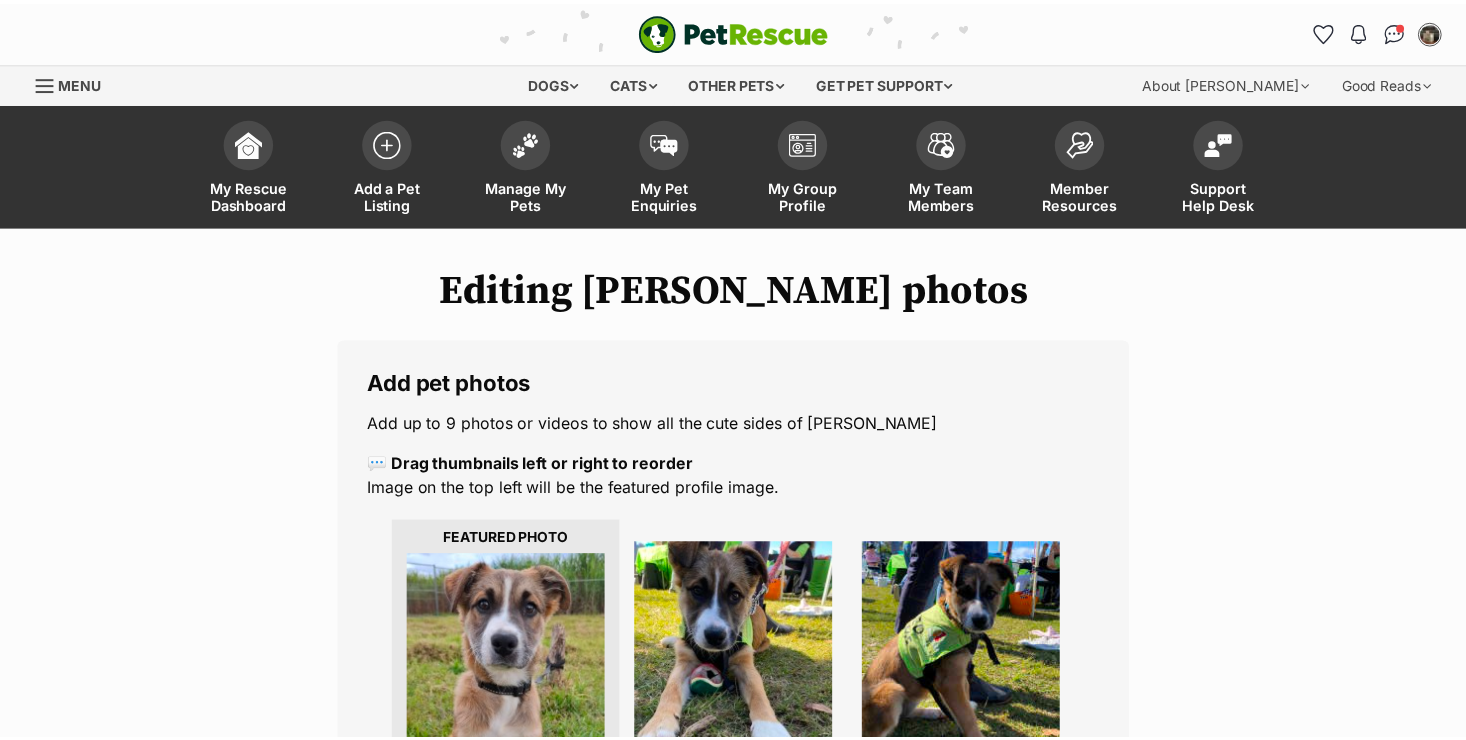 scroll, scrollTop: 300, scrollLeft: 0, axis: vertical 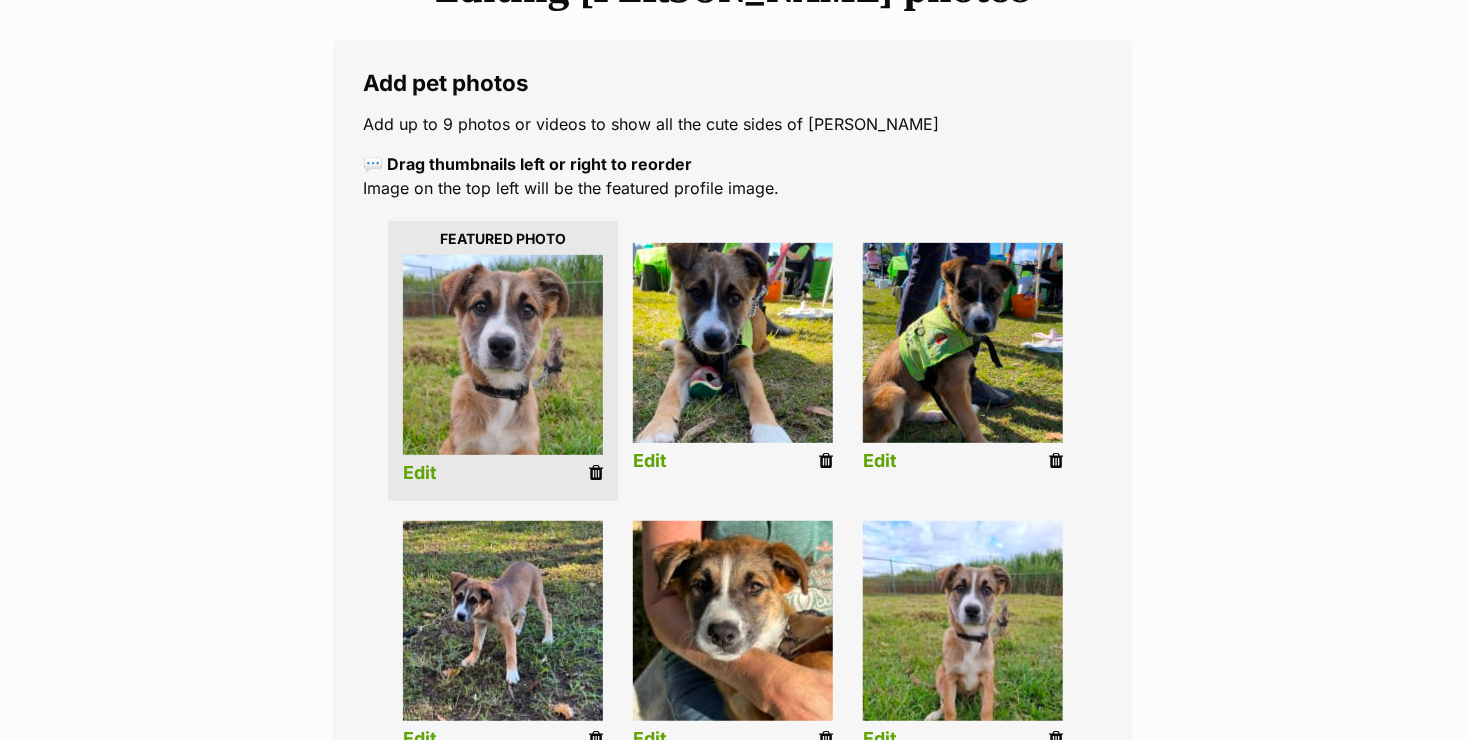 click on "Edit" at bounding box center (880, 461) 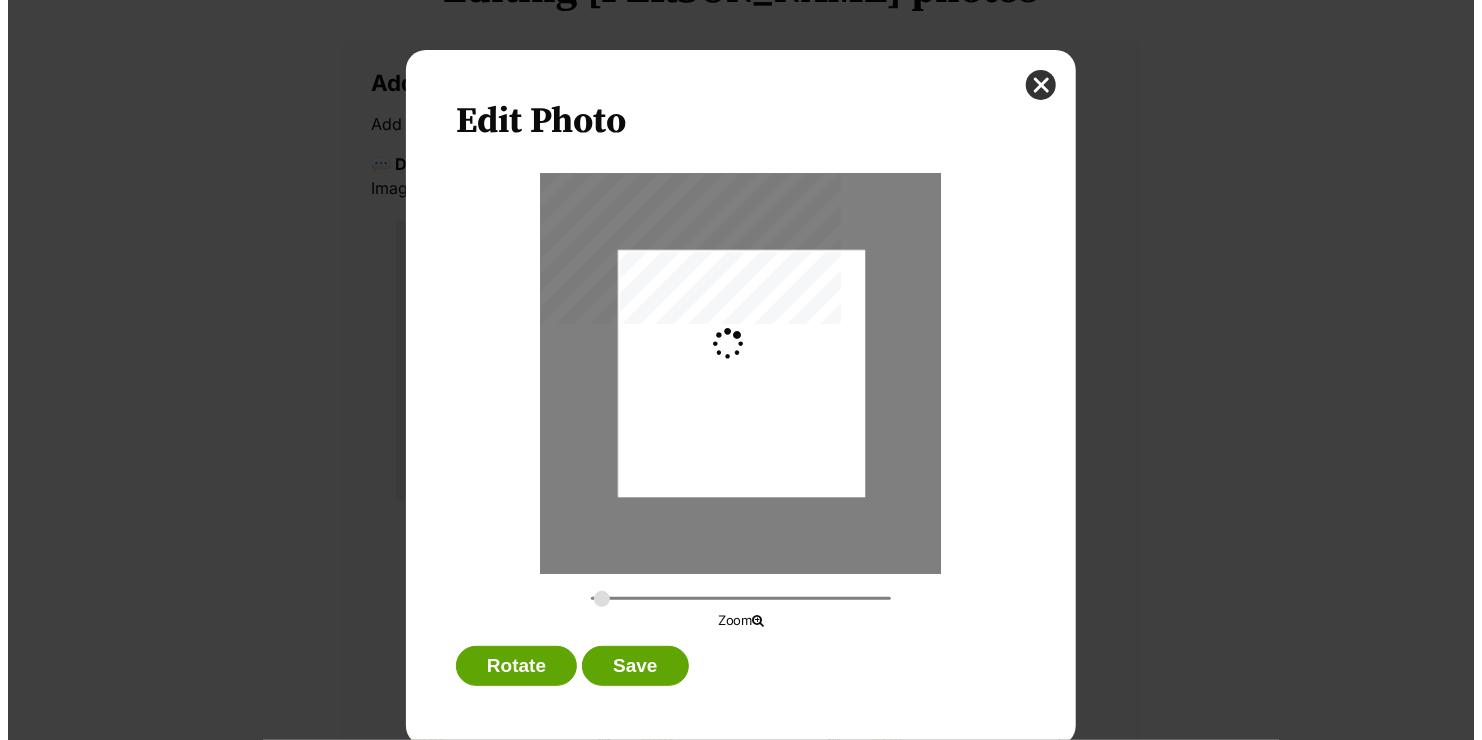 scroll, scrollTop: 0, scrollLeft: 0, axis: both 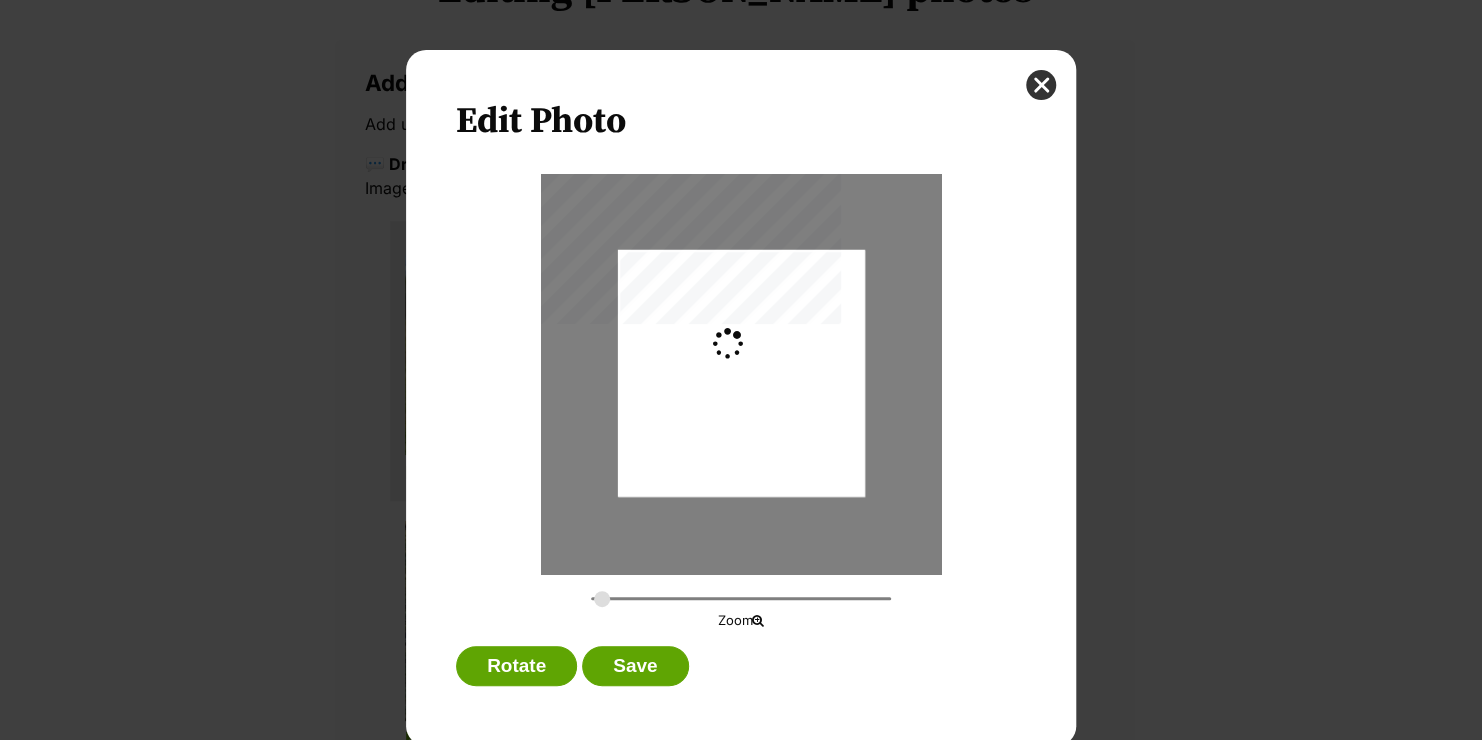 type on "0.2744" 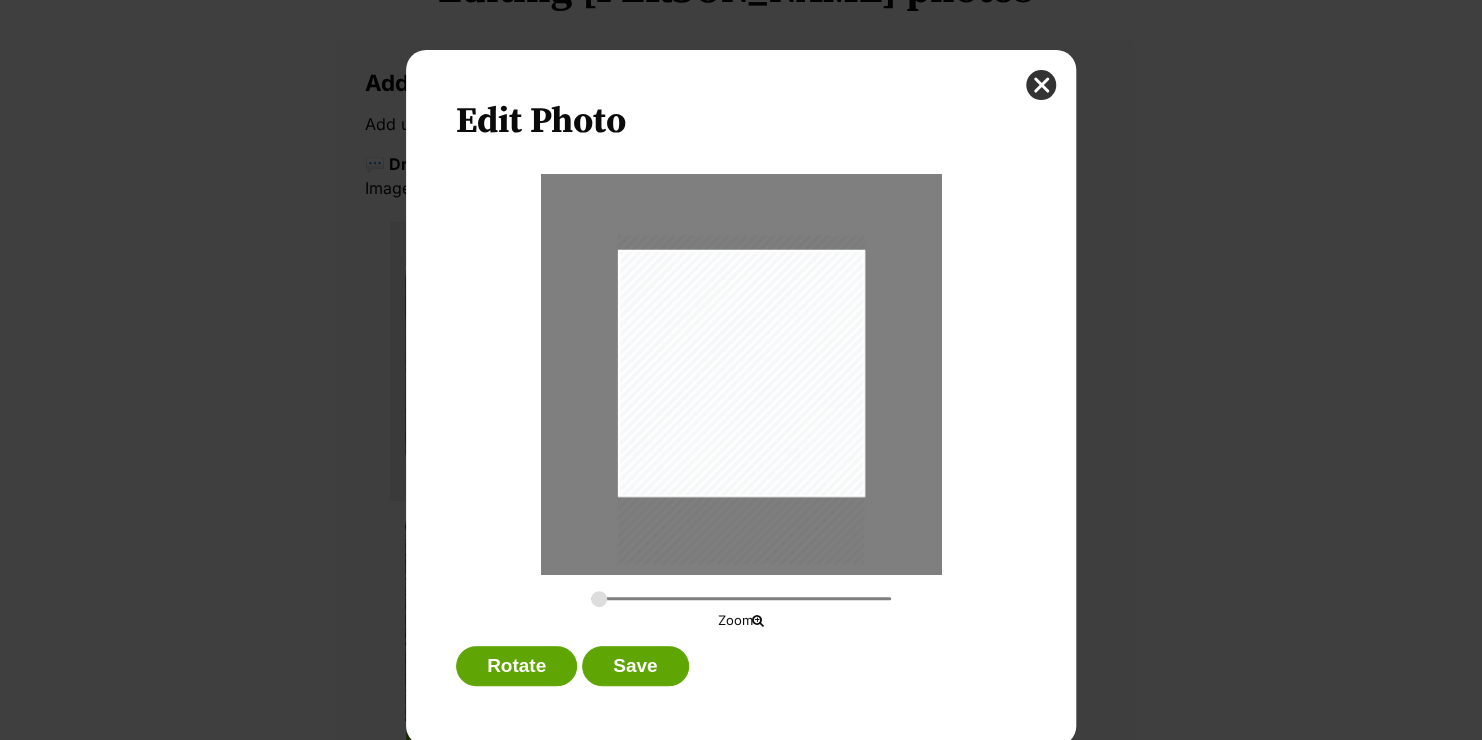 drag, startPoint x: 697, startPoint y: 379, endPoint x: 693, endPoint y: 405, distance: 26.305893 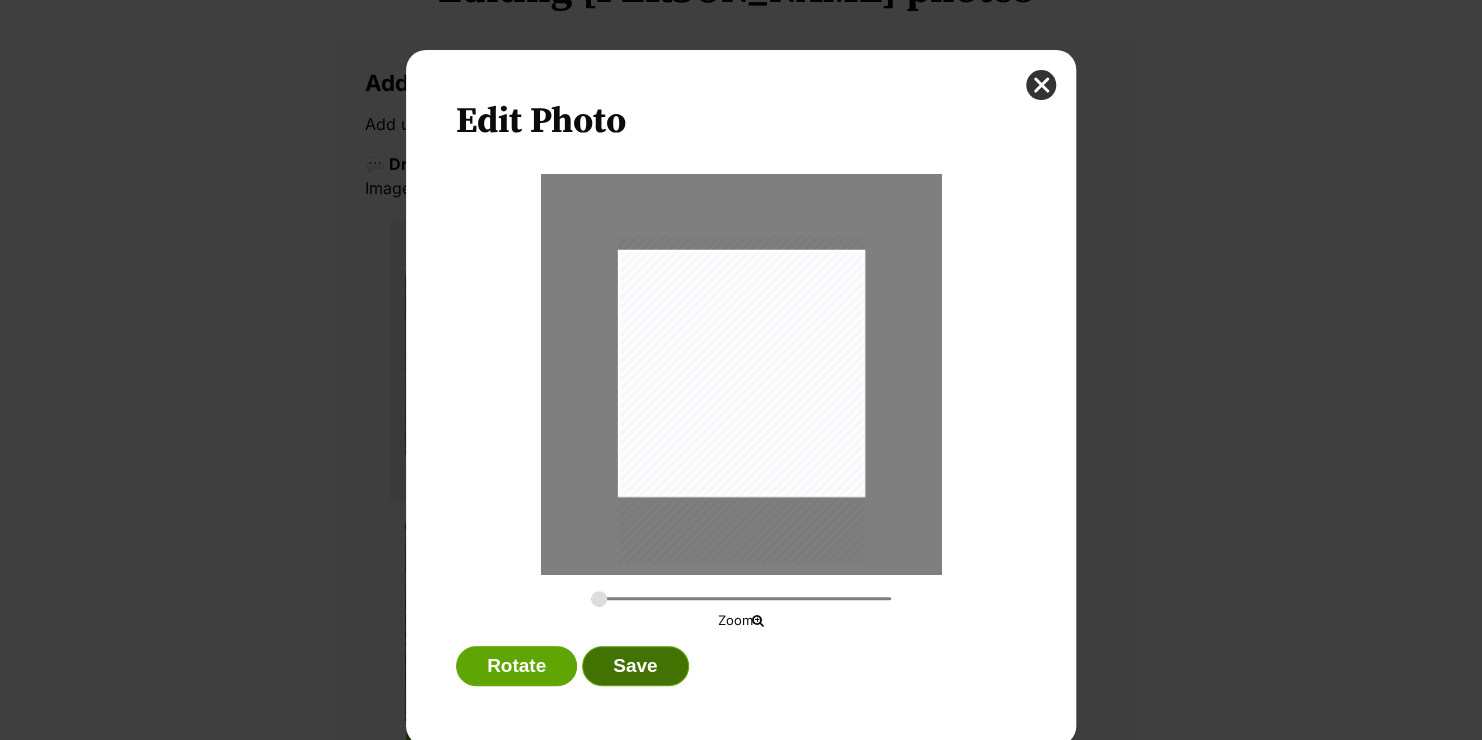 click on "Save" at bounding box center (635, 666) 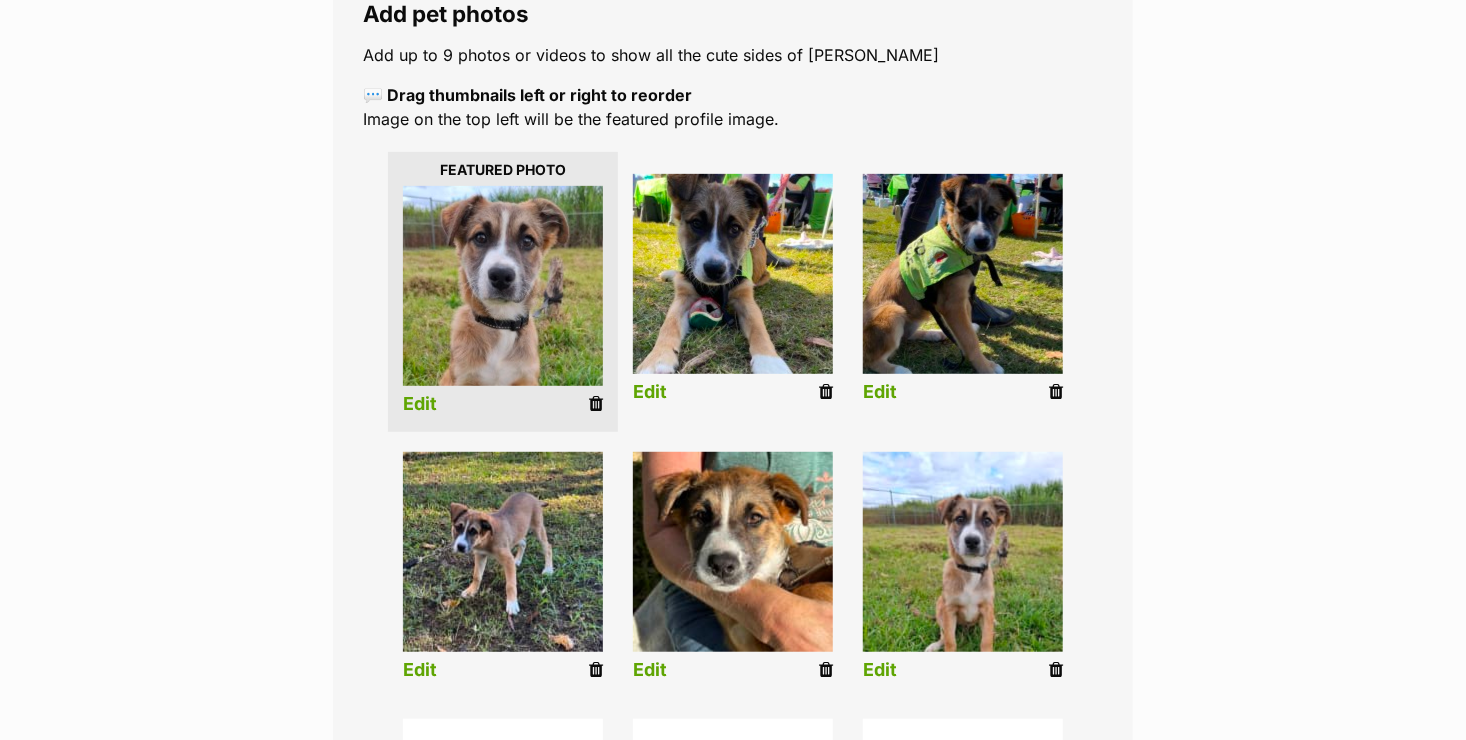 scroll, scrollTop: 400, scrollLeft: 0, axis: vertical 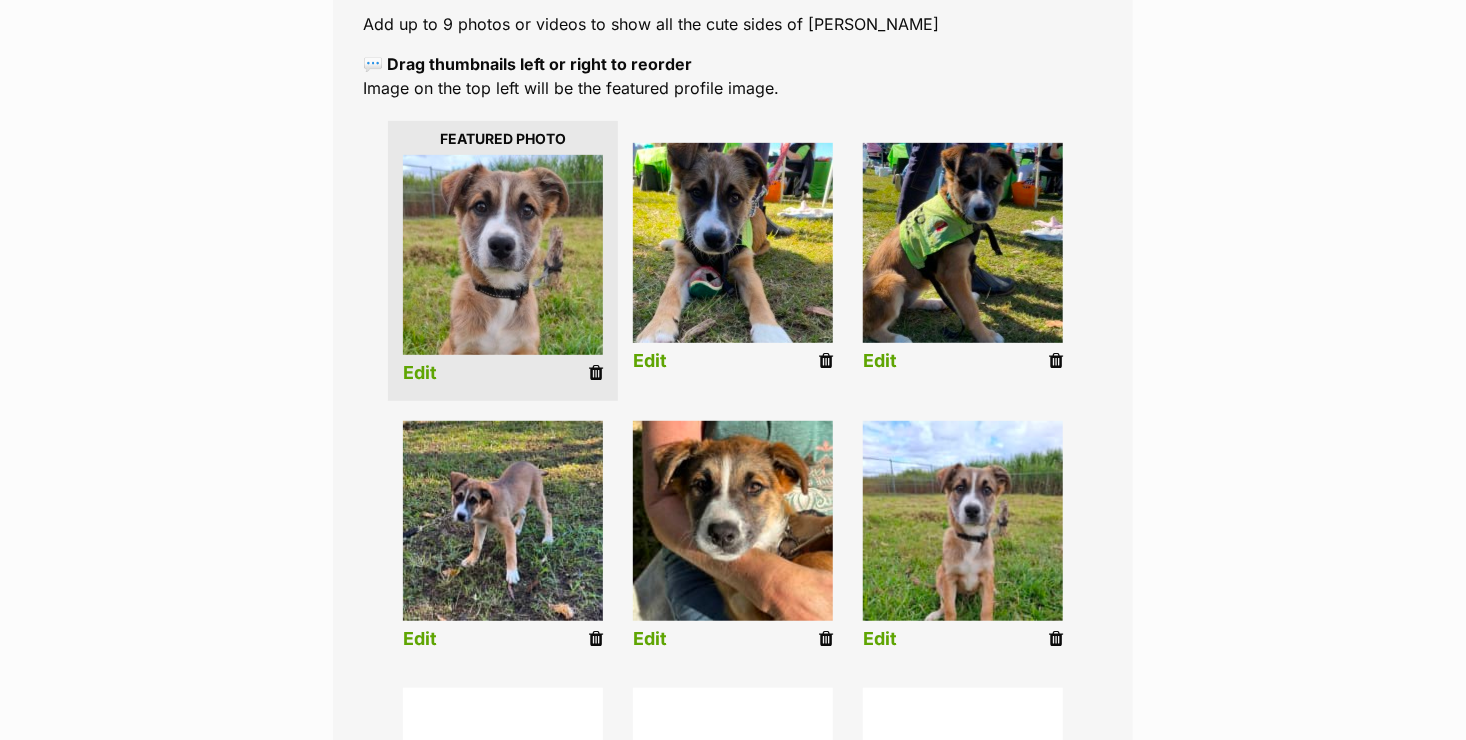 click on "Edit" at bounding box center [420, 639] 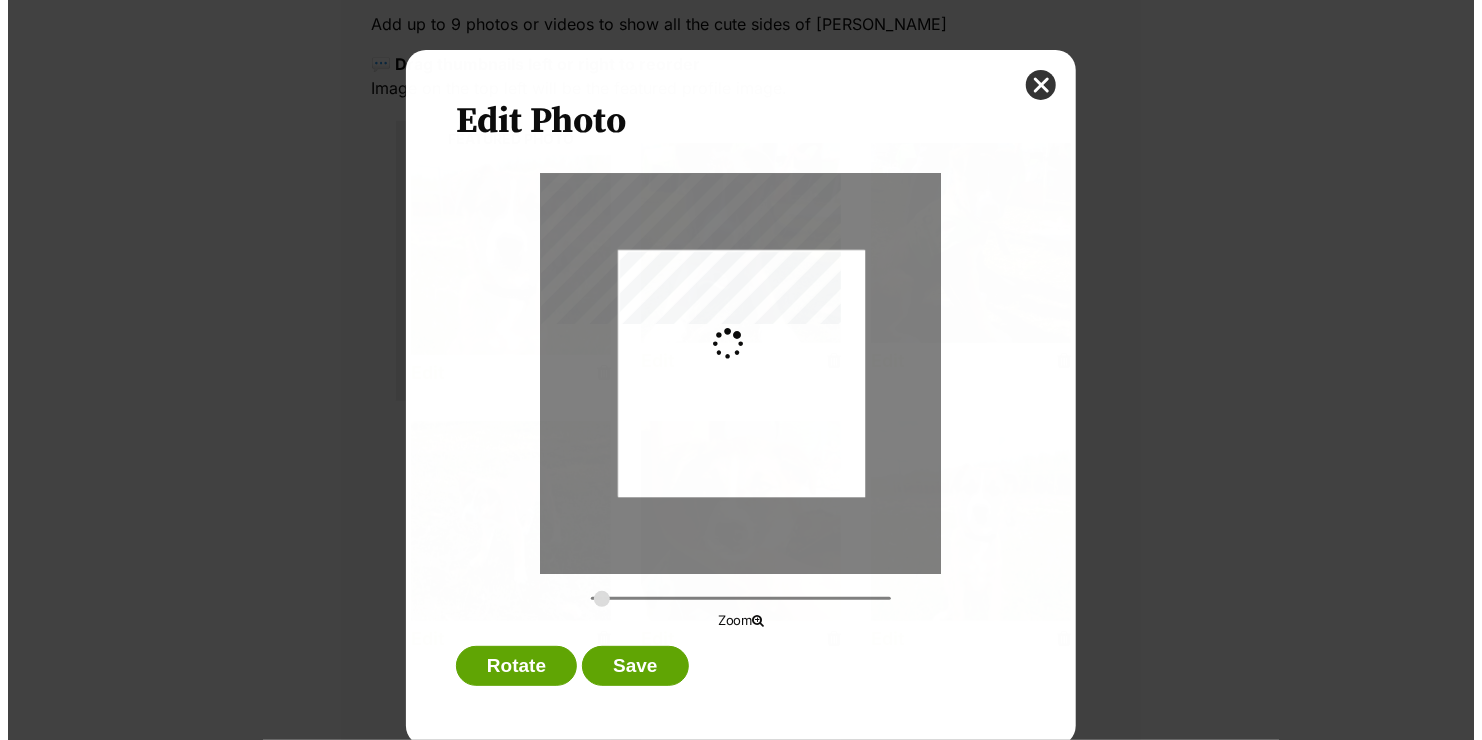 scroll, scrollTop: 0, scrollLeft: 0, axis: both 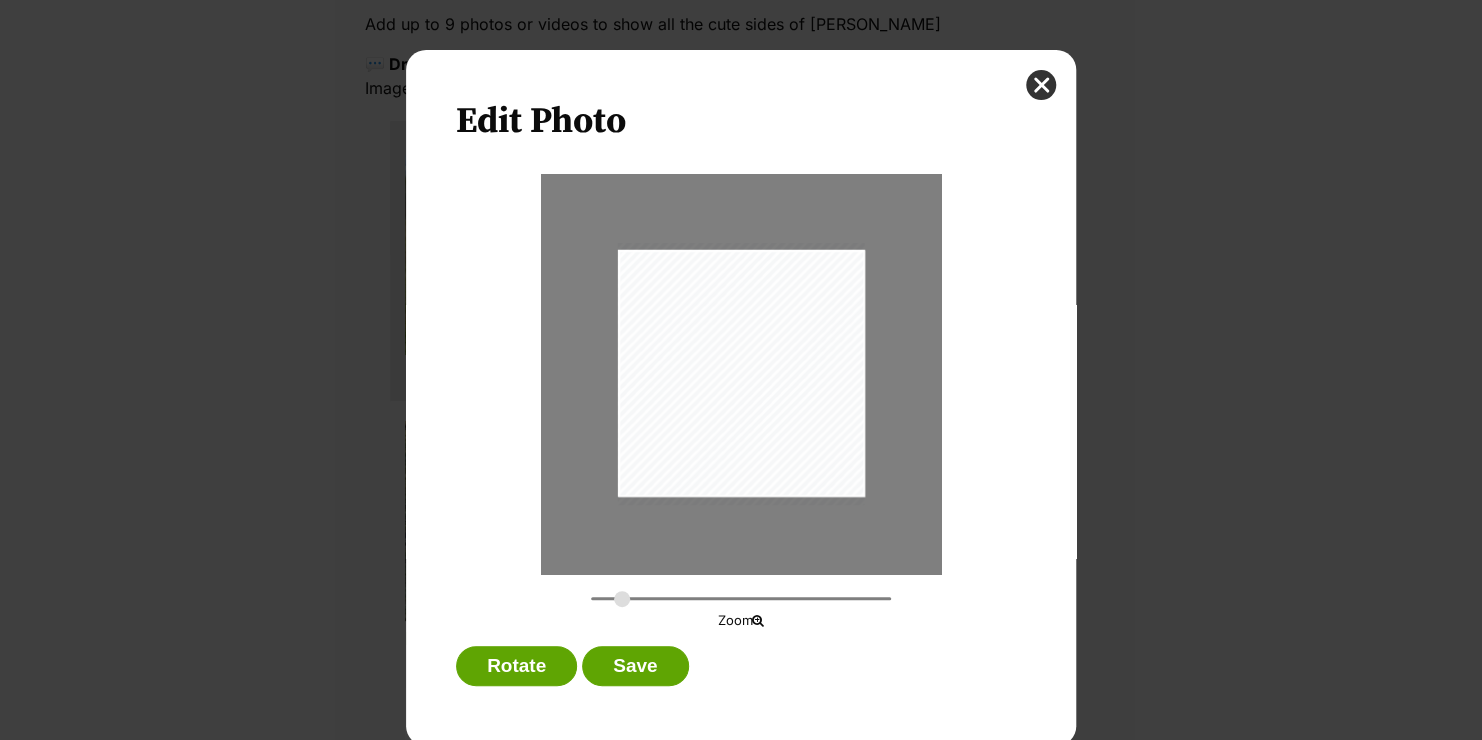 type on "0.3719" 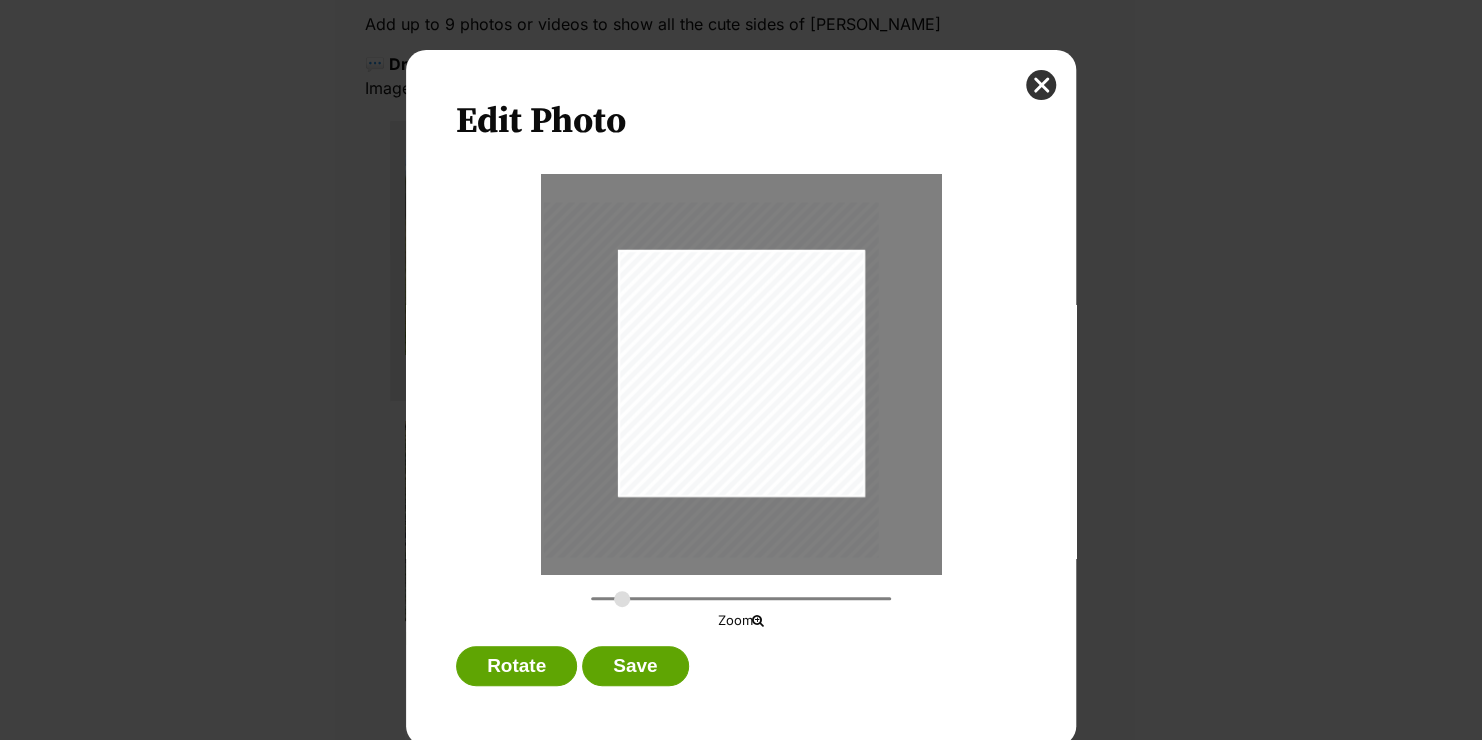 drag, startPoint x: 699, startPoint y: 445, endPoint x: 669, endPoint y: 451, distance: 30.594116 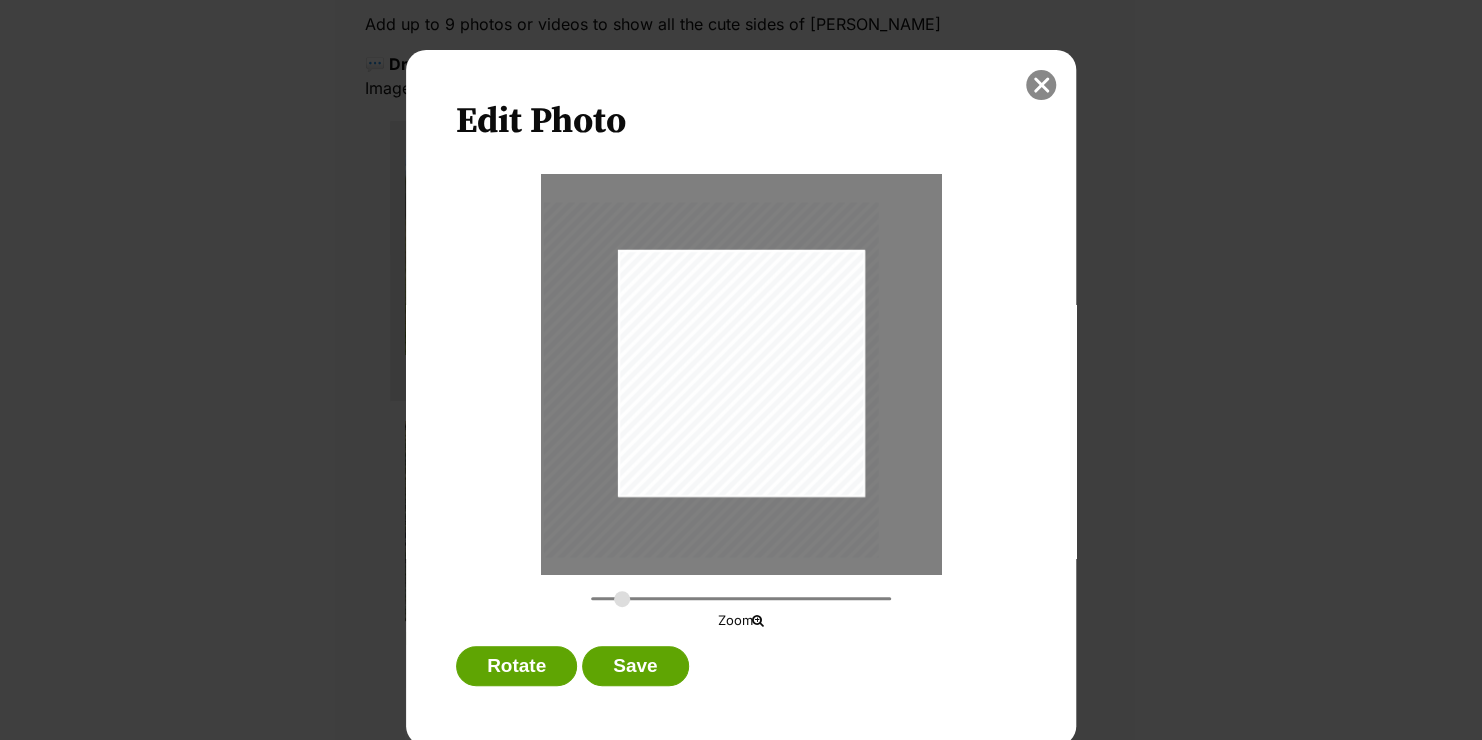 click at bounding box center (1041, 85) 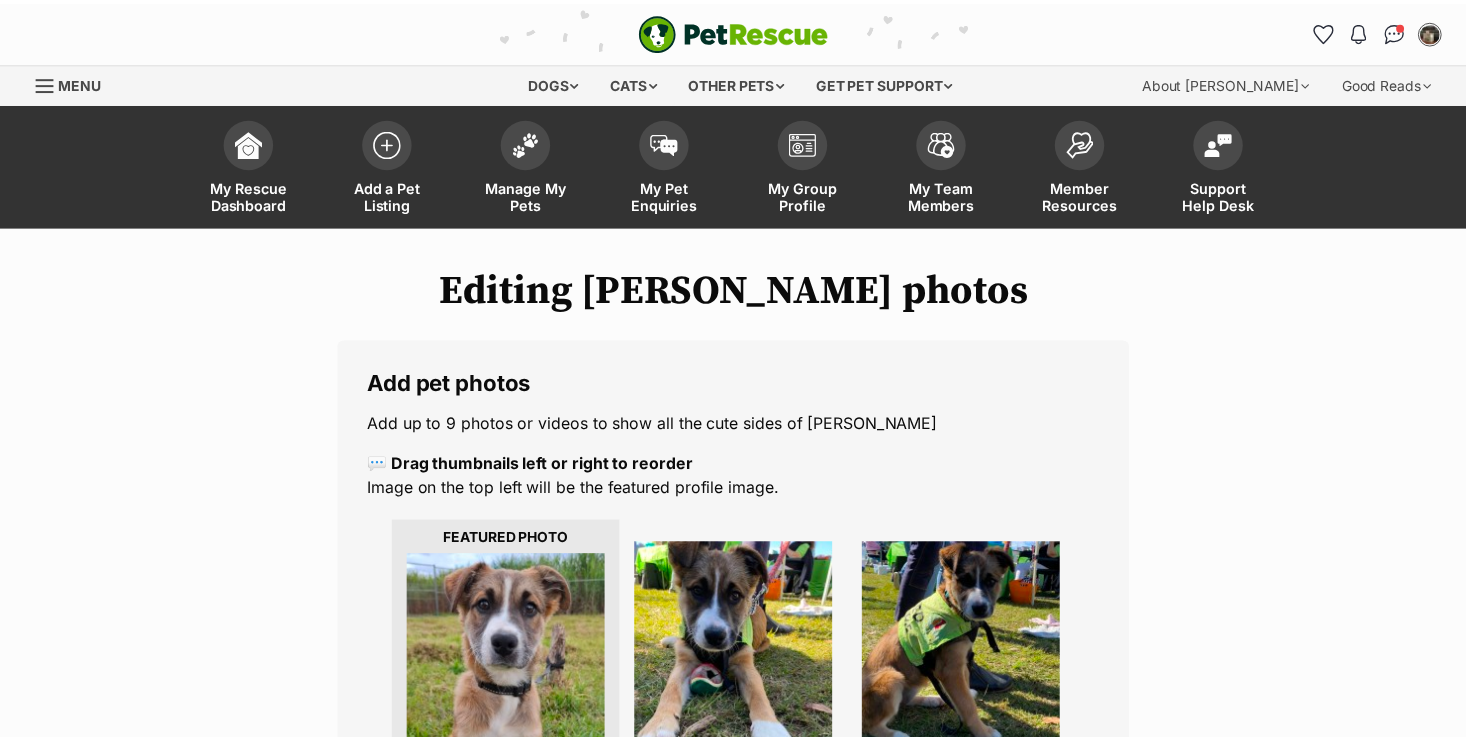 scroll, scrollTop: 400, scrollLeft: 0, axis: vertical 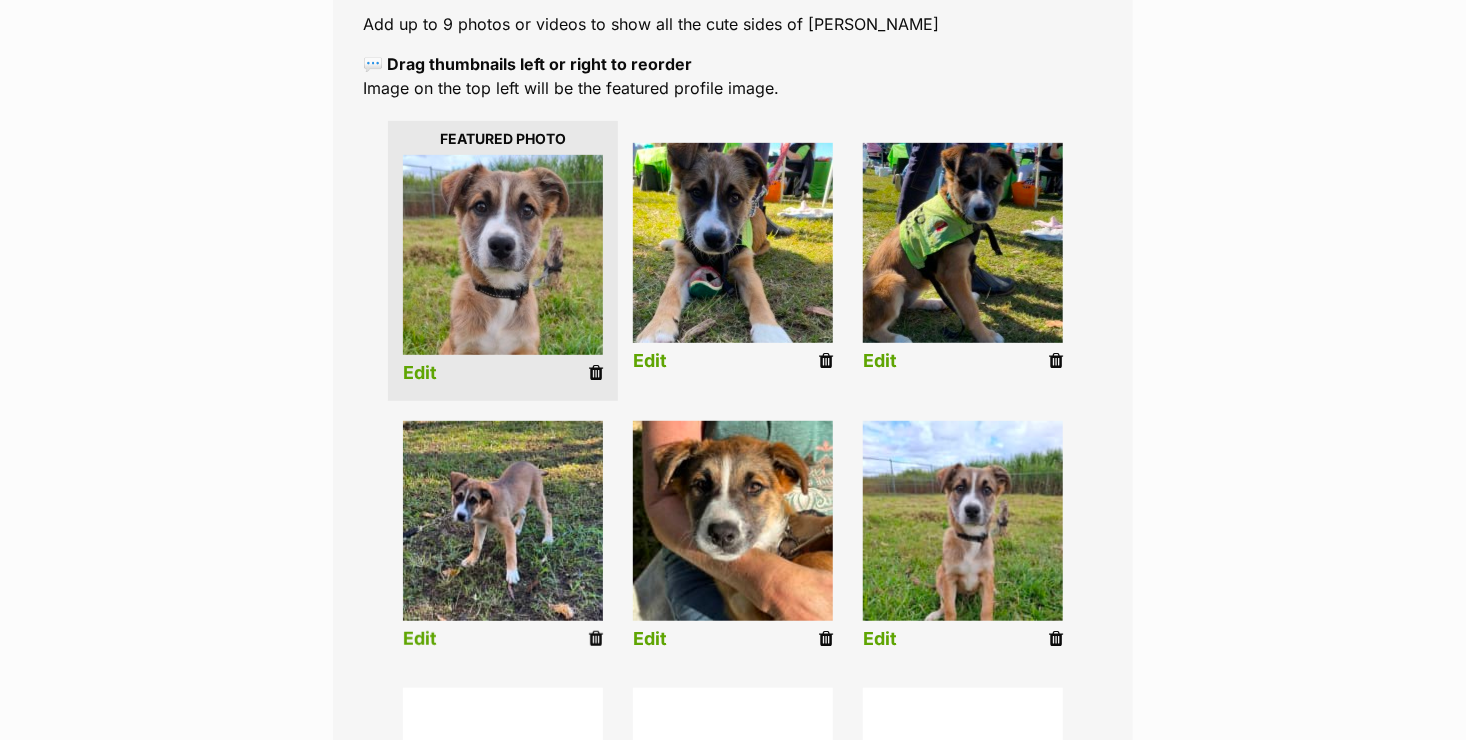 click at bounding box center [596, 639] 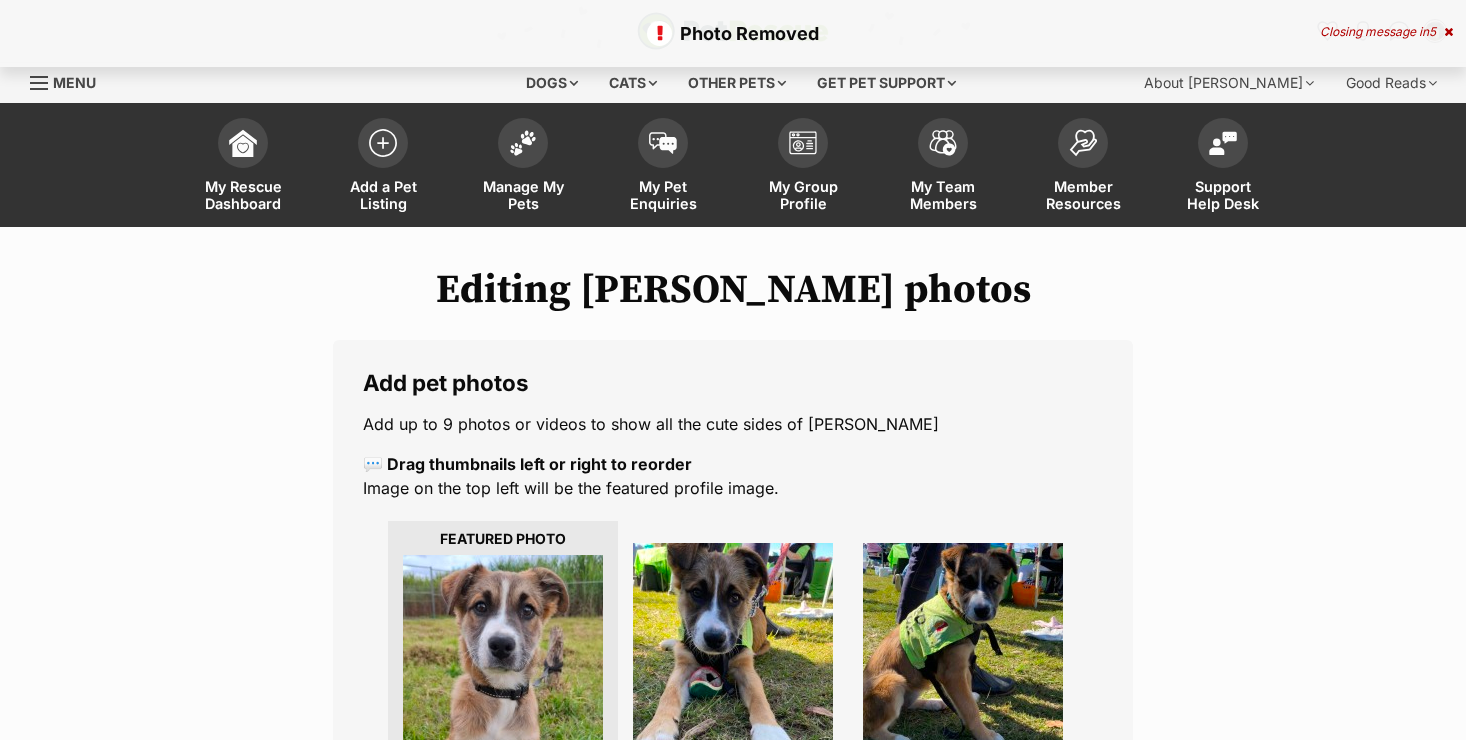 scroll, scrollTop: 0, scrollLeft: 0, axis: both 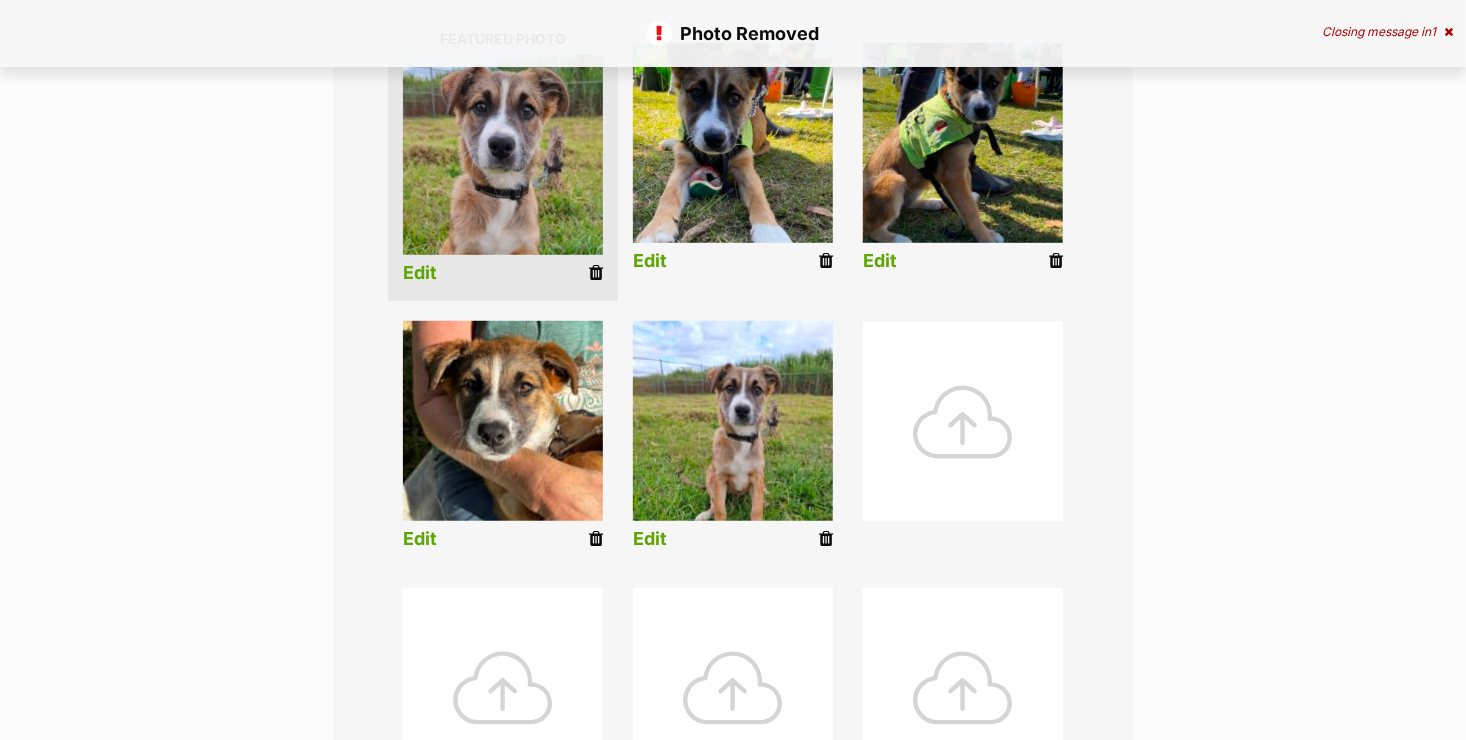 click on "Edit" at bounding box center (650, 539) 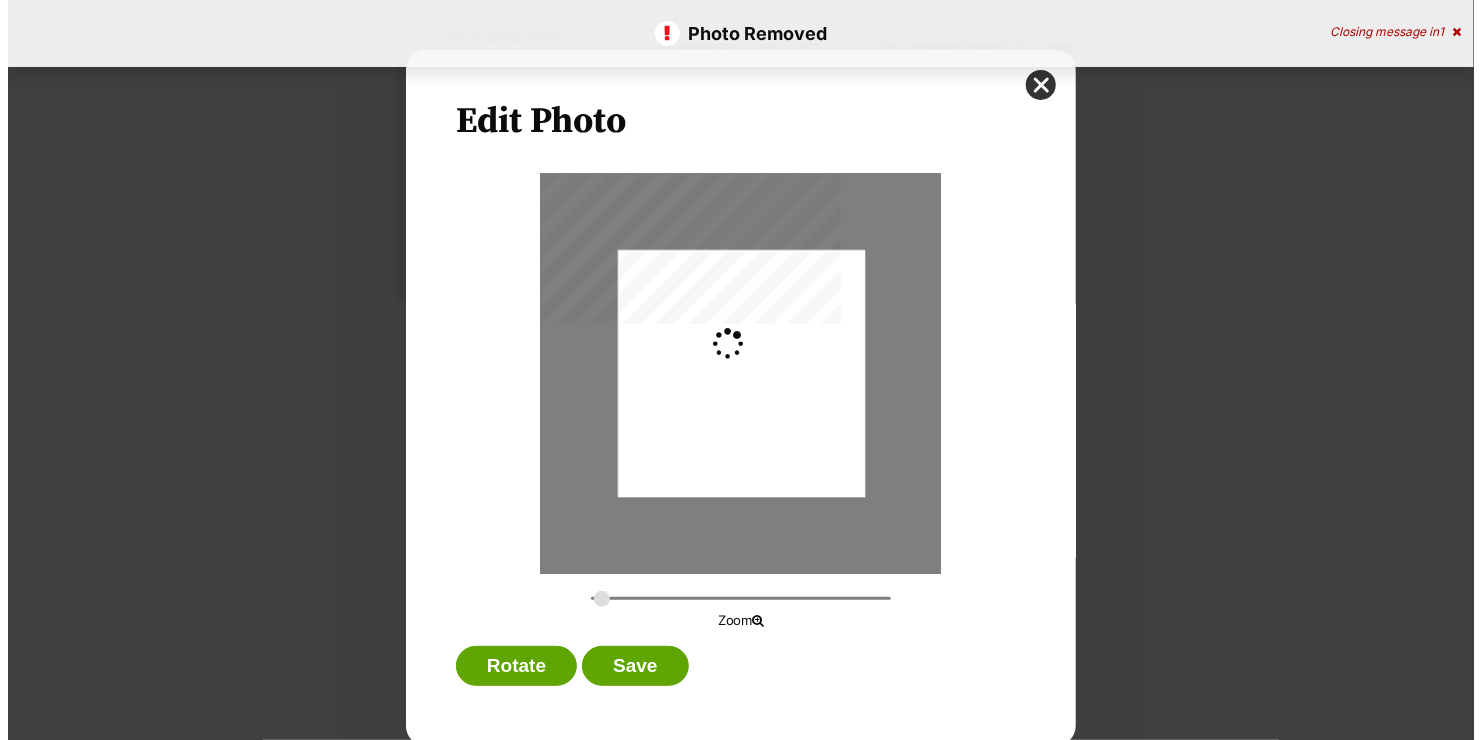 scroll, scrollTop: 0, scrollLeft: 0, axis: both 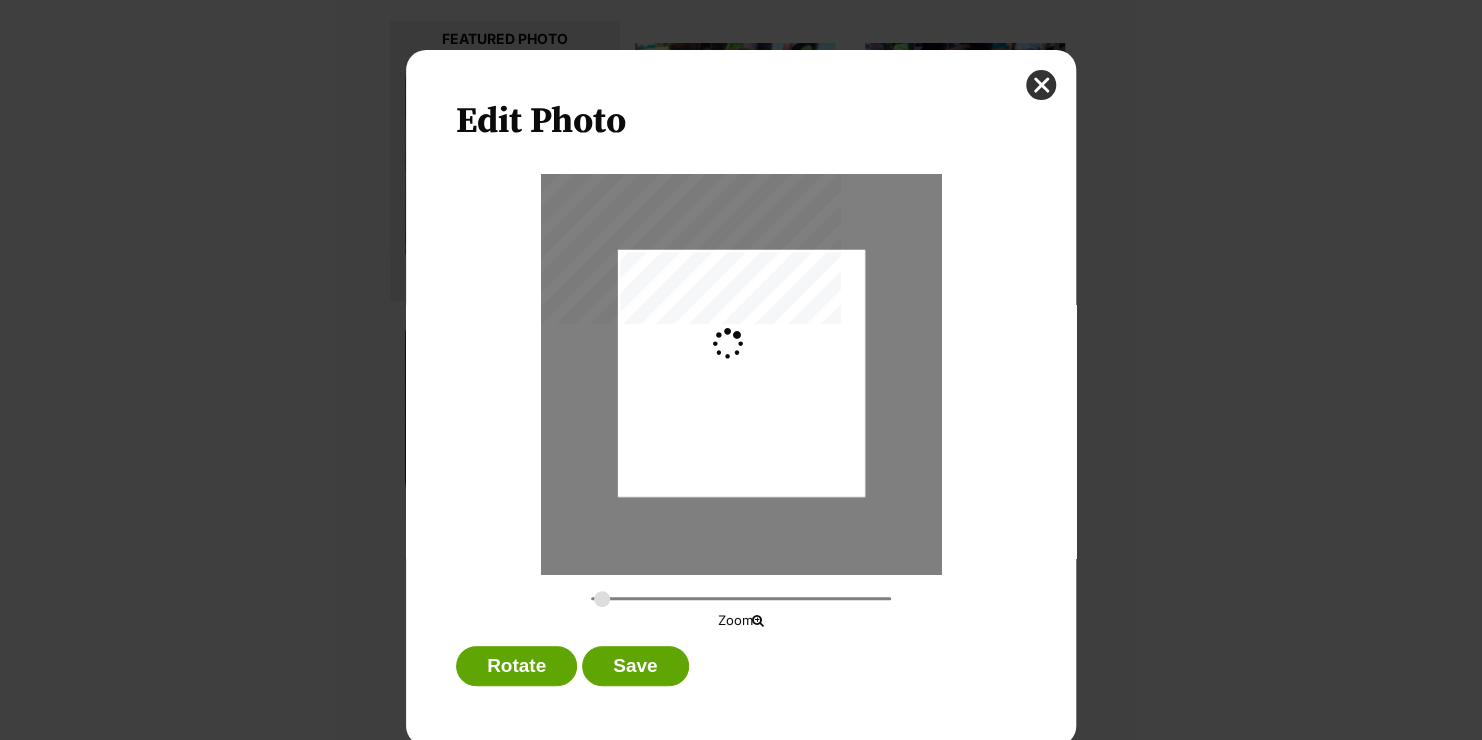 type on "0.2744" 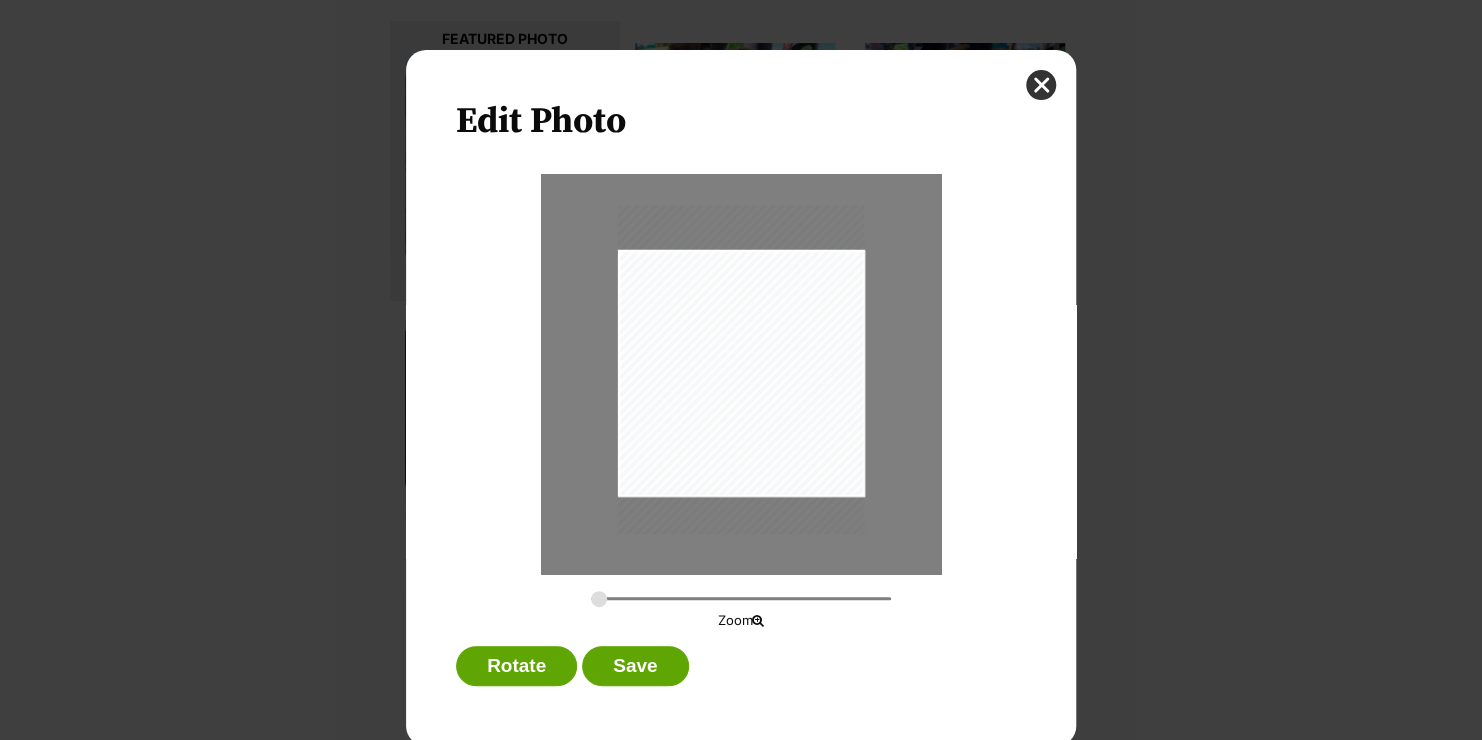 click at bounding box center [741, 369] 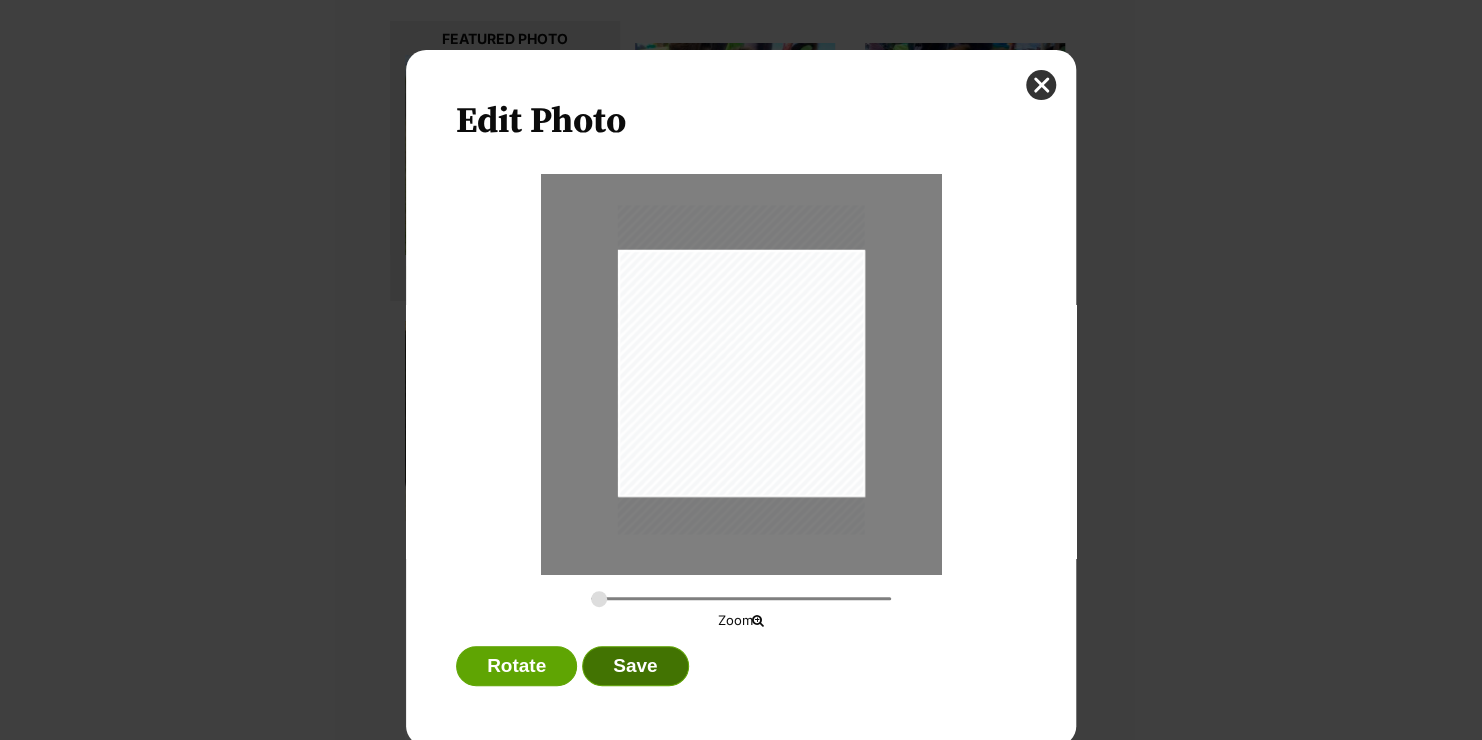 click on "Save" at bounding box center [635, 666] 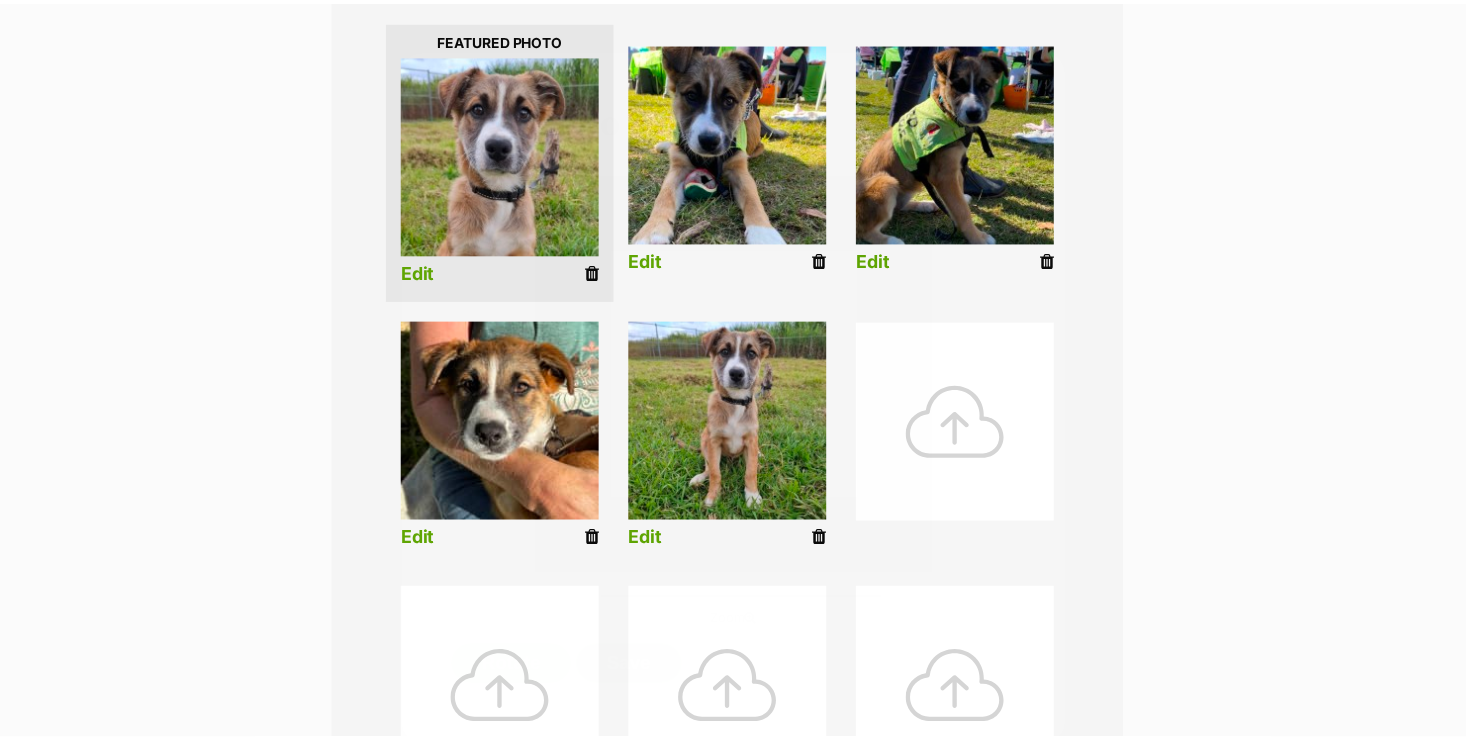 scroll, scrollTop: 500, scrollLeft: 0, axis: vertical 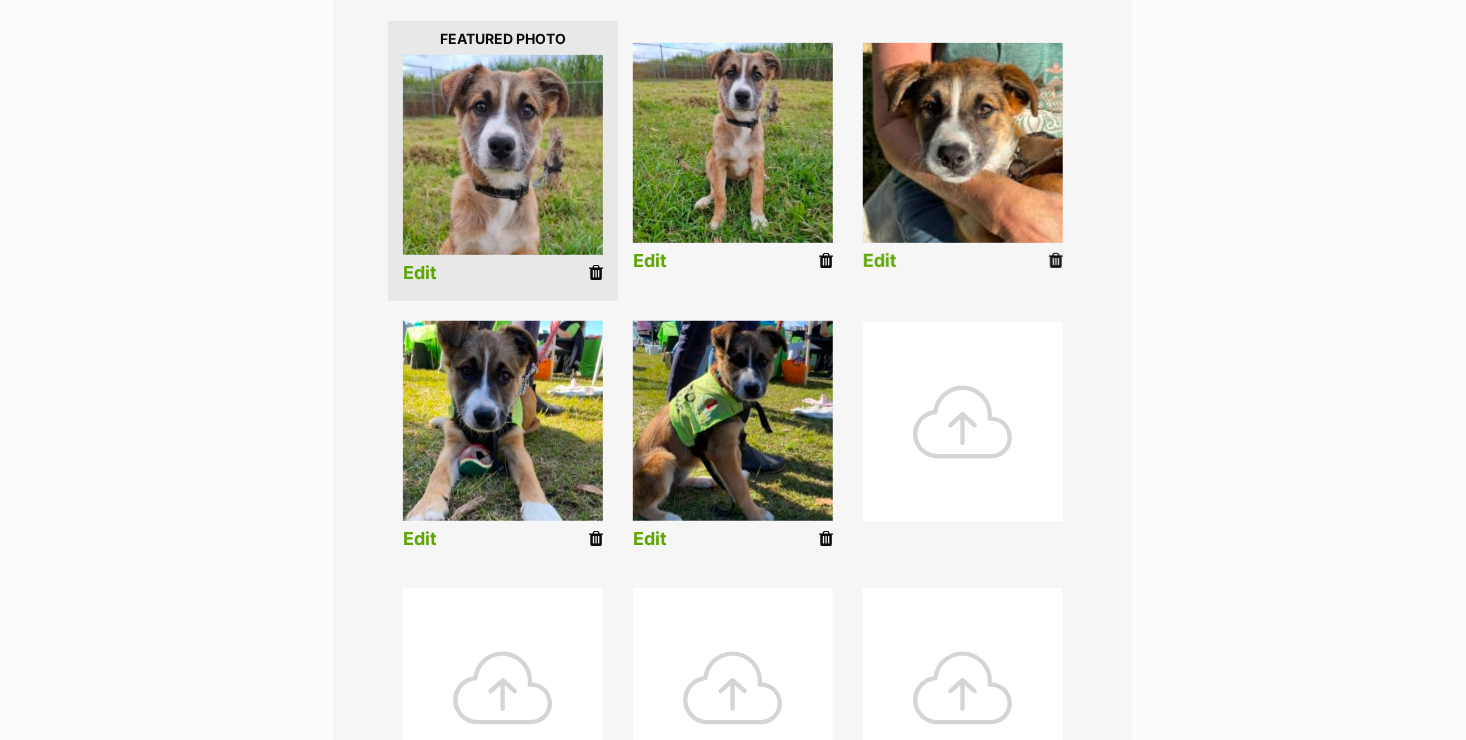 click on "Edit" at bounding box center [880, 261] 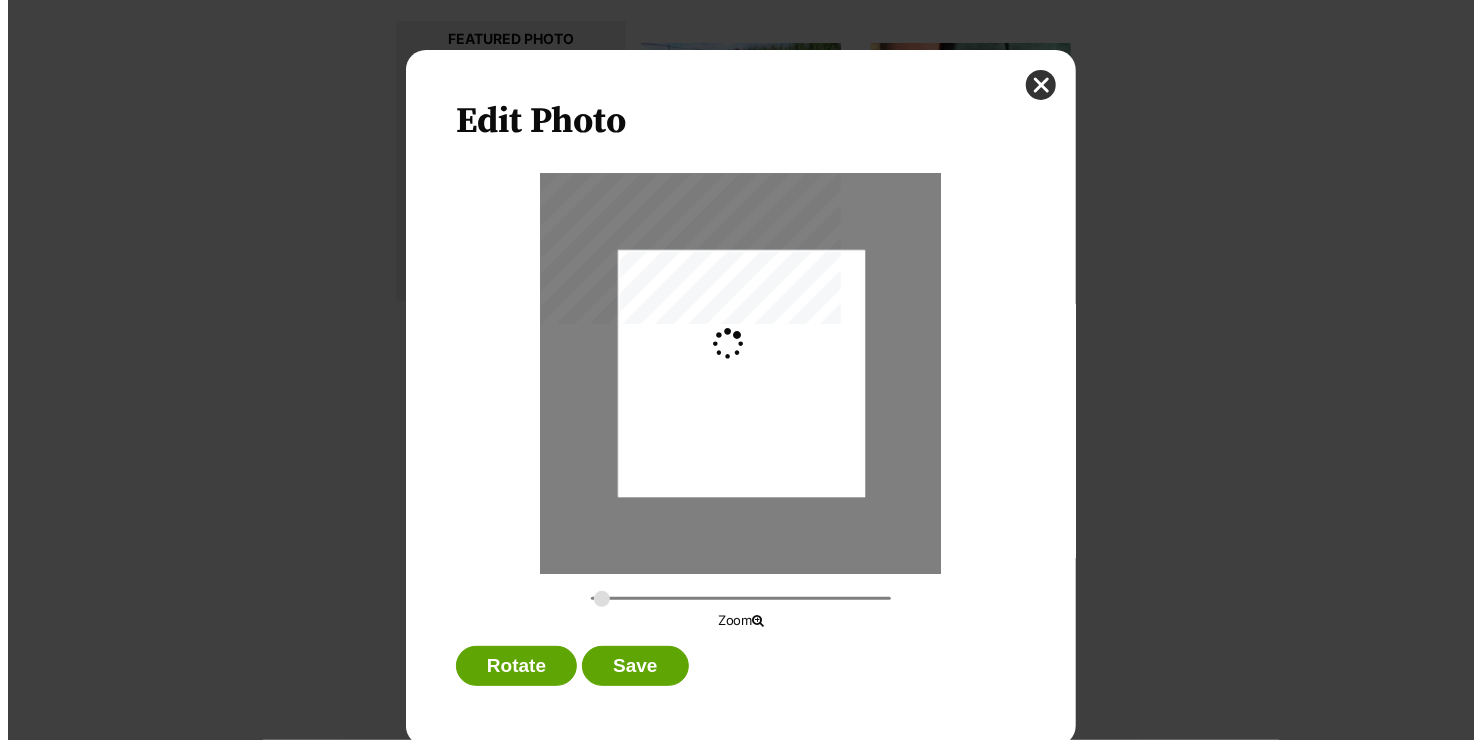 scroll, scrollTop: 0, scrollLeft: 0, axis: both 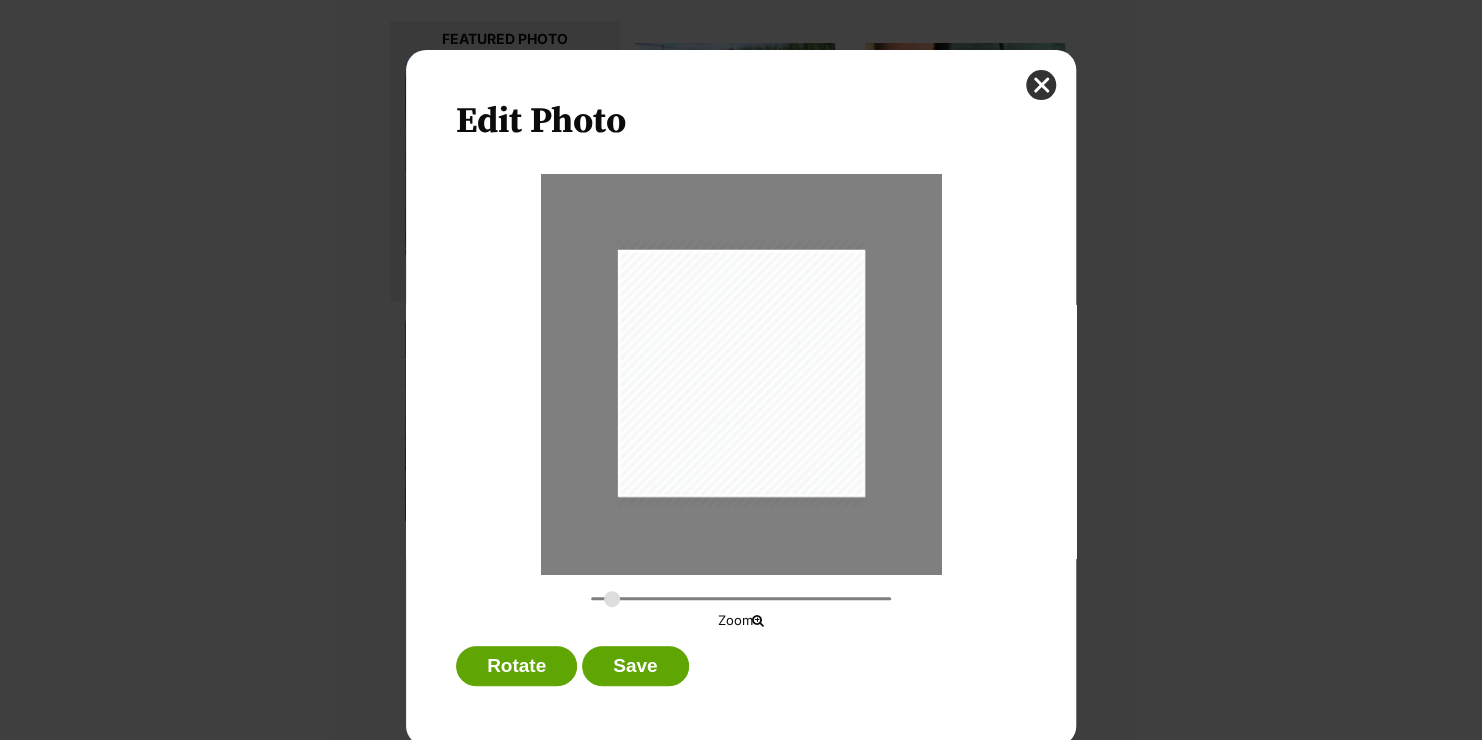type on "0.3305" 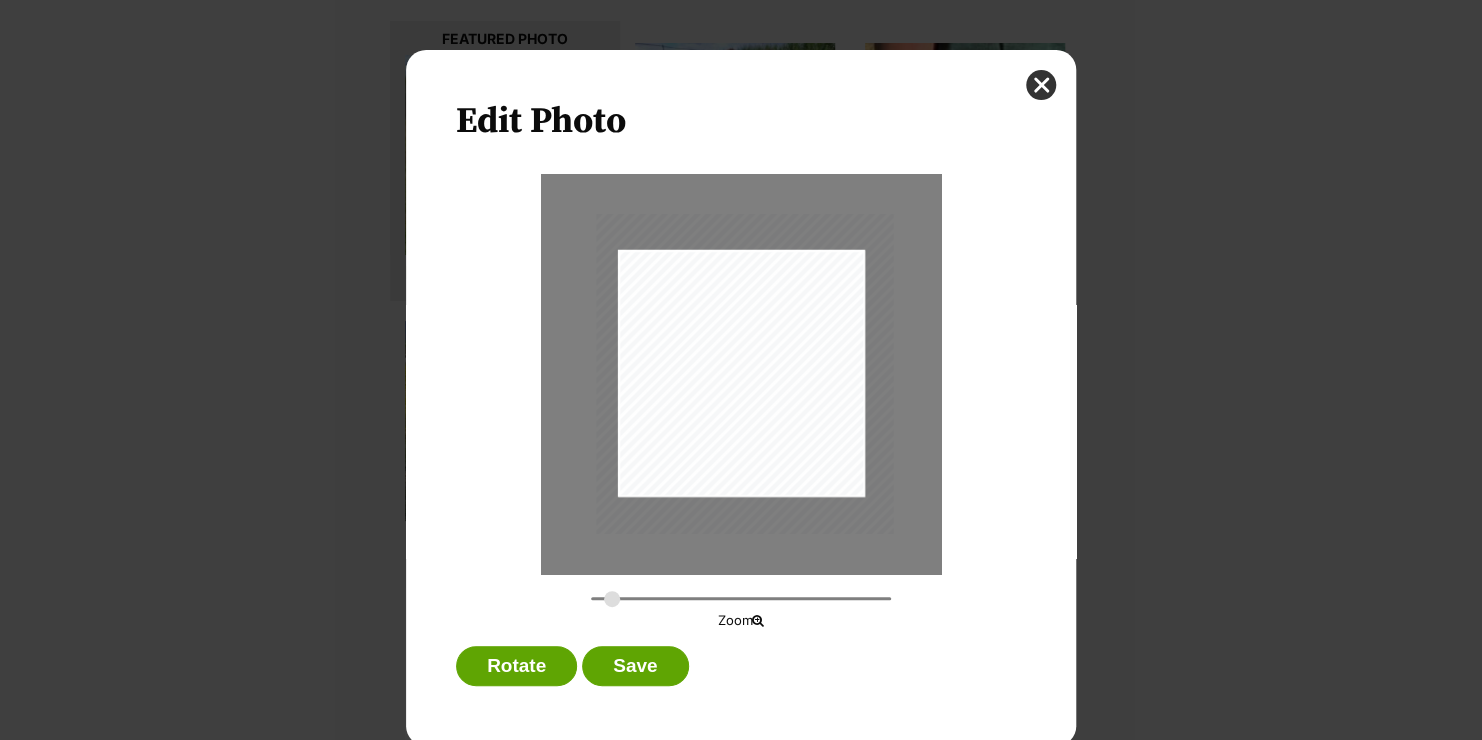 click at bounding box center (744, 374) 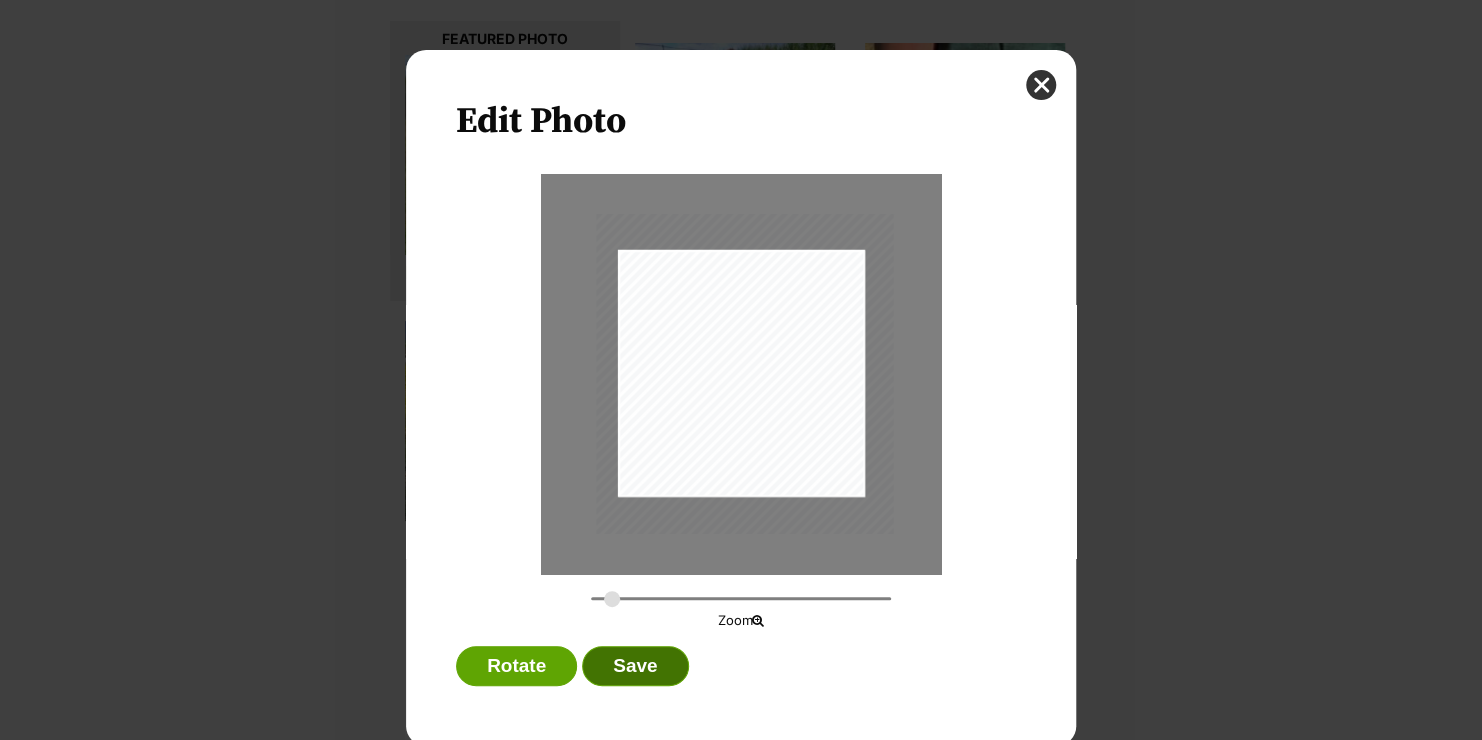 click on "Save" at bounding box center [635, 666] 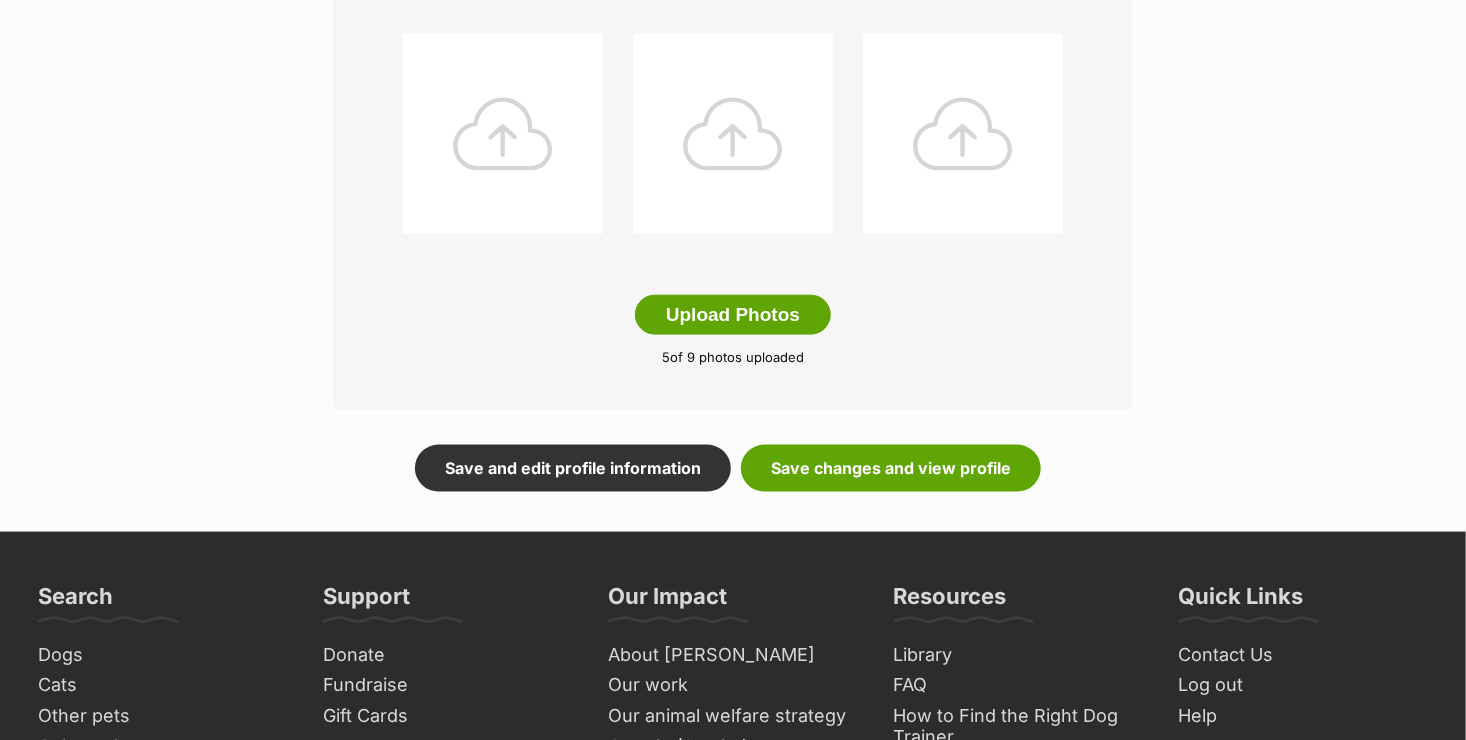 scroll, scrollTop: 1100, scrollLeft: 0, axis: vertical 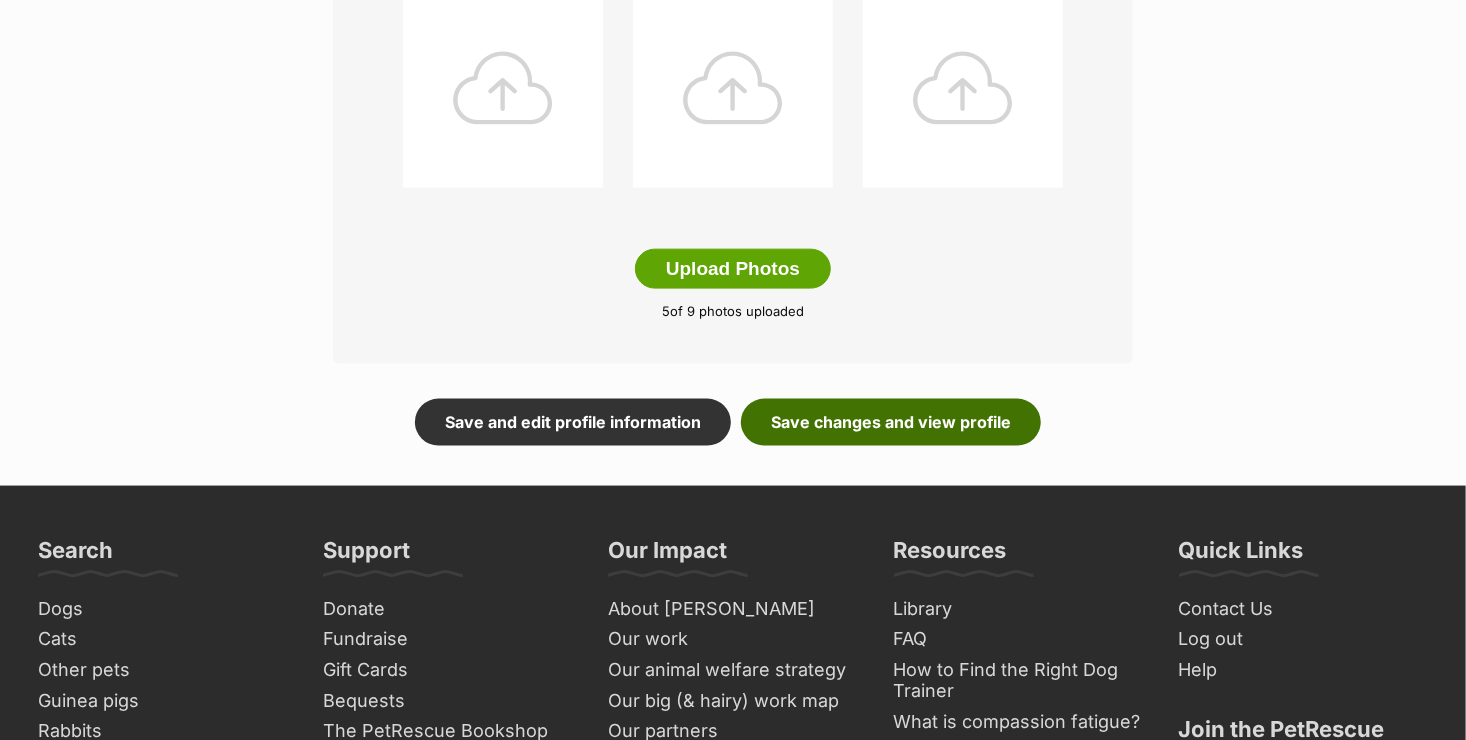 click on "Save changes and view profile" at bounding box center [891, 422] 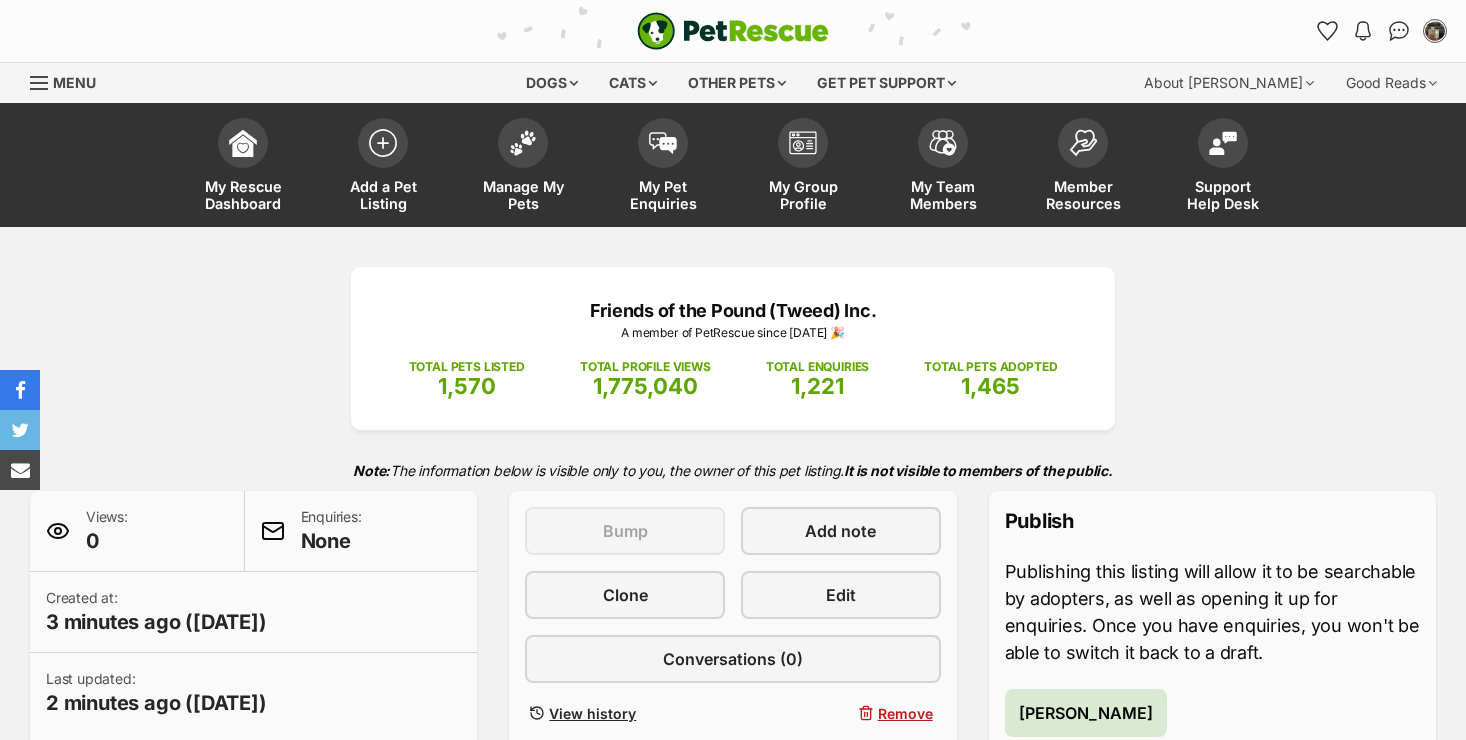 scroll, scrollTop: 0, scrollLeft: 0, axis: both 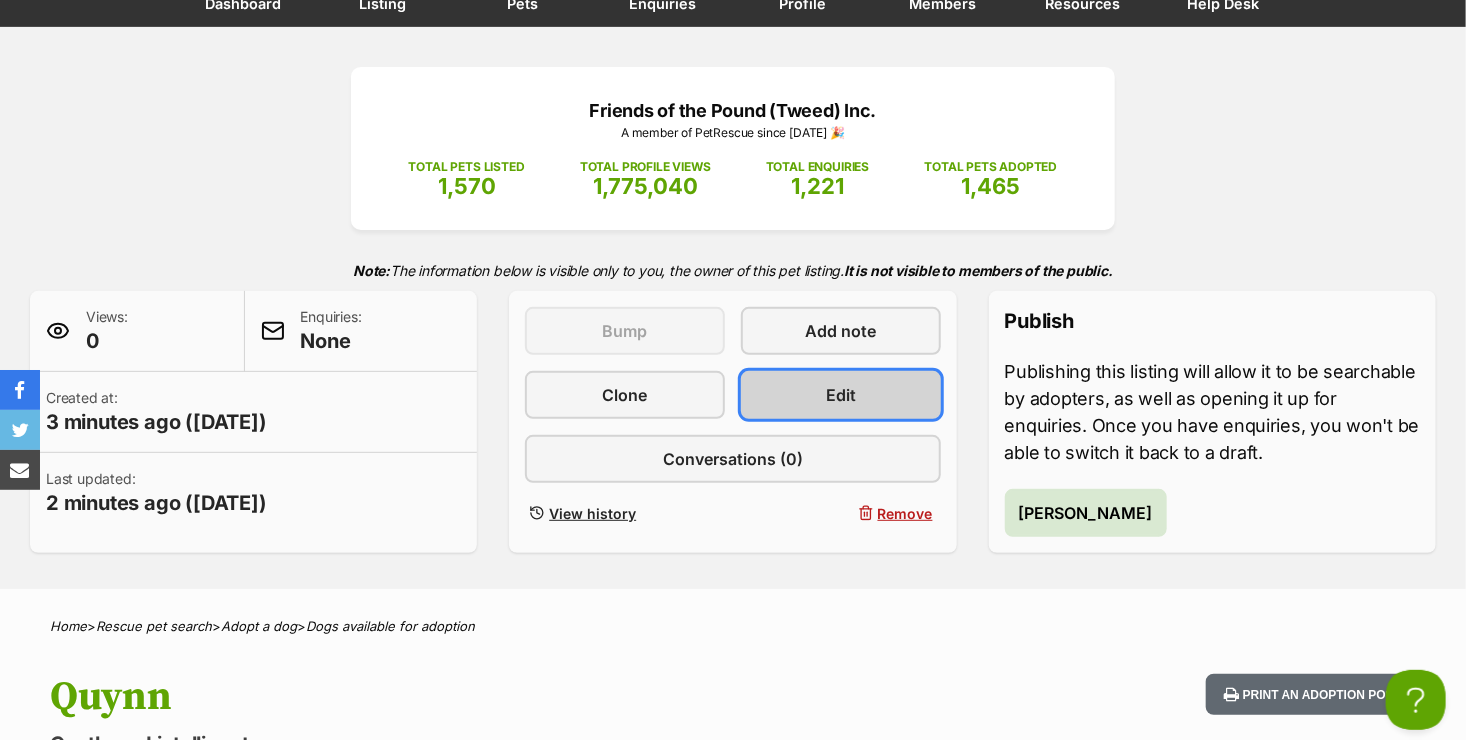 click on "Edit" at bounding box center (841, 395) 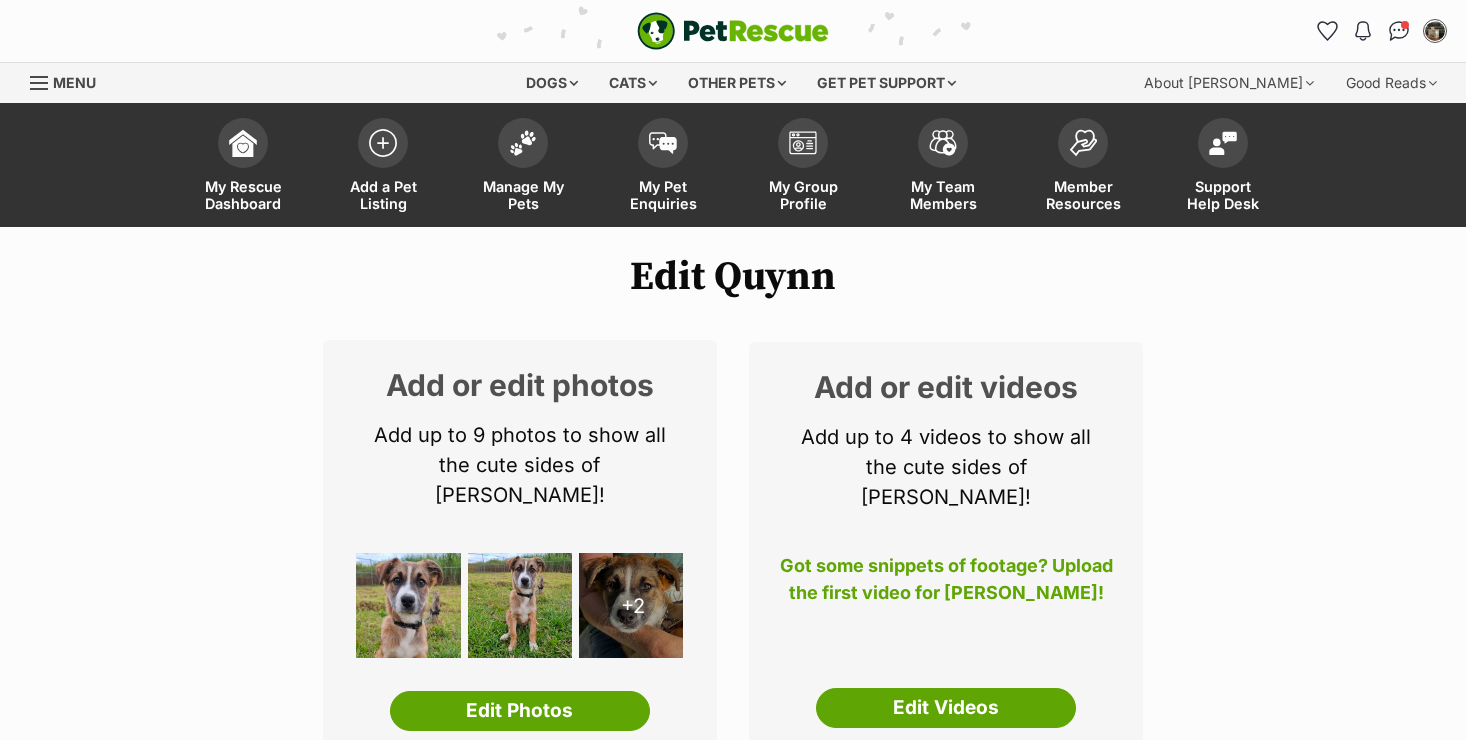 scroll, scrollTop: 0, scrollLeft: 0, axis: both 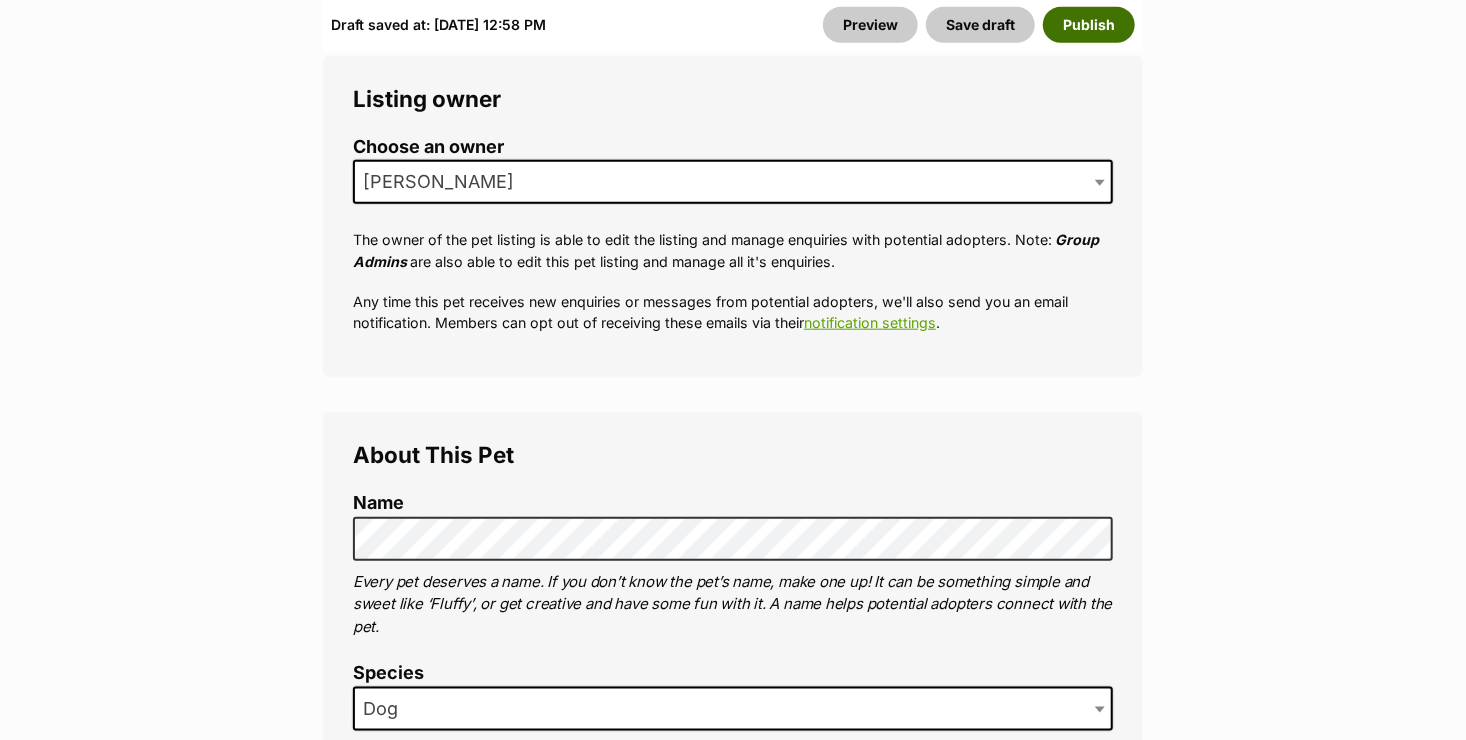 click on "Publish" at bounding box center (1089, 25) 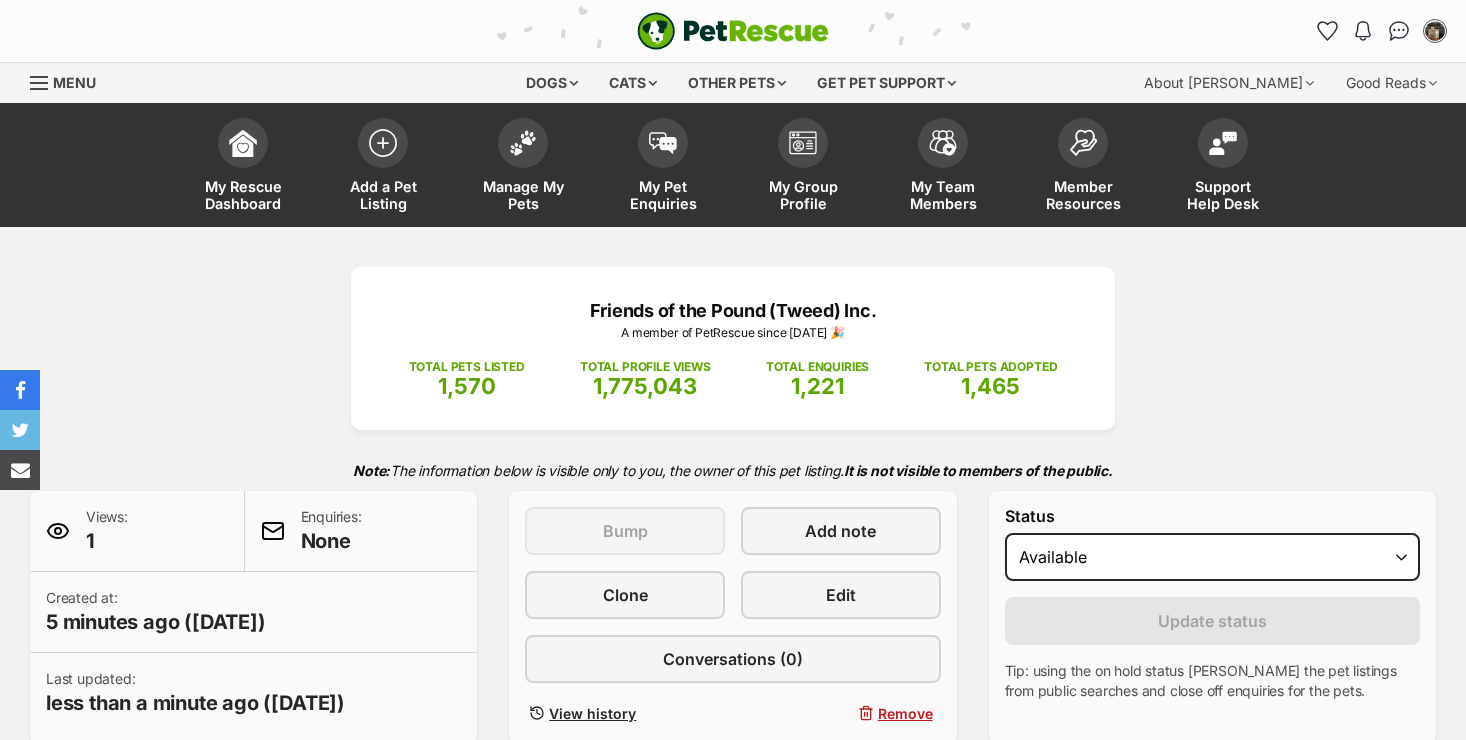scroll, scrollTop: 0, scrollLeft: 0, axis: both 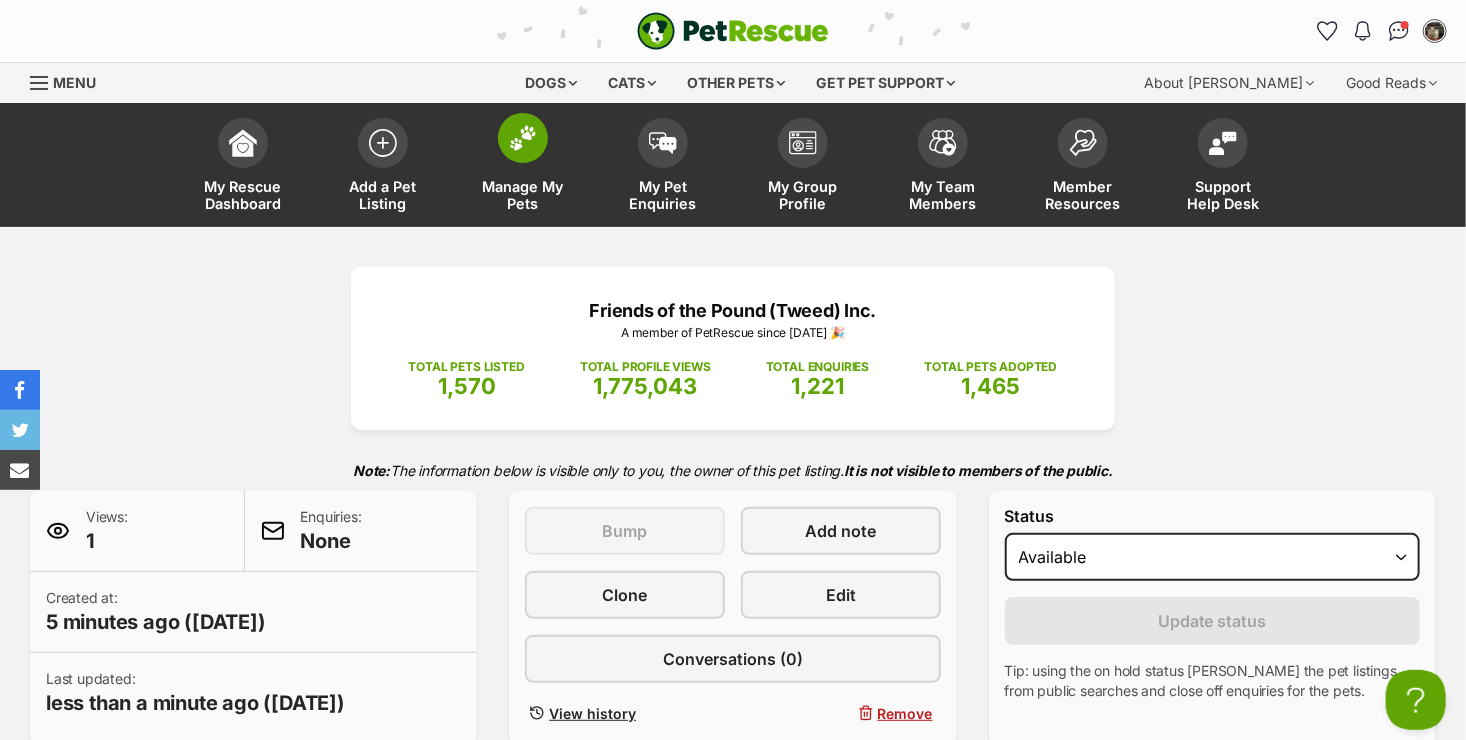 click on "Manage My Pets" at bounding box center (523, 195) 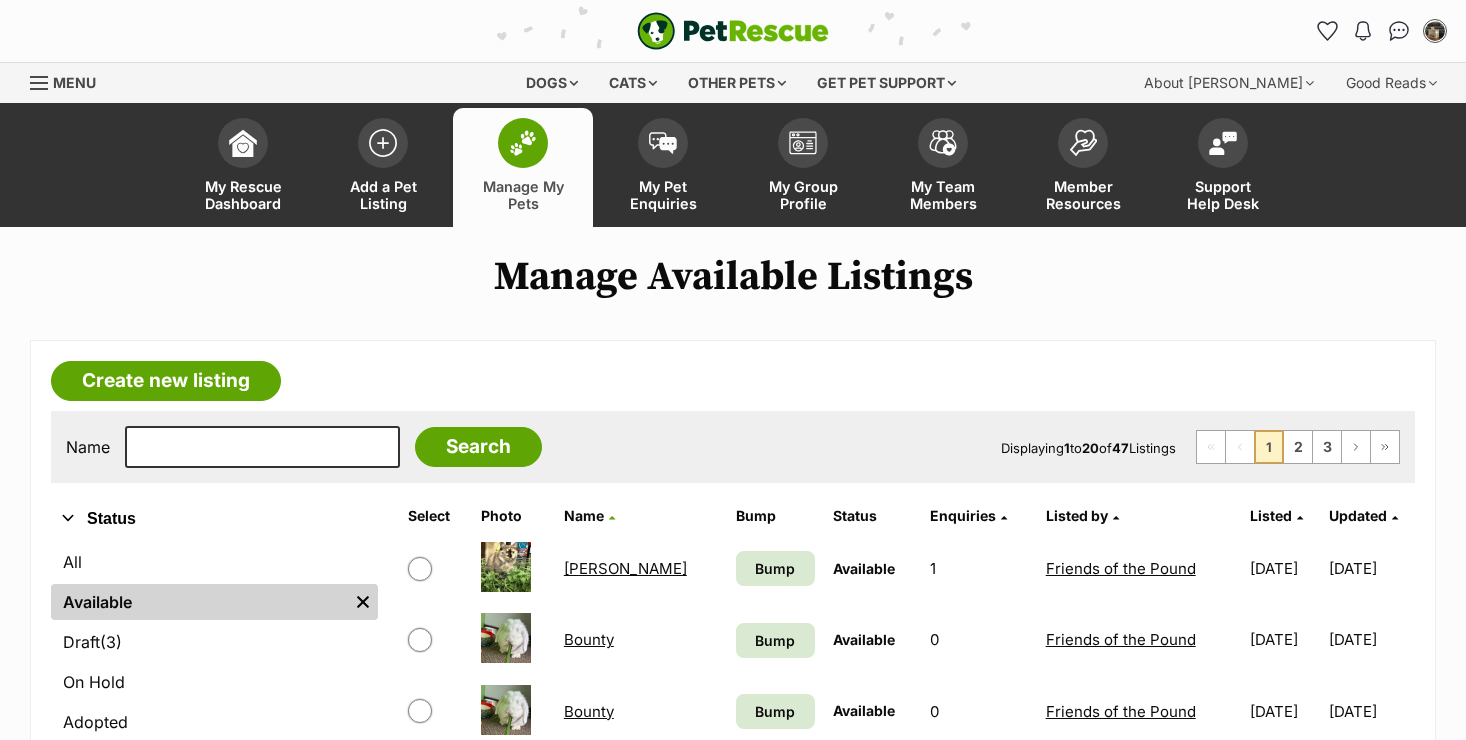 scroll, scrollTop: 0, scrollLeft: 0, axis: both 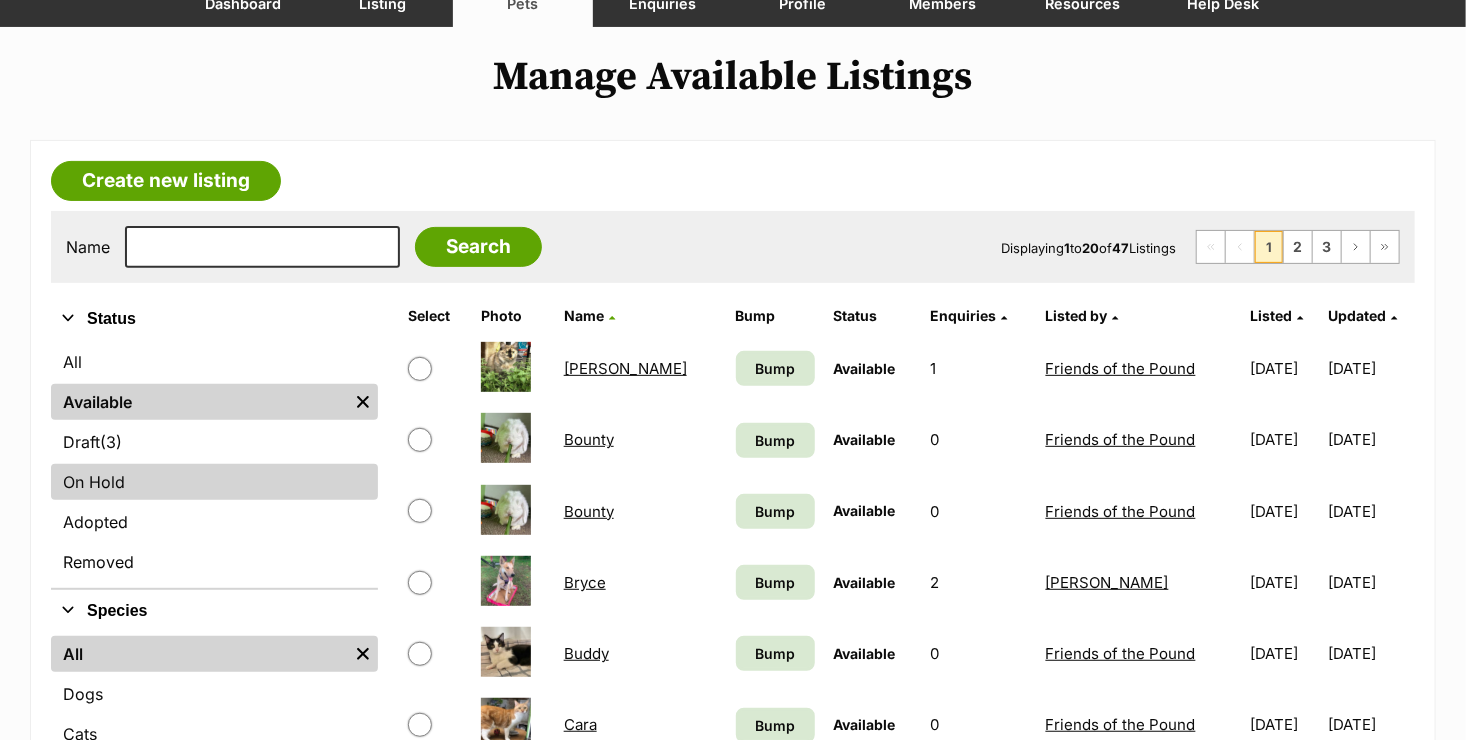 click on "On Hold" at bounding box center [214, 482] 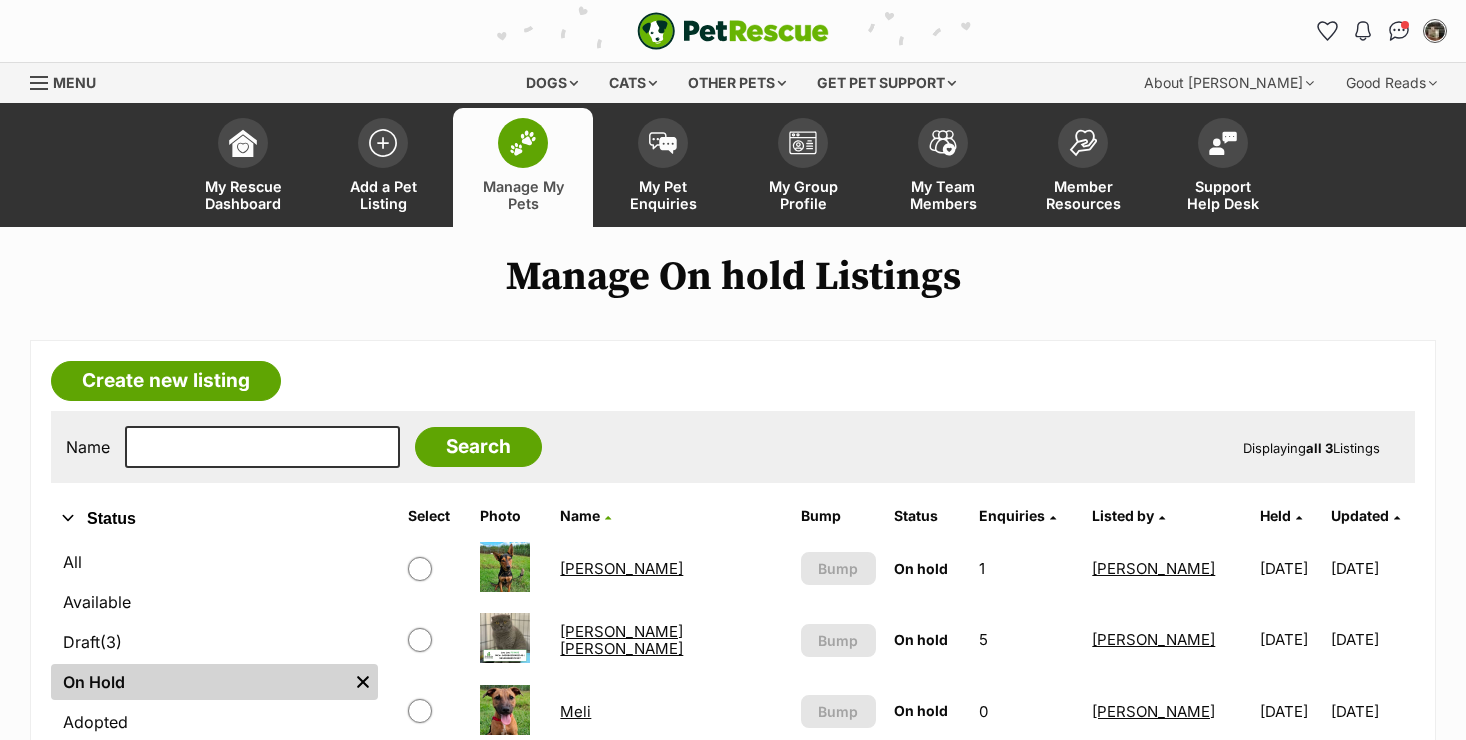 scroll, scrollTop: 0, scrollLeft: 0, axis: both 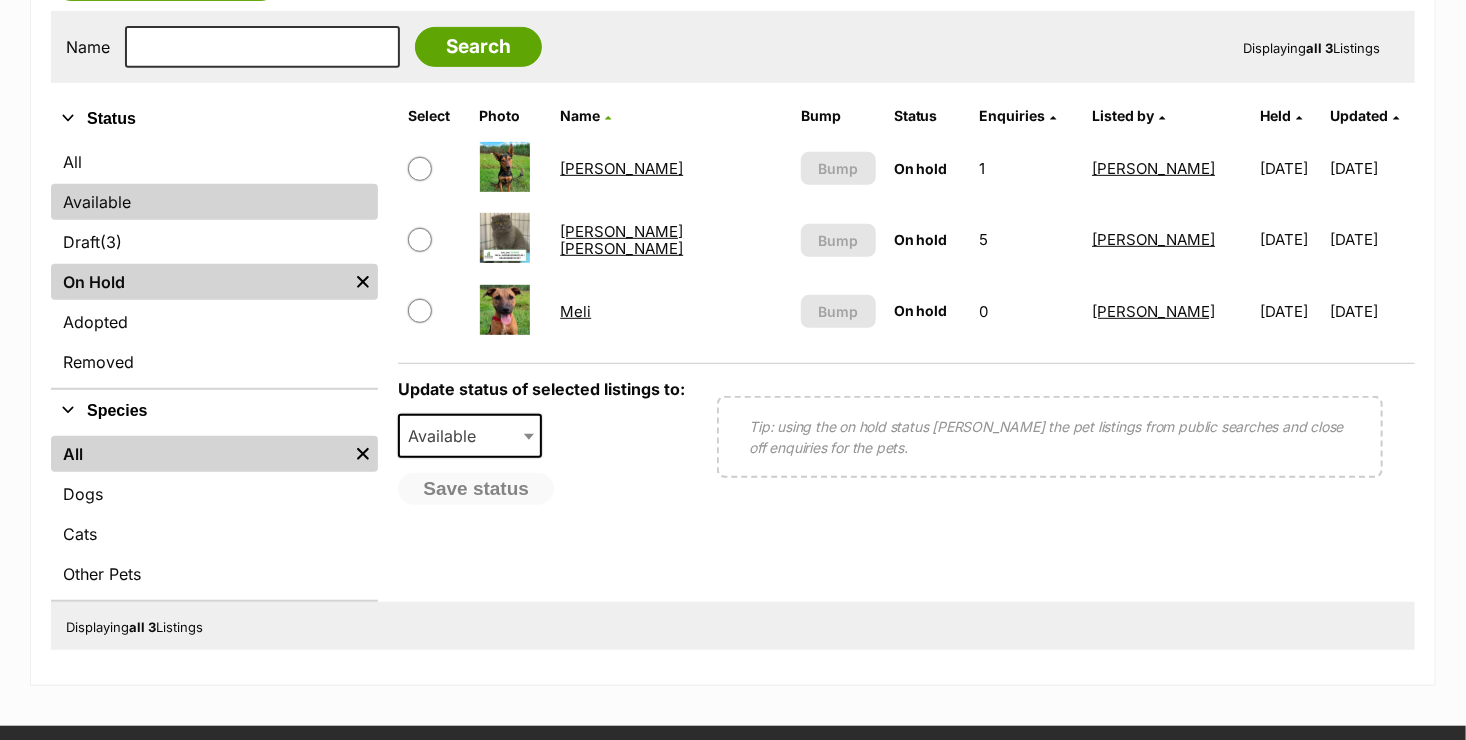click on "Available" at bounding box center (214, 202) 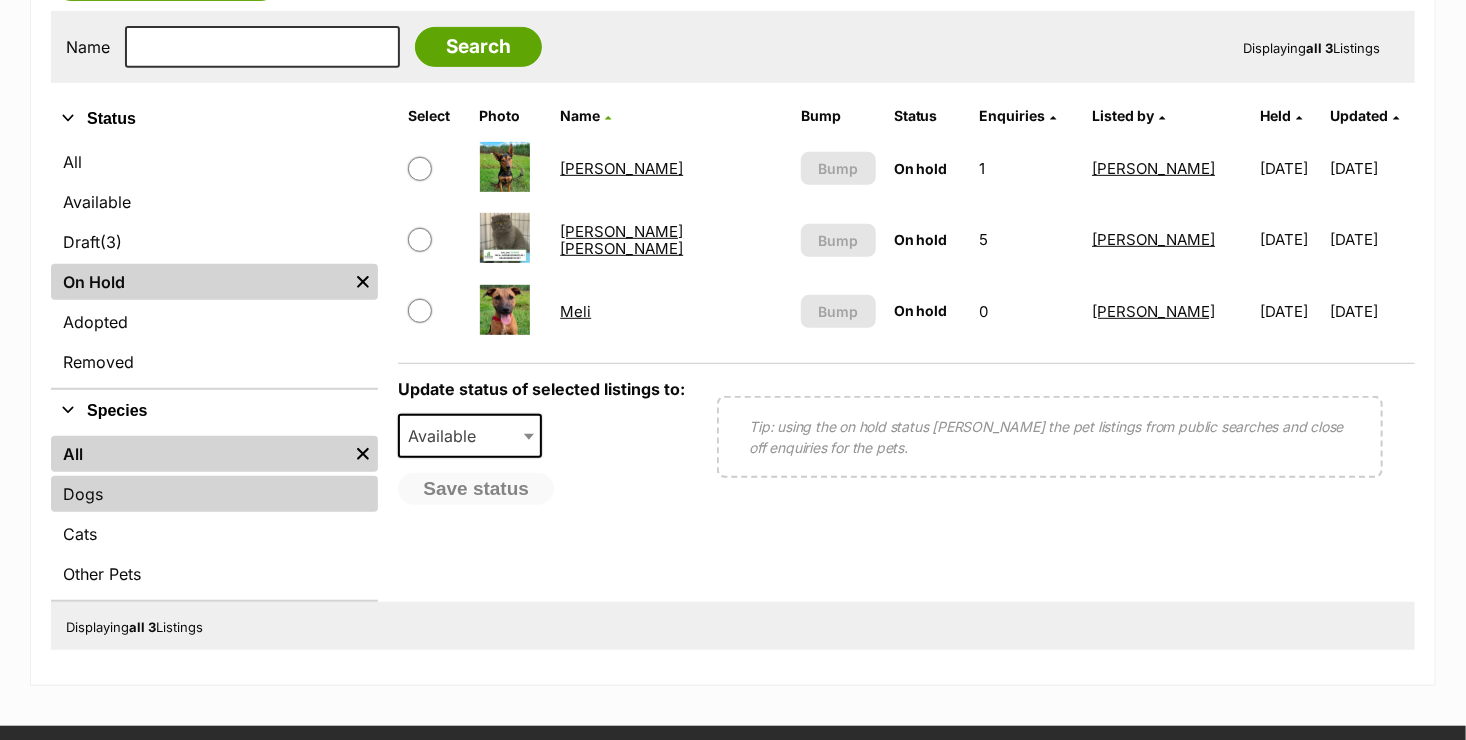 click on "Dogs" at bounding box center (214, 494) 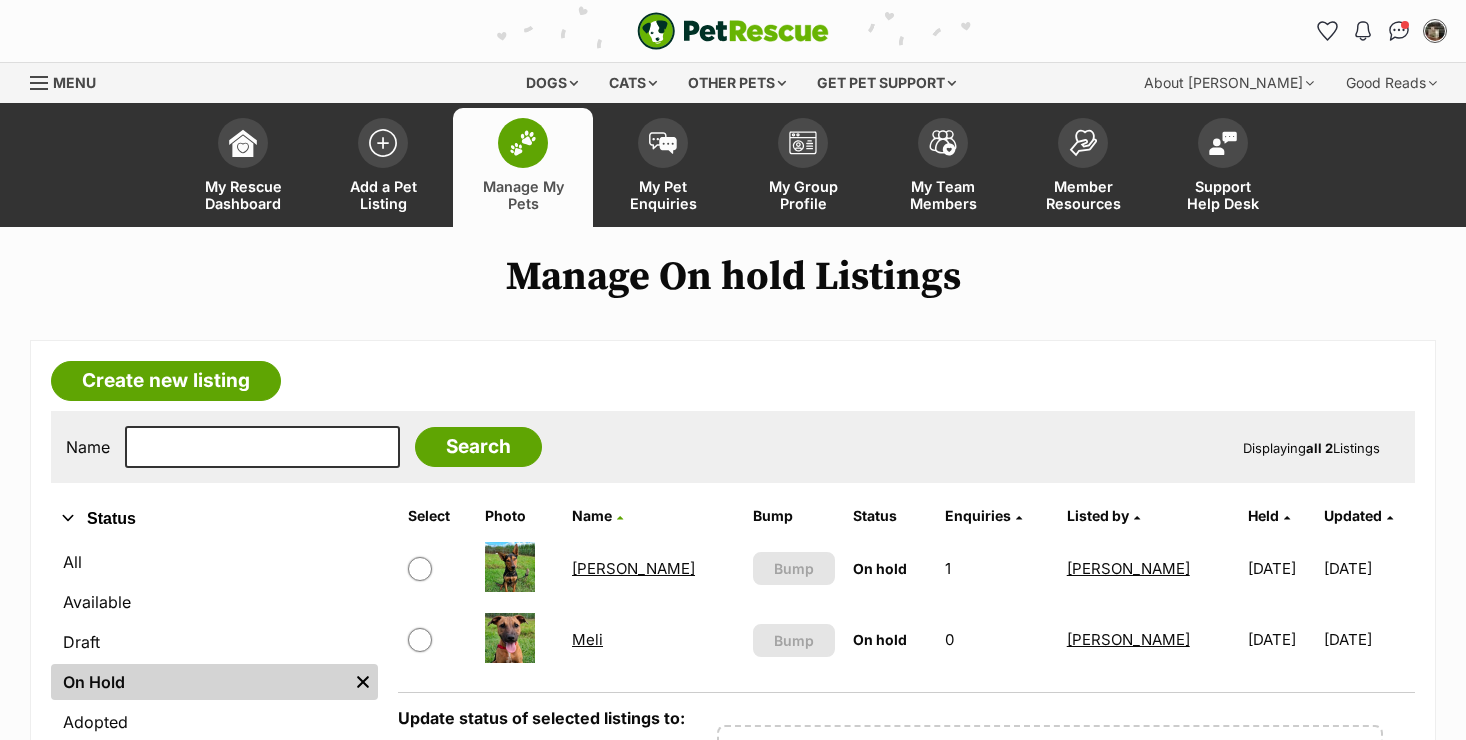 scroll, scrollTop: 0, scrollLeft: 0, axis: both 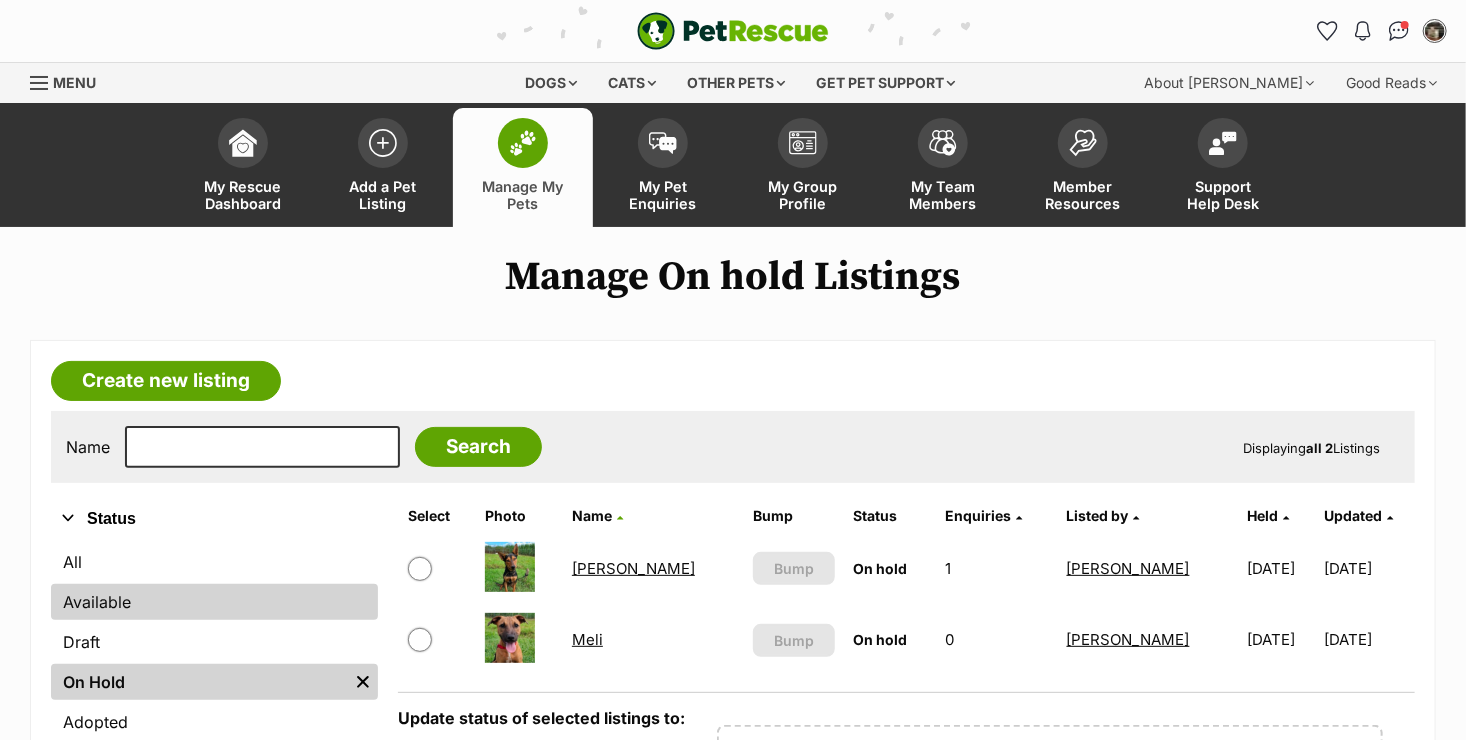 click on "Available" at bounding box center [214, 602] 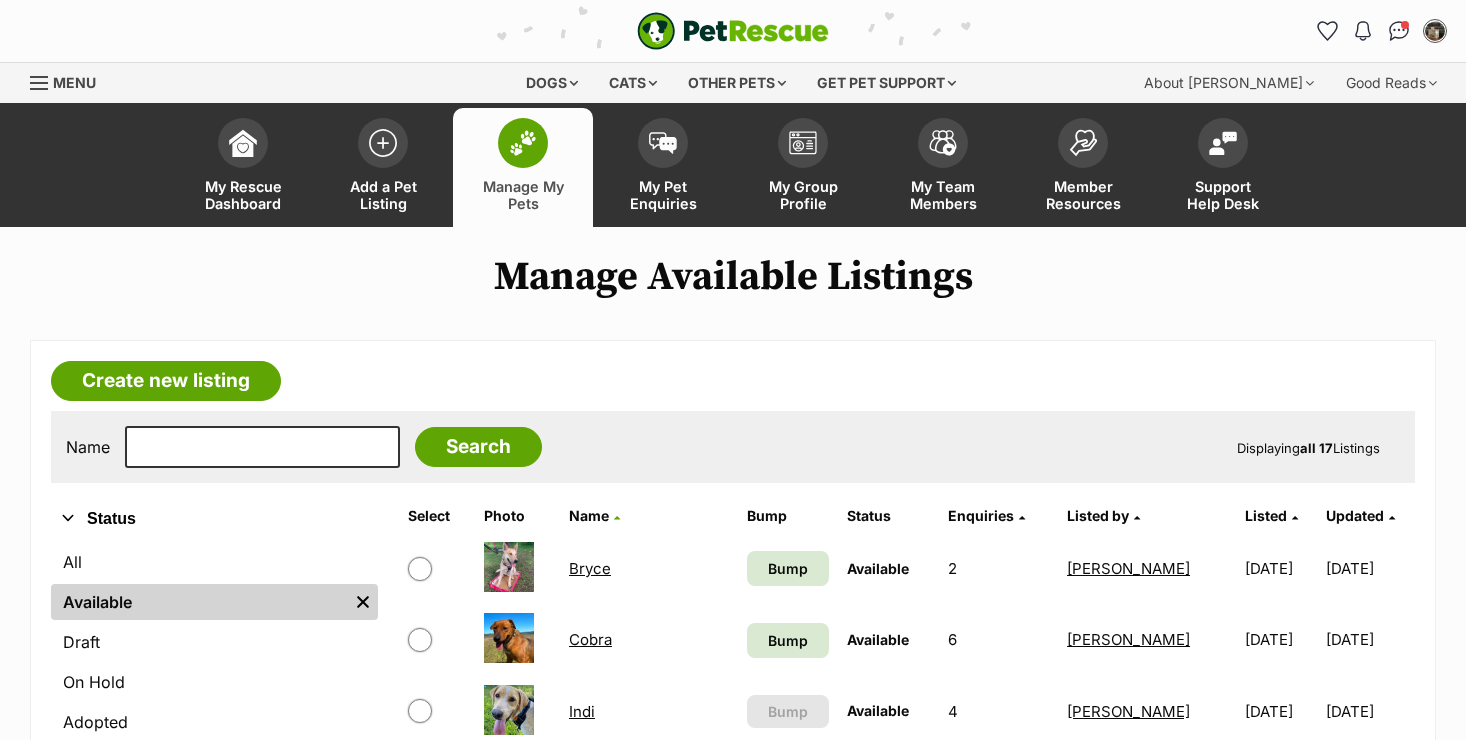 scroll, scrollTop: 0, scrollLeft: 0, axis: both 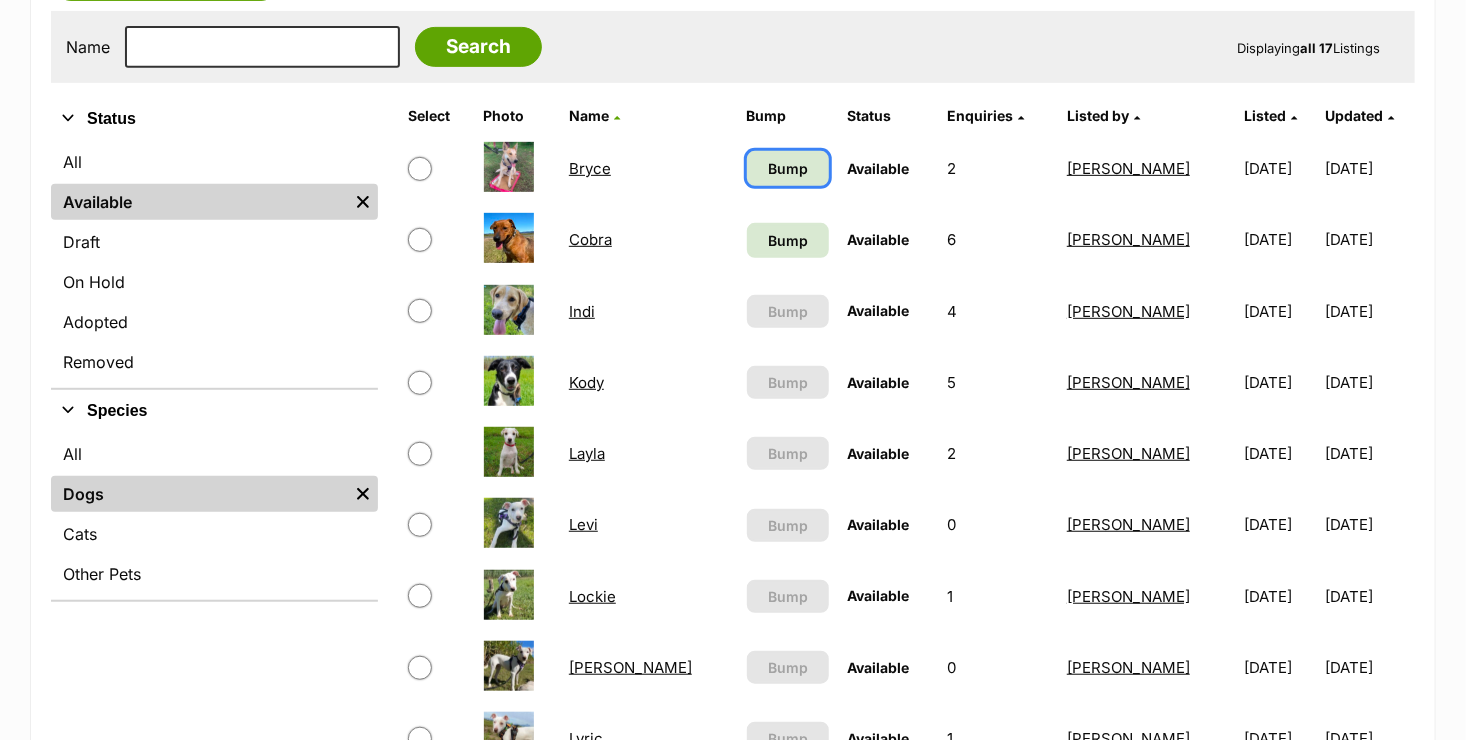 click on "Bump" at bounding box center (788, 168) 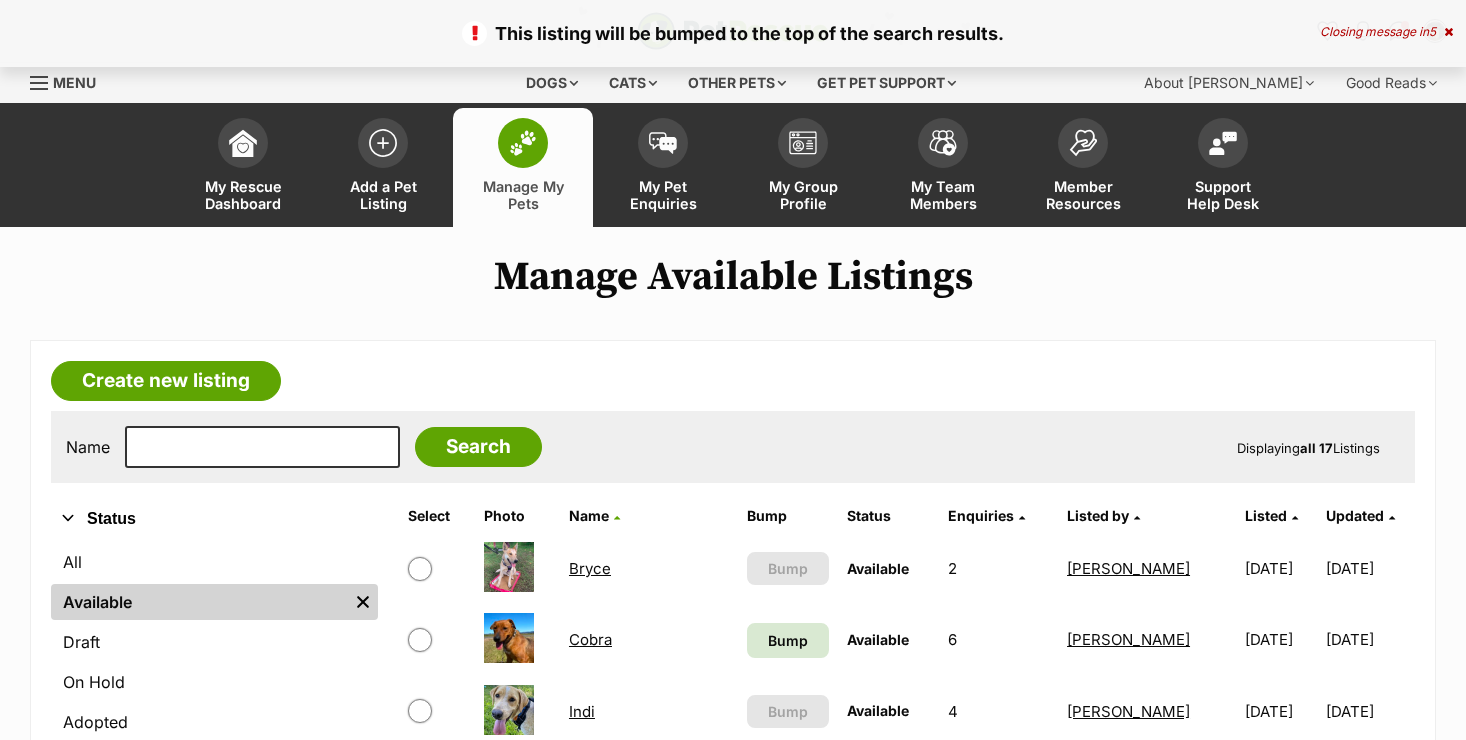 scroll, scrollTop: 0, scrollLeft: 0, axis: both 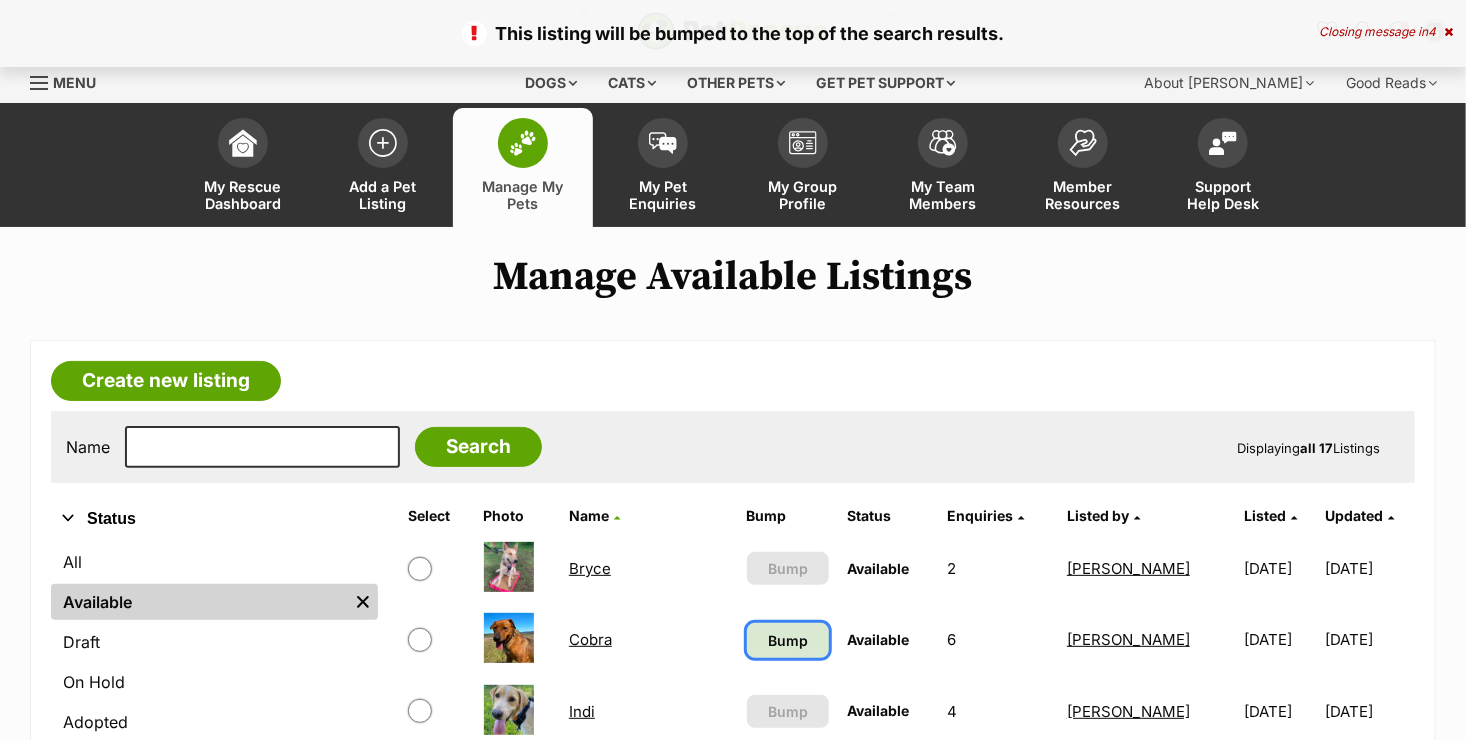 click on "Bump" at bounding box center [788, 640] 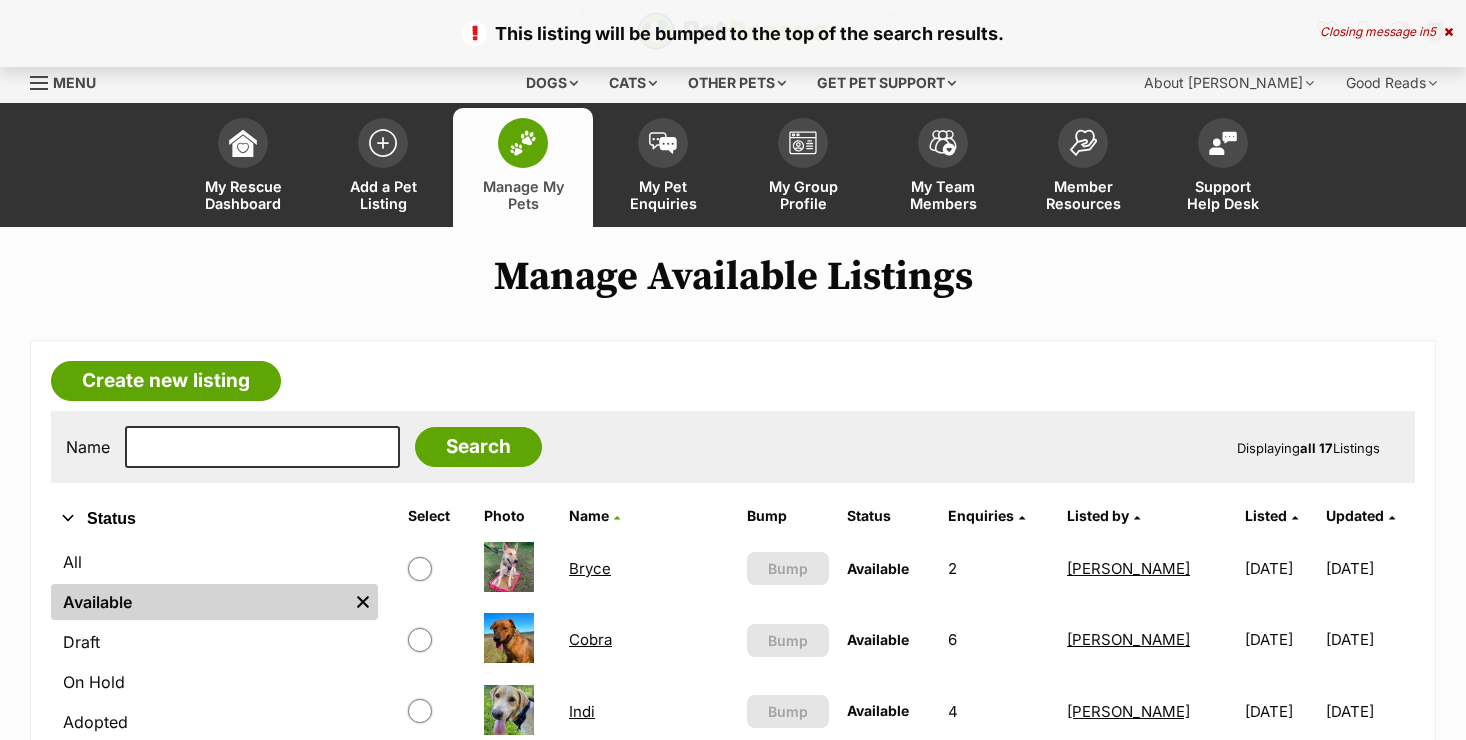 scroll, scrollTop: 0, scrollLeft: 0, axis: both 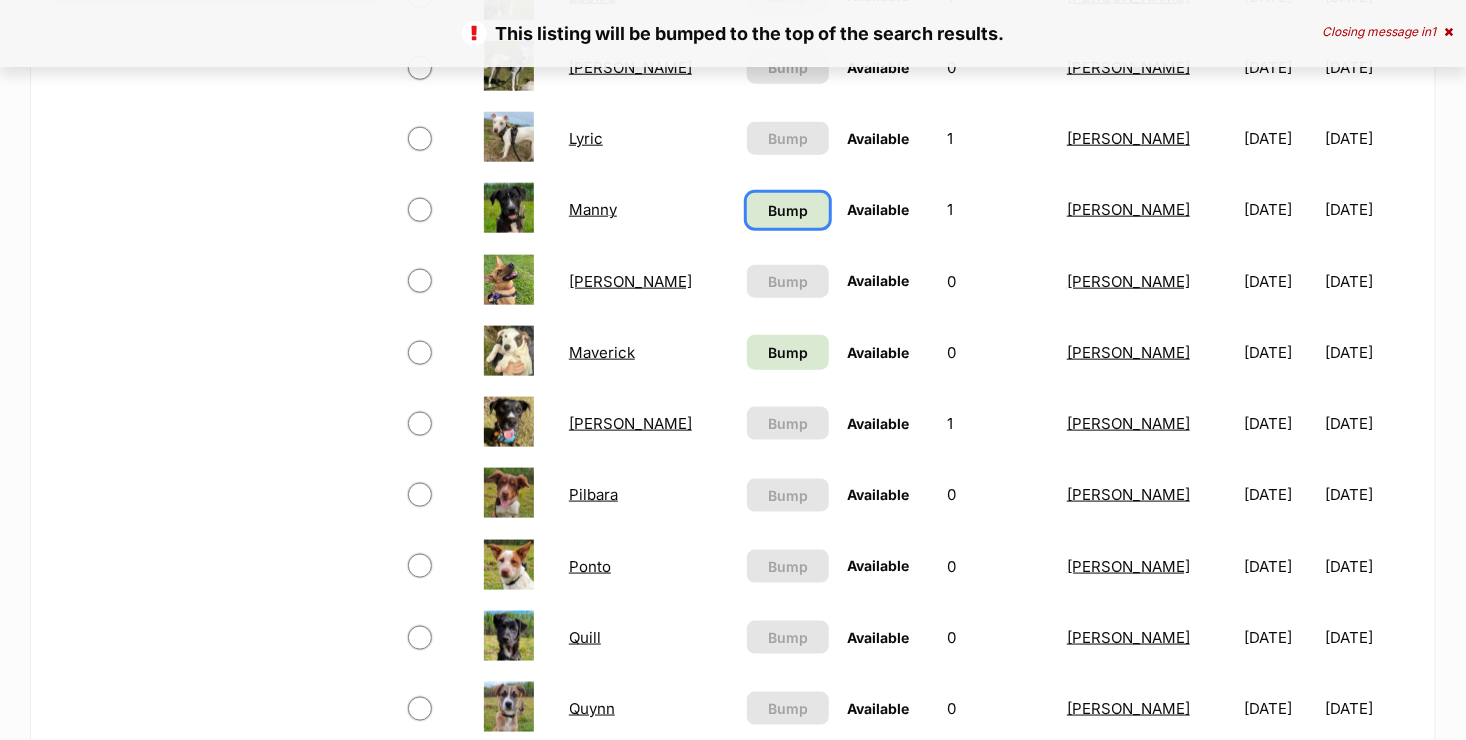 click on "Bump" at bounding box center (788, 210) 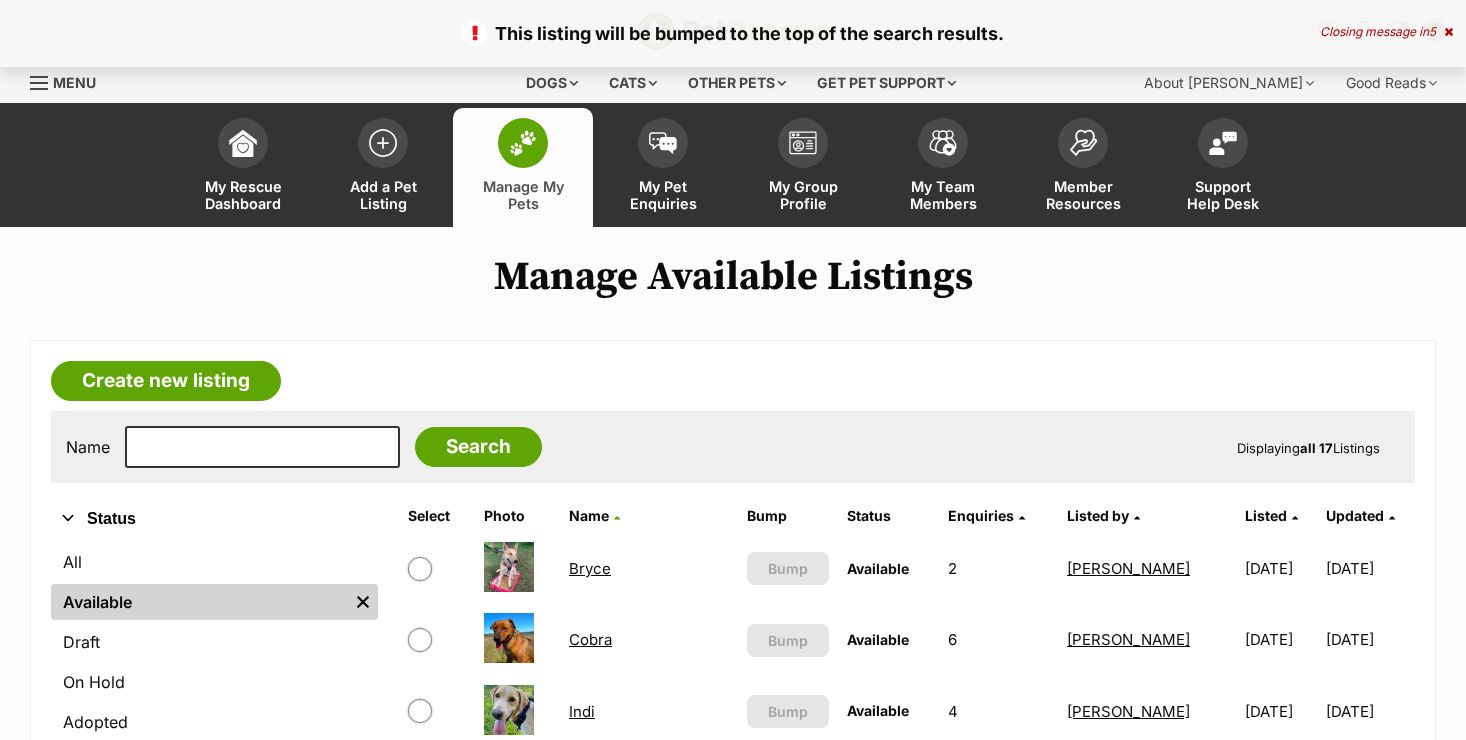 scroll, scrollTop: 0, scrollLeft: 0, axis: both 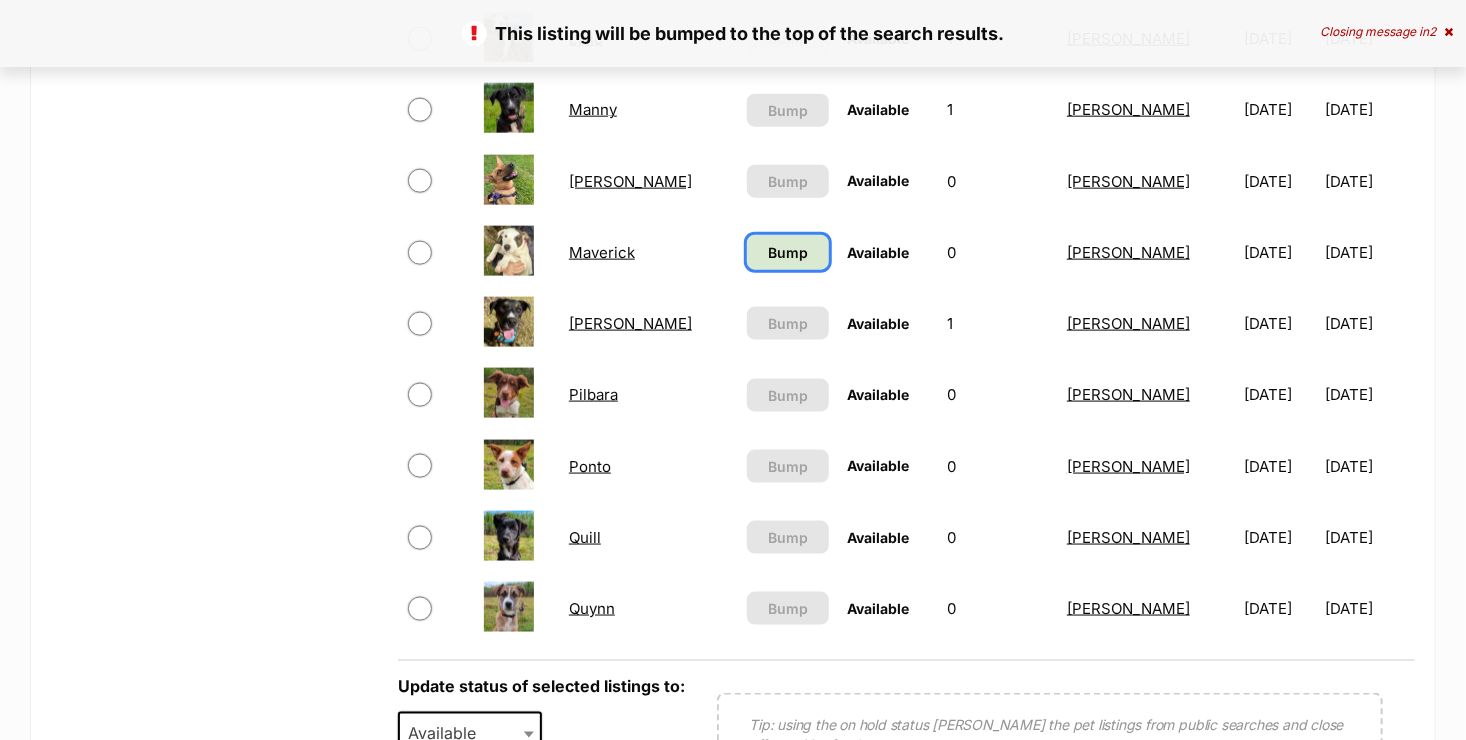 click on "Bump" at bounding box center [788, 252] 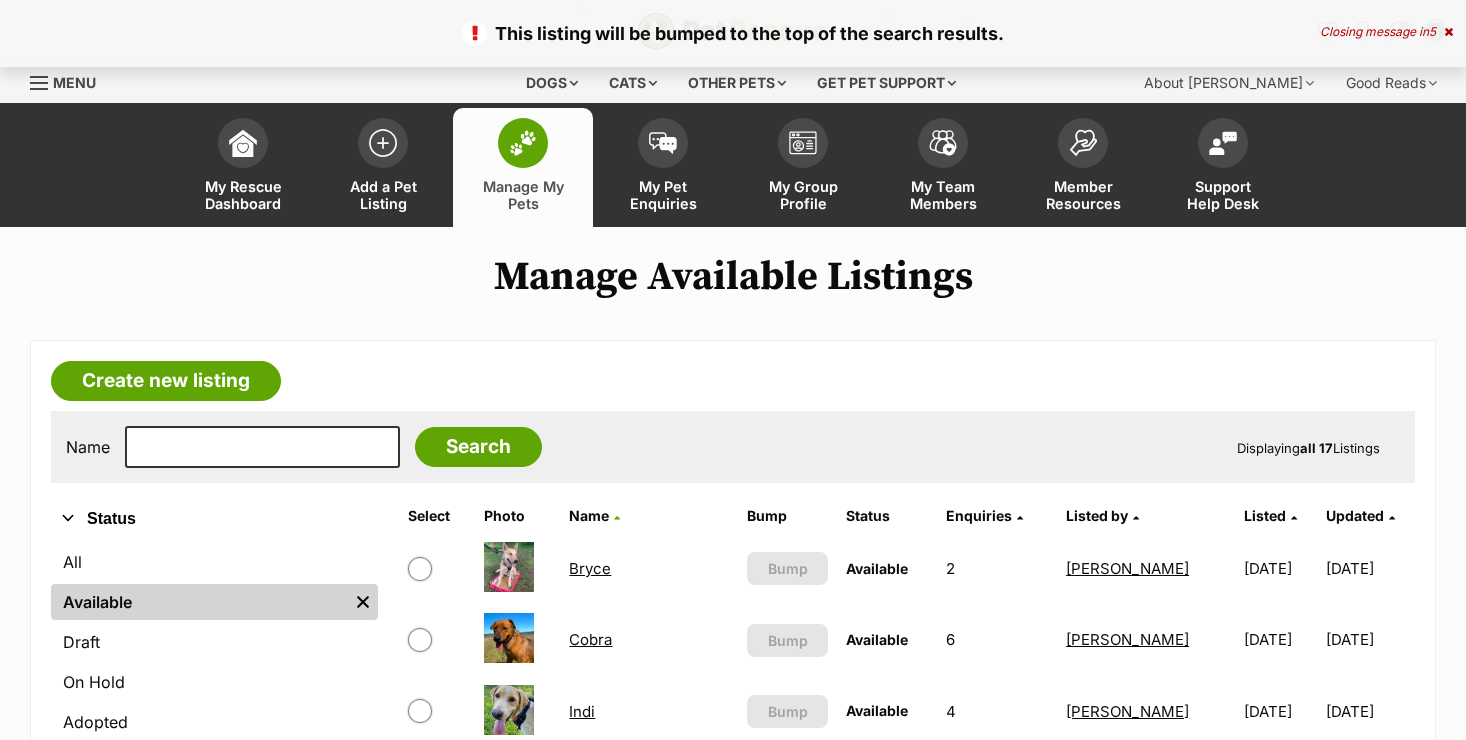 scroll, scrollTop: 0, scrollLeft: 0, axis: both 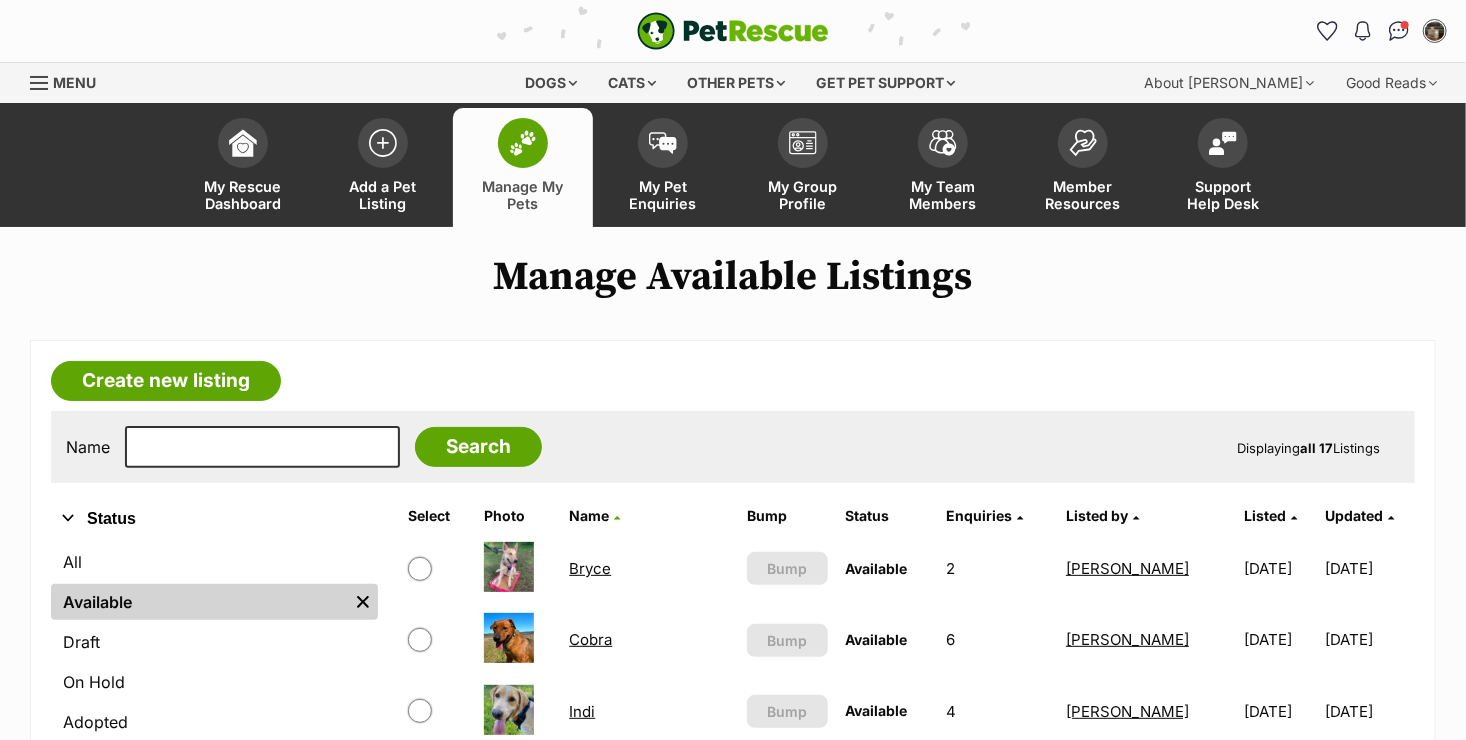 click on "Menu" at bounding box center [70, 81] 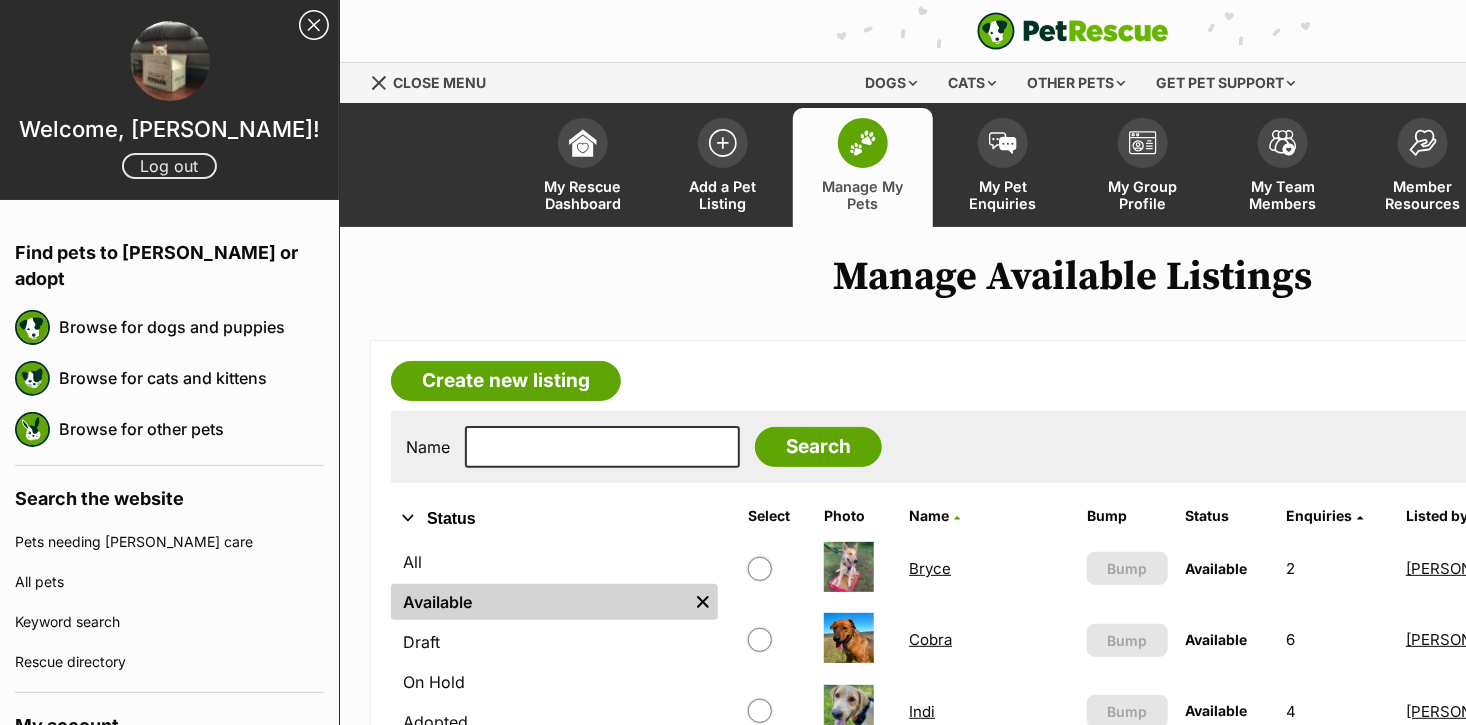 click on "Log out" at bounding box center (169, 166) 